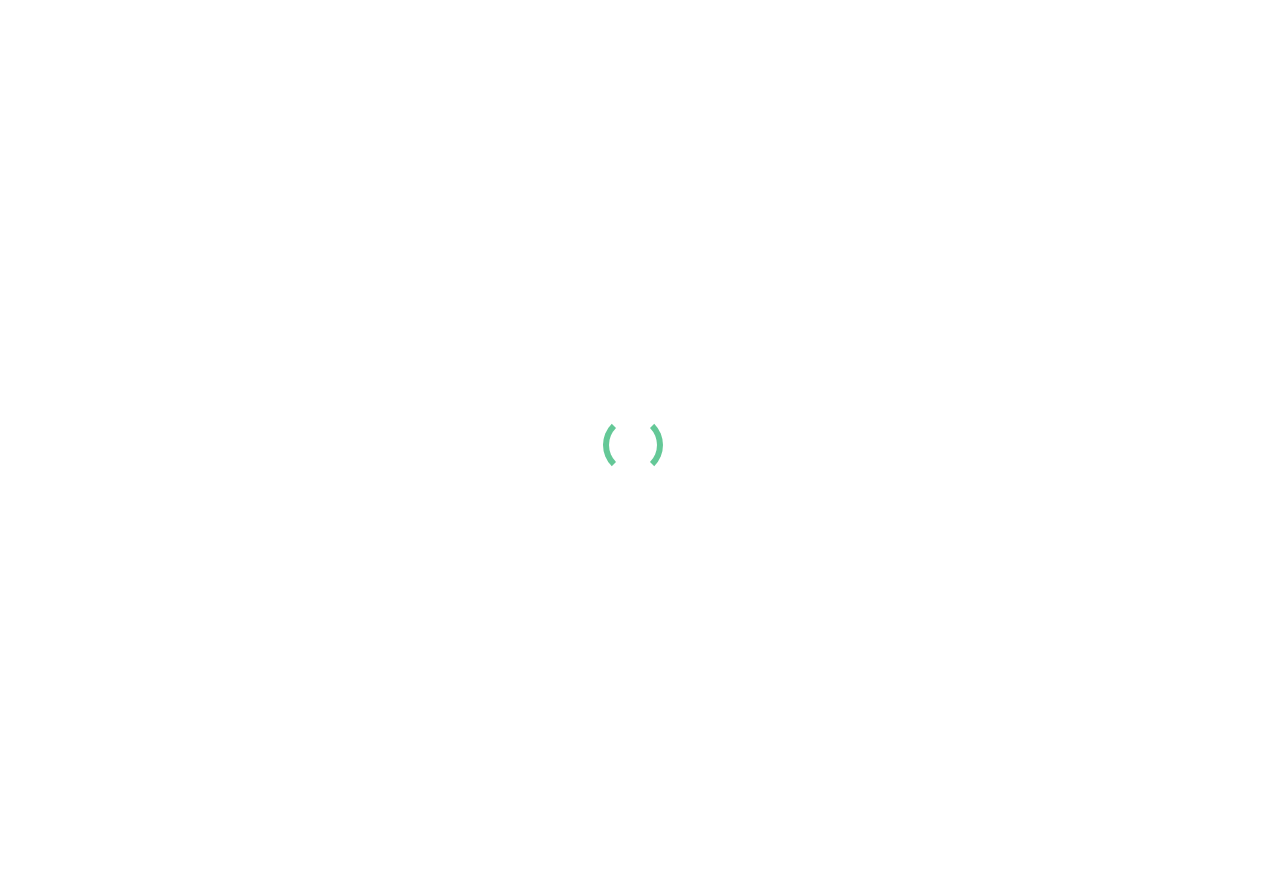 scroll, scrollTop: 0, scrollLeft: 0, axis: both 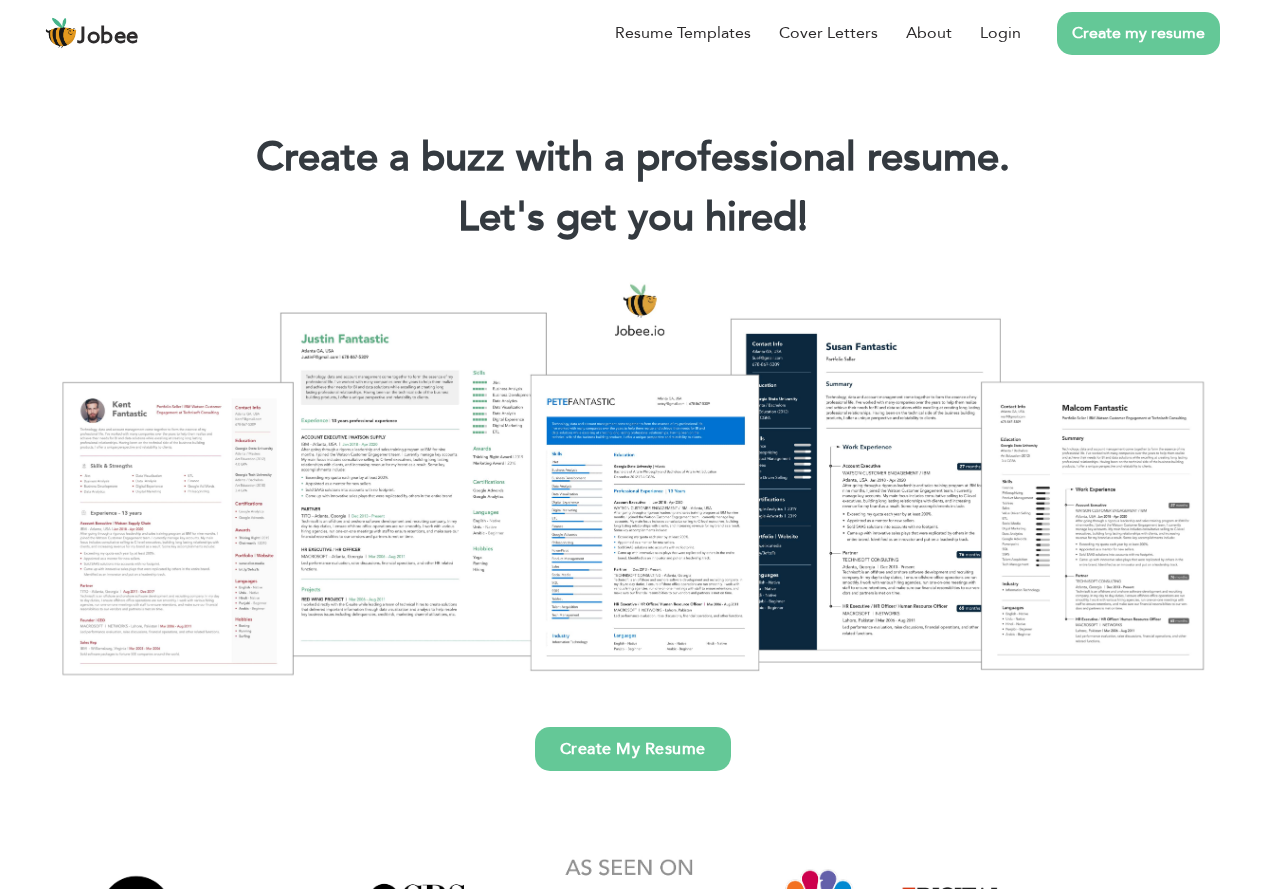 click on "Create my resume" at bounding box center (1138, 33) 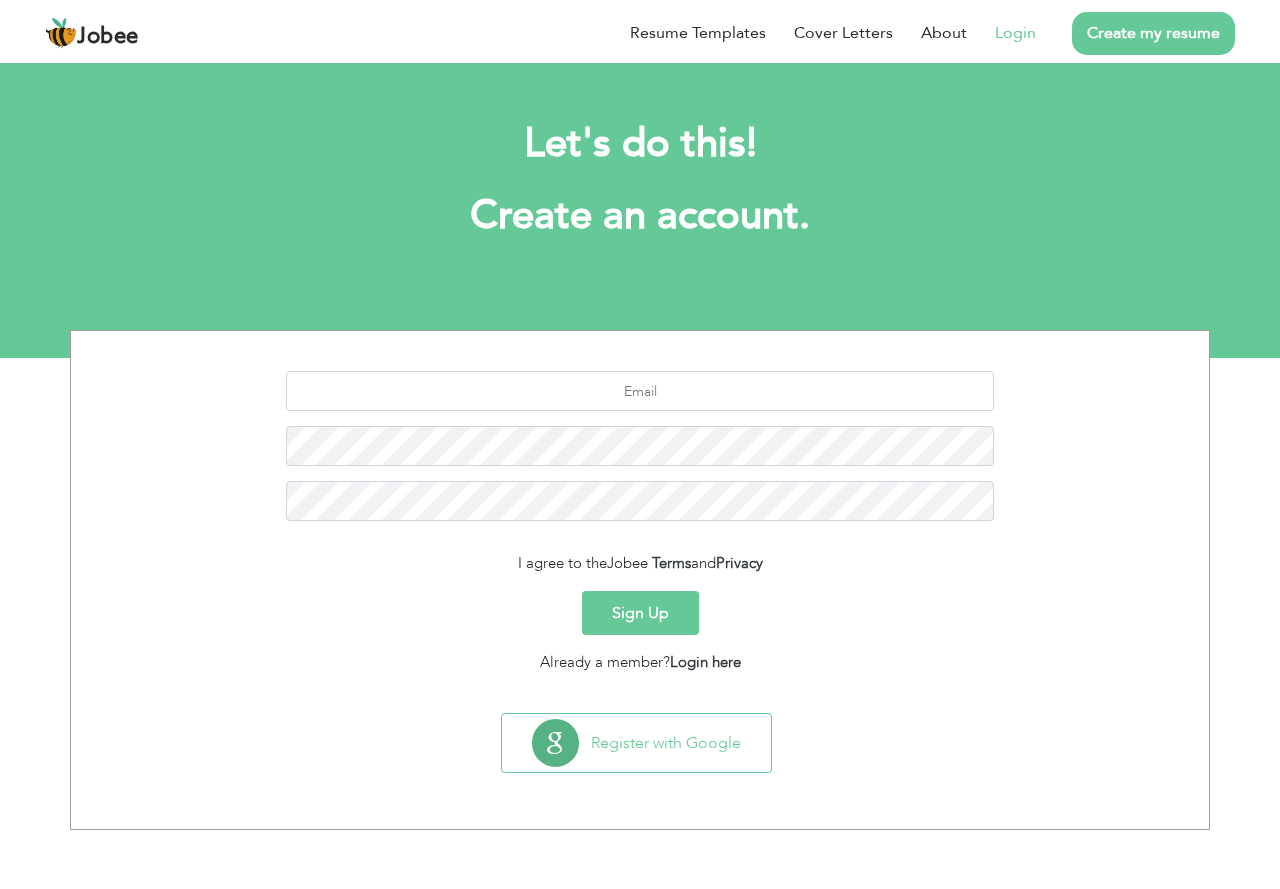 scroll, scrollTop: 0, scrollLeft: 0, axis: both 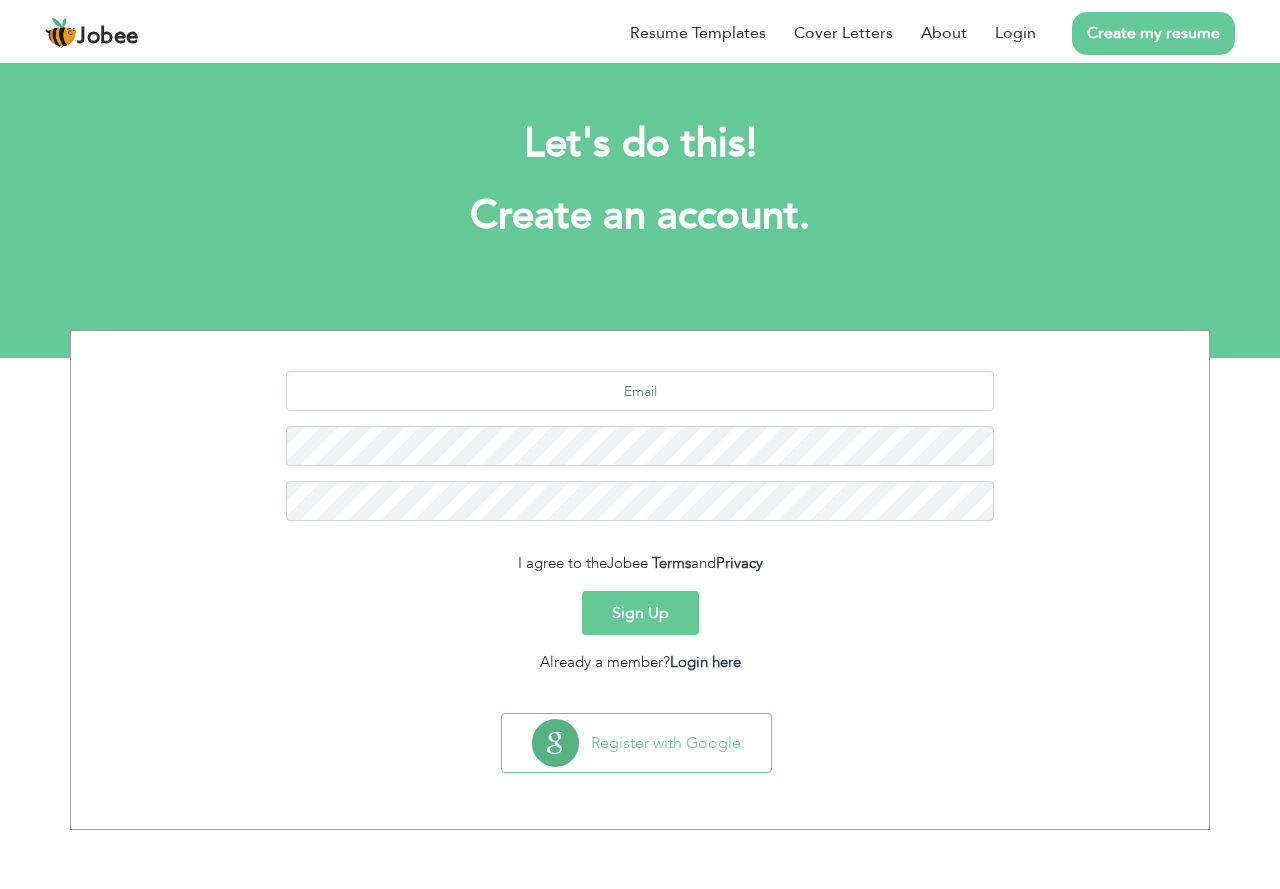 click on "Sign Up" at bounding box center (640, 613) 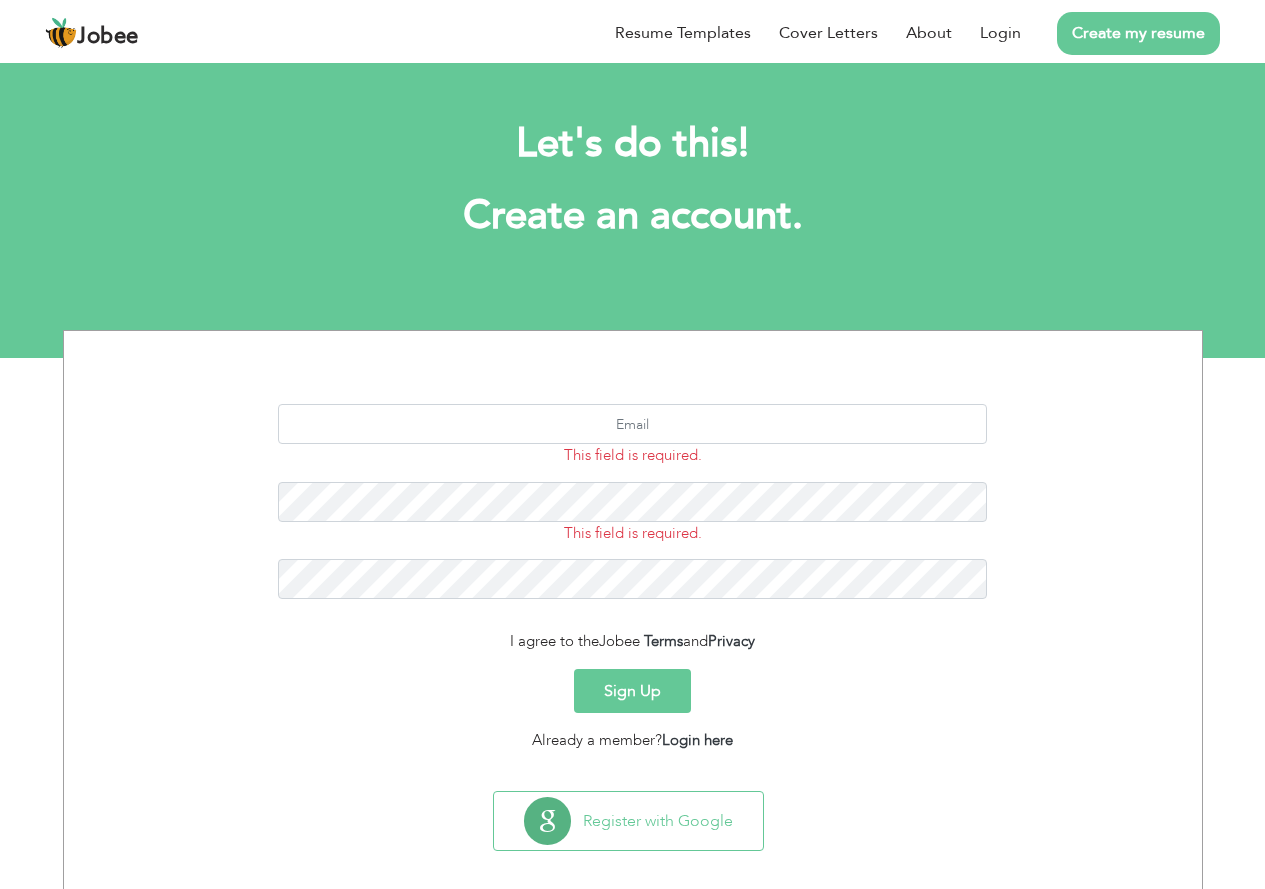 scroll, scrollTop: 0, scrollLeft: 0, axis: both 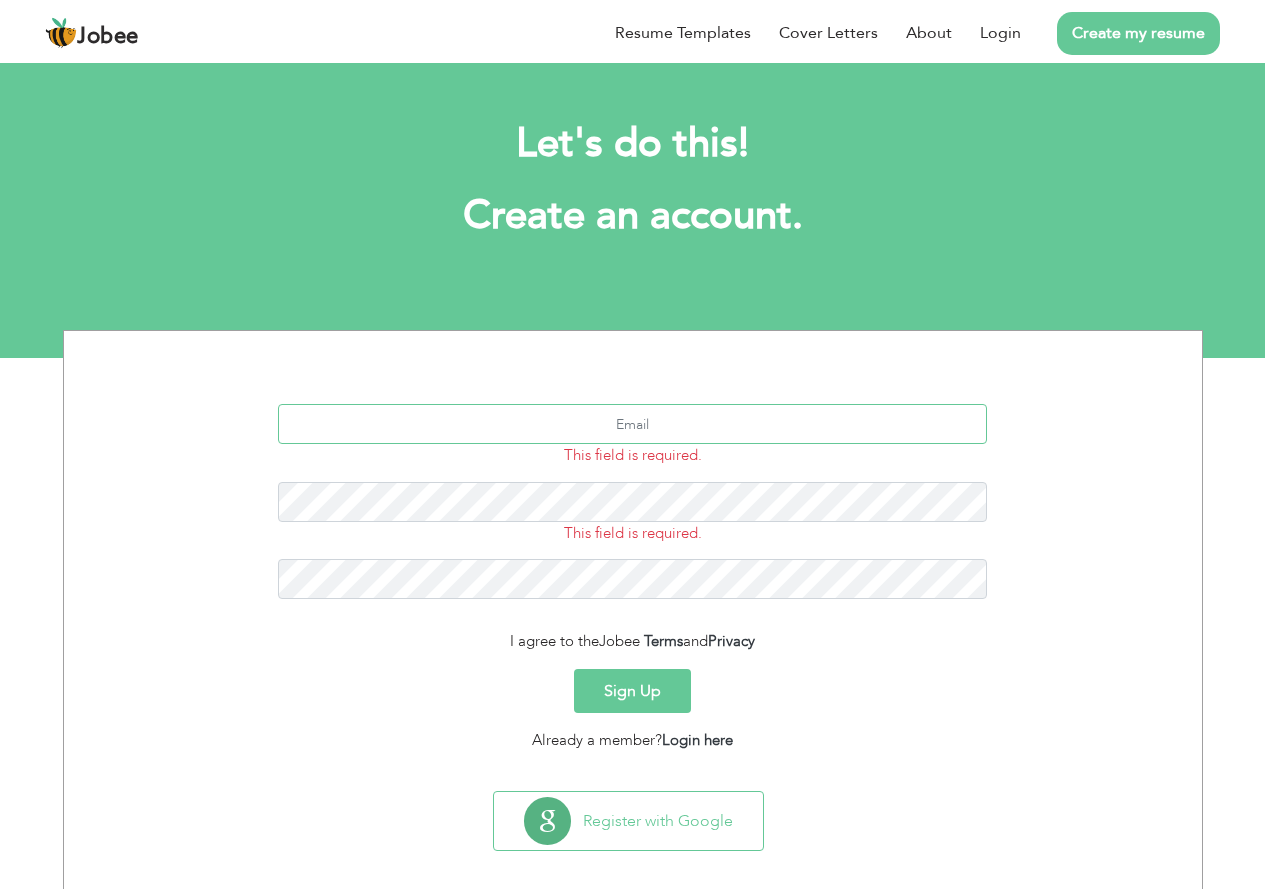 click at bounding box center [632, 424] 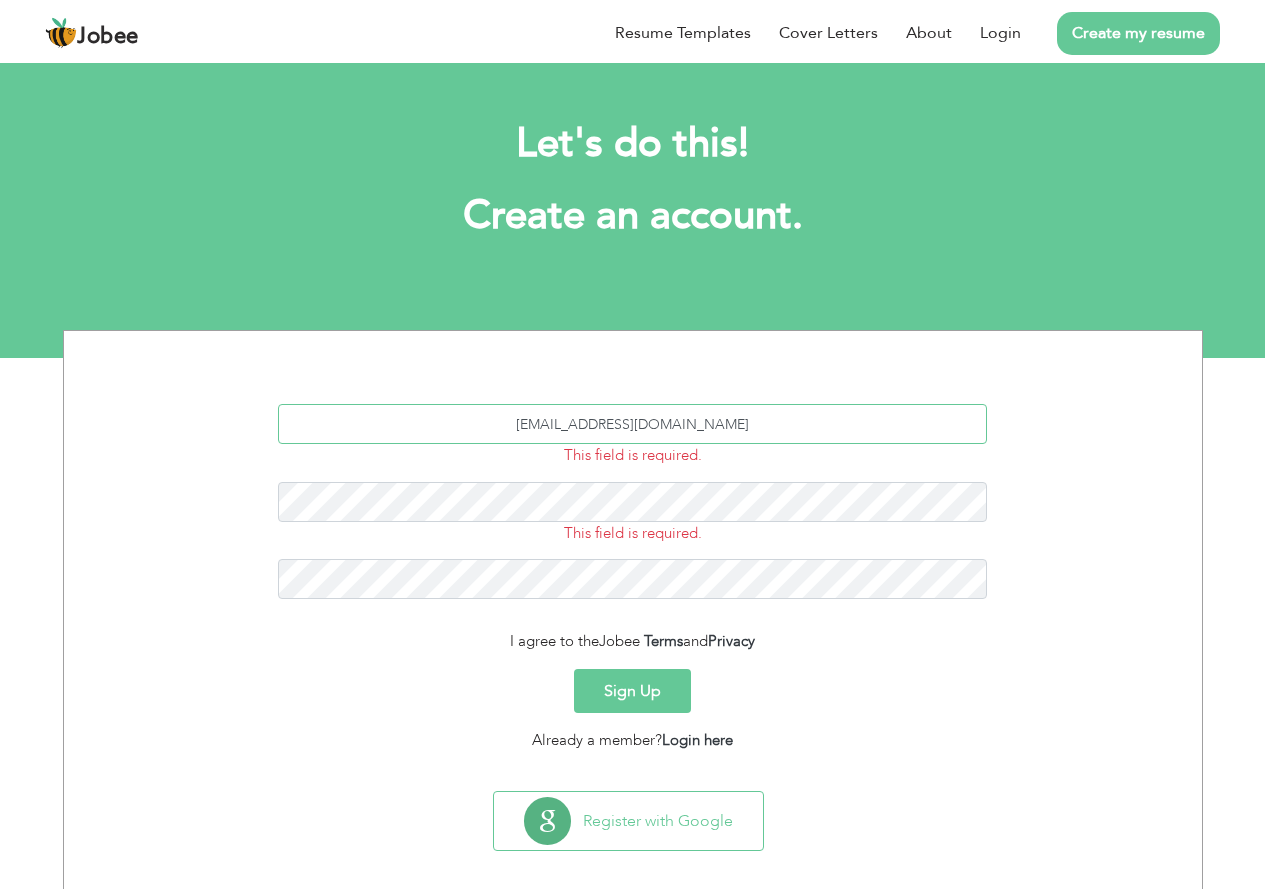 type on "[EMAIL_ADDRESS][DOMAIN_NAME]" 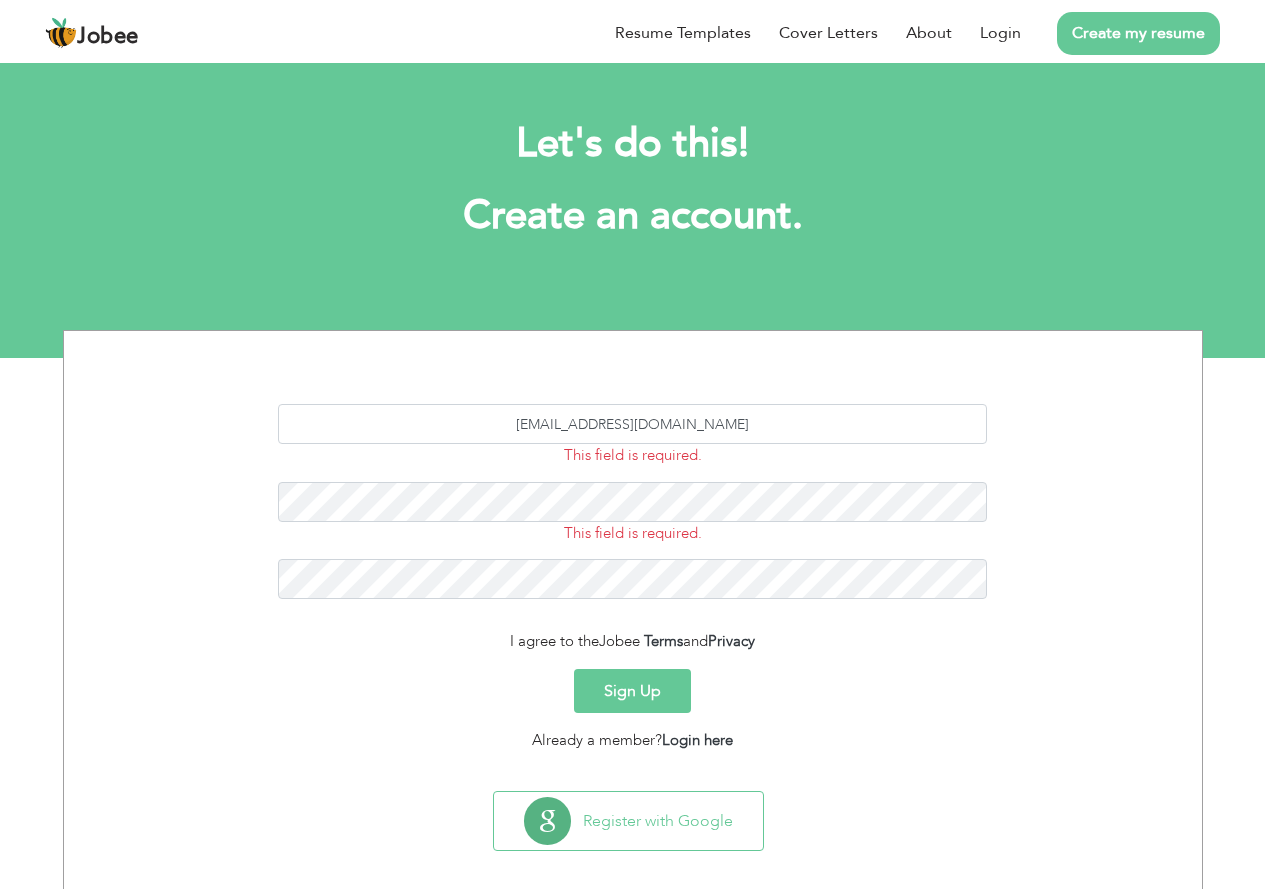 click on "Sign Up" at bounding box center (632, 691) 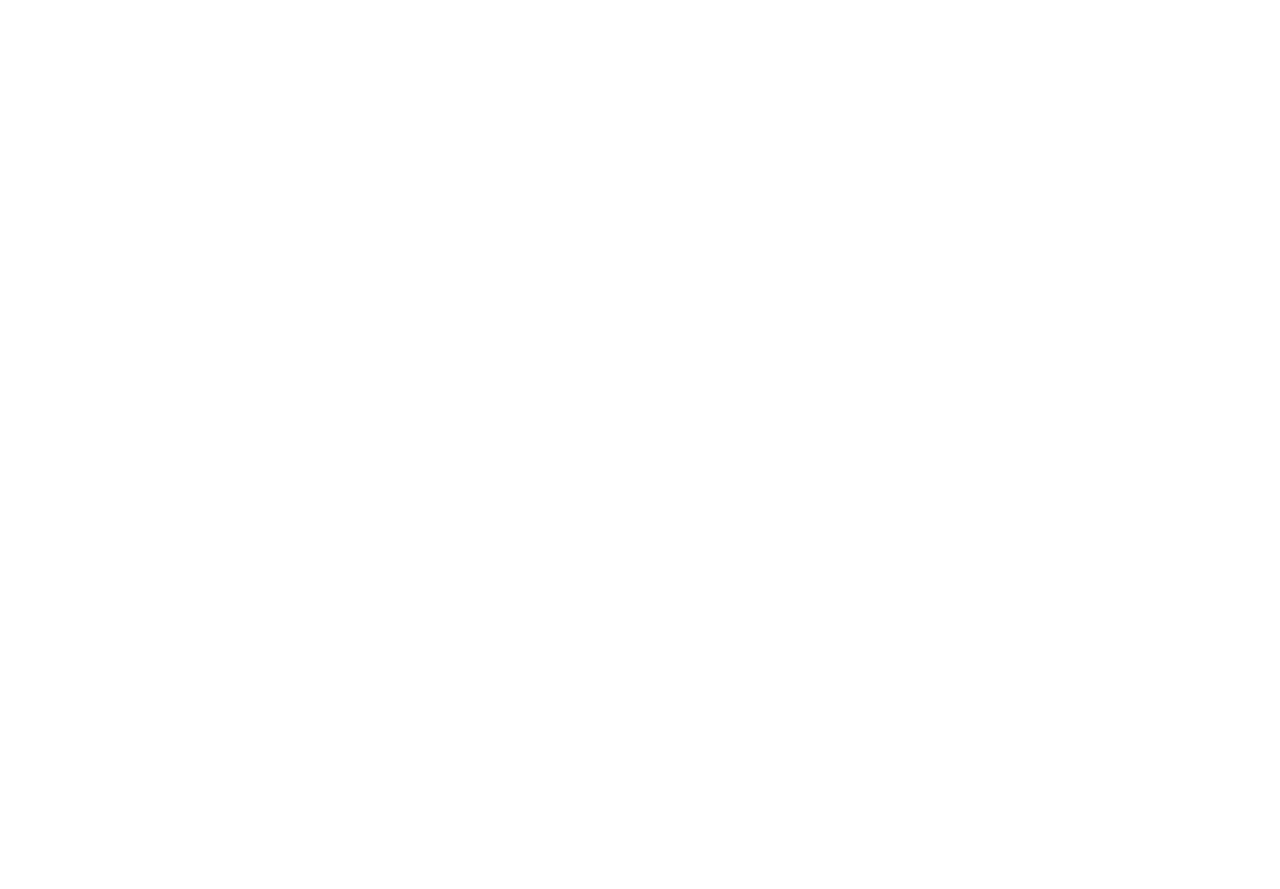 scroll, scrollTop: 0, scrollLeft: 0, axis: both 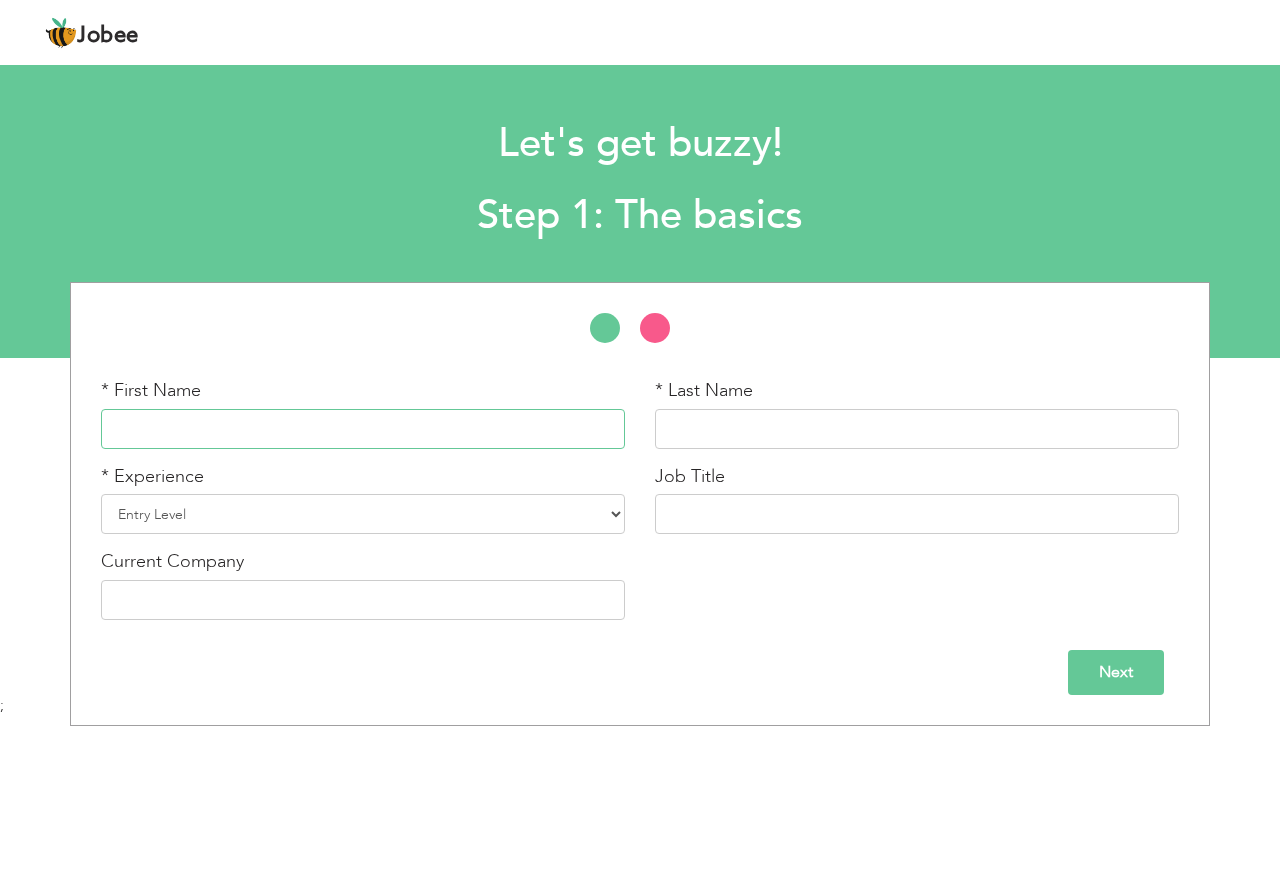 click at bounding box center (363, 429) 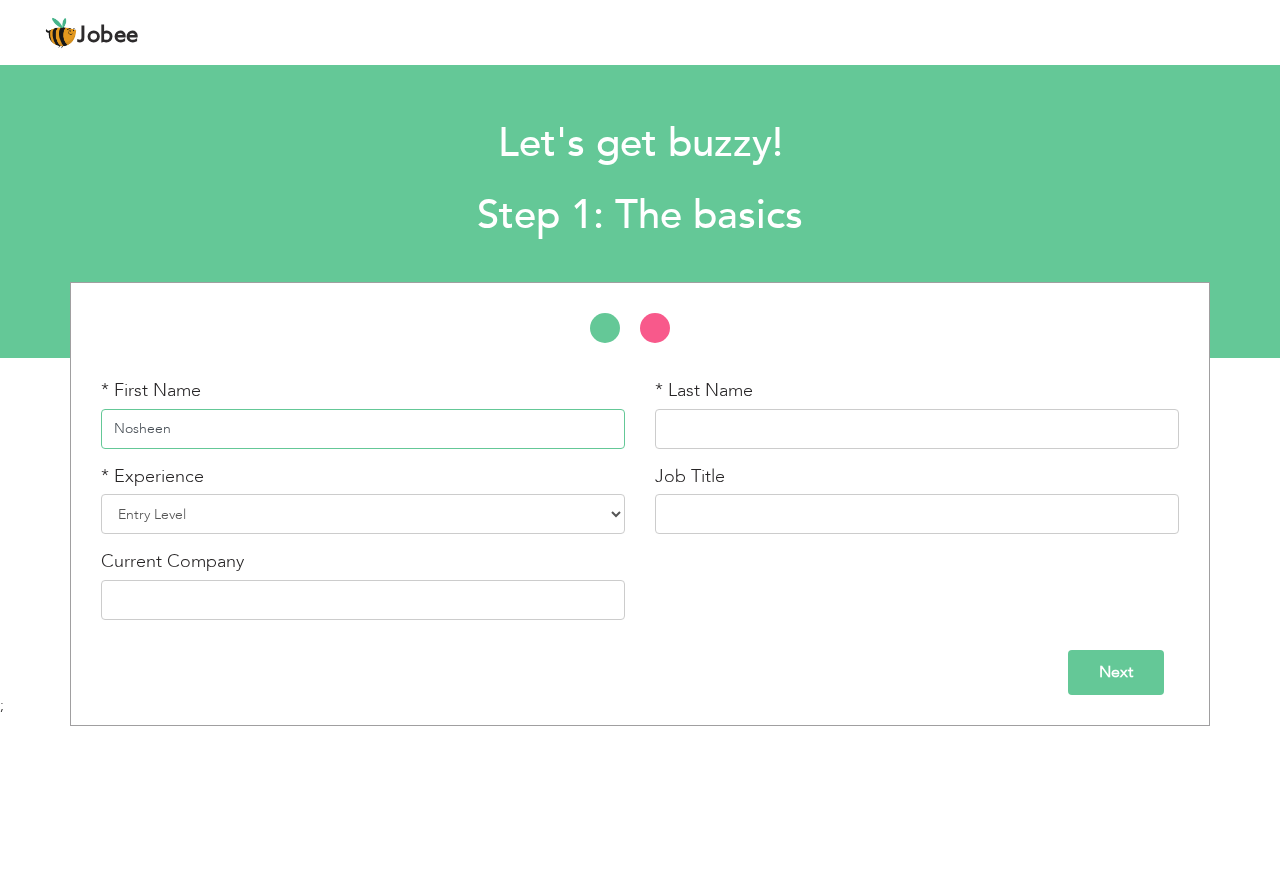 type on "Nosheen" 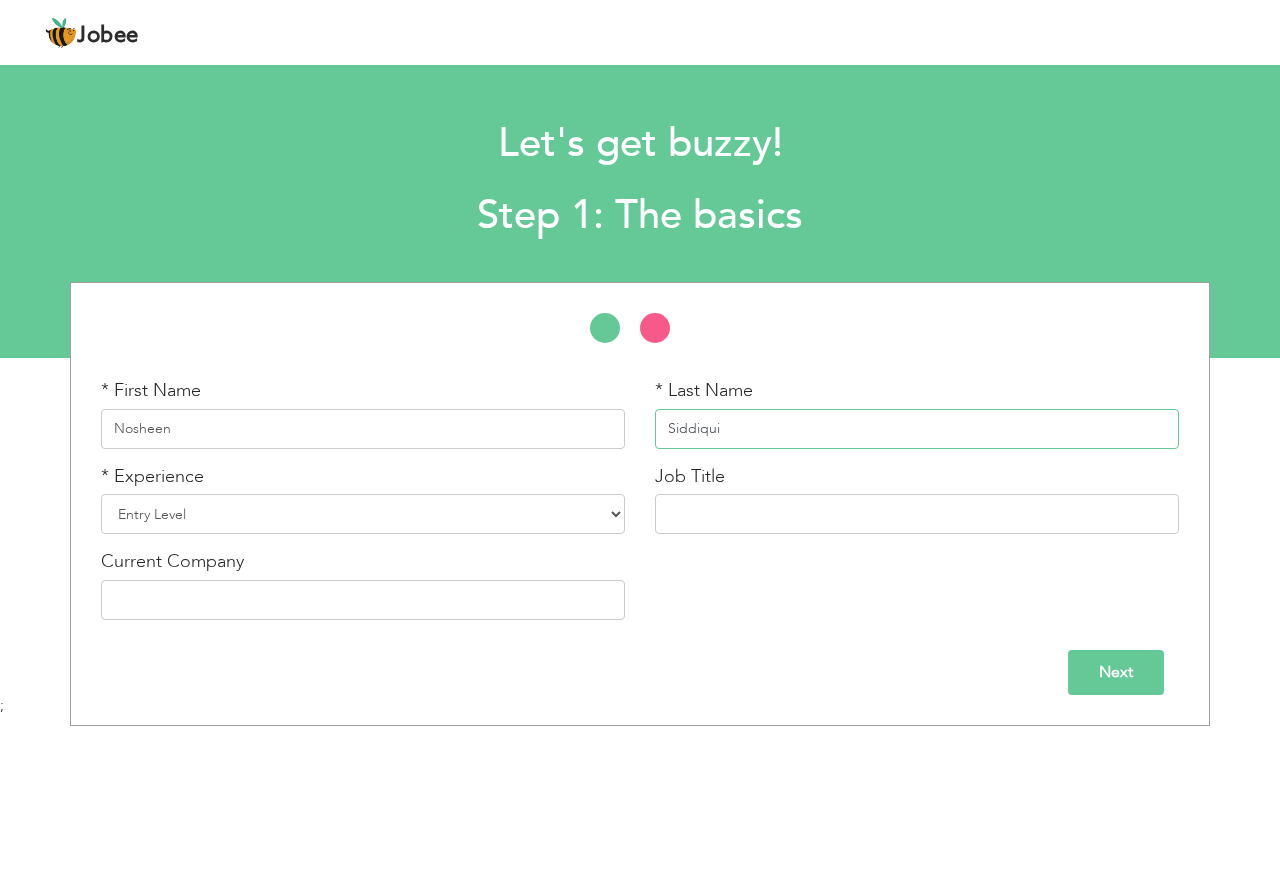 type on "Siddiqui" 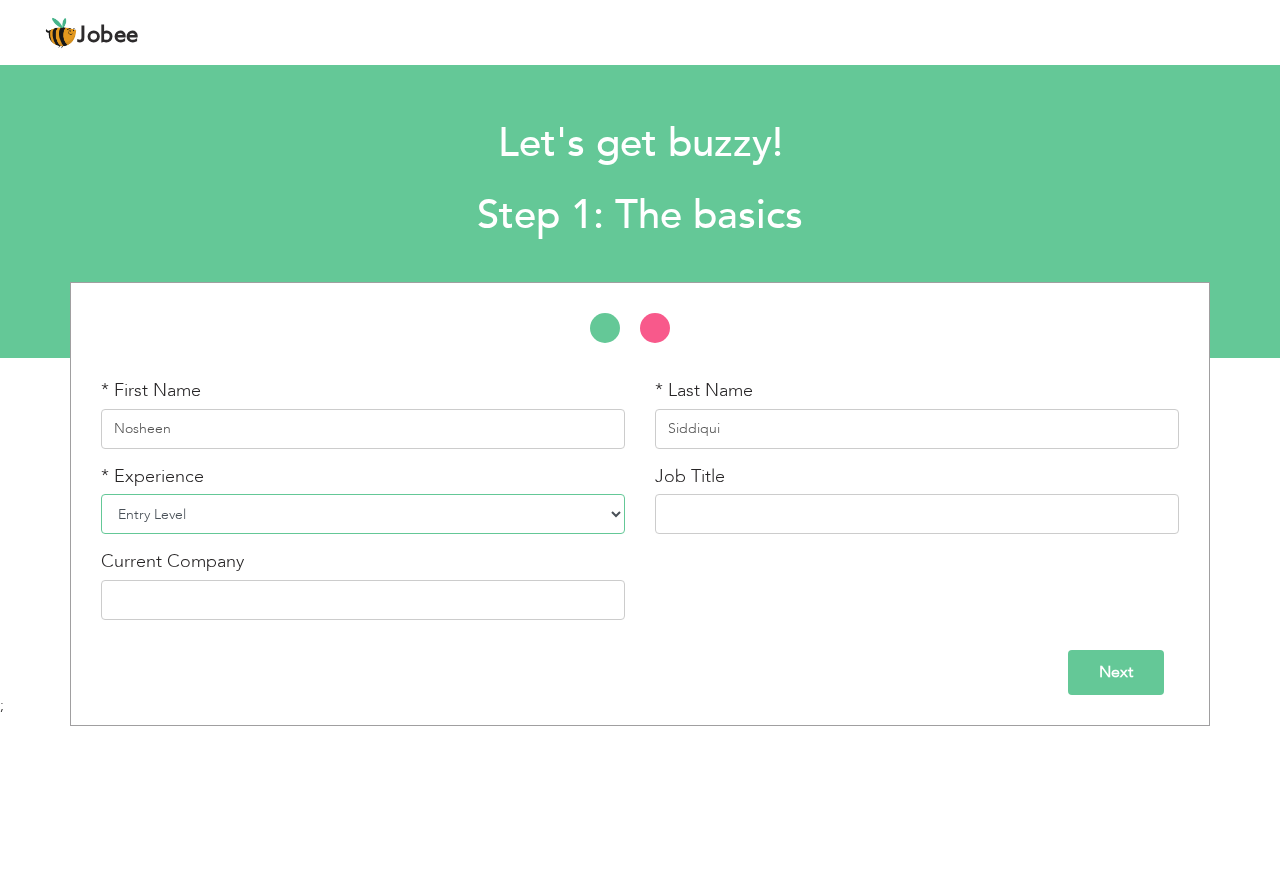 select on "10" 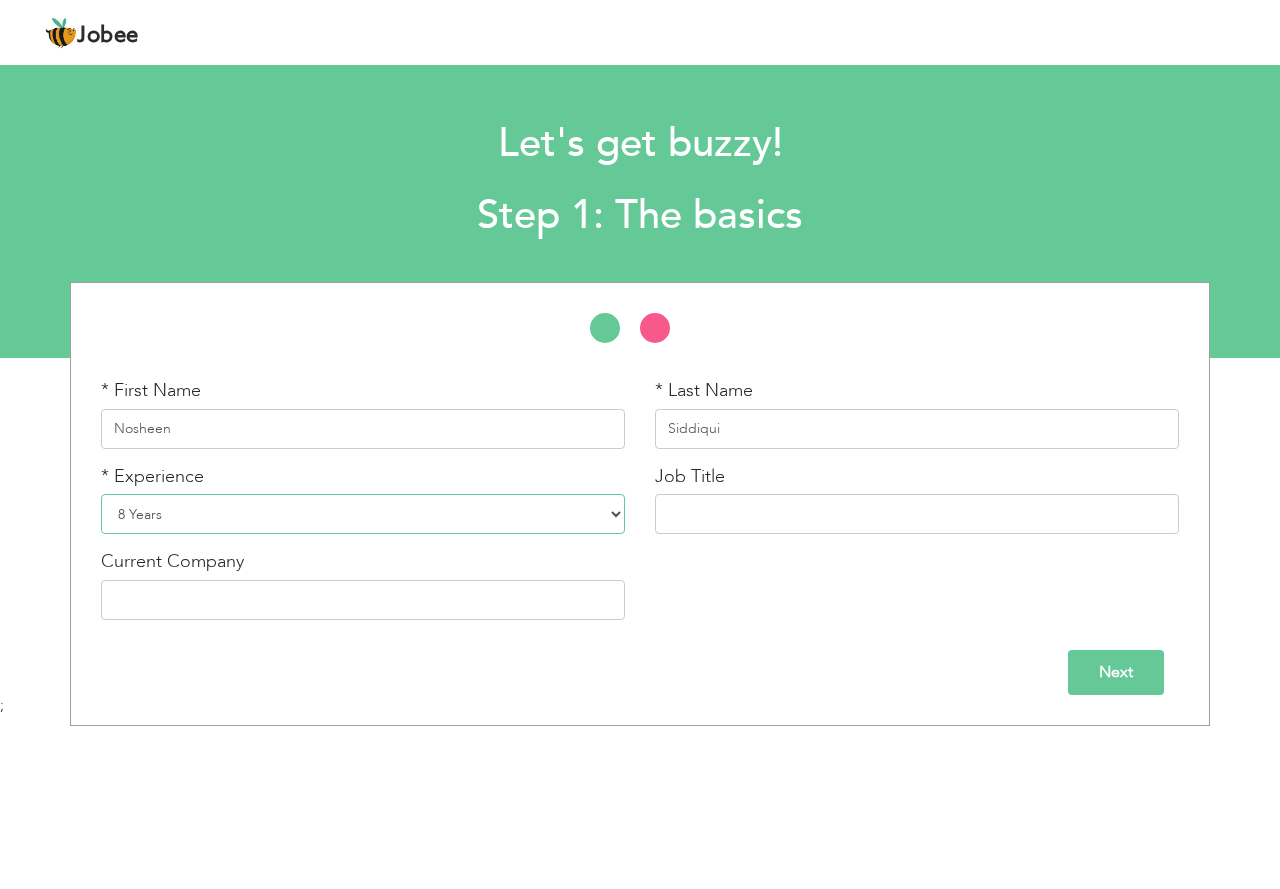 click on "Entry Level
Less than 1 Year
1 Year
2 Years
3 Years
4 Years
5 Years
6 Years
7 Years
8 Years
9 Years
10 Years
11 Years
12 Years
13 Years
14 Years
15 Years
16 Years
17 Years
18 Years
19 Years
20 Years
21 Years
22 Years
23 Years
24 Years
25 Years
26 Years
27 Years
28 Years
29 Years
30 Years
31 Years
32 Years
33 Years
34 Years
35 Years
More than 35 Years" at bounding box center (363, 514) 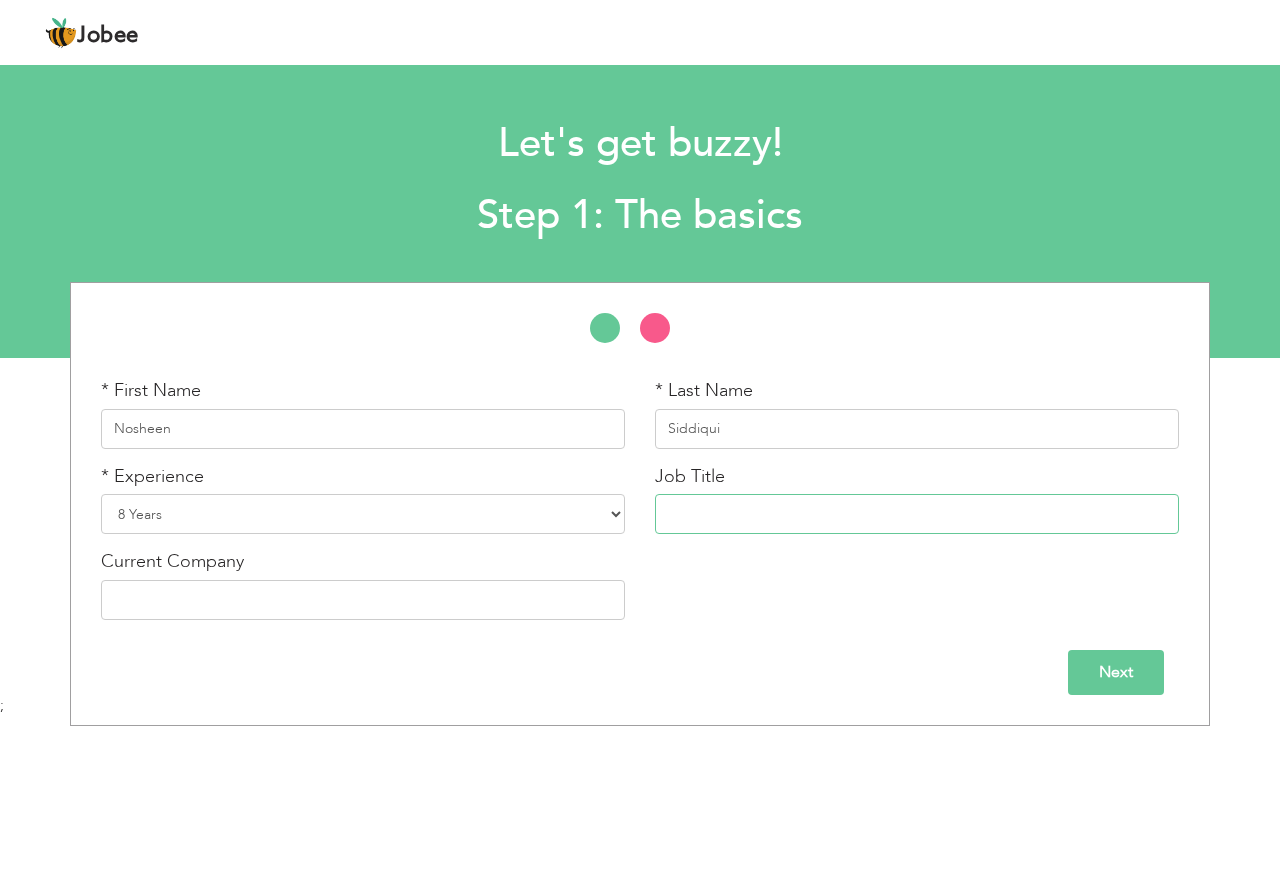 click at bounding box center (917, 514) 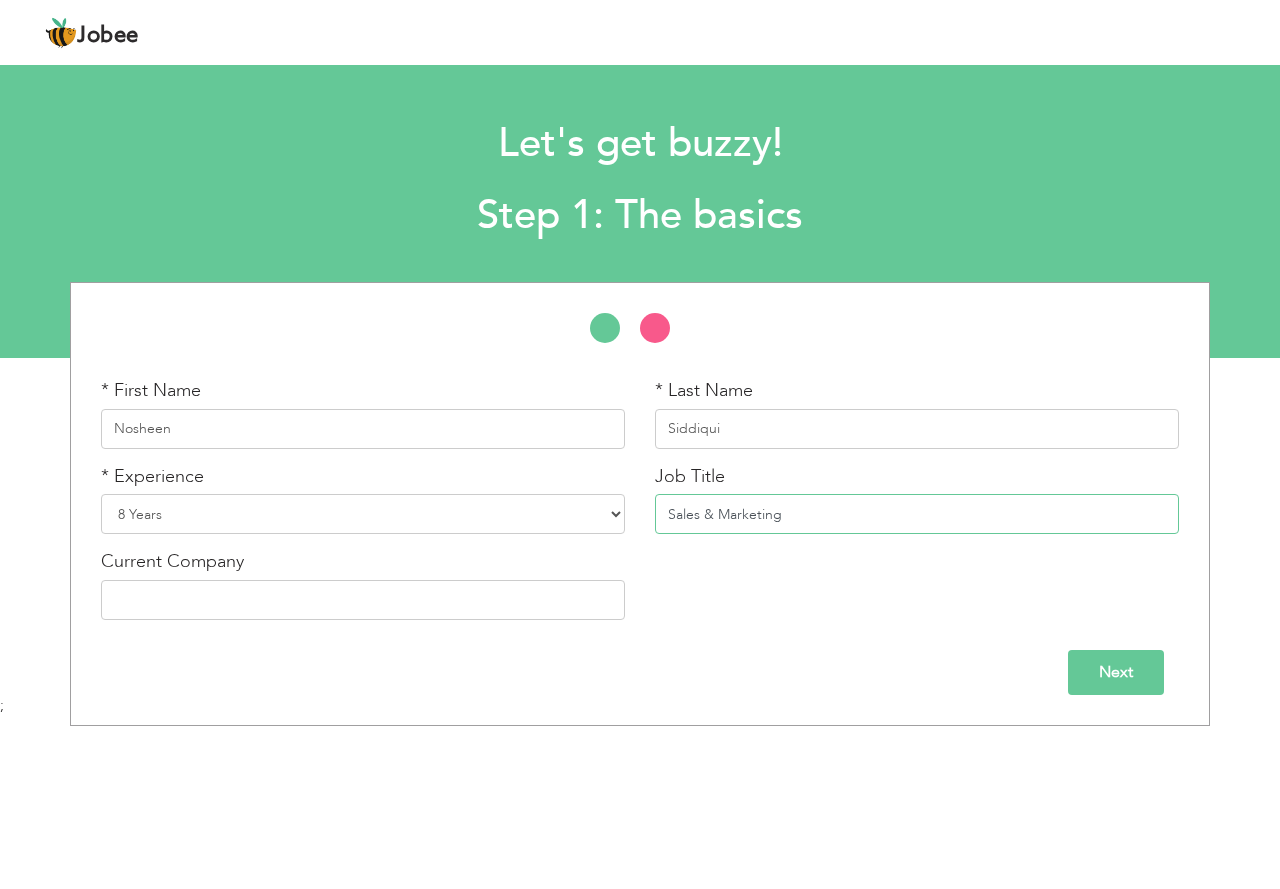 type on "Sales & Marketing" 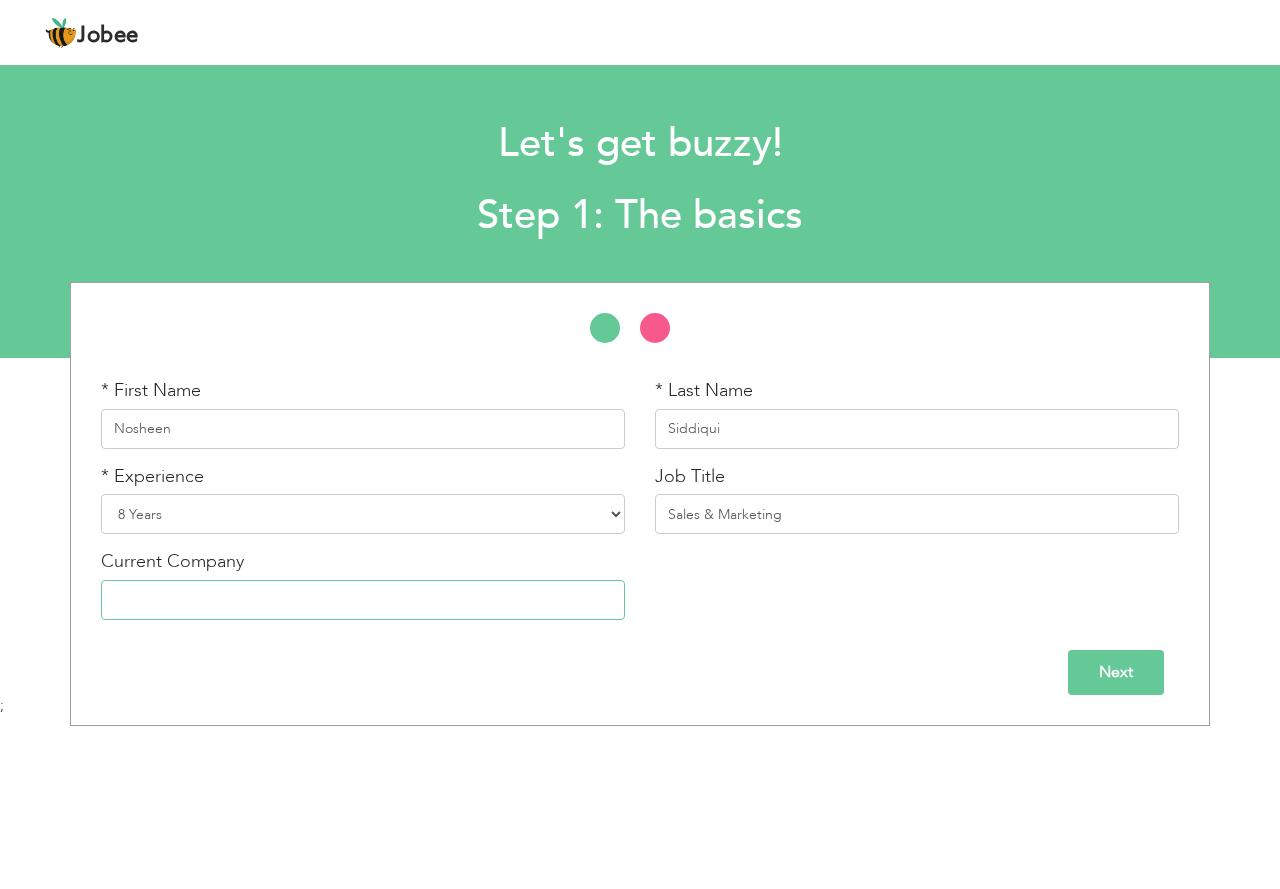click at bounding box center (363, 600) 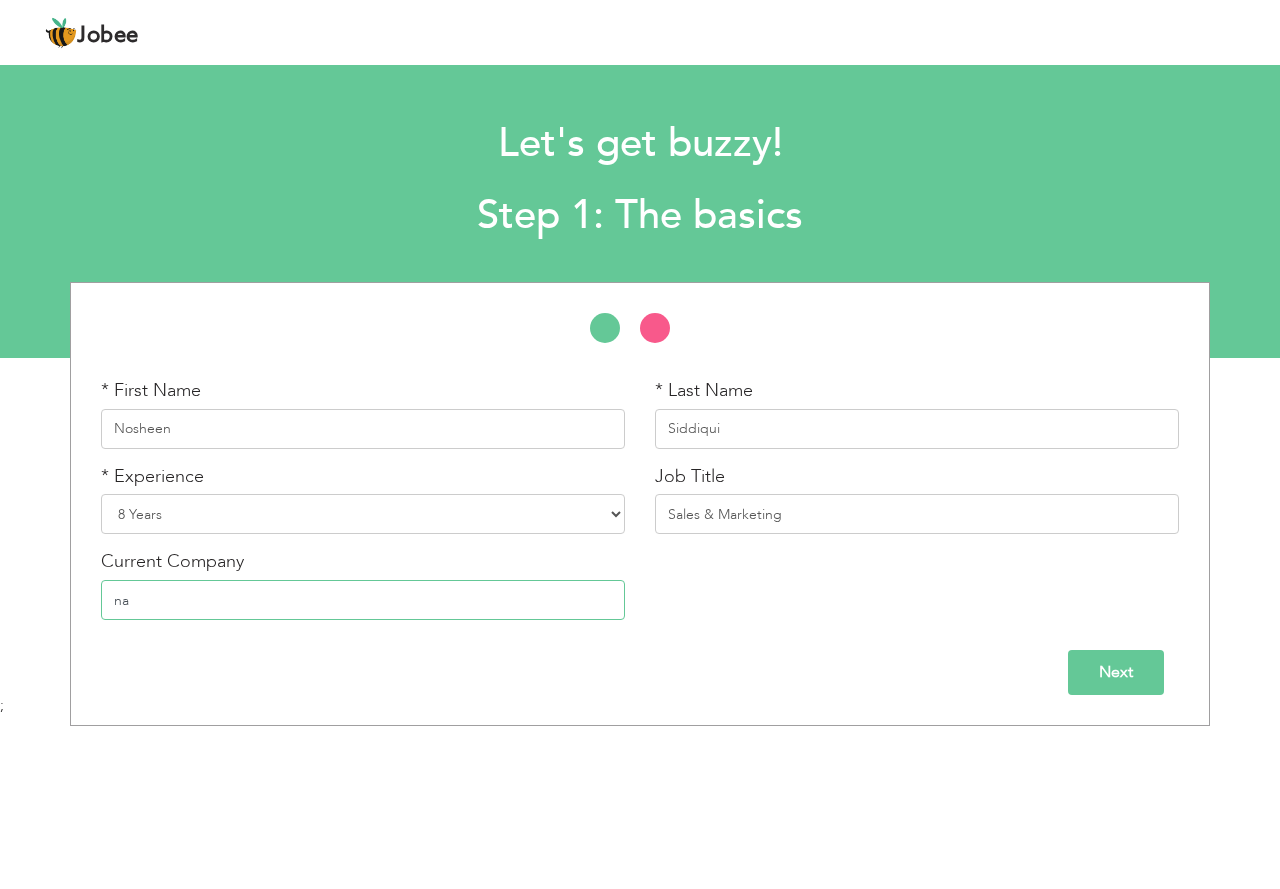type on "n" 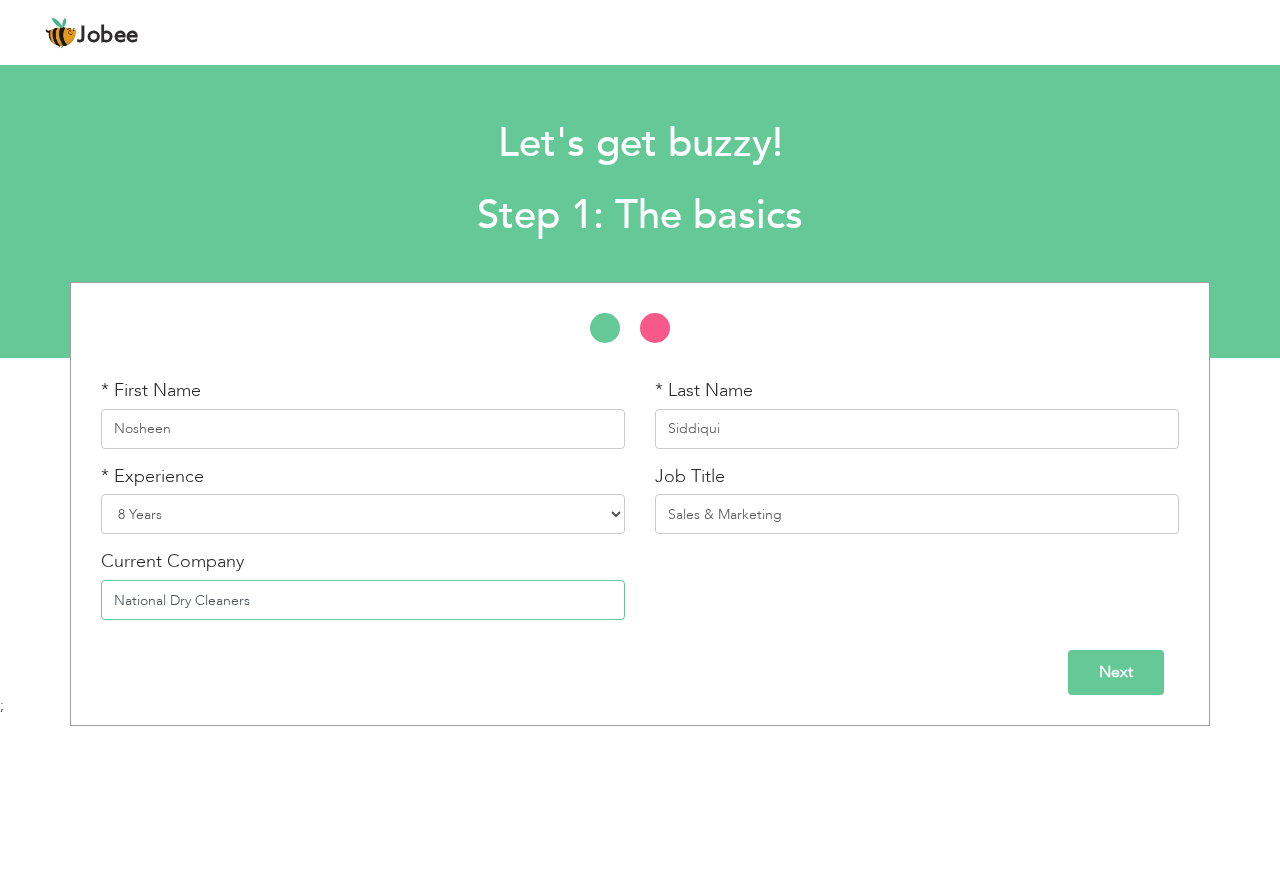 type on "National Dry Cleaners" 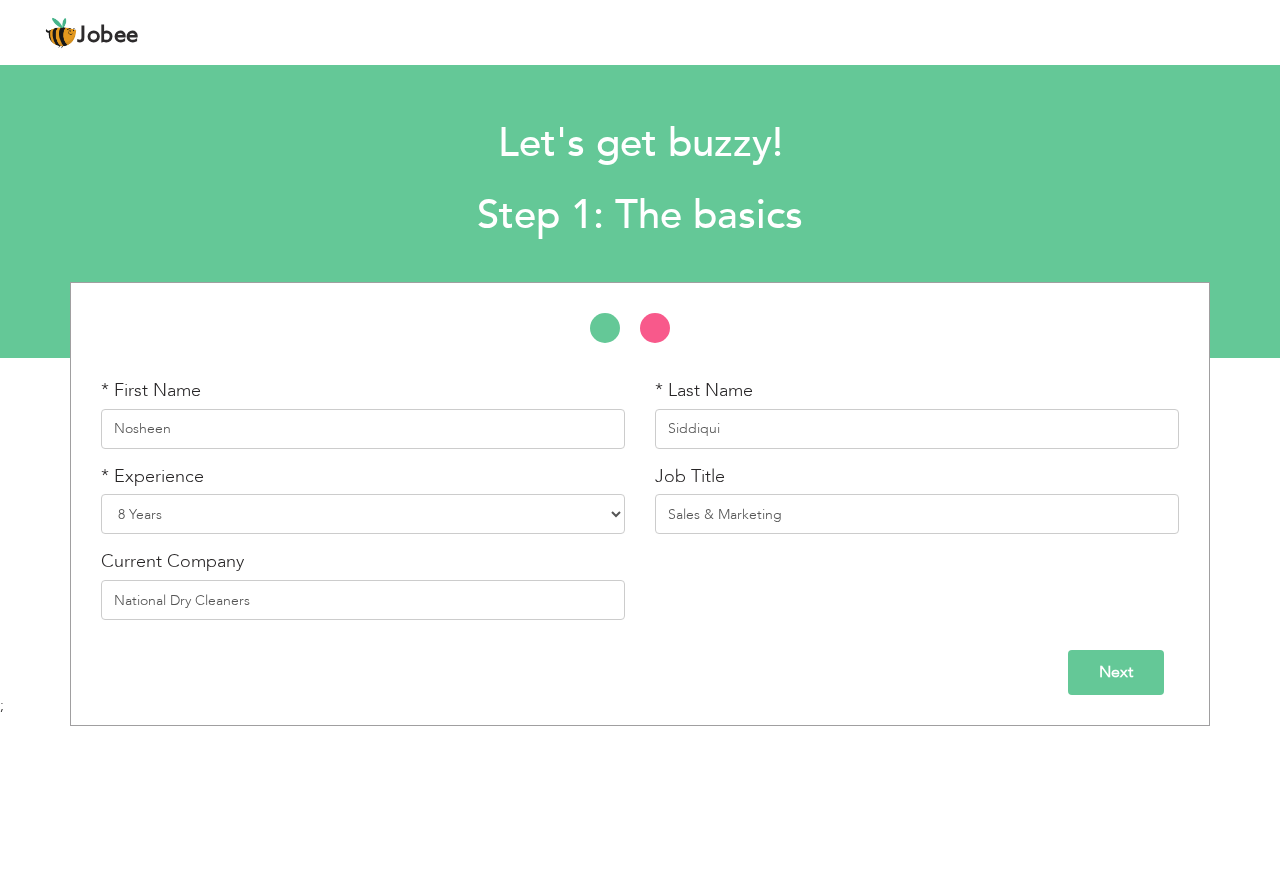 click on "Next" at bounding box center [1116, 672] 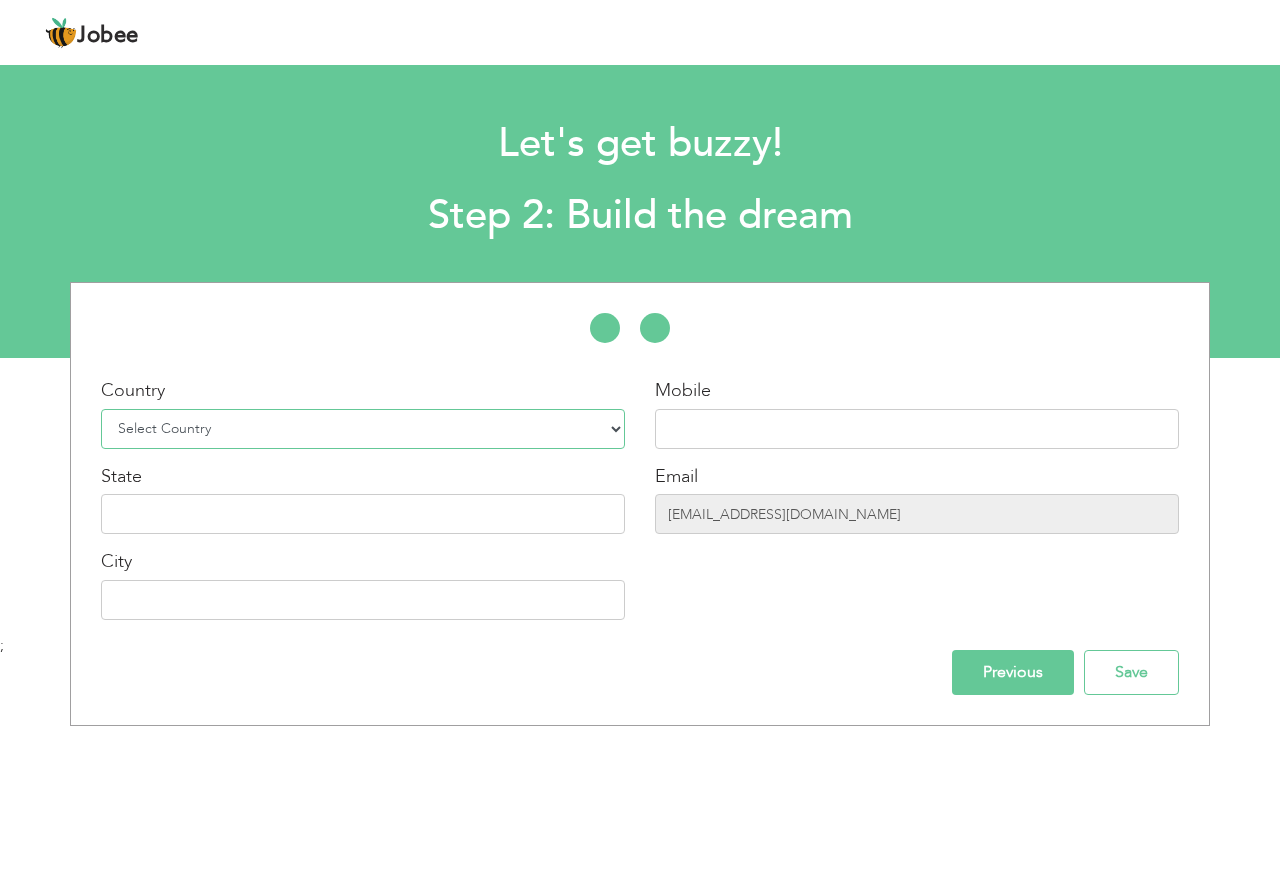 click on "Select Country
Afghanistan
Albania
Algeria
American Samoa
Andorra
Angola
Anguilla
Antarctica
Antigua and Barbuda
Argentina
Armenia
Aruba
Australia
Austria
Azerbaijan
Bahamas
Bahrain
Bangladesh
Barbados
Belarus
Belgium
Belize
Benin
Bermuda
Bhutan
Bolivia
Bosnia-Herzegovina
Botswana
Bouvet Island
Brazil
British Indian Ocean Territory
Brunei Darussalam
Bulgaria
Burkina Faso
Burundi
Cambodia
Cameroon
Canada
Cape Verde
Cayman Islands
Central African Republic
Chad
Chile
China
Christmas Island
Cocos (Keeling) Islands
Colombia
Comoros
Congo
Congo, Dem. Republic
Cook Islands
Costa Rica
Croatia
Cuba
Cyprus
Czech Rep
Denmark
Djibouti
Dominica
Dominican Republic
Ecuador
Egypt
El Salvador
Equatorial Guinea
Eritrea
Estonia
Ethiopia
European Union
Falkland Islands (Malvinas)
Faroe Islands
Fiji
Finland
France
French Guiana
French Southern Territories
Gabon
Gambia
Georgia" at bounding box center (363, 429) 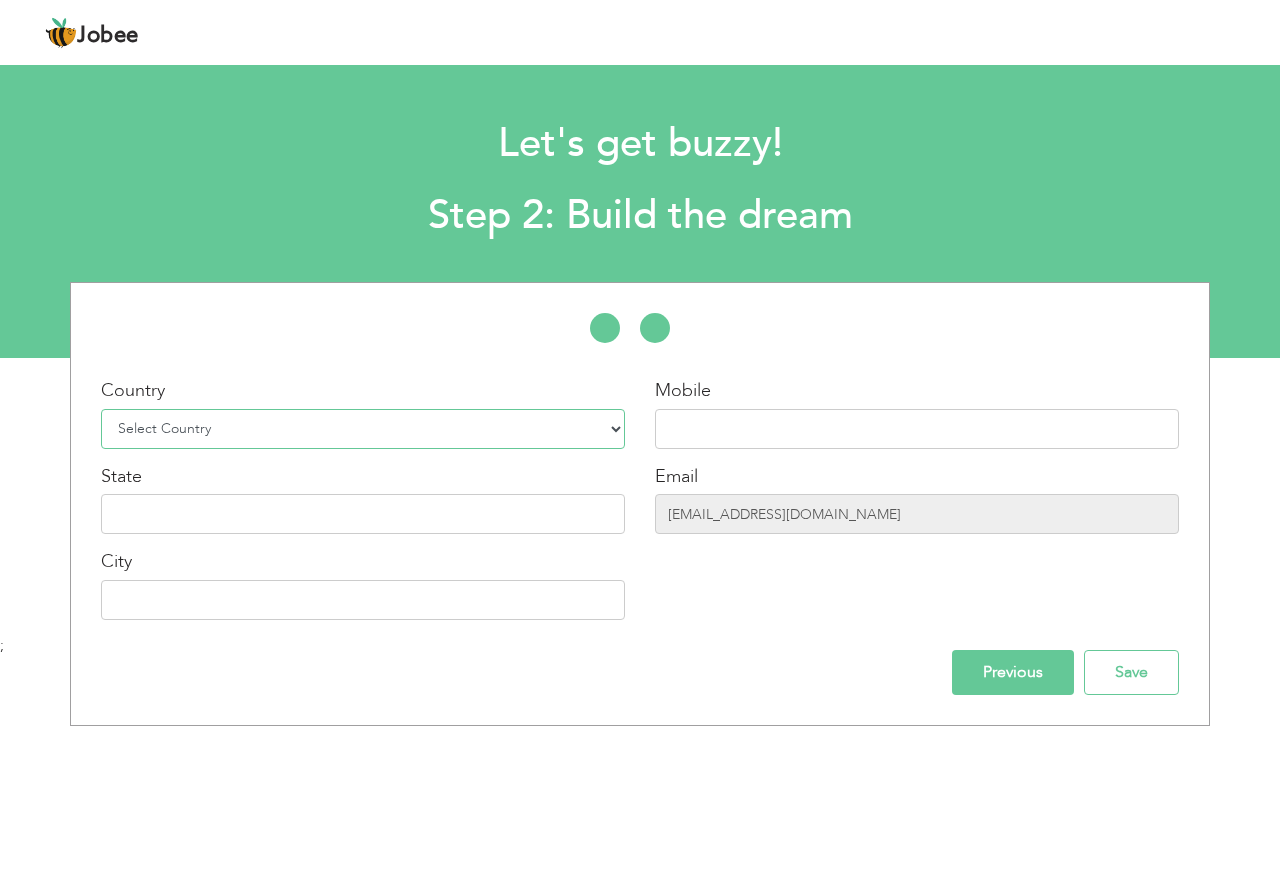 select on "166" 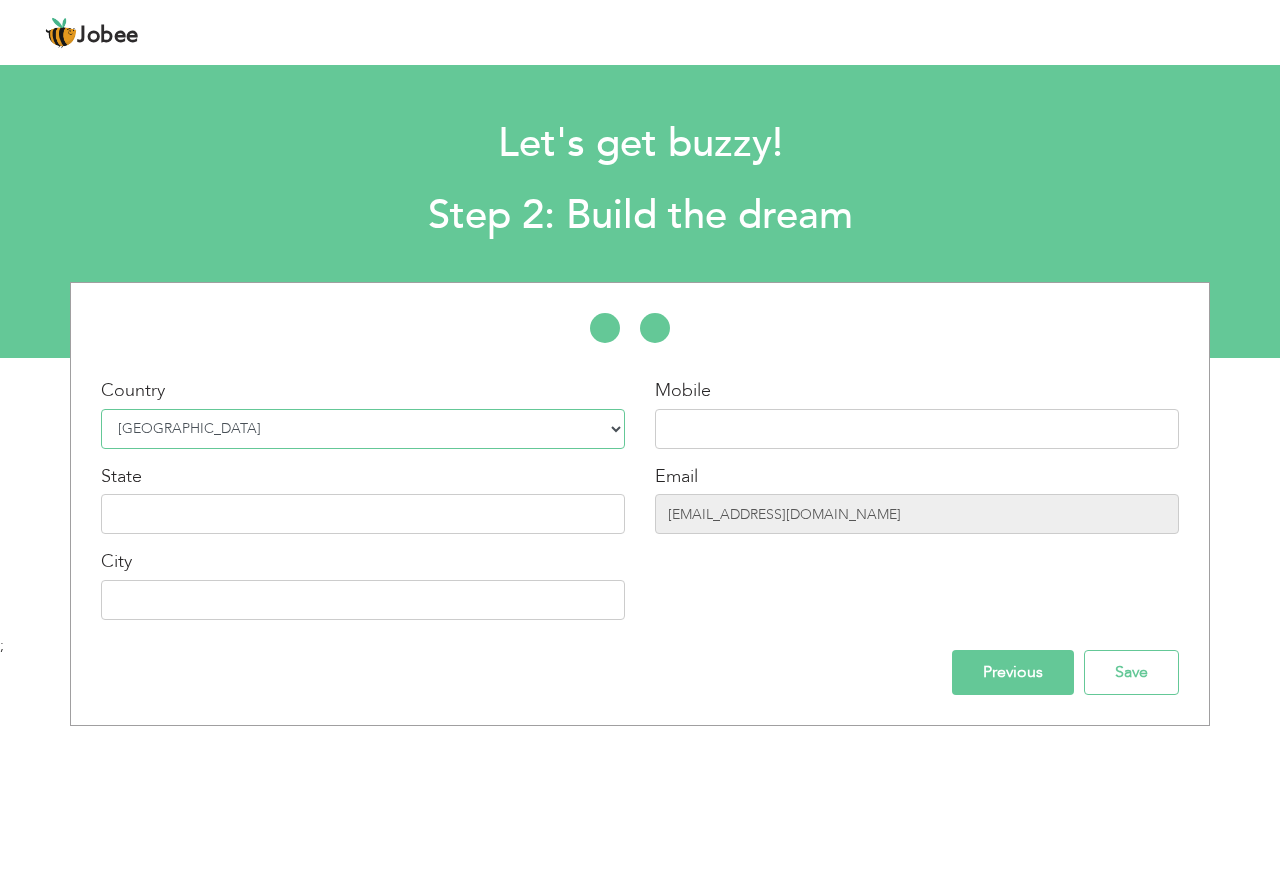 click on "Select Country
Afghanistan
Albania
Algeria
American Samoa
Andorra
Angola
Anguilla
Antarctica
Antigua and Barbuda
Argentina
Armenia
Aruba
Australia
Austria
Azerbaijan
Bahamas
Bahrain
Bangladesh
Barbados
Belarus
Belgium
Belize
Benin
Bermuda
Bhutan
Bolivia
Bosnia-Herzegovina
Botswana
Bouvet Island
Brazil
British Indian Ocean Territory
Brunei Darussalam
Bulgaria
Burkina Faso
Burundi
Cambodia
Cameroon
Canada
Cape Verde
Cayman Islands
Central African Republic
Chad
Chile
China
Christmas Island
Cocos (Keeling) Islands
Colombia
Comoros
Congo
Congo, Dem. Republic
Cook Islands
Costa Rica
Croatia
Cuba
Cyprus
Czech Rep
Denmark
Djibouti
Dominica
Dominican Republic
Ecuador
Egypt
El Salvador
Equatorial Guinea
Eritrea
Estonia
Ethiopia
European Union
Falkland Islands (Malvinas)
Faroe Islands
Fiji
Finland
France
French Guiana
French Southern Territories
Gabon
Gambia
Georgia" at bounding box center (363, 429) 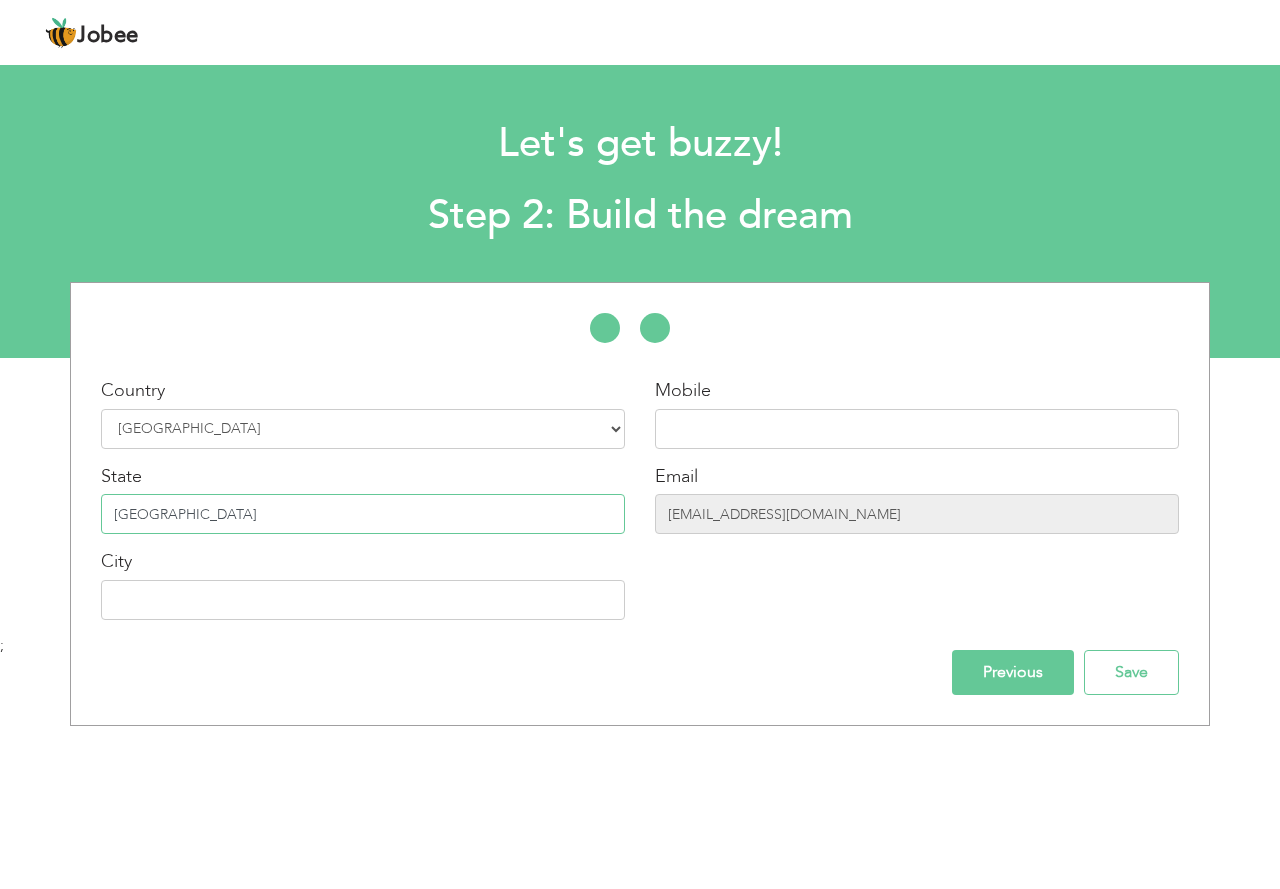 type on "[GEOGRAPHIC_DATA]" 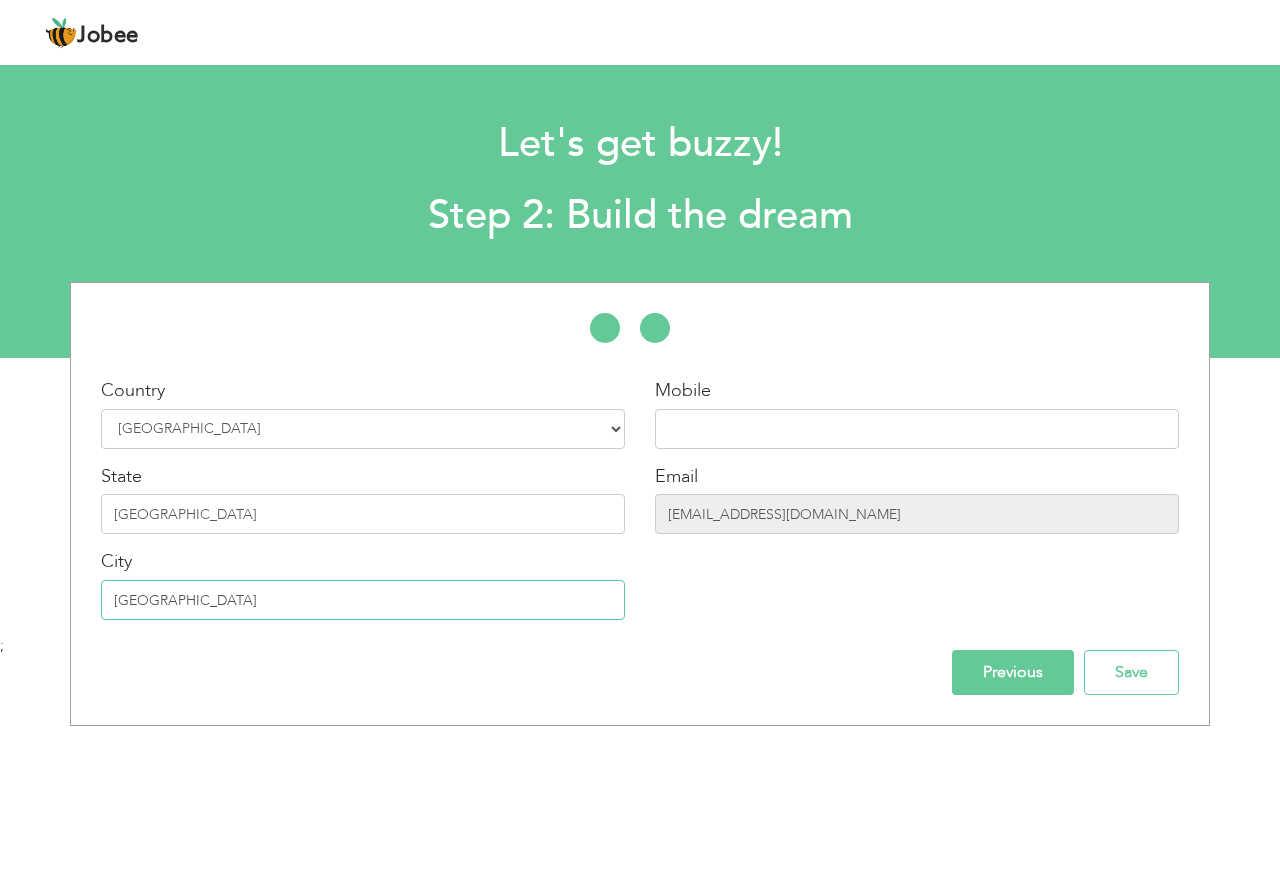 type on "[GEOGRAPHIC_DATA]" 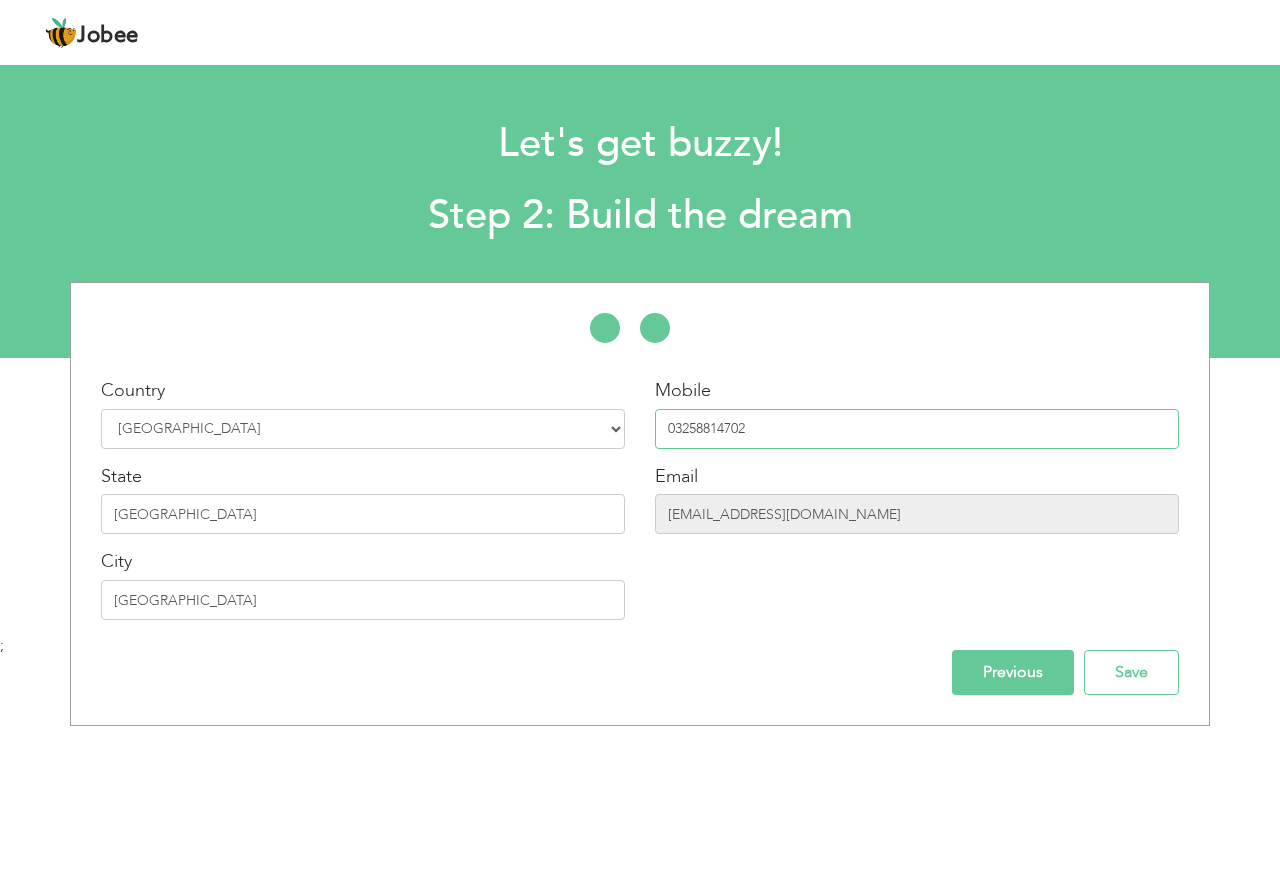 type on "03258814702" 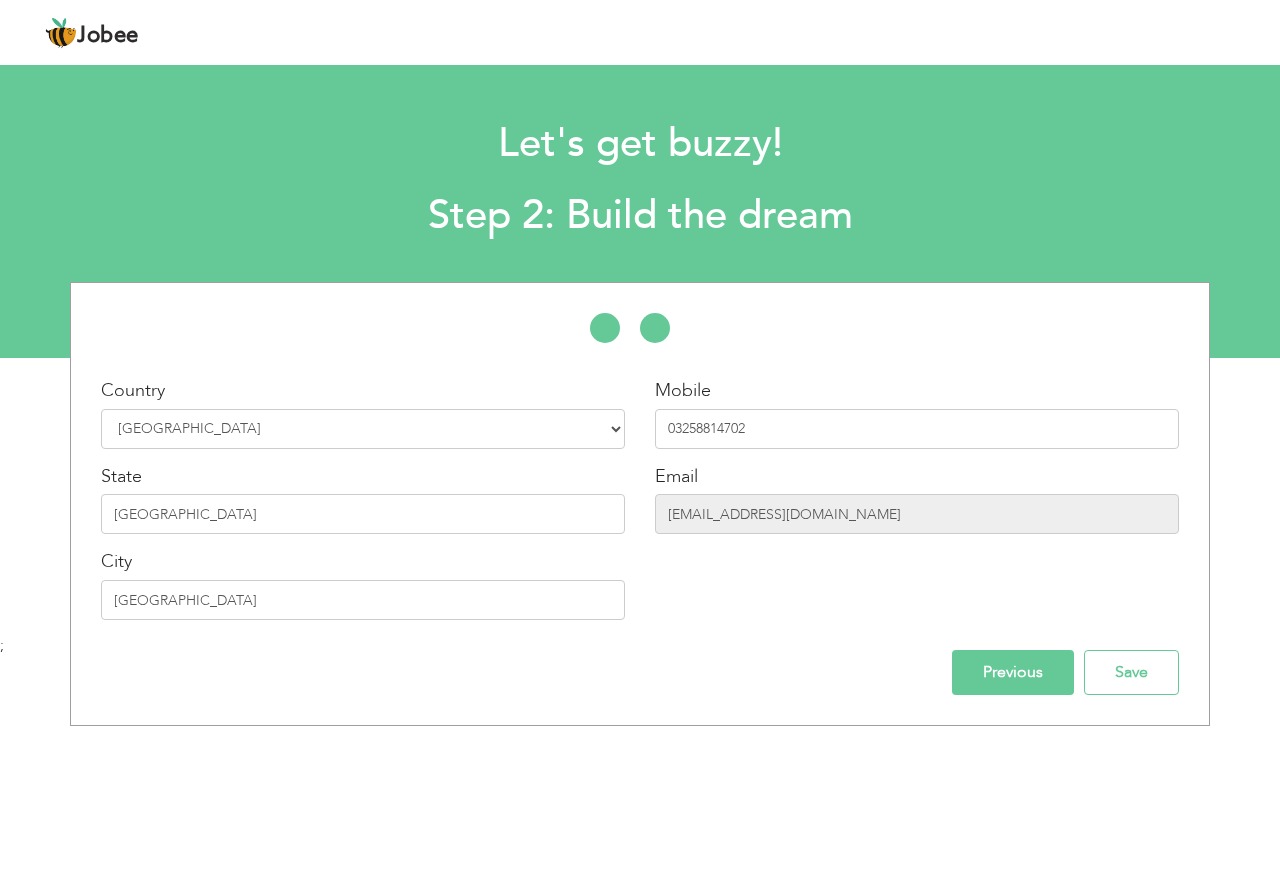 click on "Previous" at bounding box center (1013, 672) 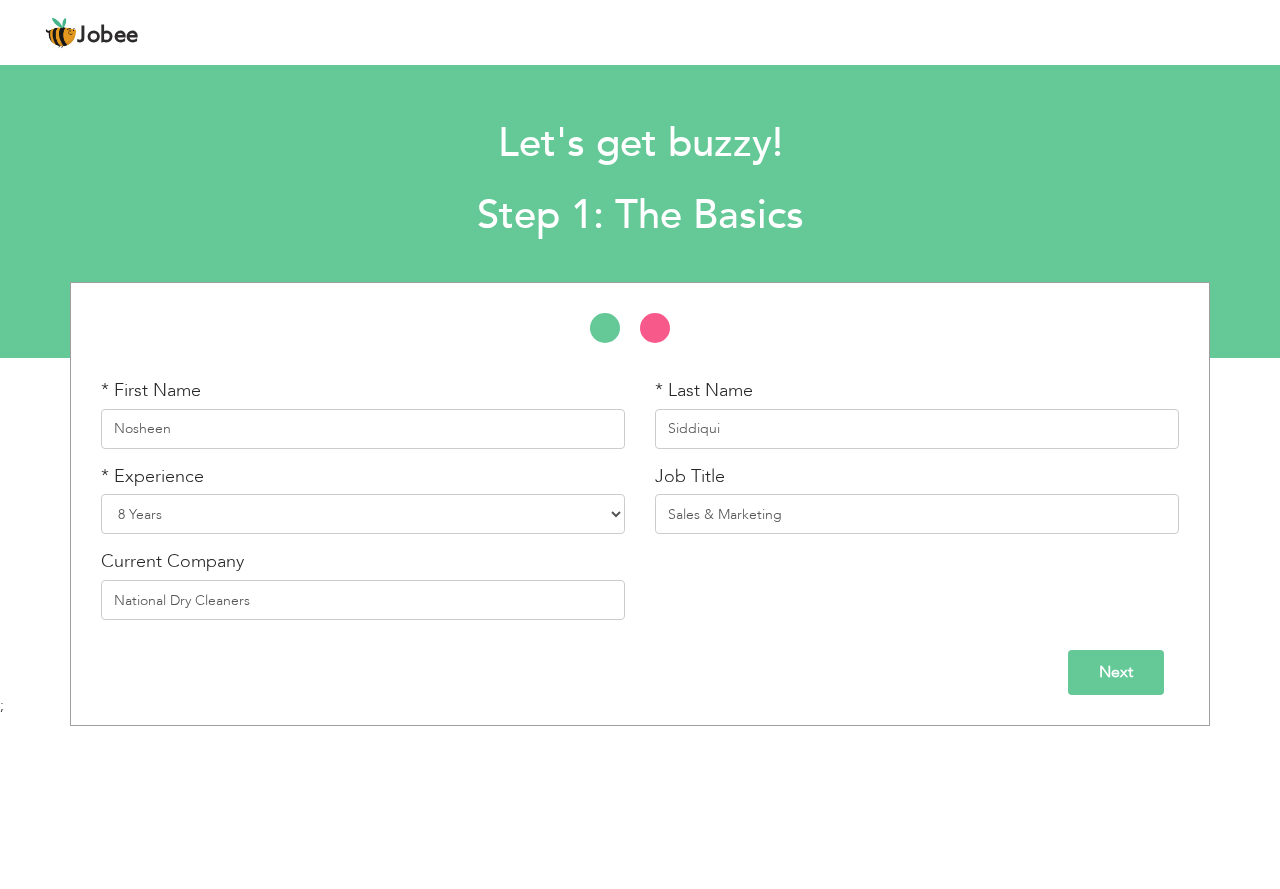 click on "Next" at bounding box center [1116, 672] 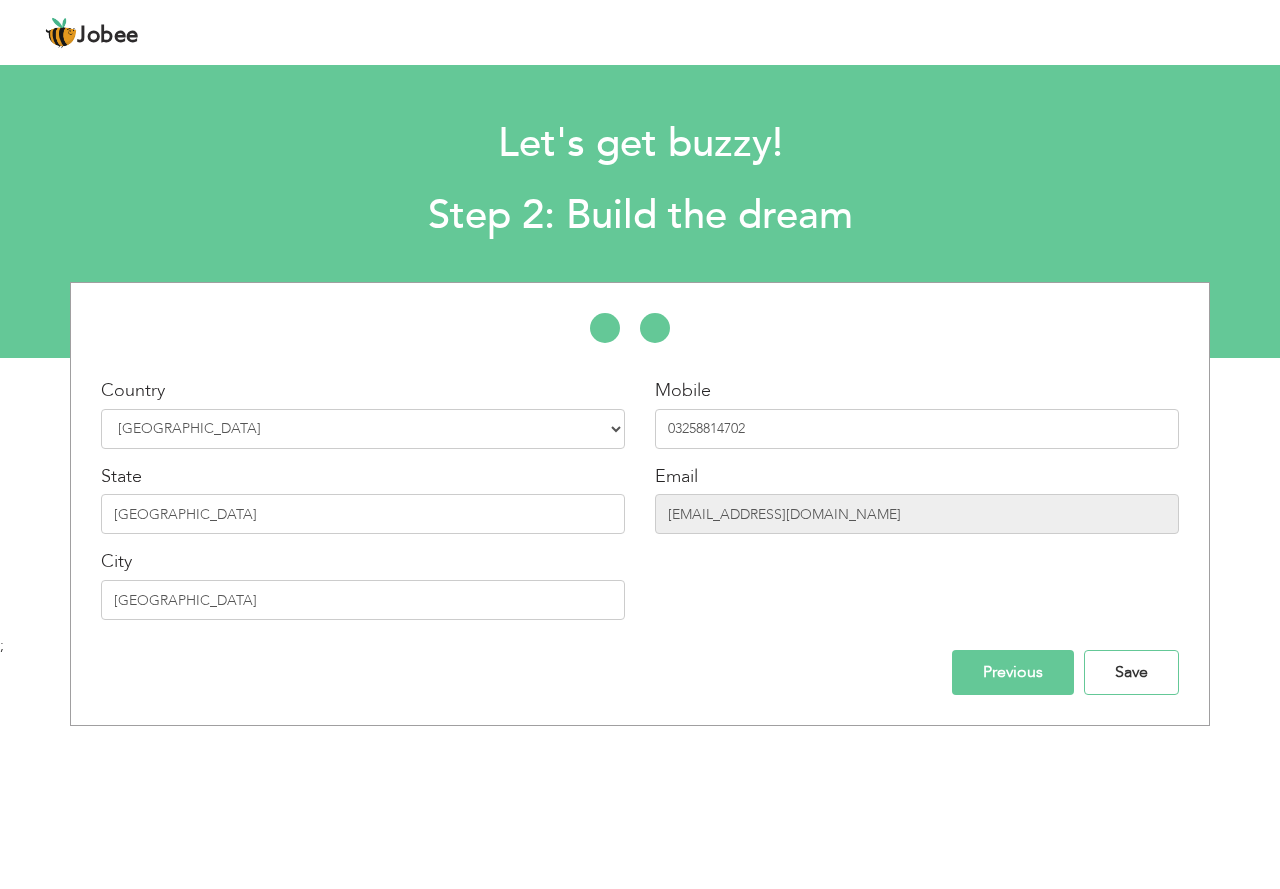 click on "Save" at bounding box center (1131, 672) 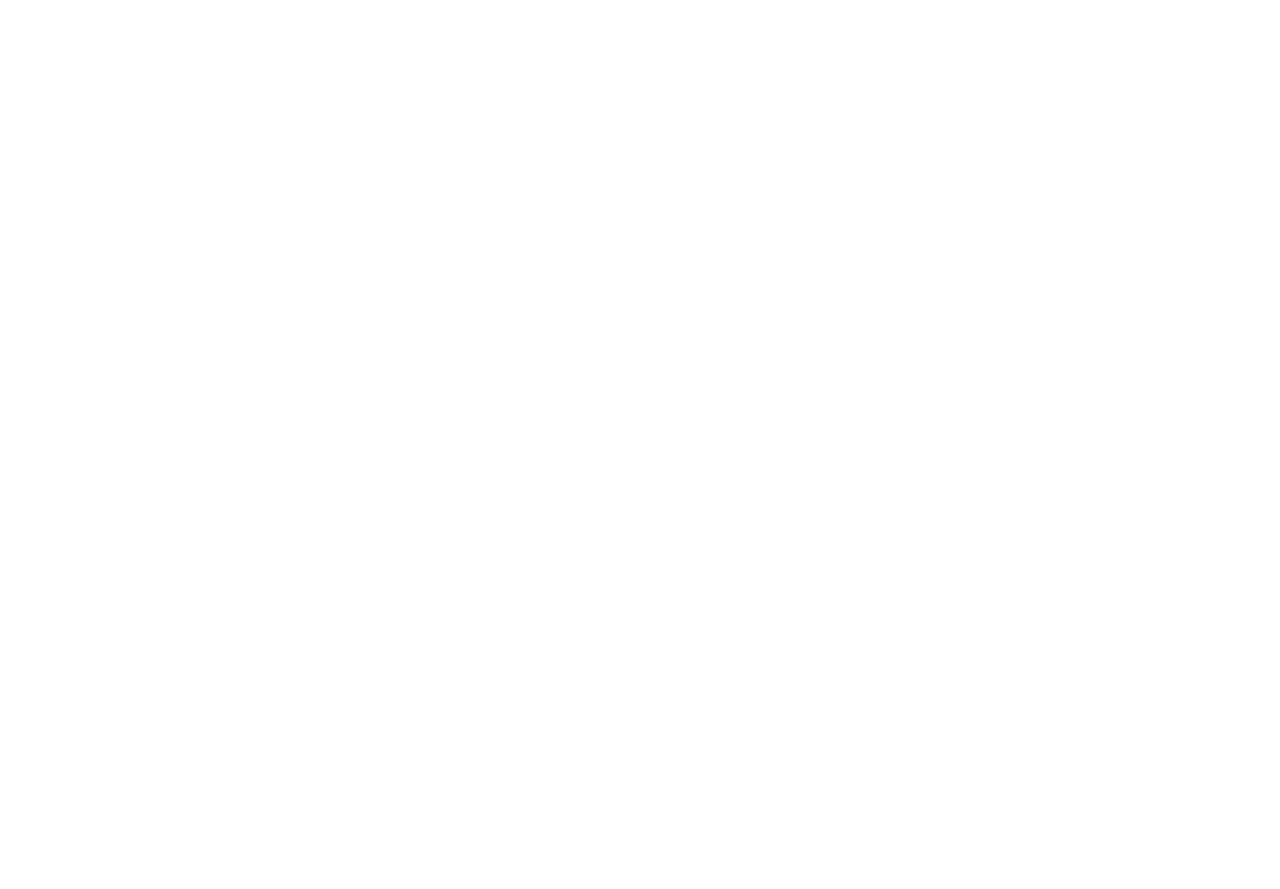 scroll, scrollTop: 0, scrollLeft: 0, axis: both 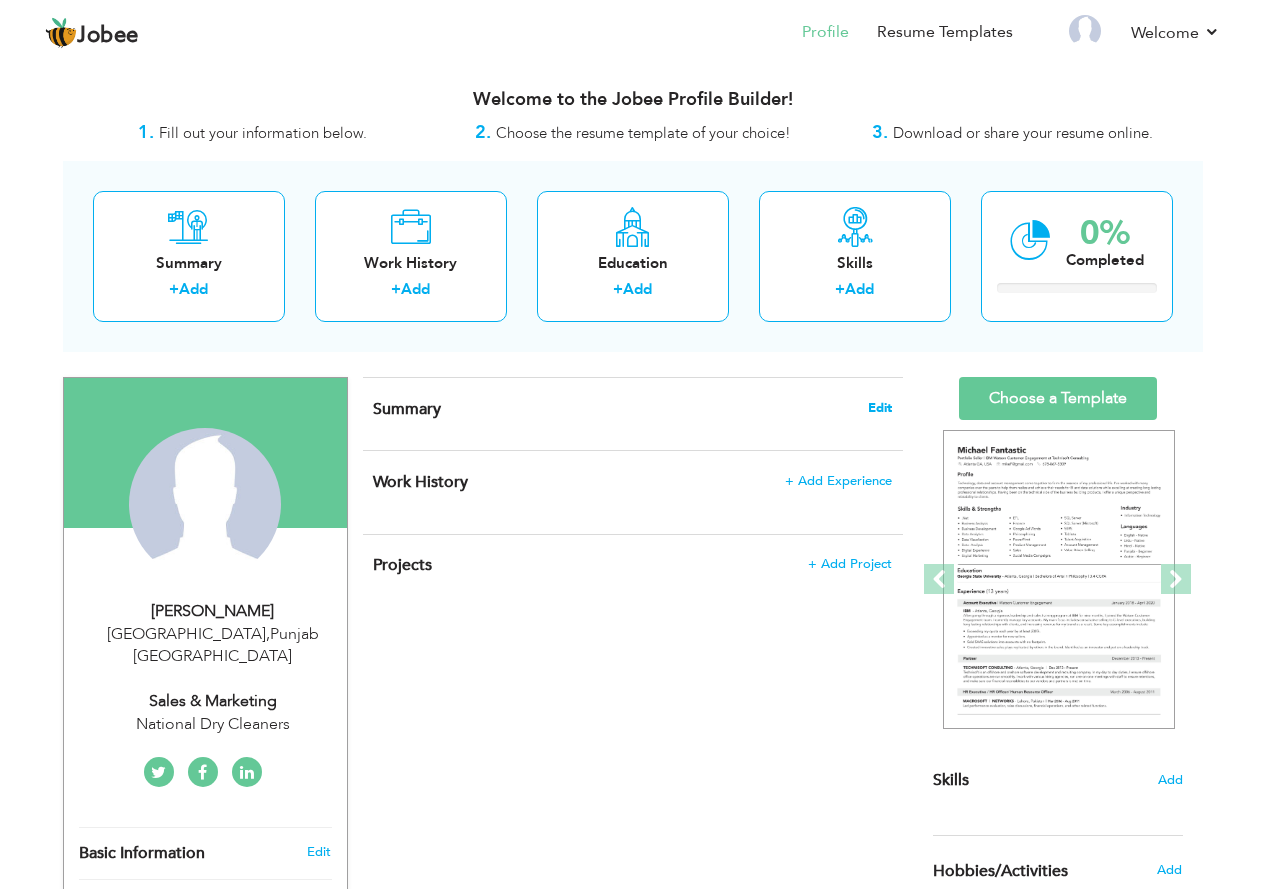 click on "Edit" at bounding box center (880, 408) 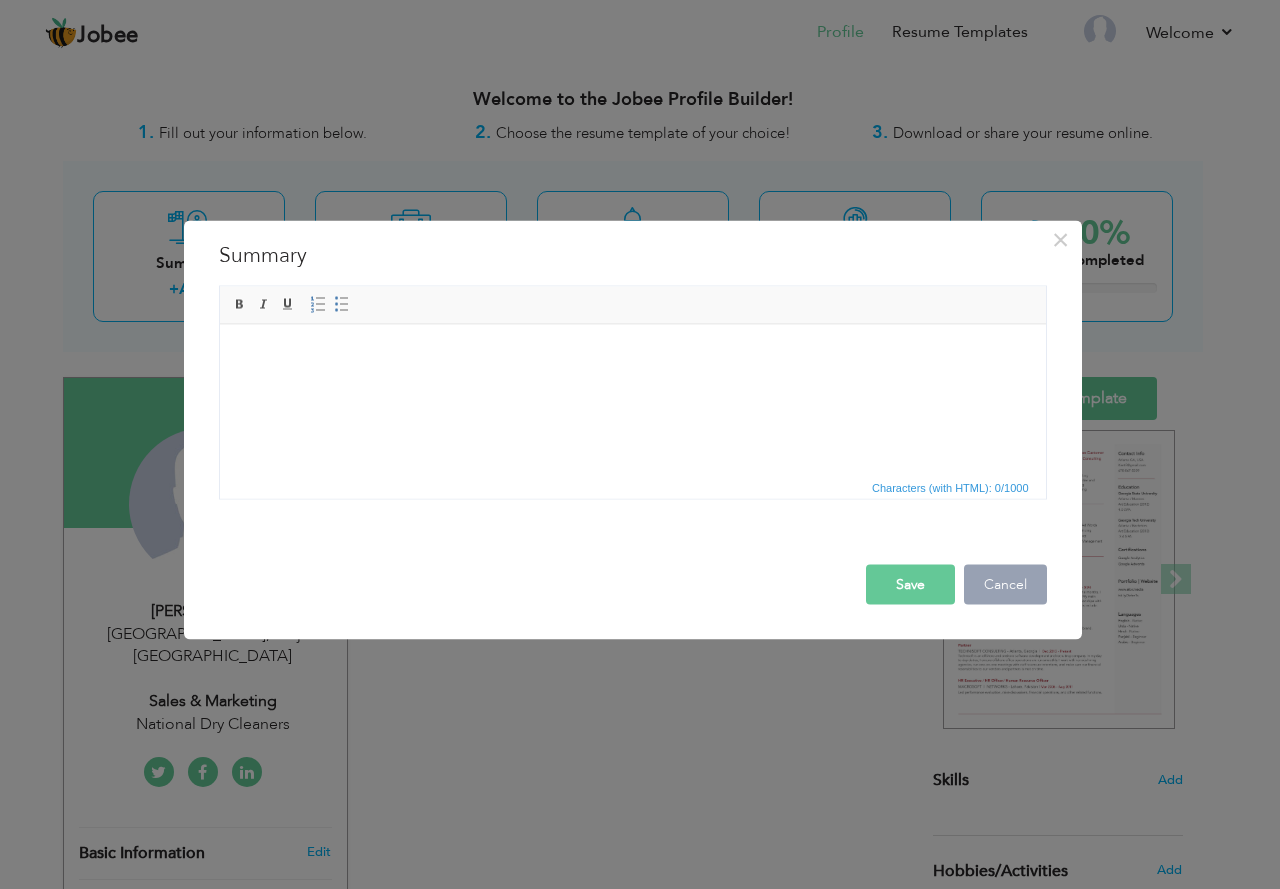 drag, startPoint x: 1019, startPoint y: 590, endPoint x: 995, endPoint y: 589, distance: 24.020824 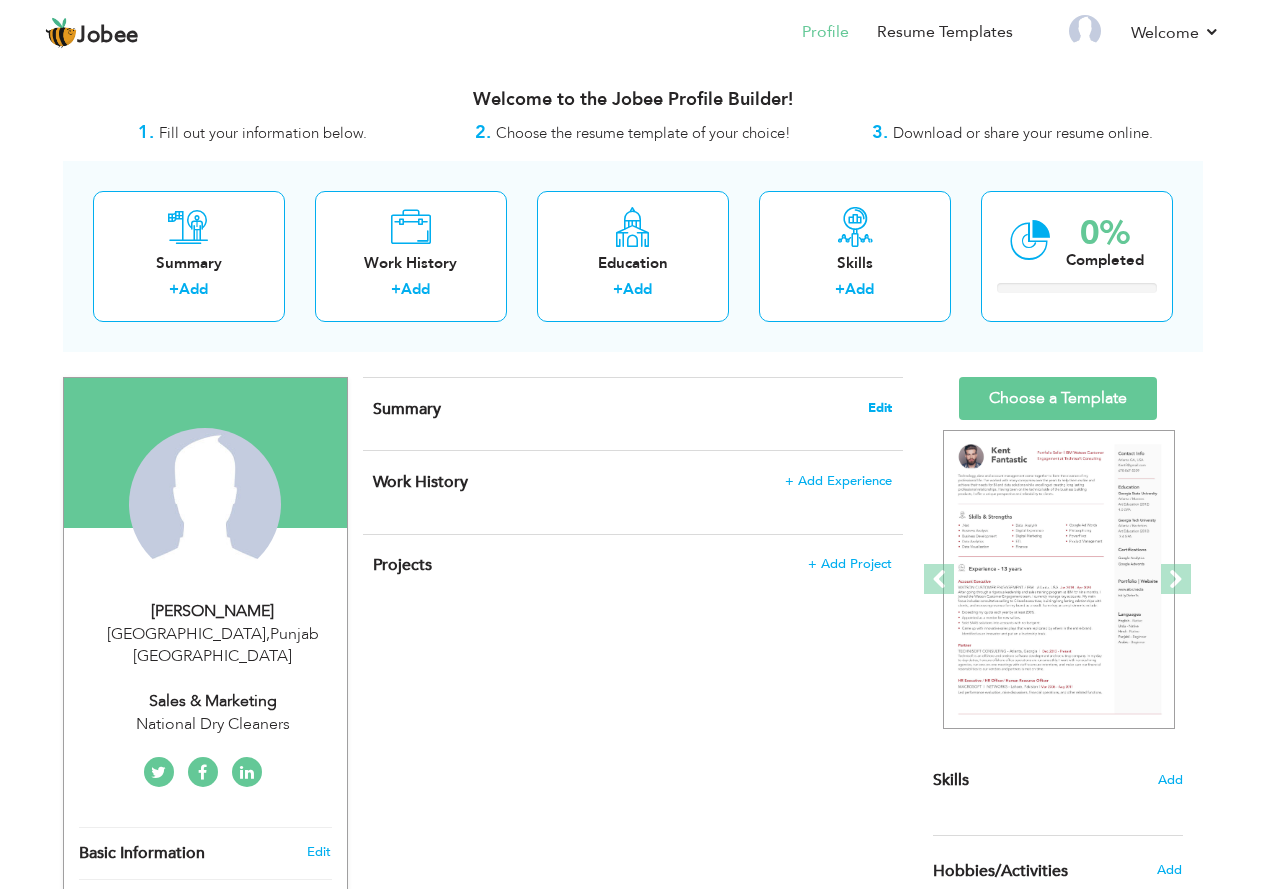 click on "Edit" at bounding box center (880, 408) 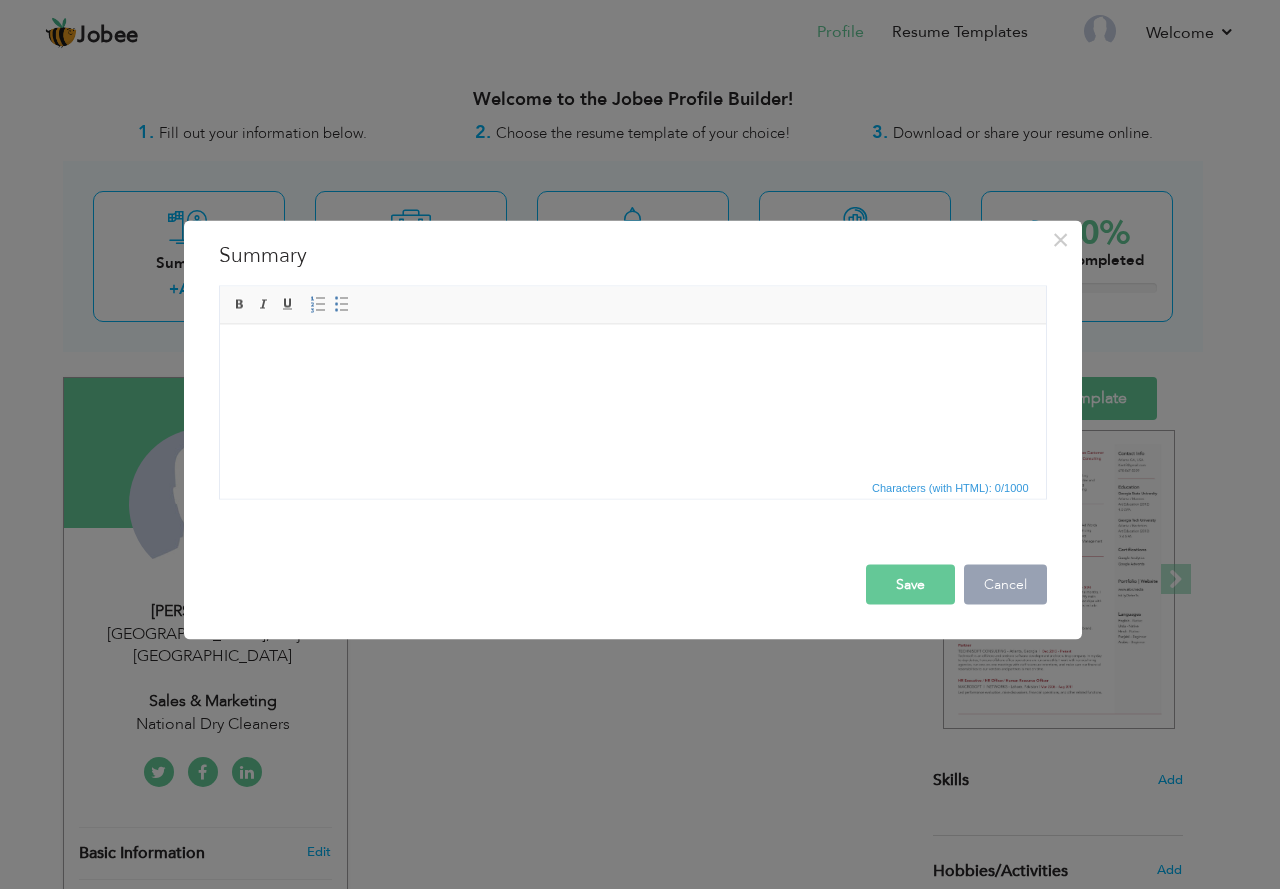 click on "Cancel" at bounding box center [1005, 584] 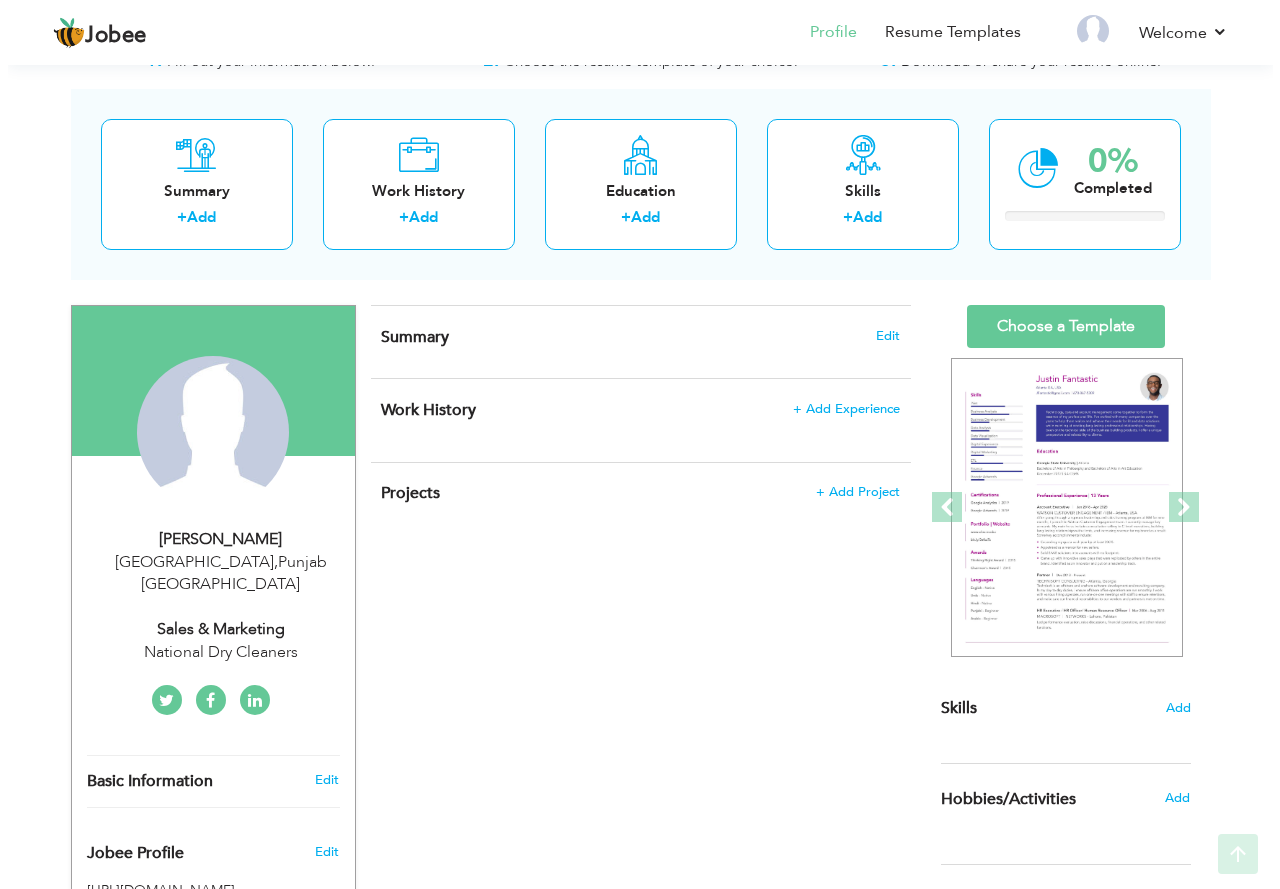 scroll, scrollTop: 400, scrollLeft: 0, axis: vertical 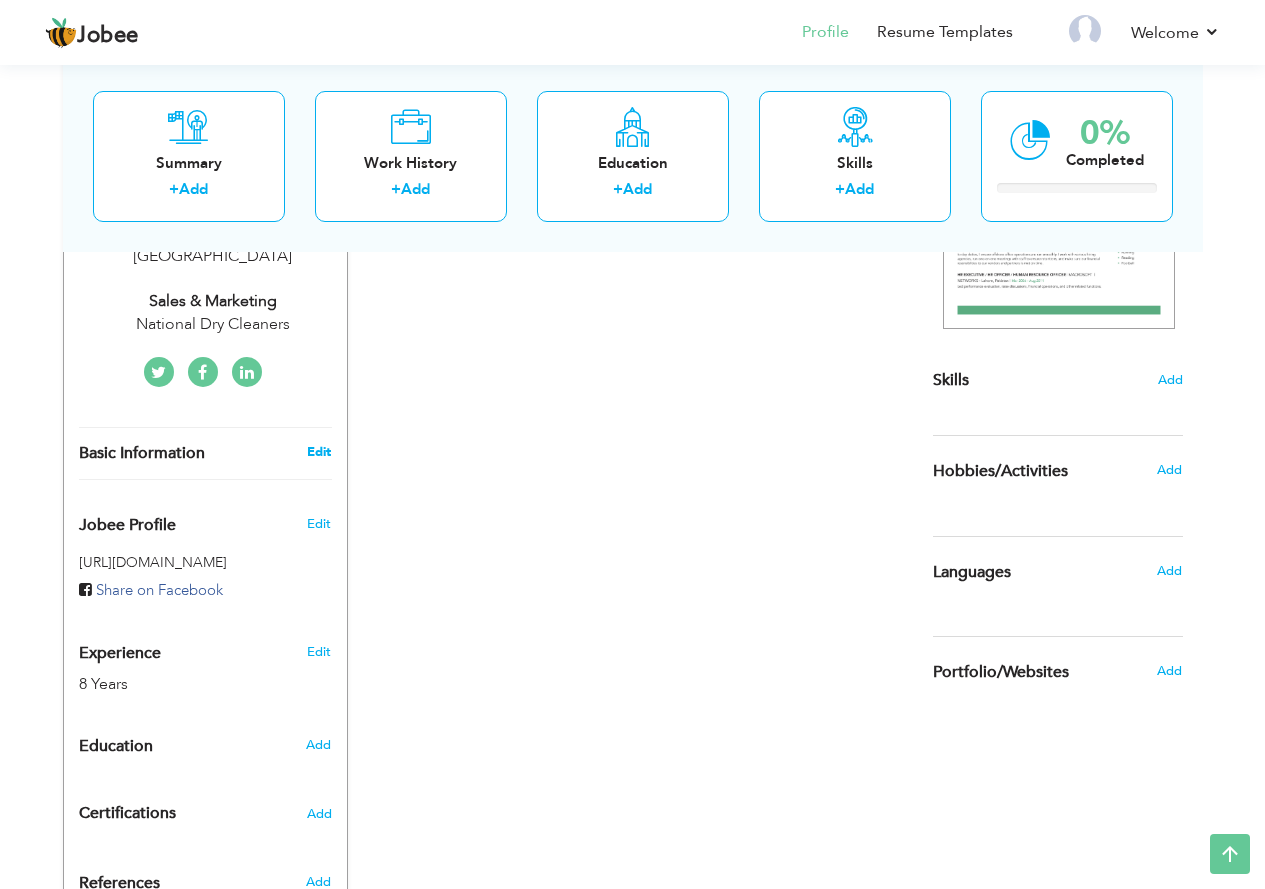 click on "Edit" at bounding box center [319, 452] 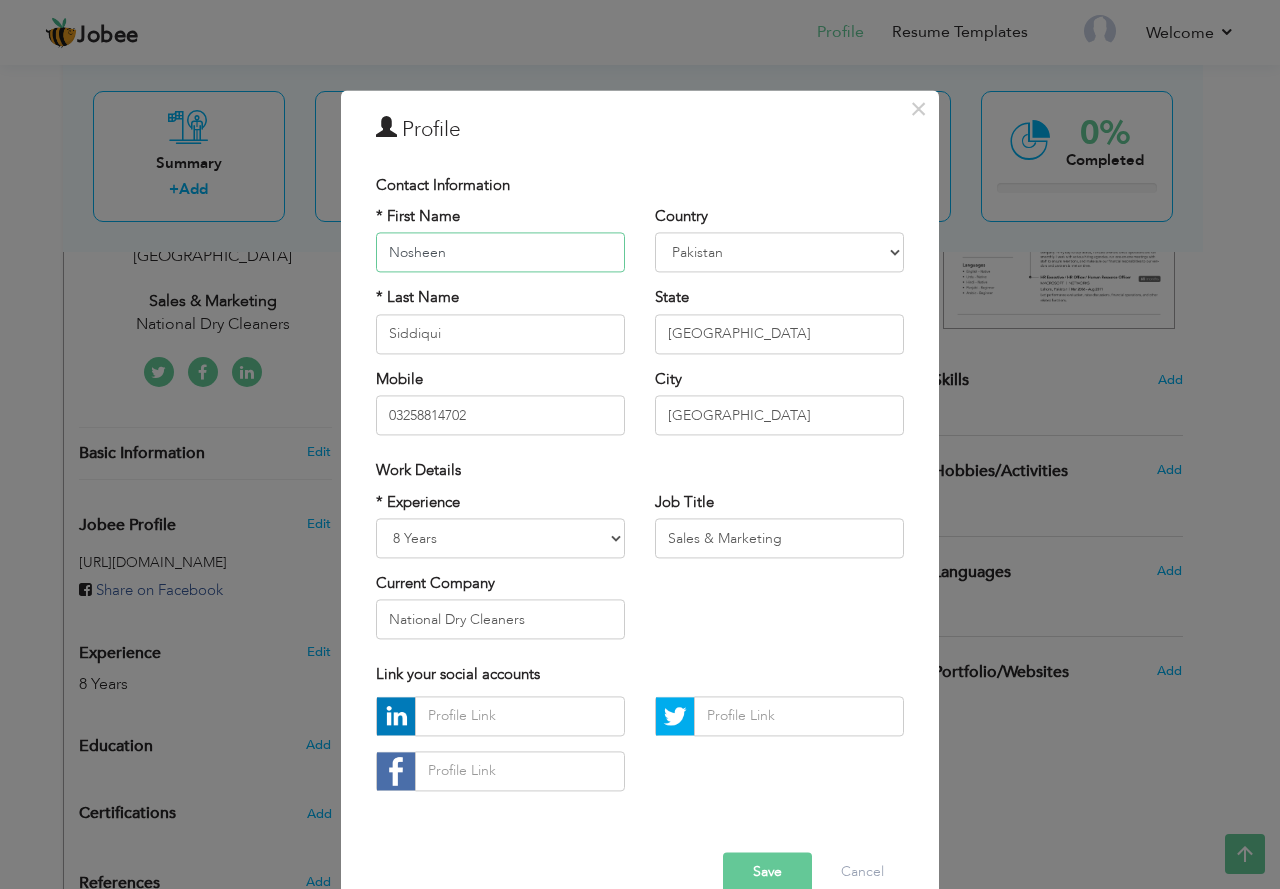 scroll, scrollTop: 38, scrollLeft: 0, axis: vertical 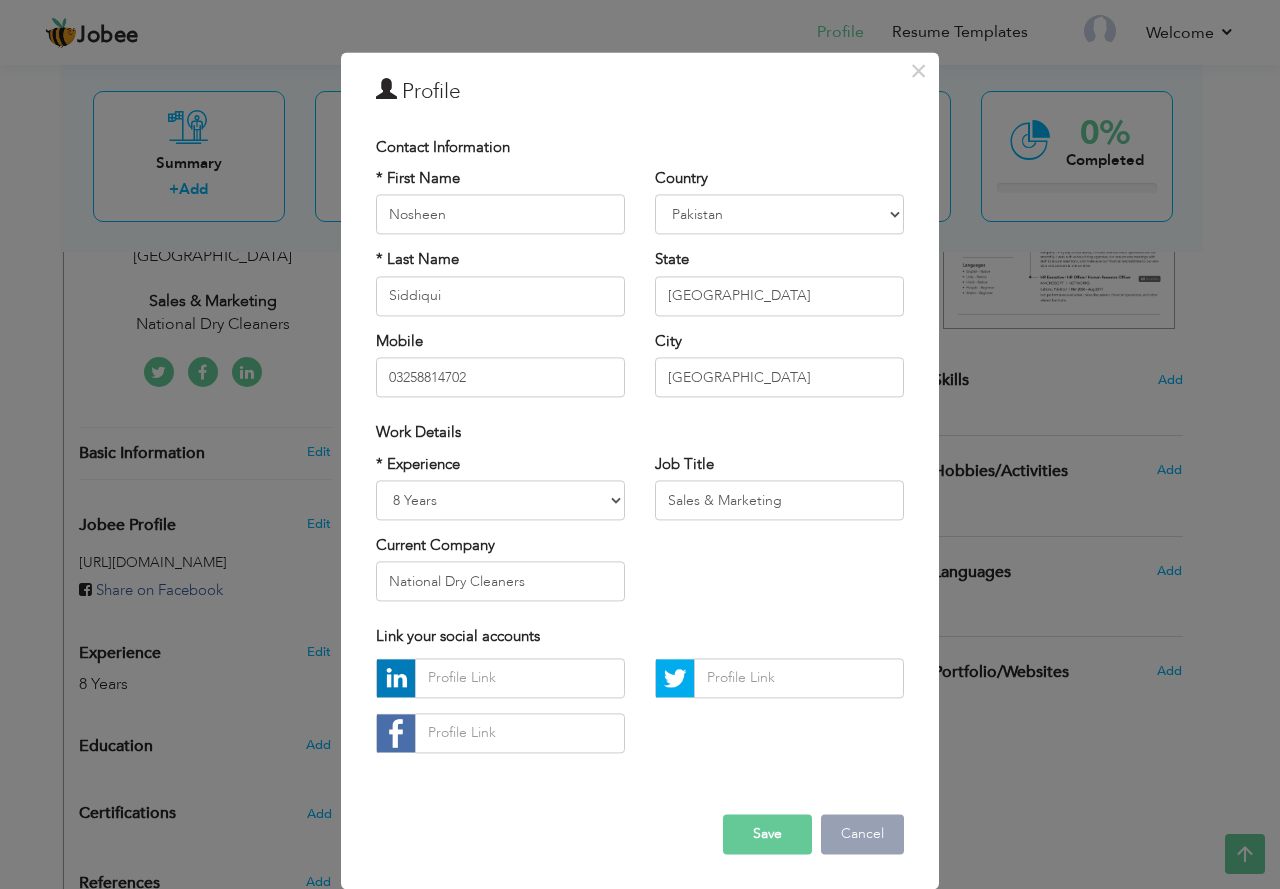 click on "Cancel" at bounding box center [862, 834] 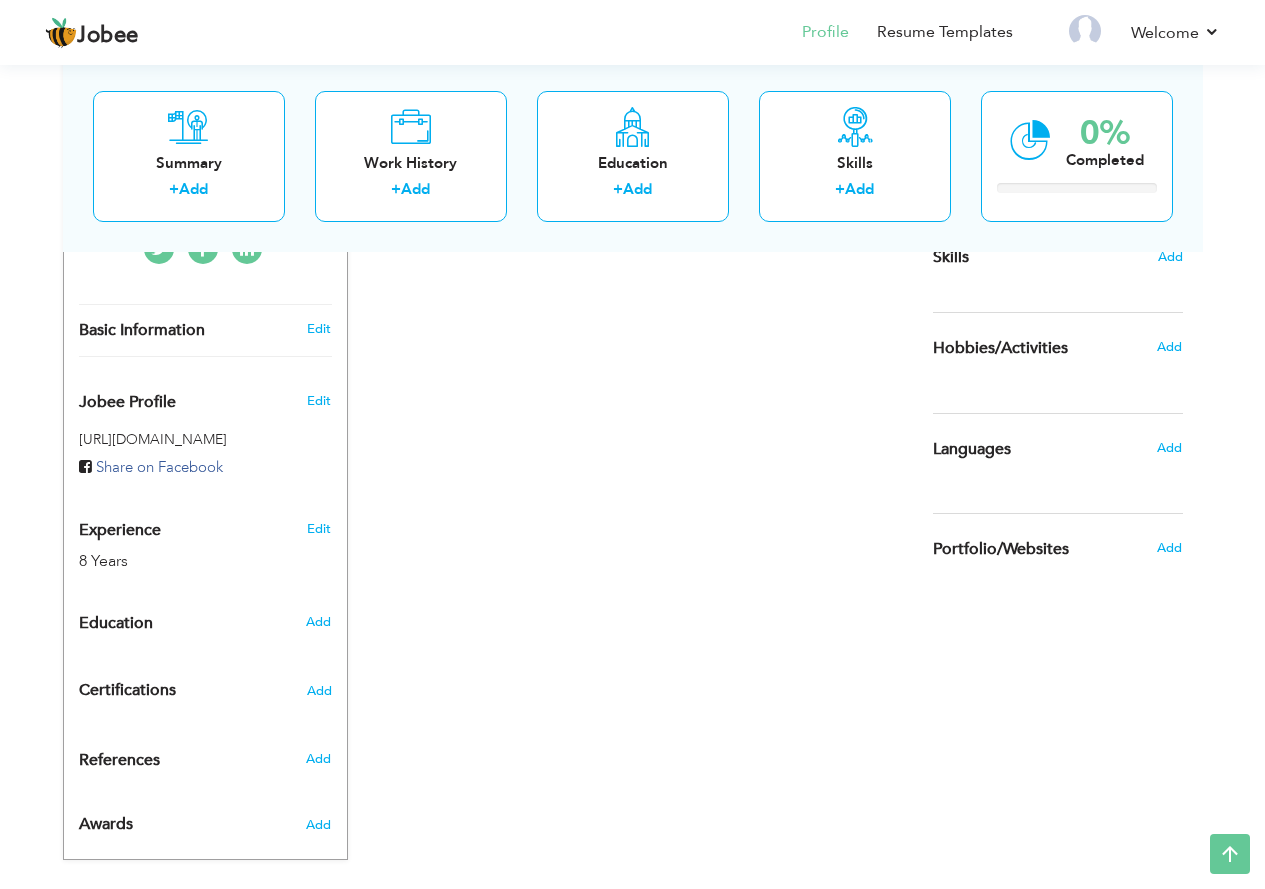 scroll, scrollTop: 524, scrollLeft: 0, axis: vertical 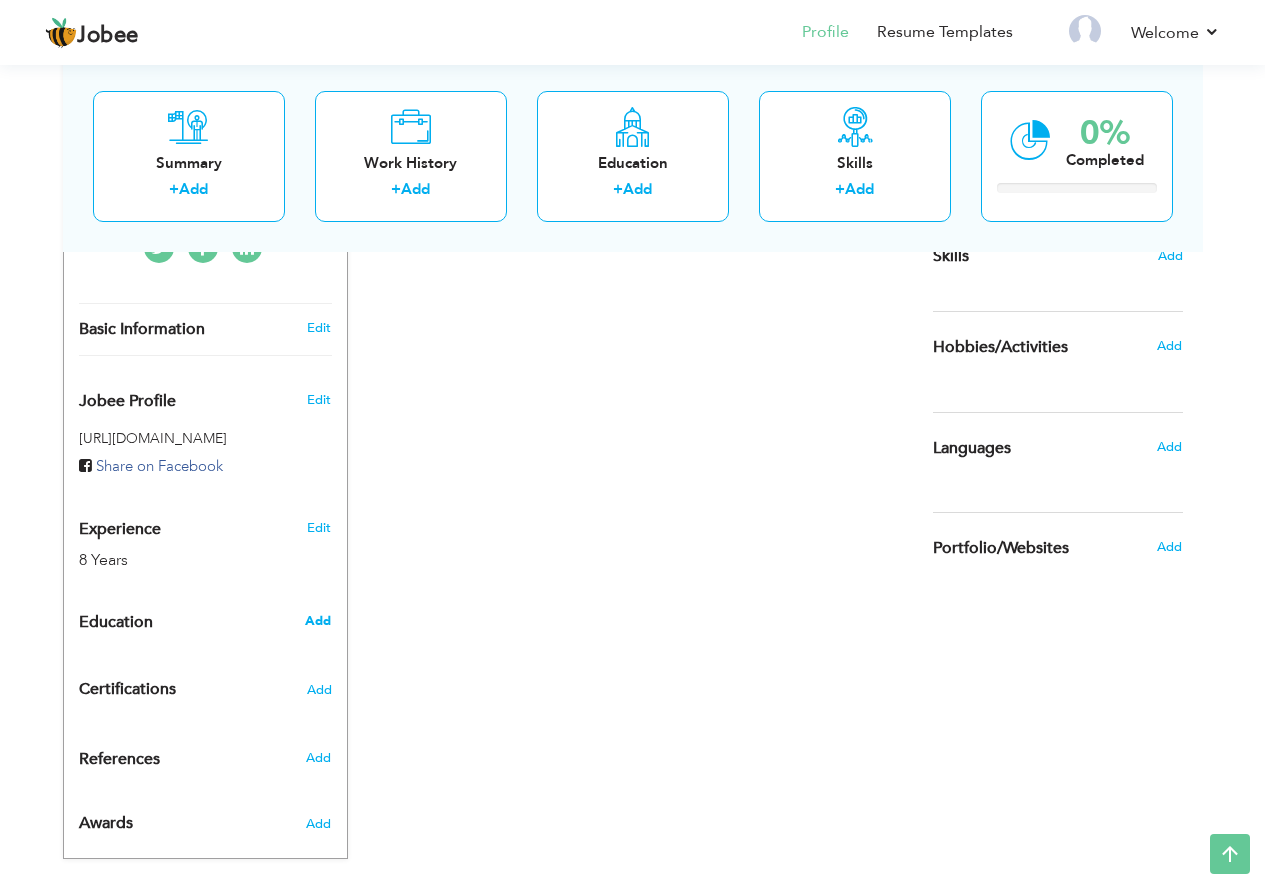 click on "Add" at bounding box center (318, 621) 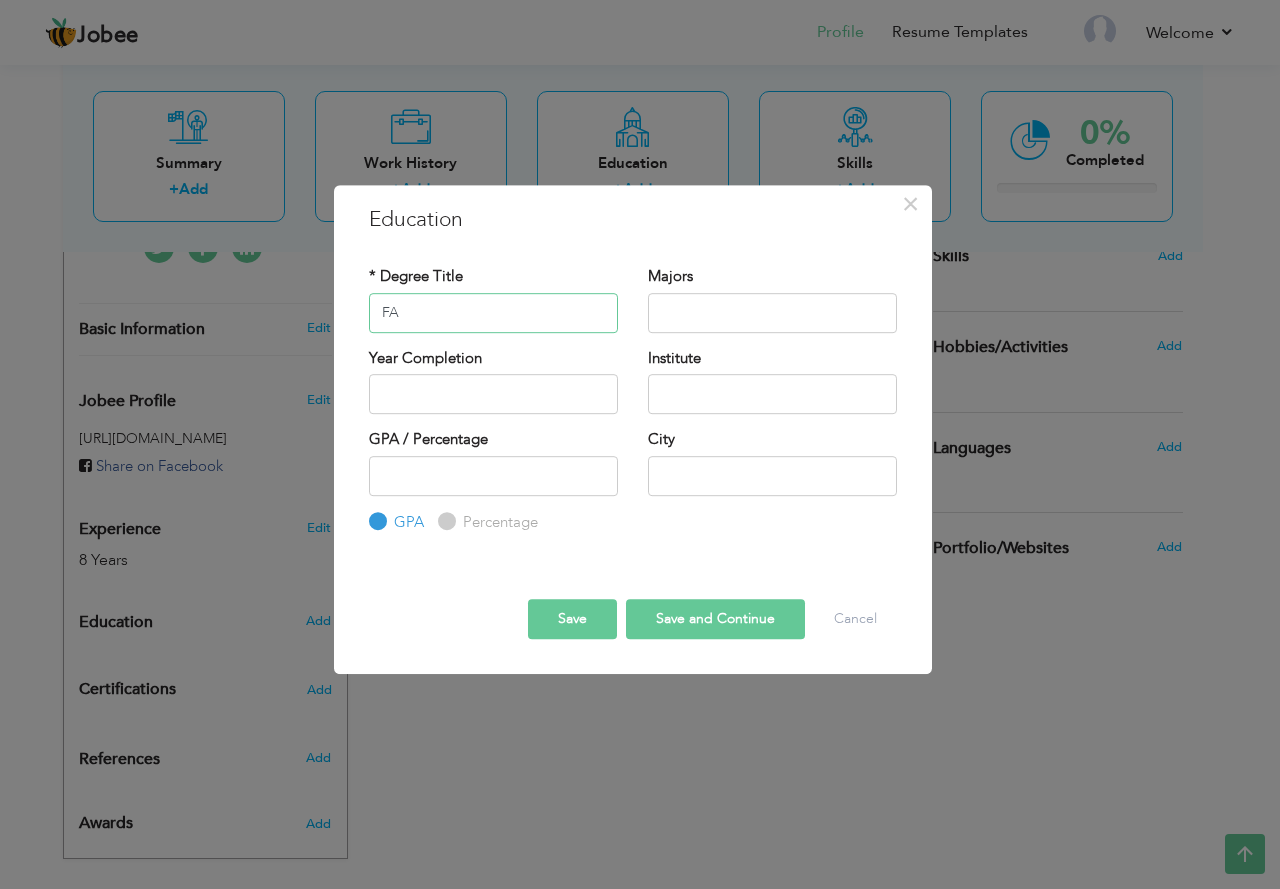 type on "FA" 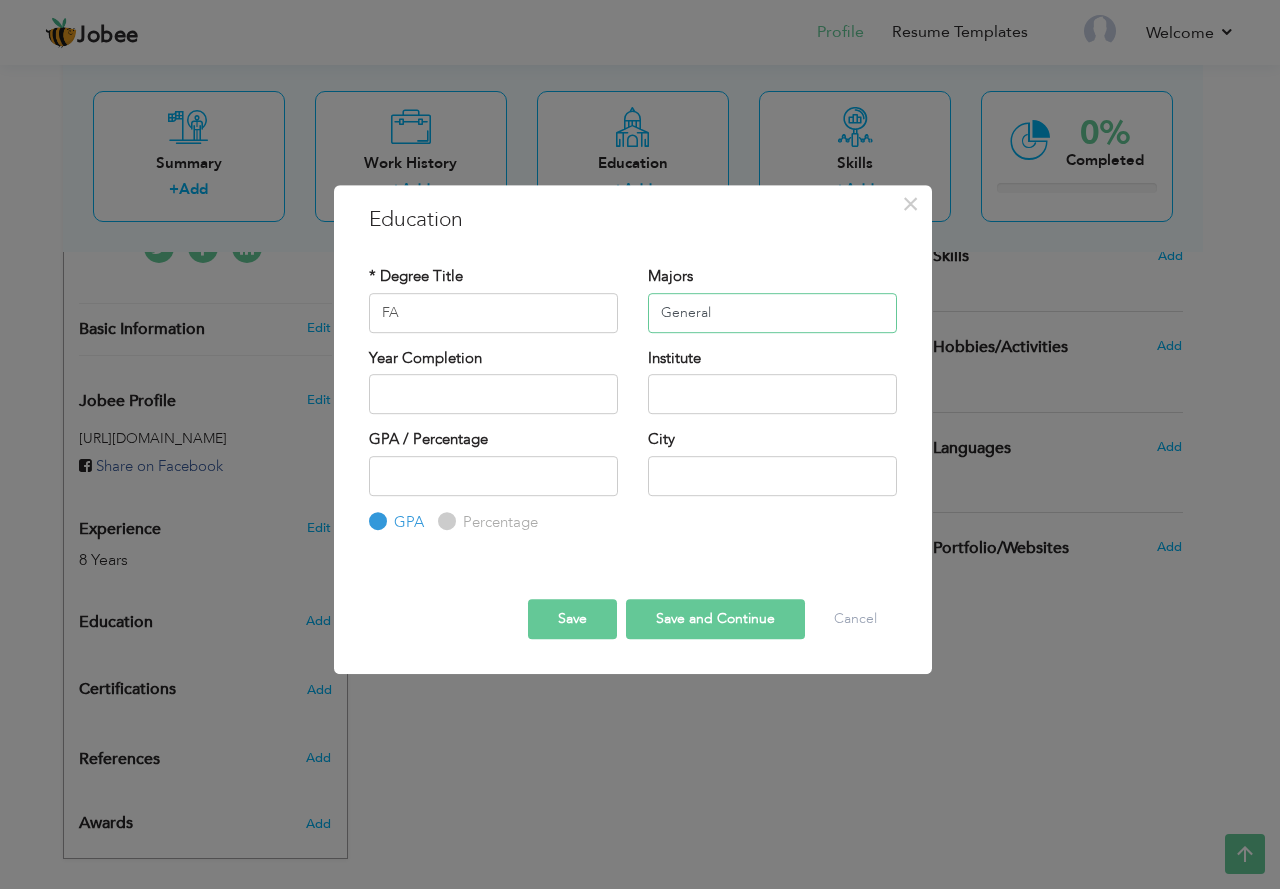 type on "General" 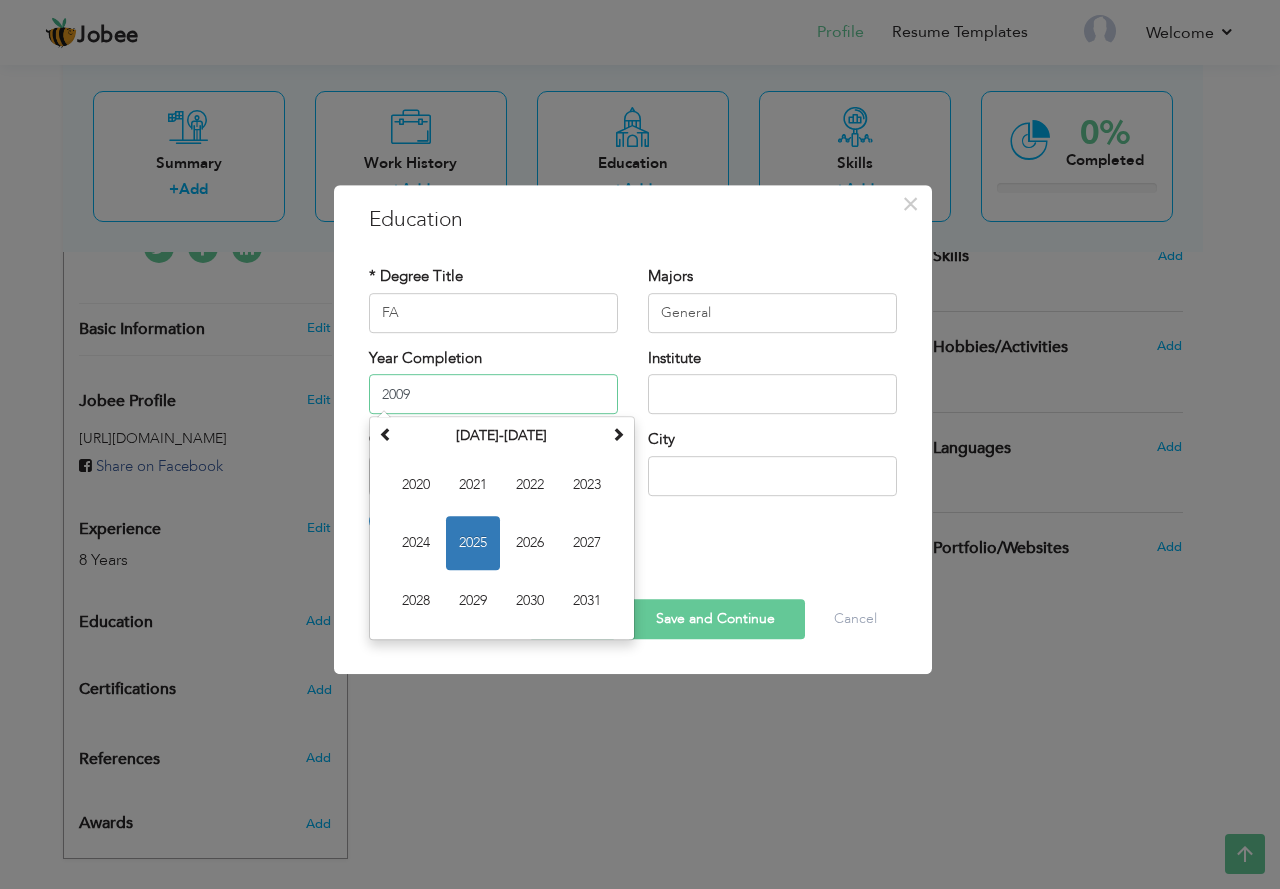 type on "2009" 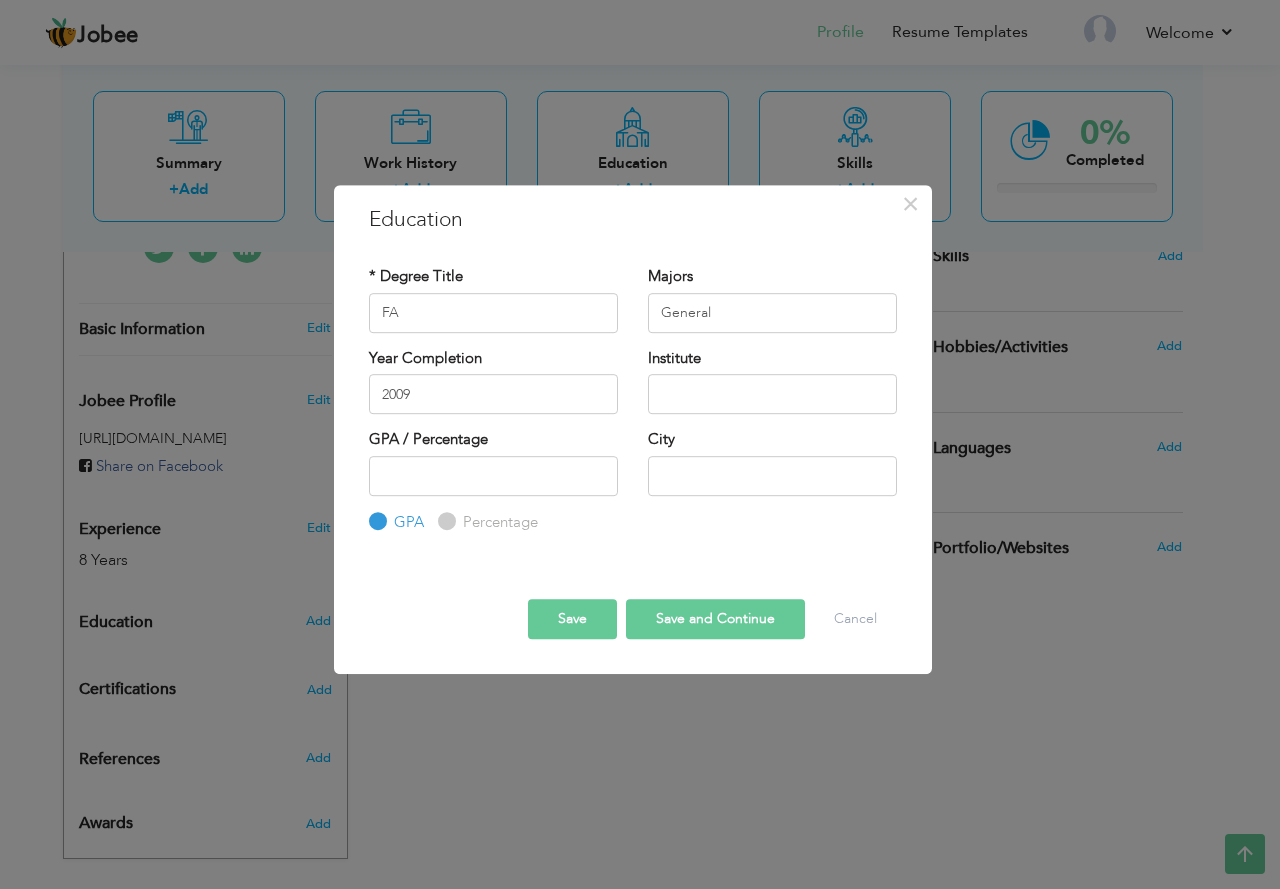 click on "* Degree Title
FA" at bounding box center (493, 306) 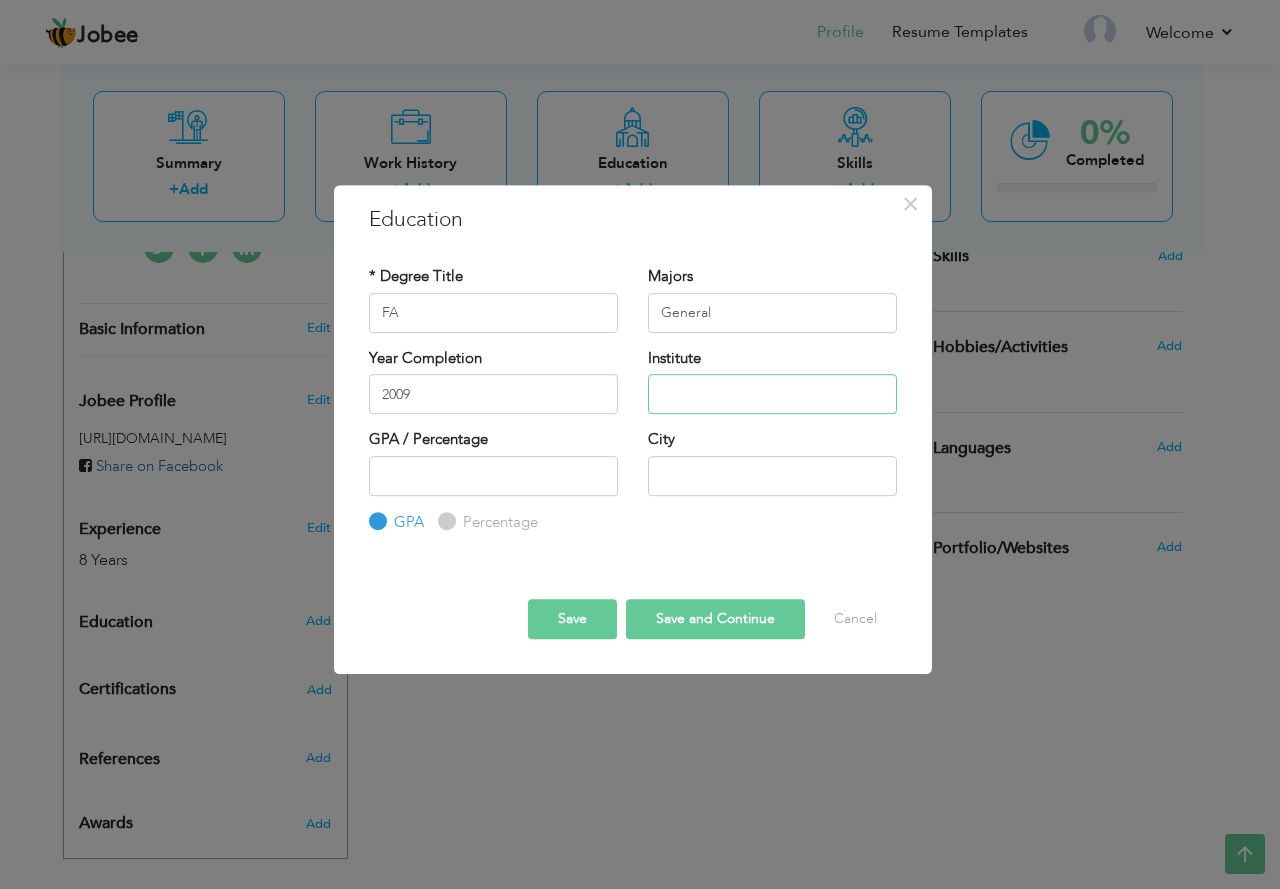 click at bounding box center (772, 394) 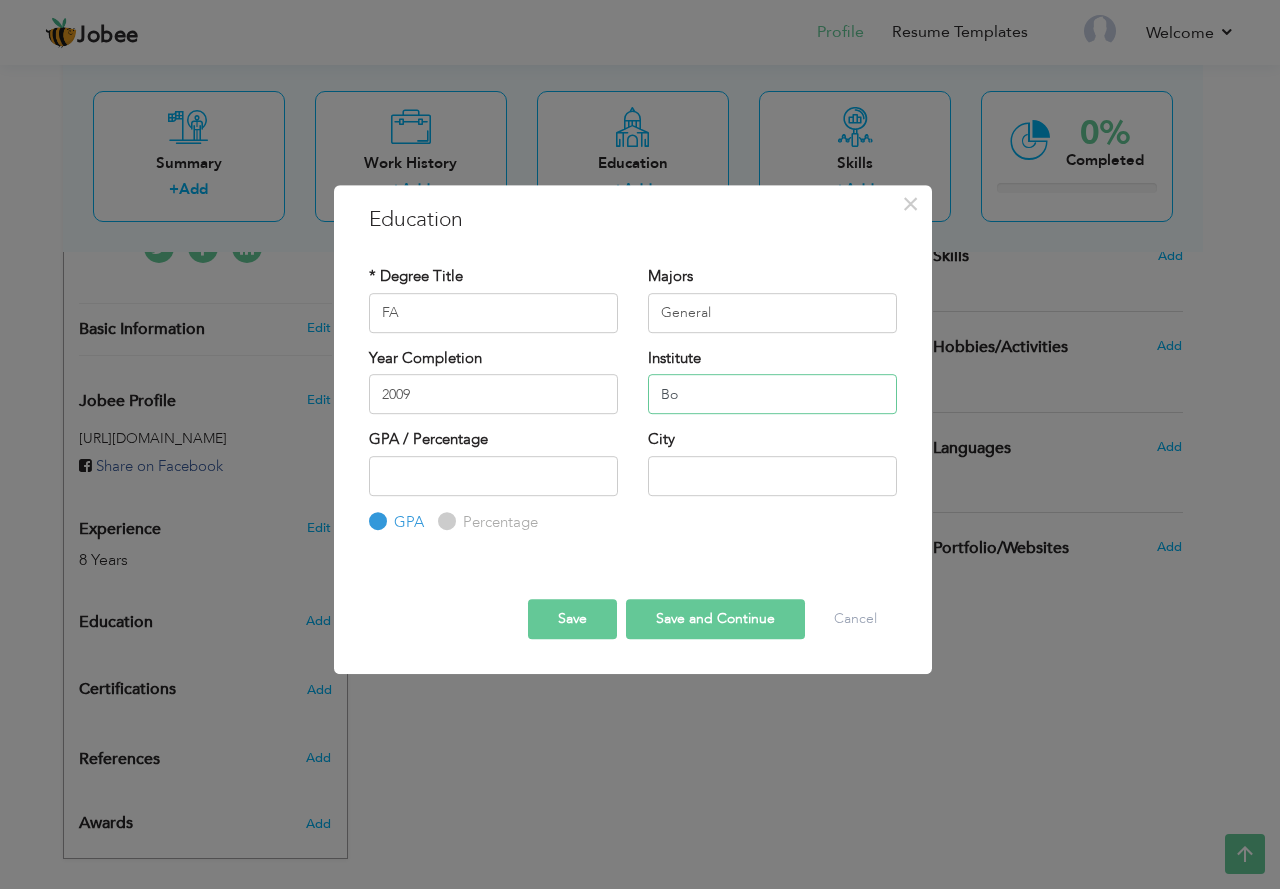type on "B" 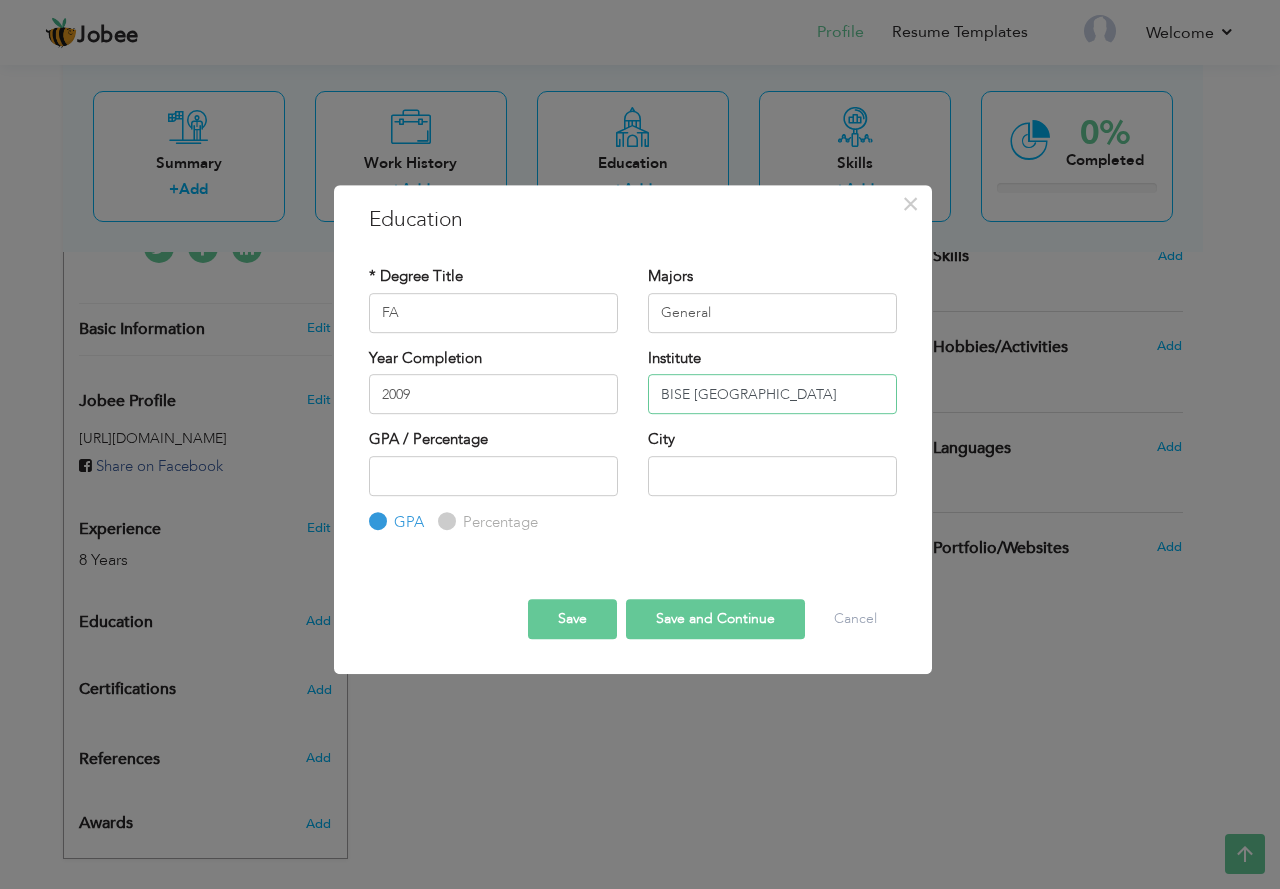 type on "BISE Lahore" 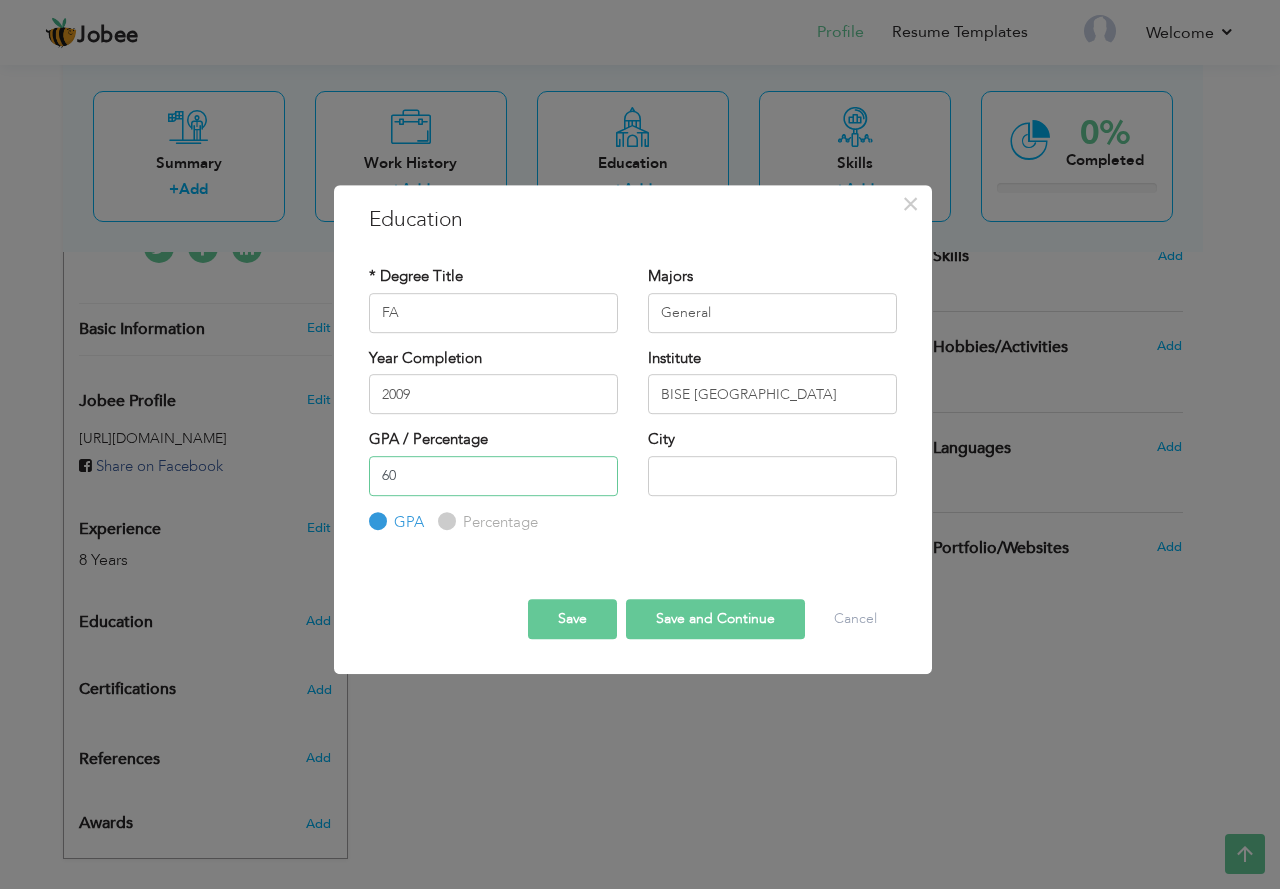 type on "60" 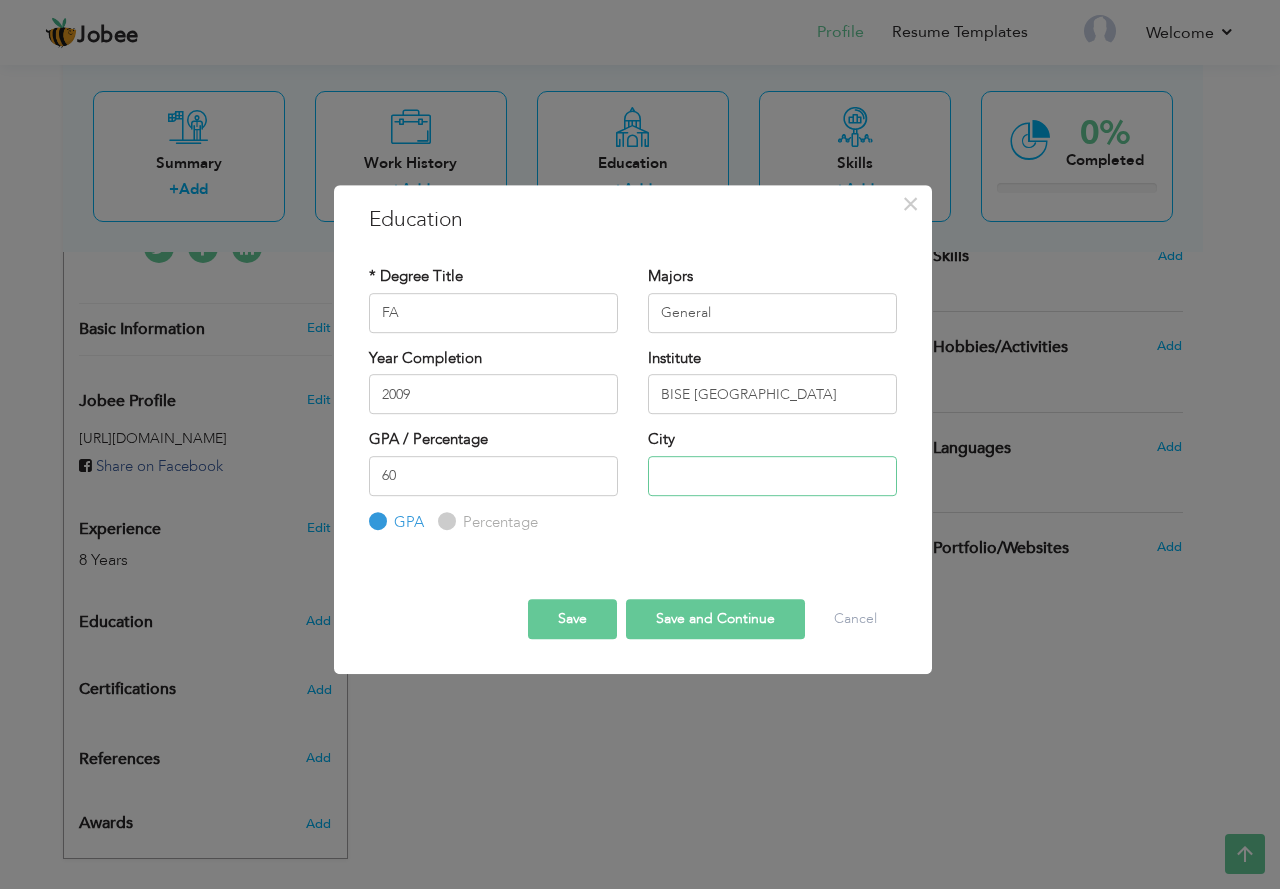 click at bounding box center [772, 476] 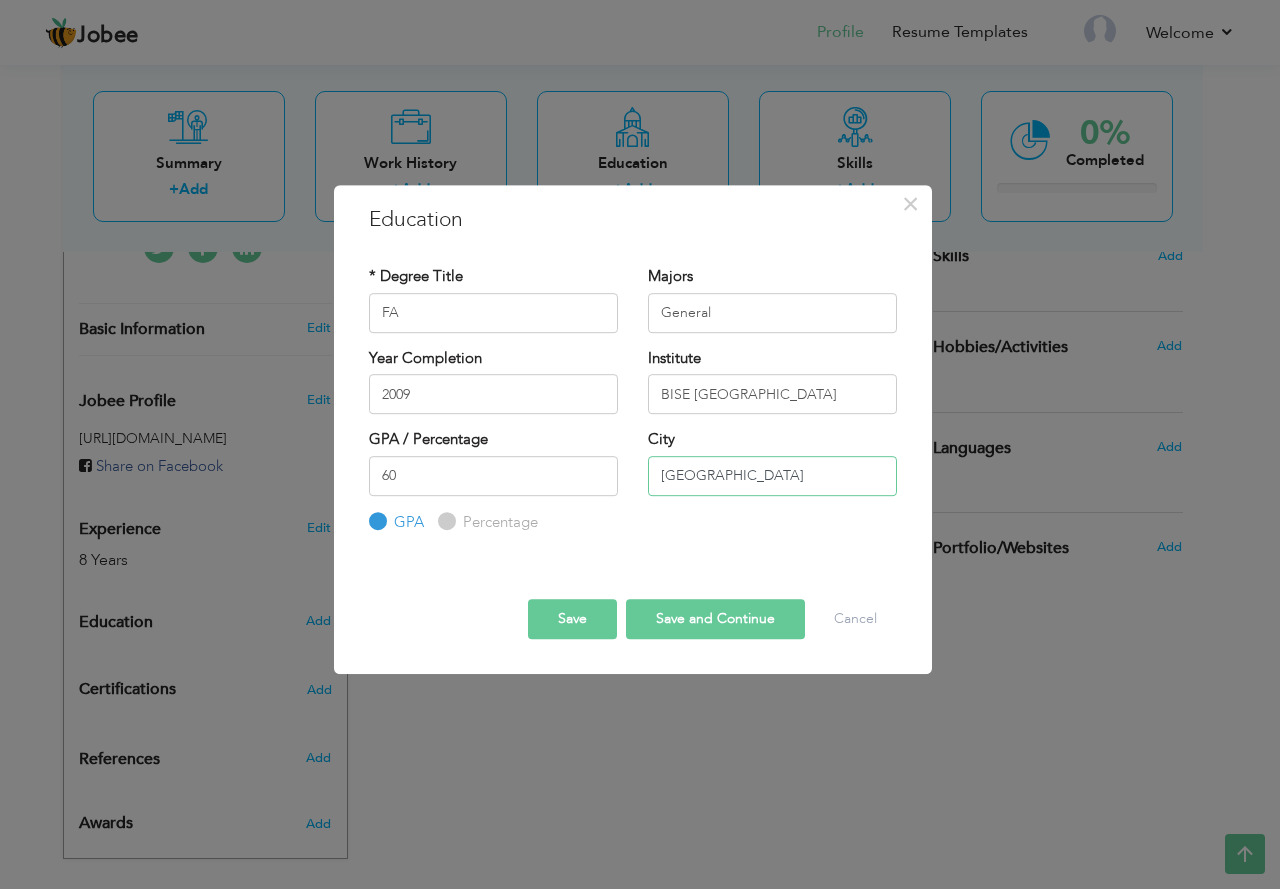 type on "[GEOGRAPHIC_DATA]" 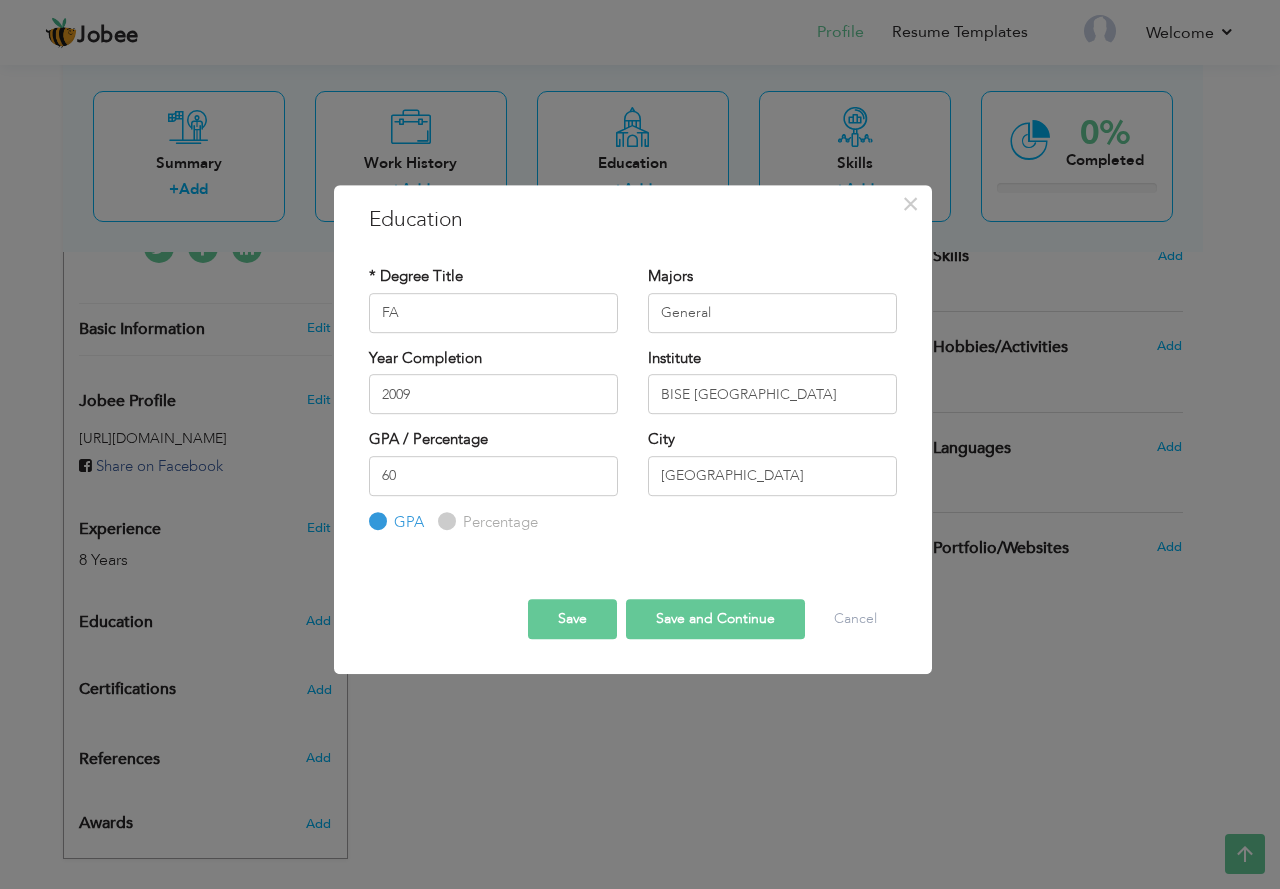 click on "Percentage" at bounding box center (444, 521) 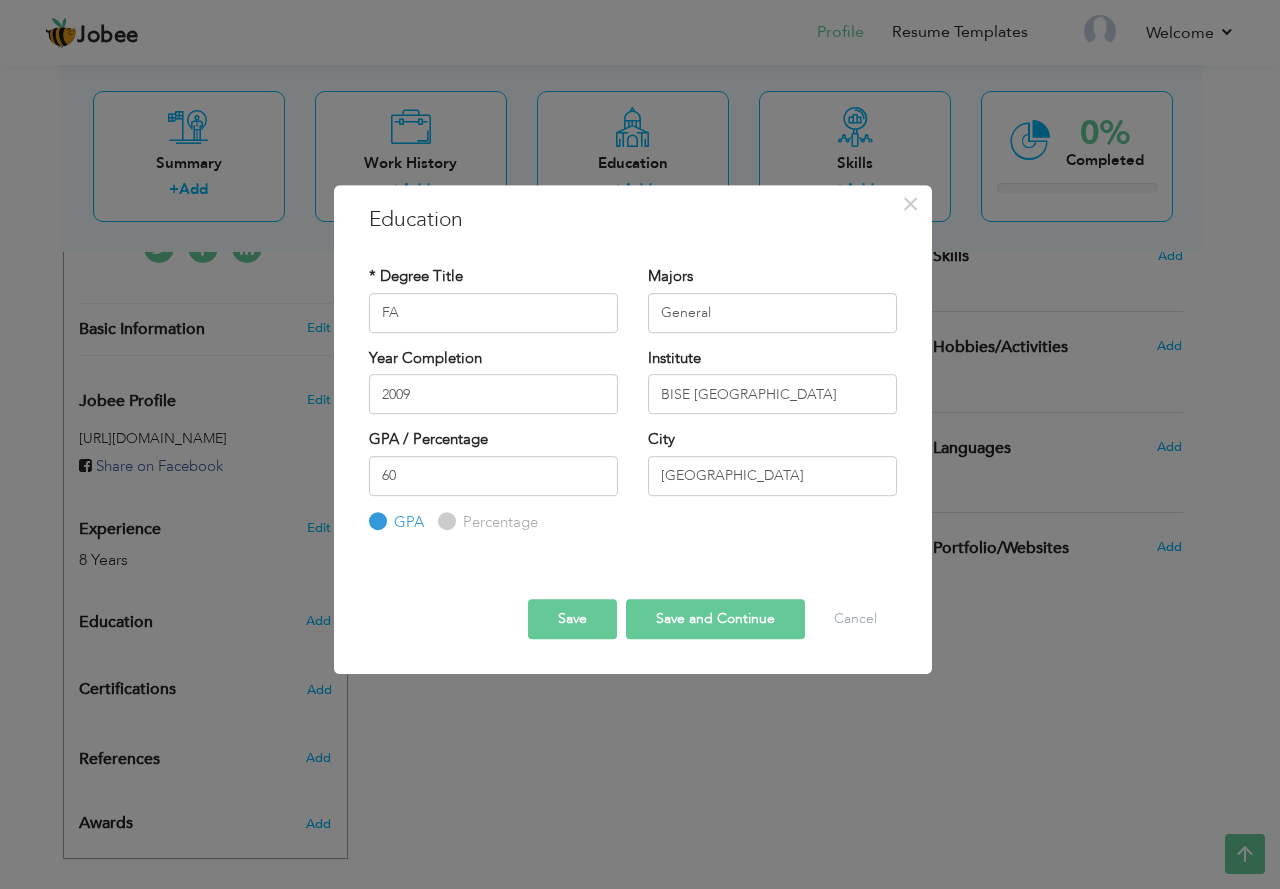 radio on "true" 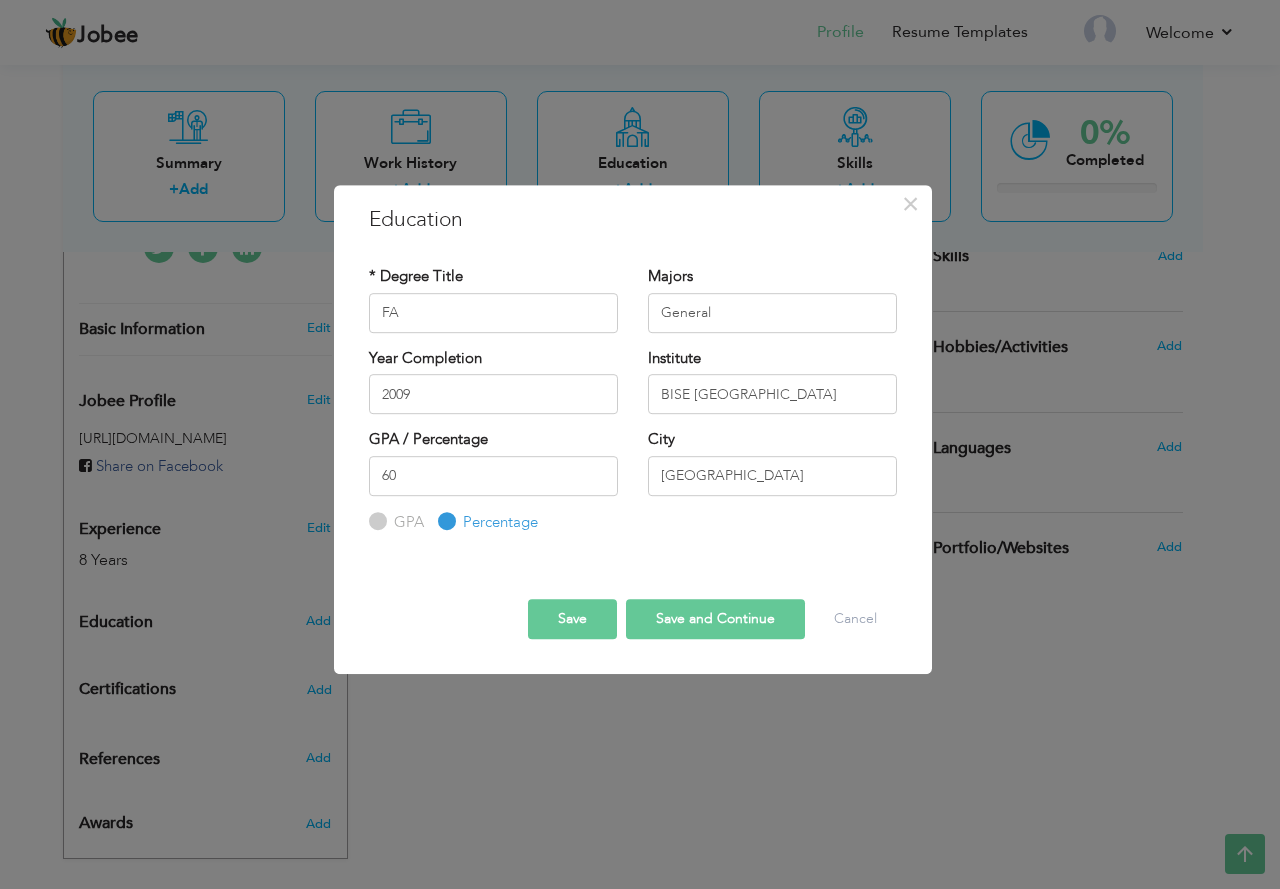 click on "Save and Continue" at bounding box center [715, 619] 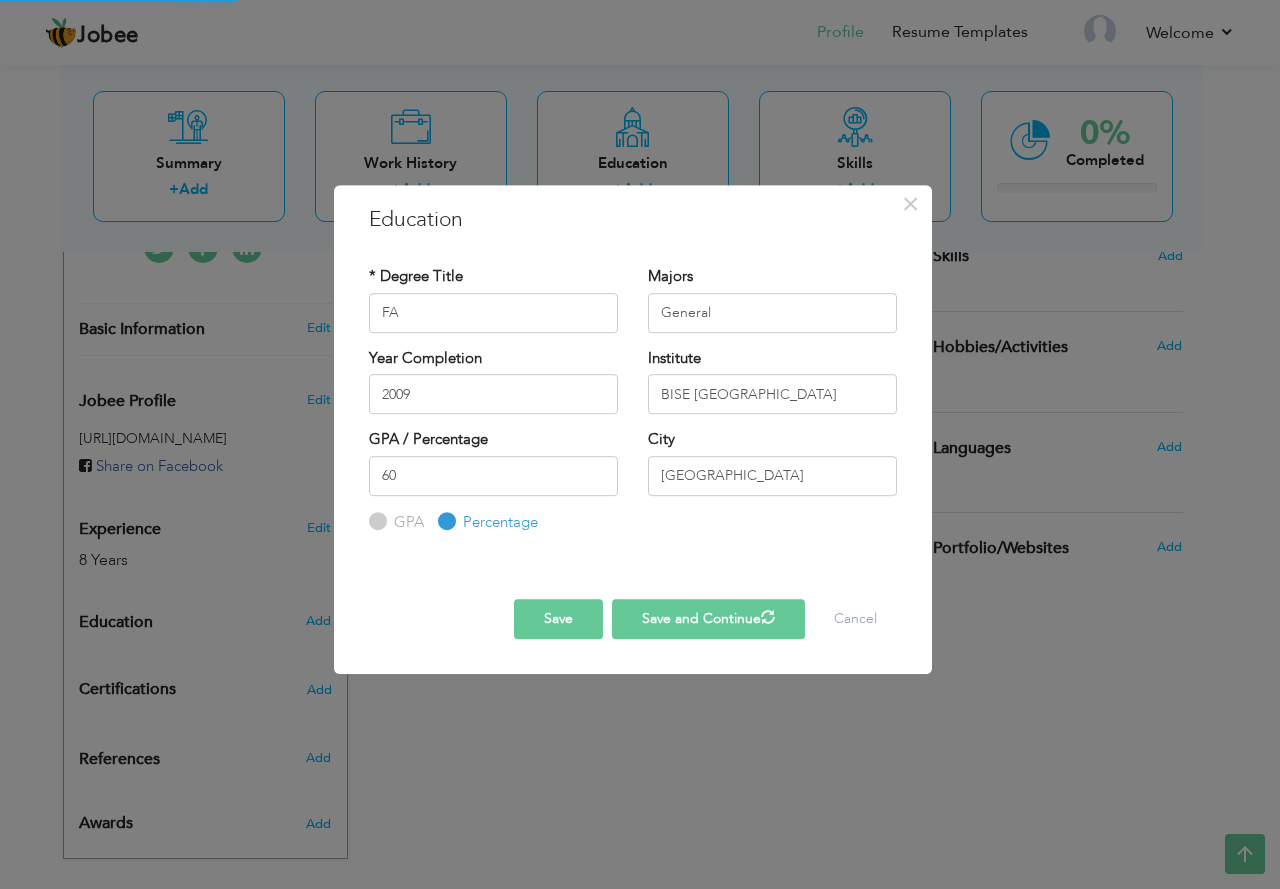 type 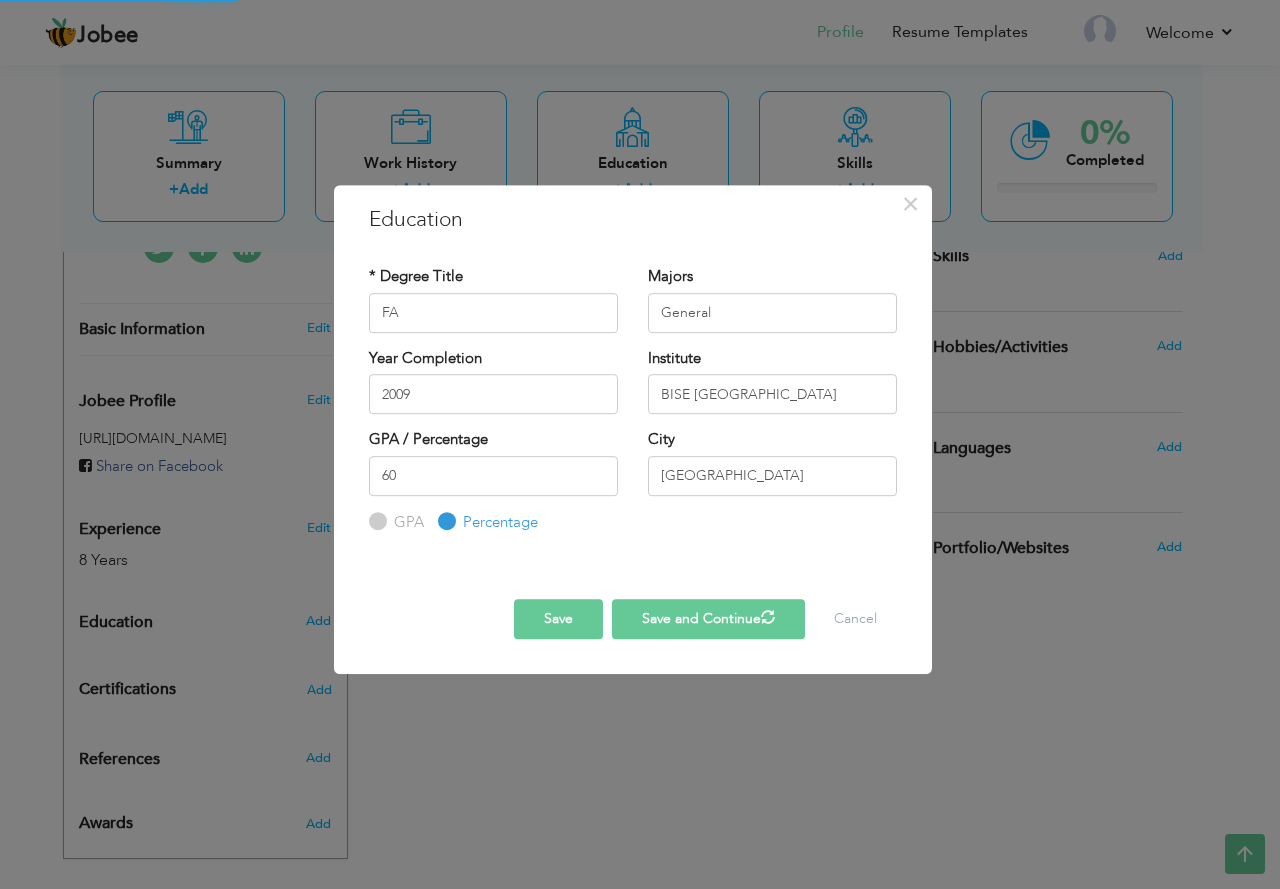 type 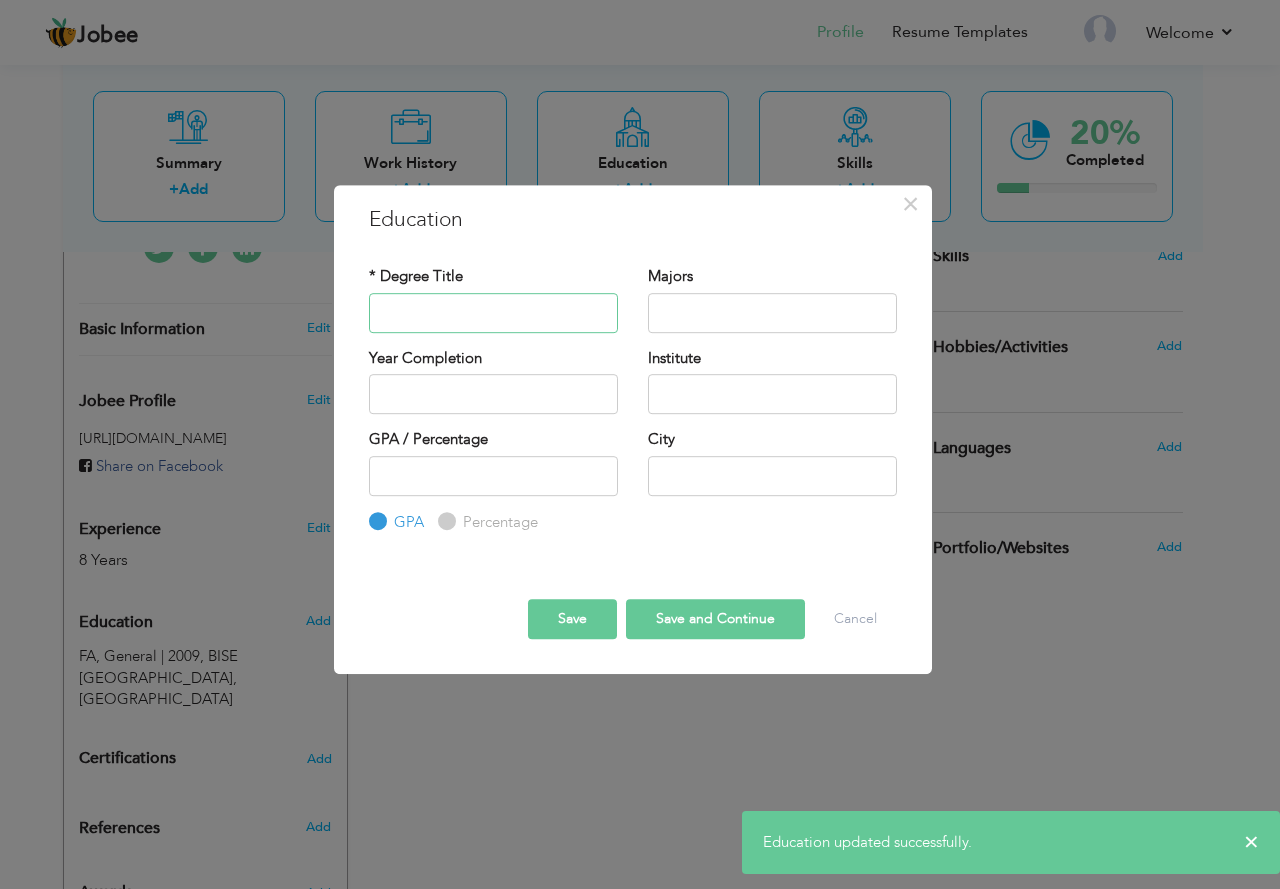 click at bounding box center (493, 313) 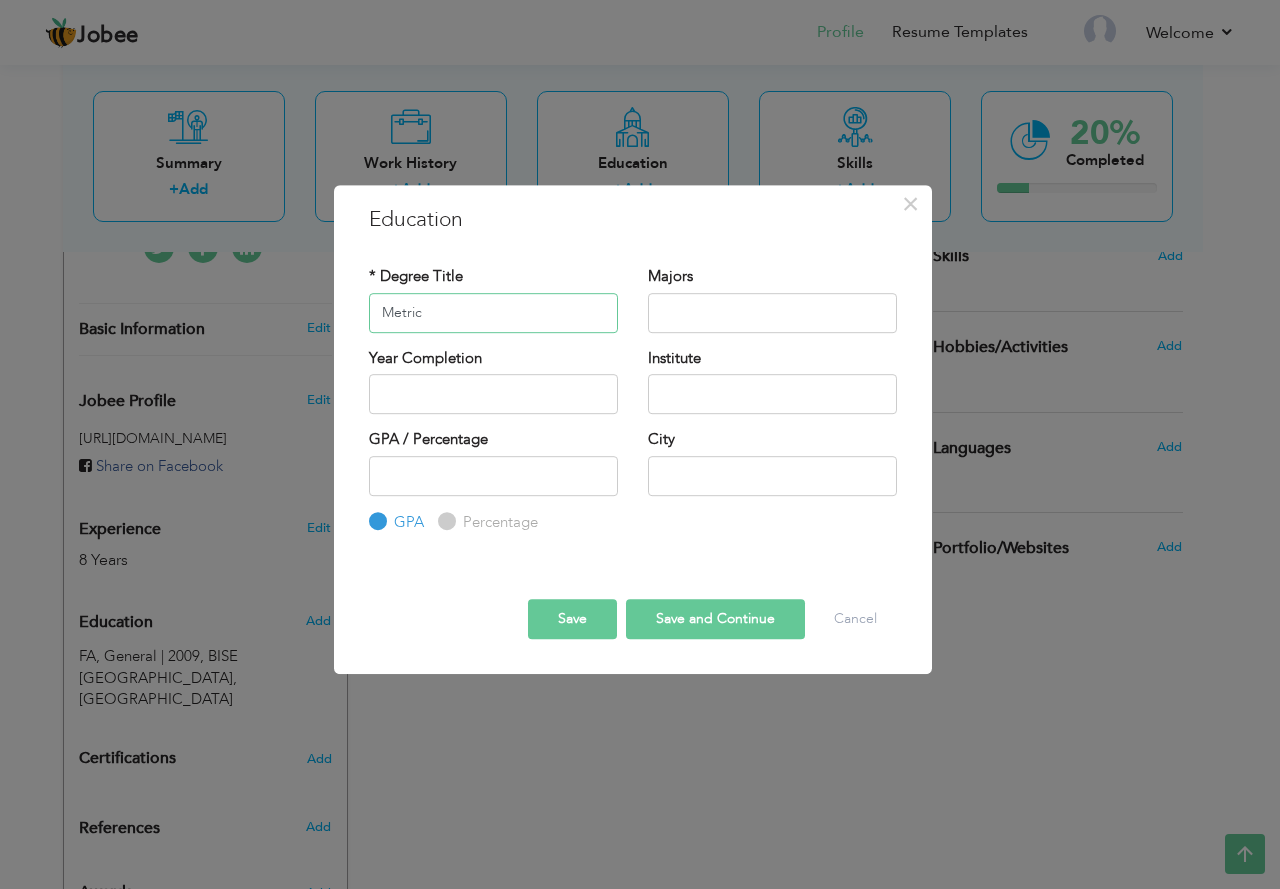 type on "Metric" 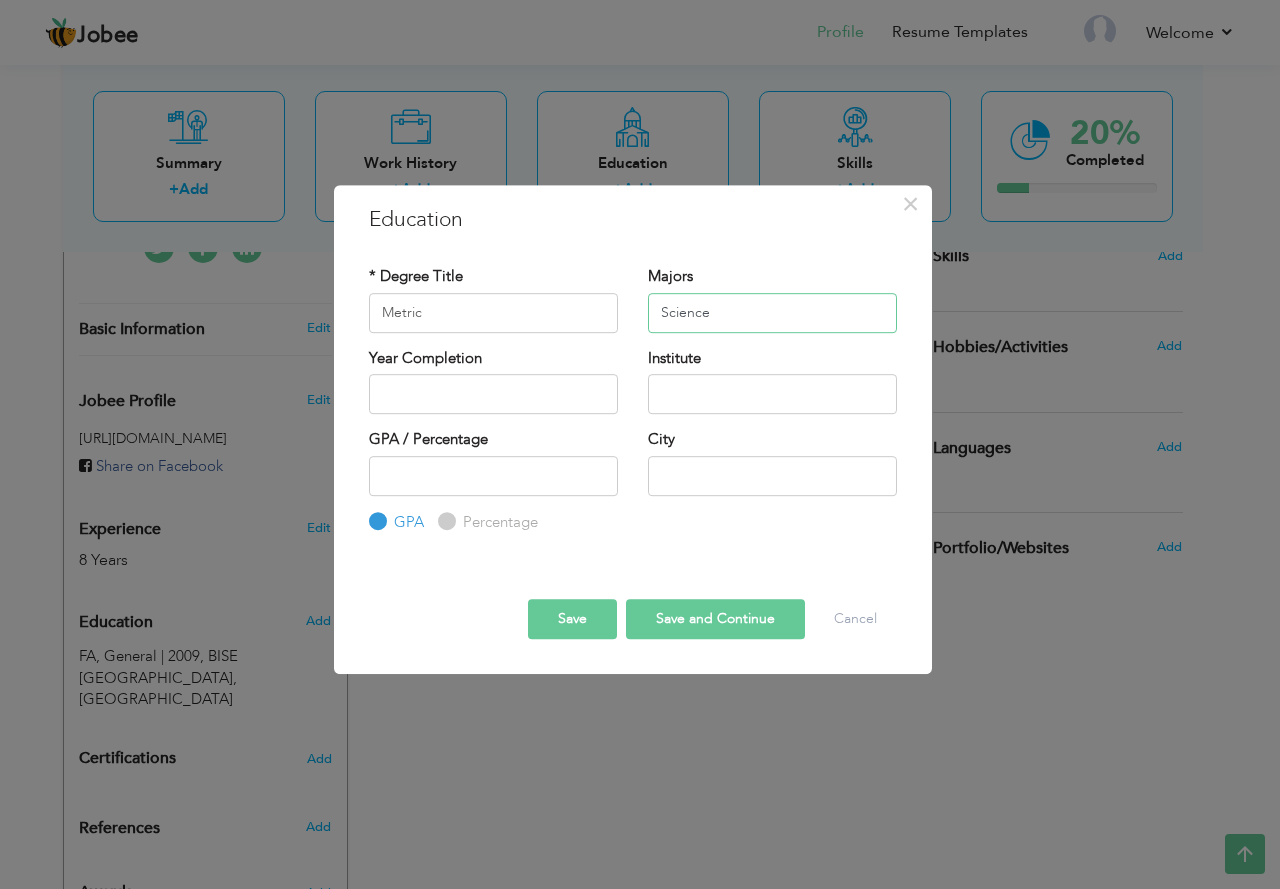 type on "Science" 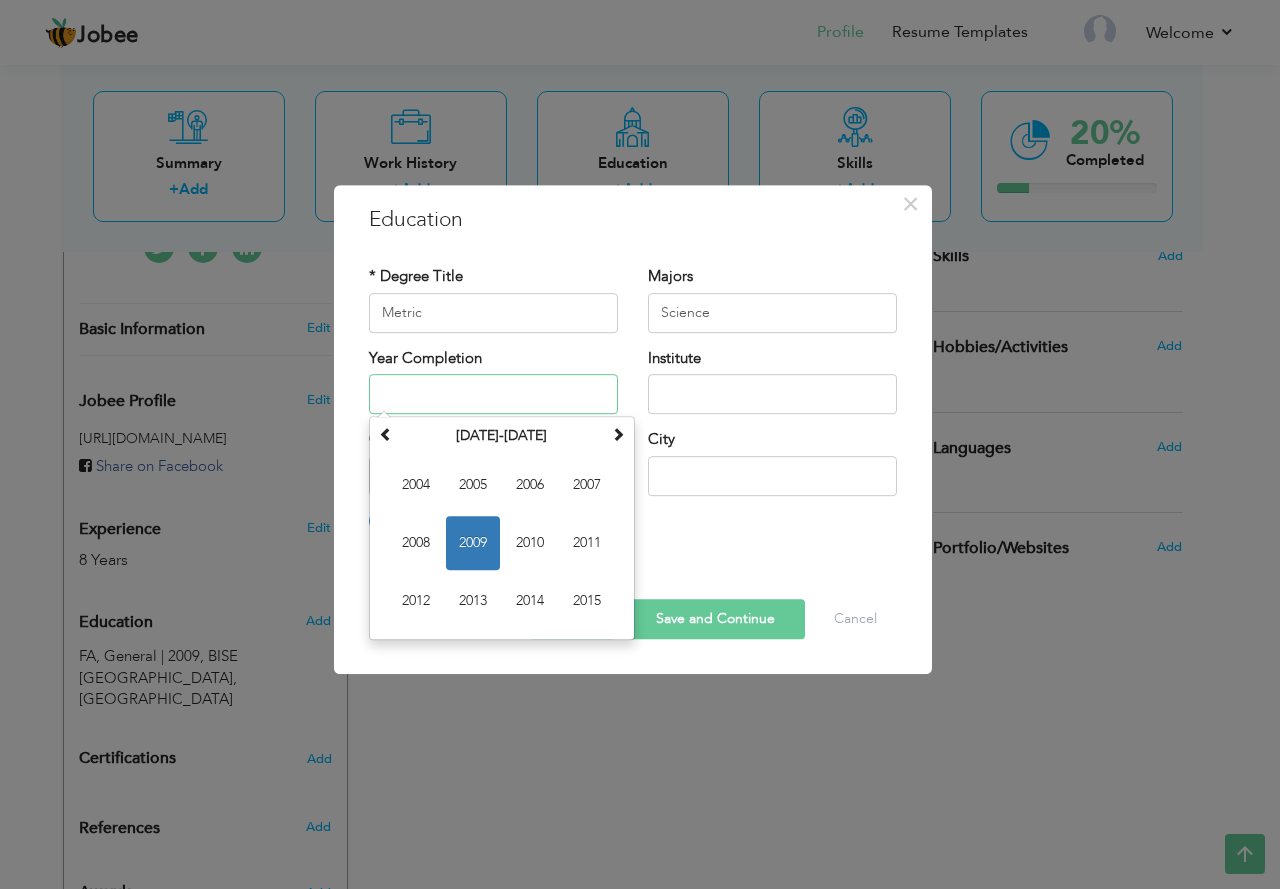 click at bounding box center [493, 394] 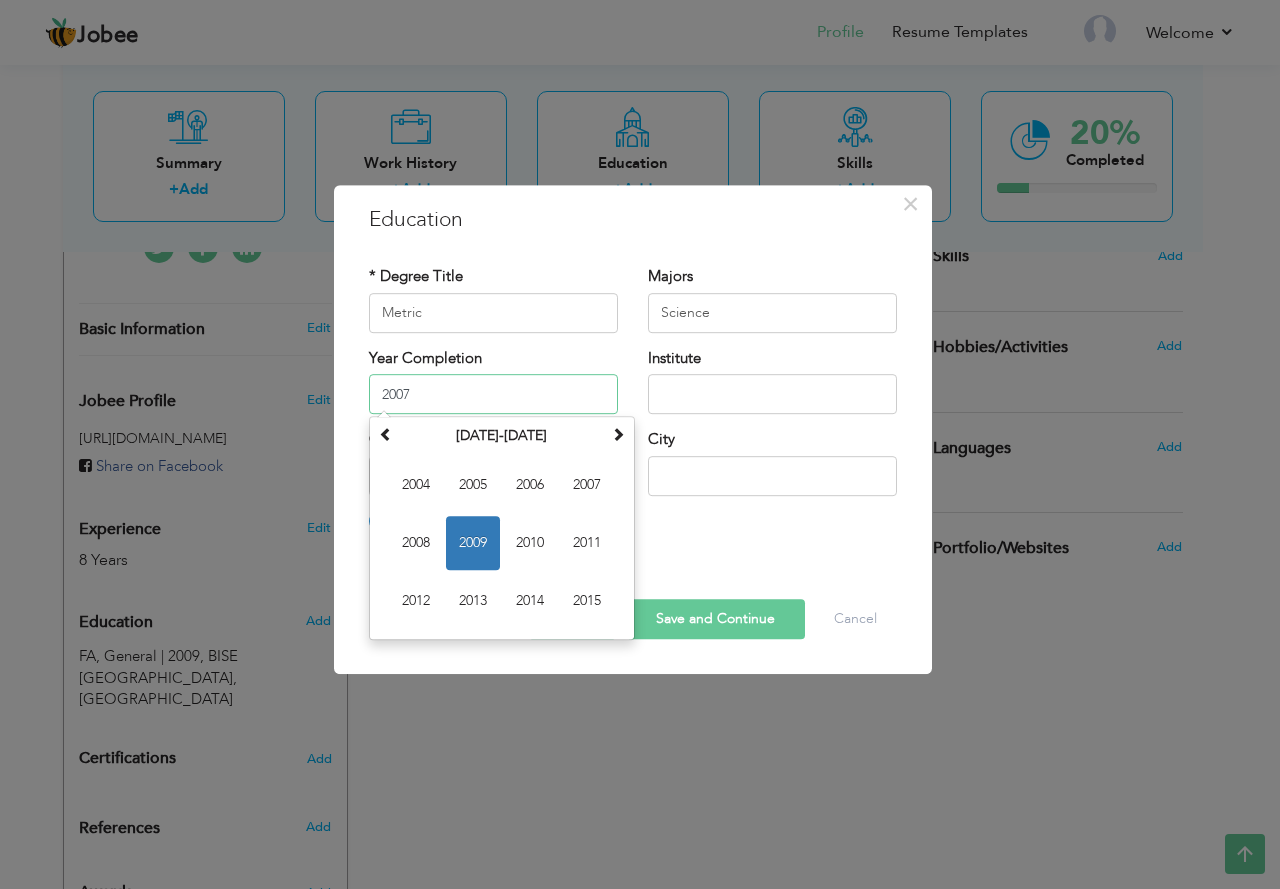 type on "2007" 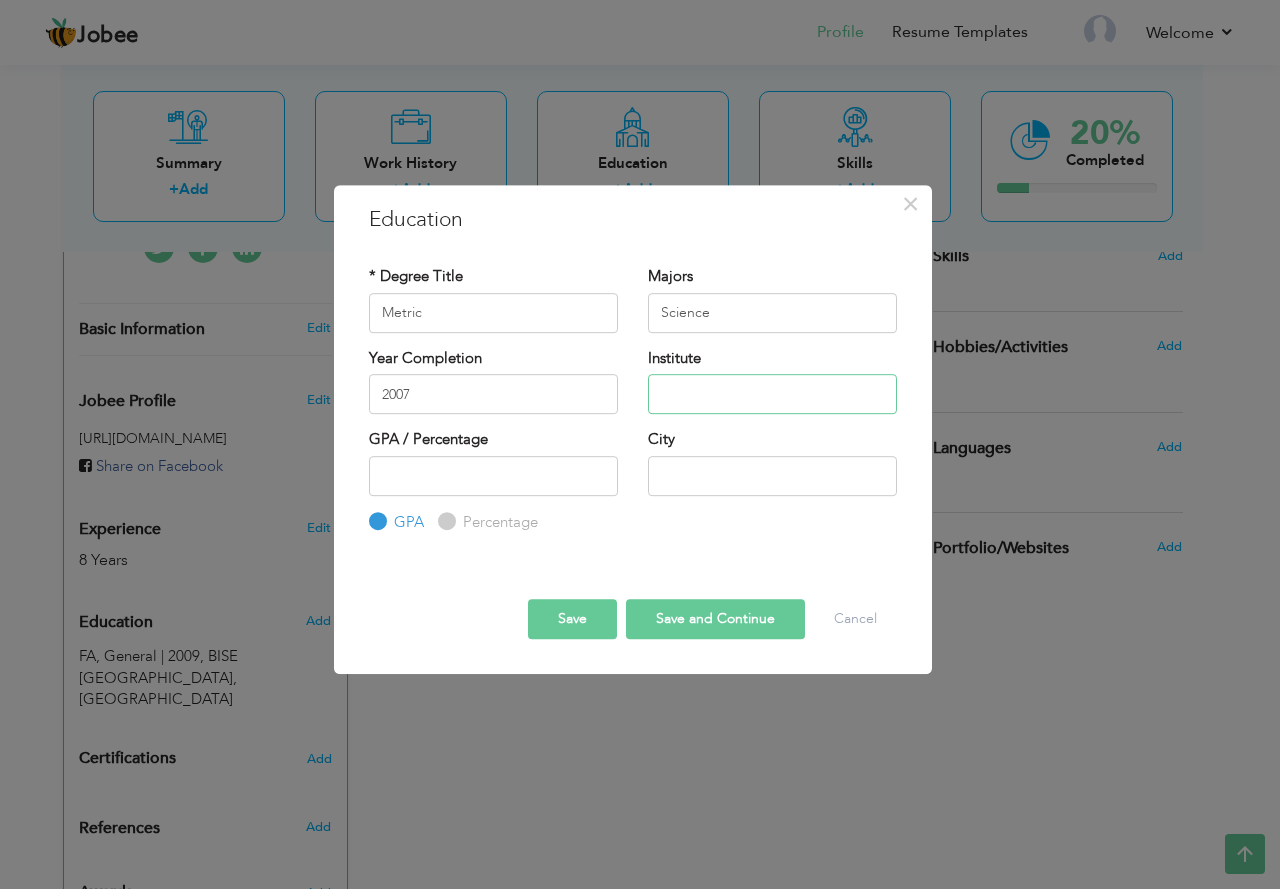 click at bounding box center [772, 394] 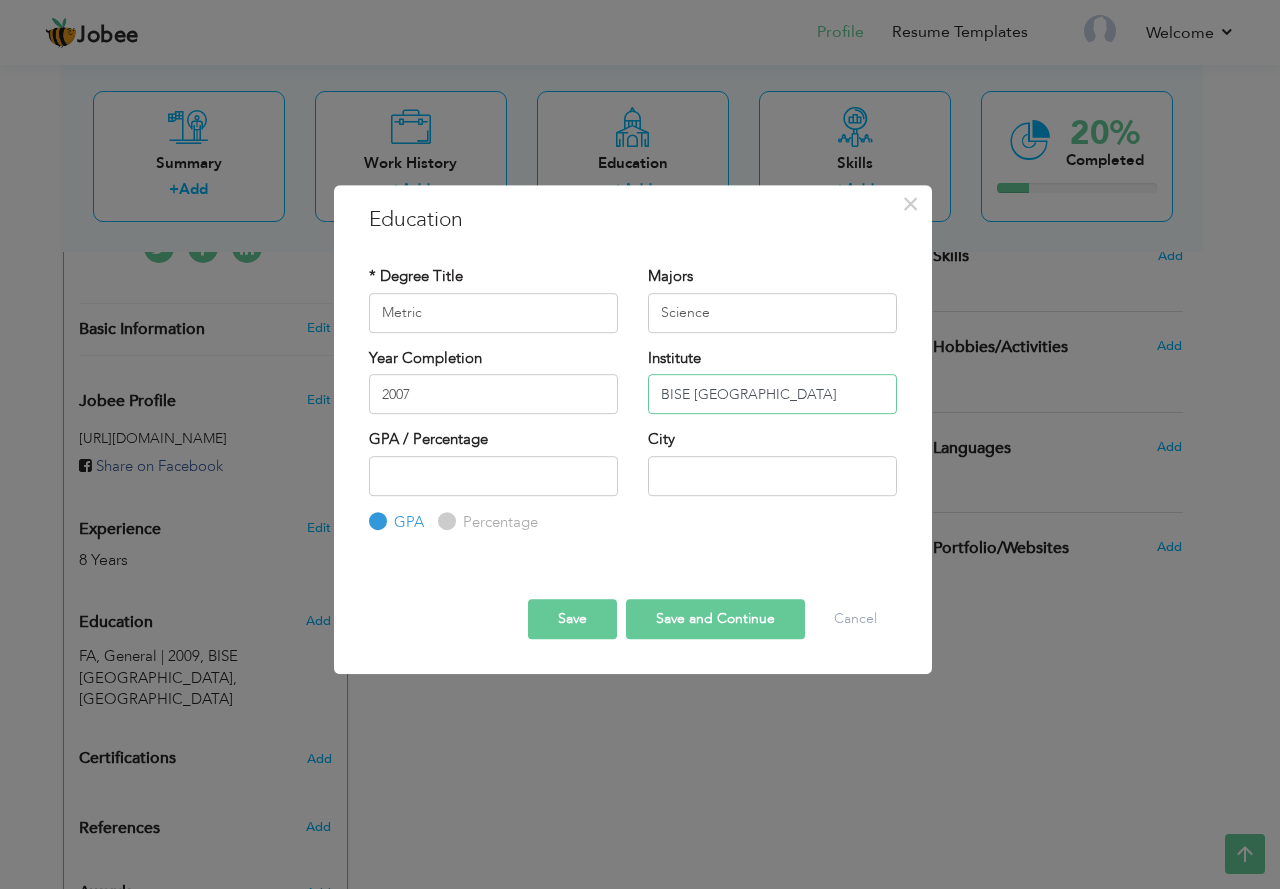 type on "BISE [GEOGRAPHIC_DATA]" 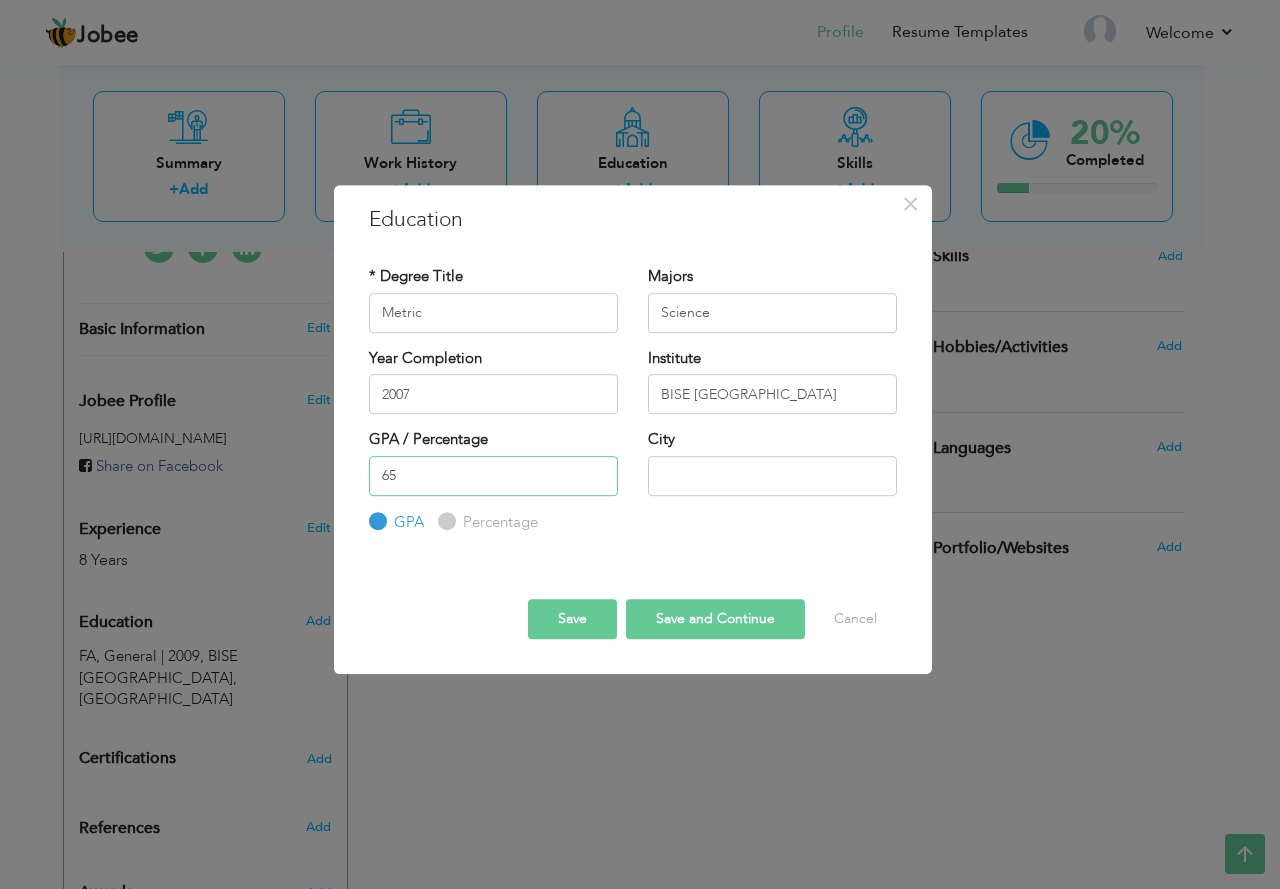 type on "65" 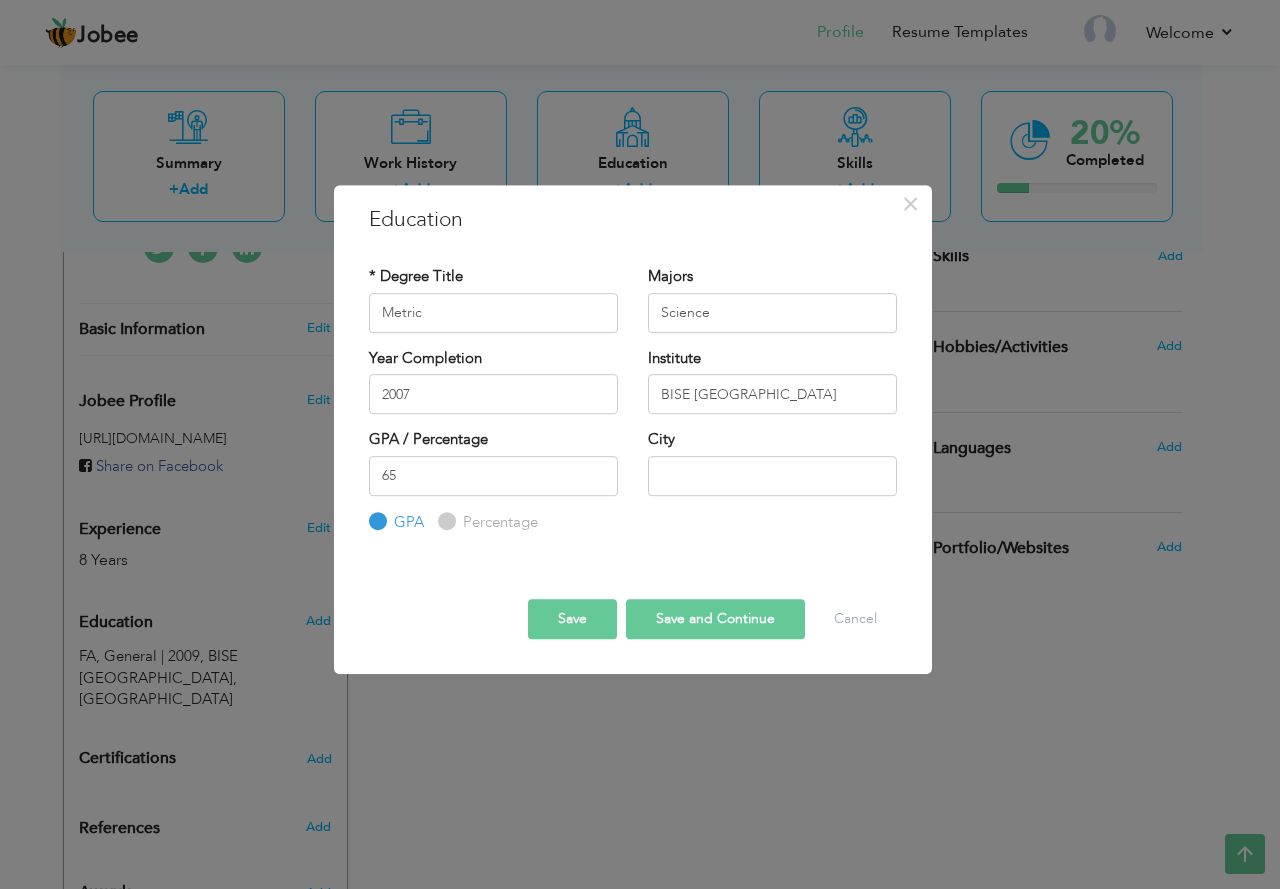 click on "Percentage" at bounding box center [488, 522] 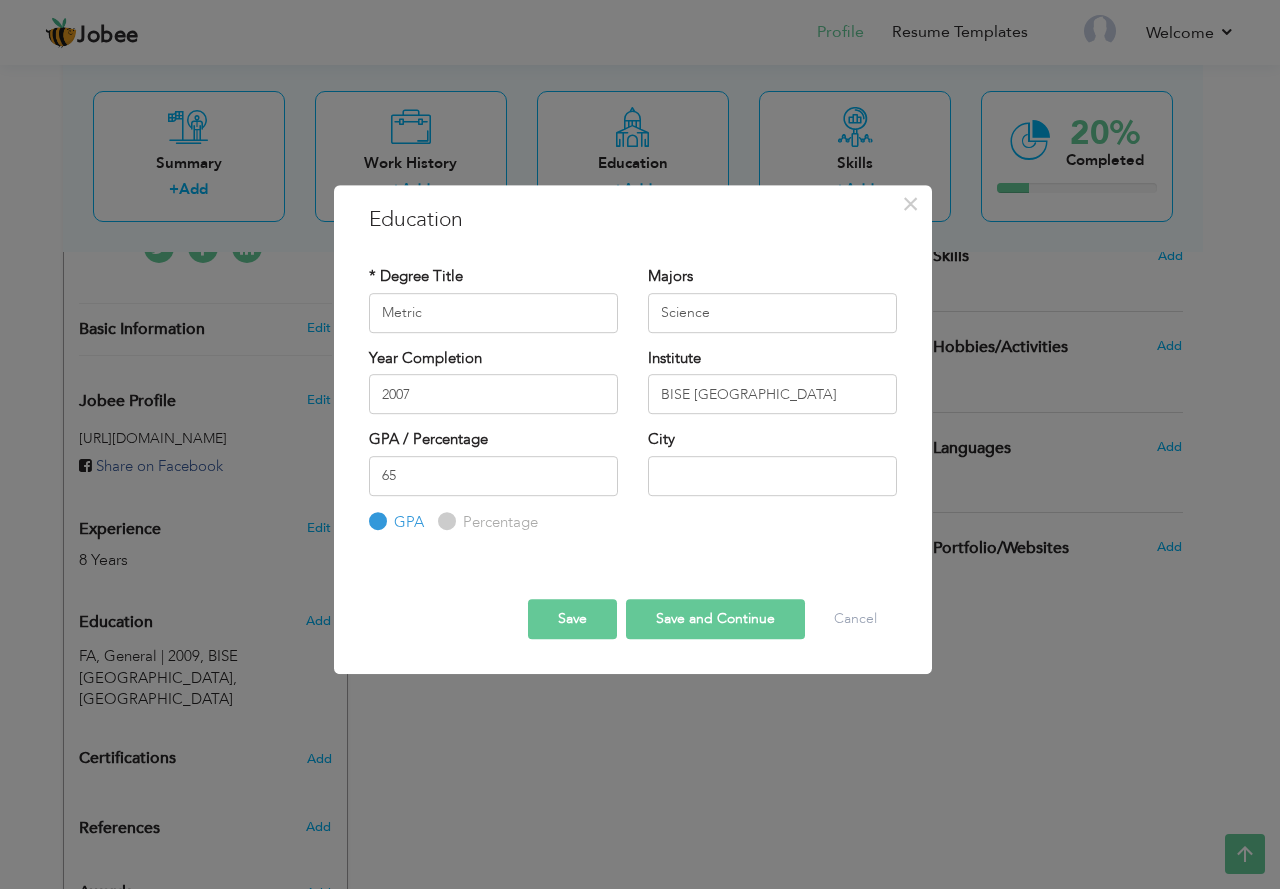 click on "Percentage" at bounding box center [444, 521] 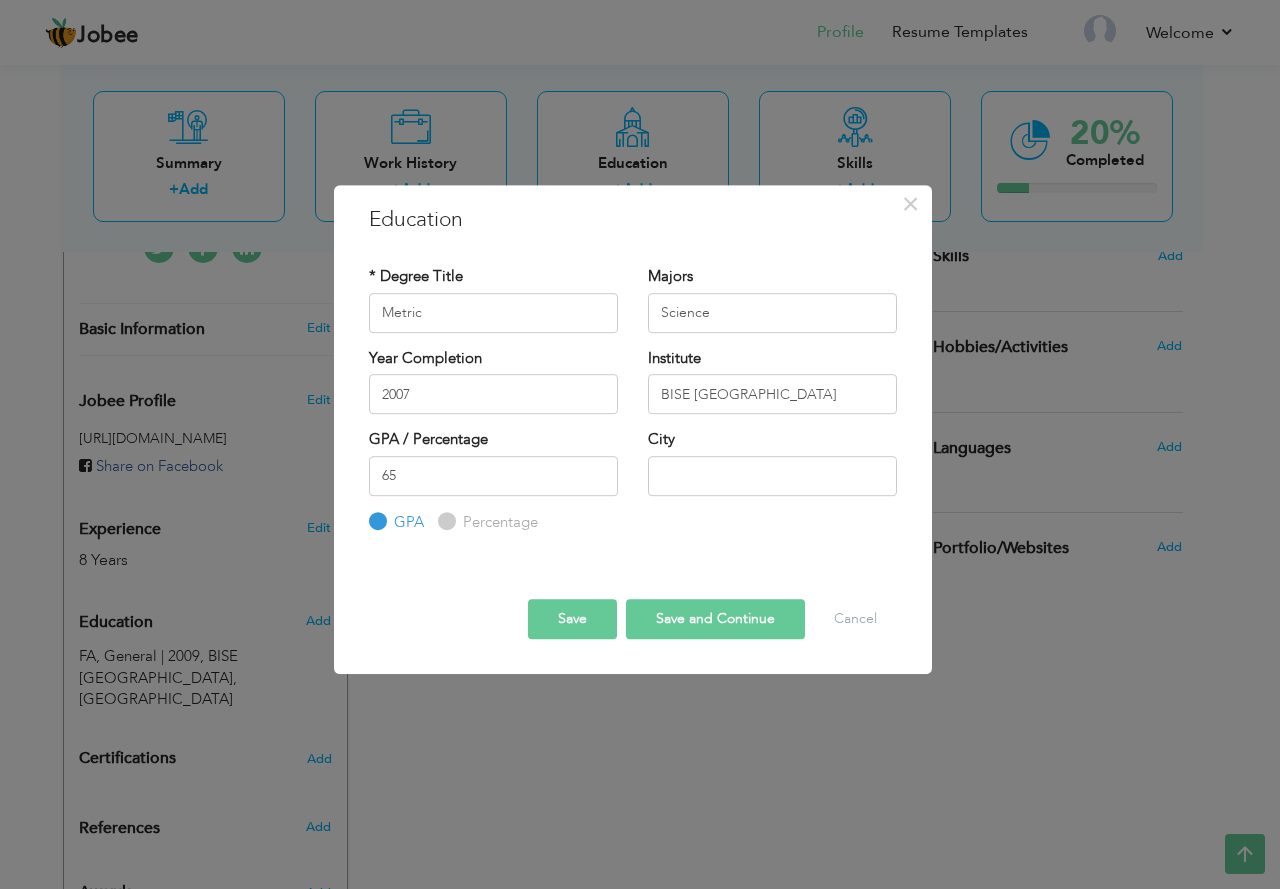 radio on "true" 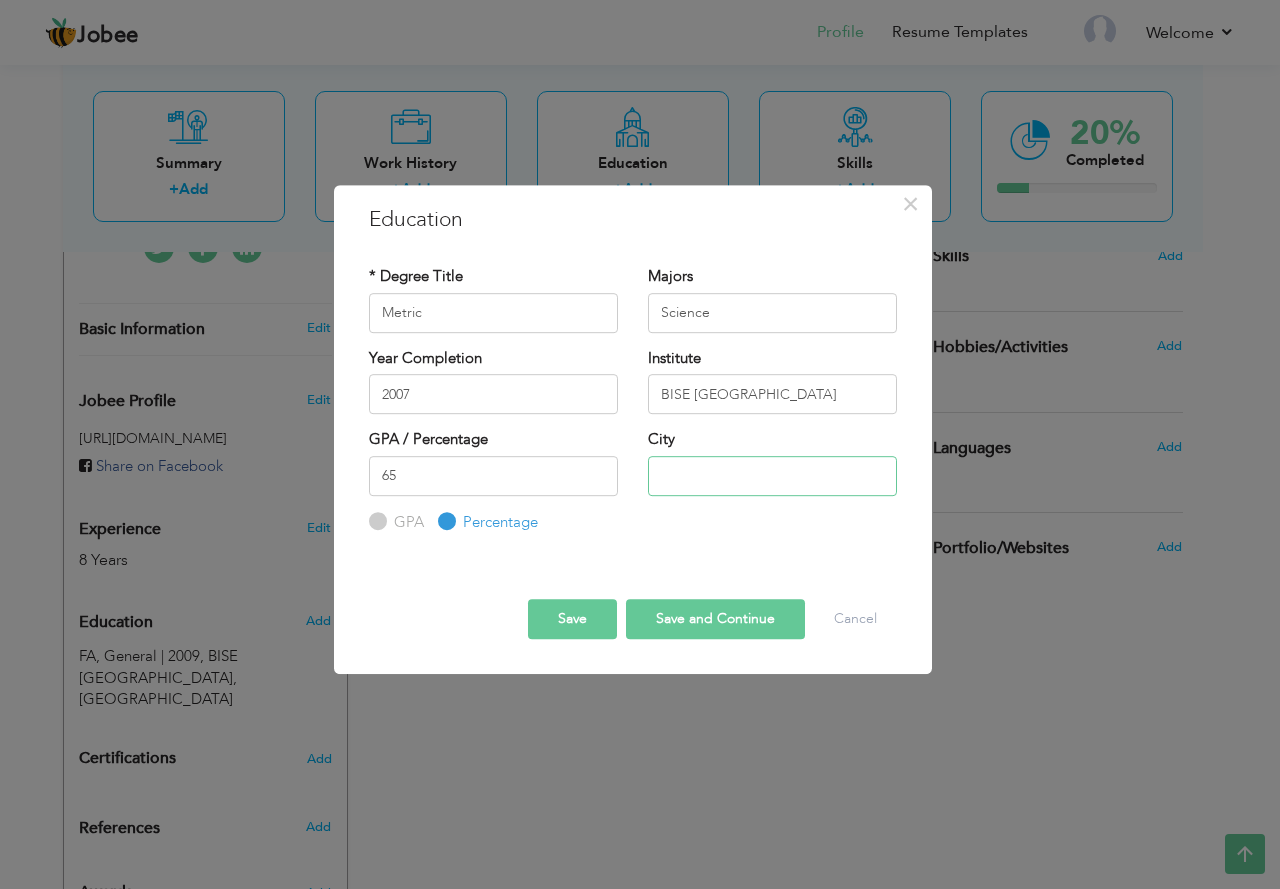 click at bounding box center (772, 476) 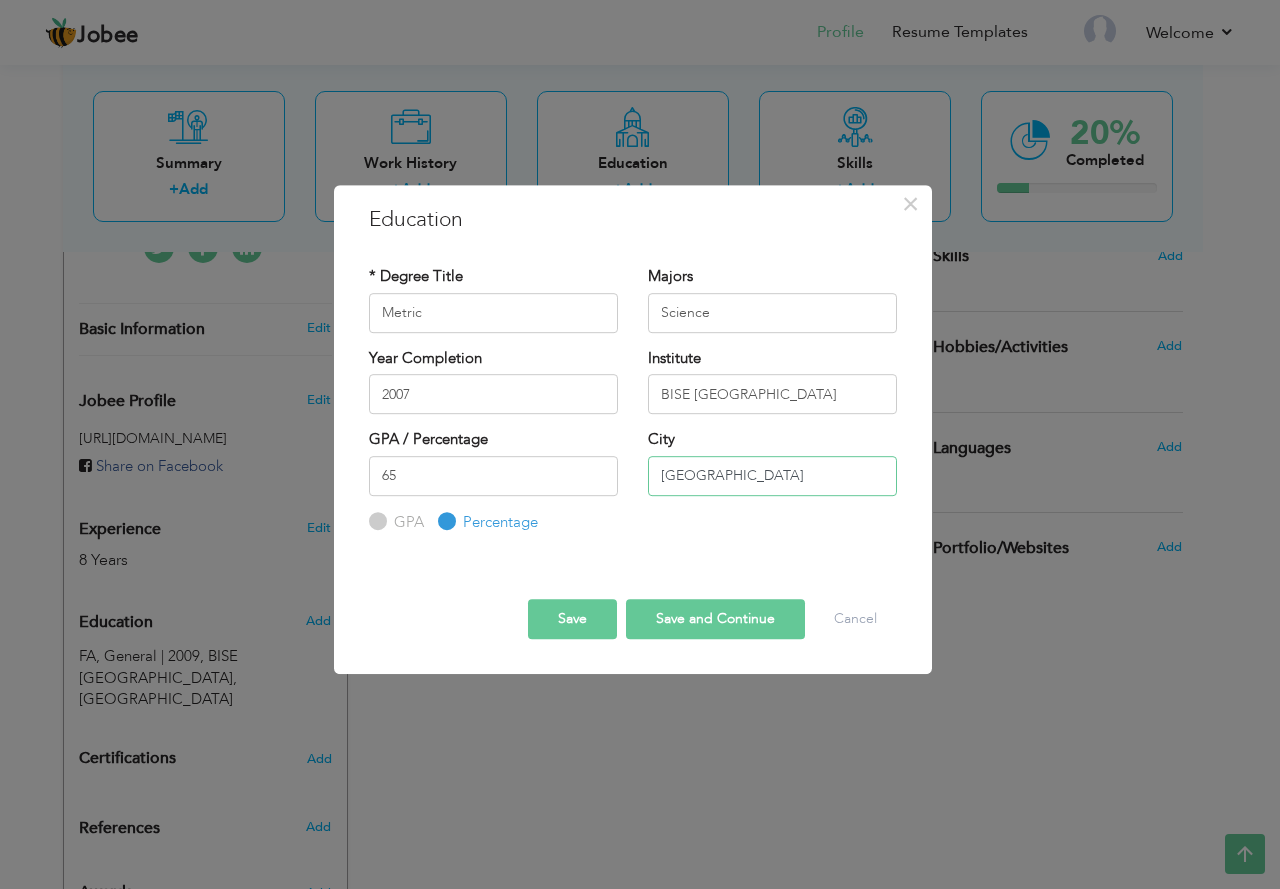 type on "Lahore" 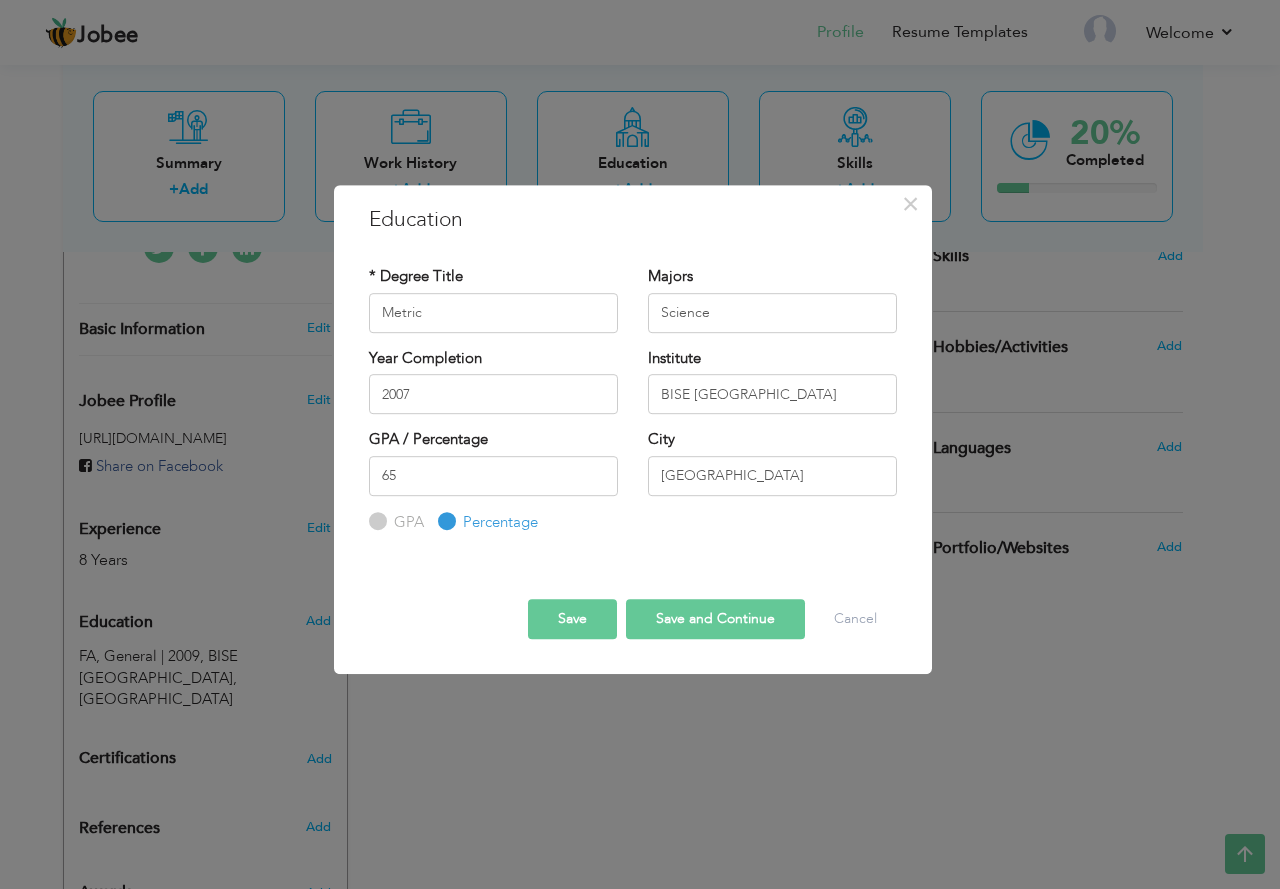 click on "Save" at bounding box center [572, 619] 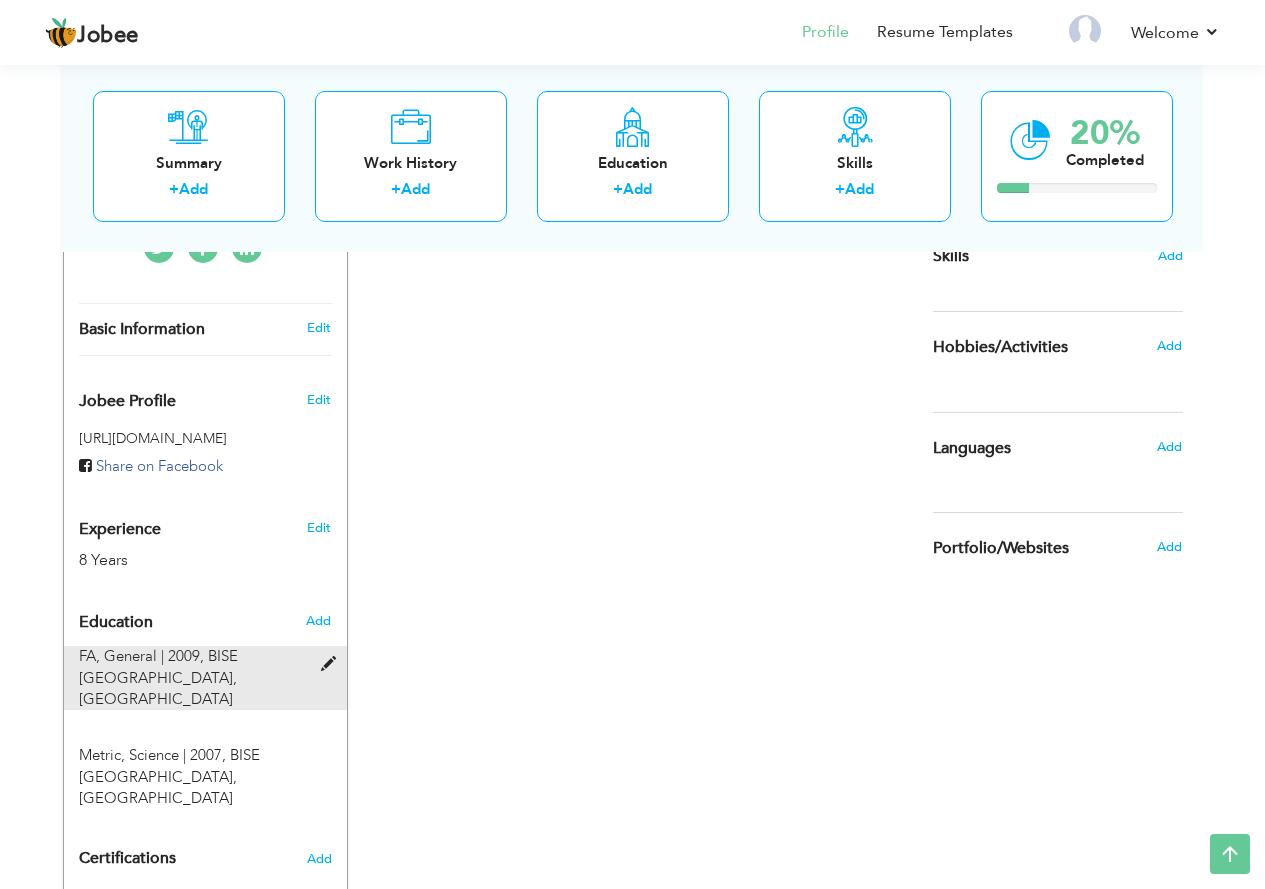 click at bounding box center [333, 664] 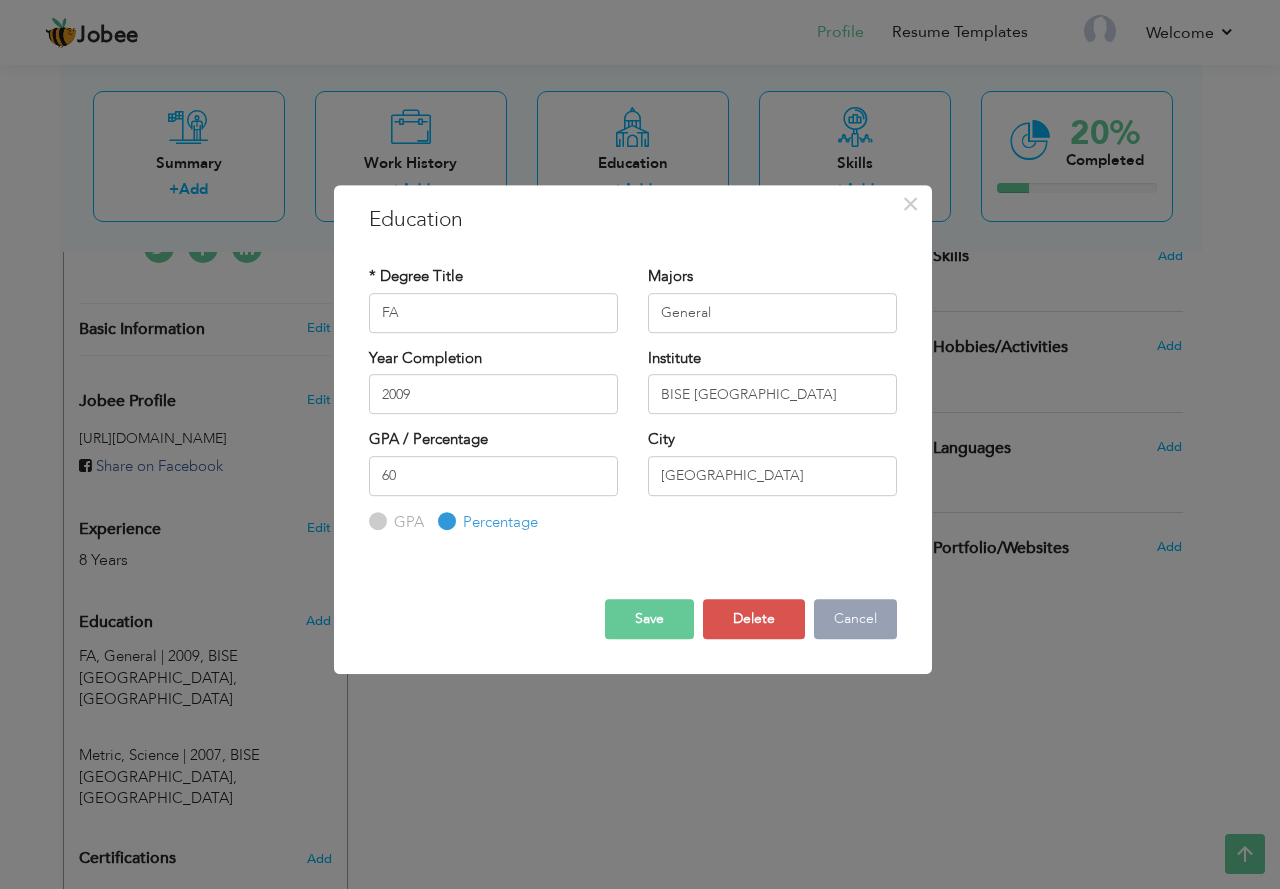 click on "Cancel" at bounding box center [855, 619] 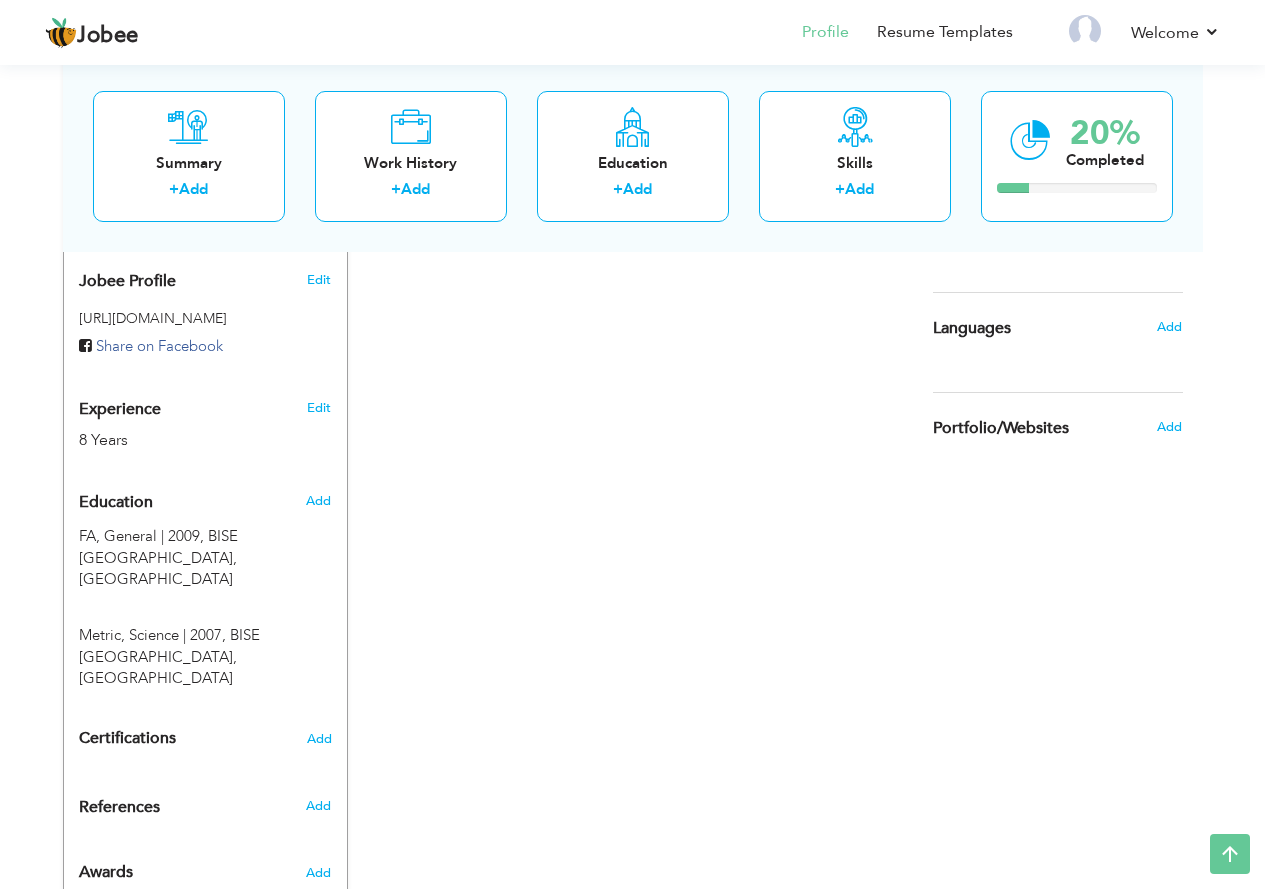 scroll, scrollTop: 650, scrollLeft: 0, axis: vertical 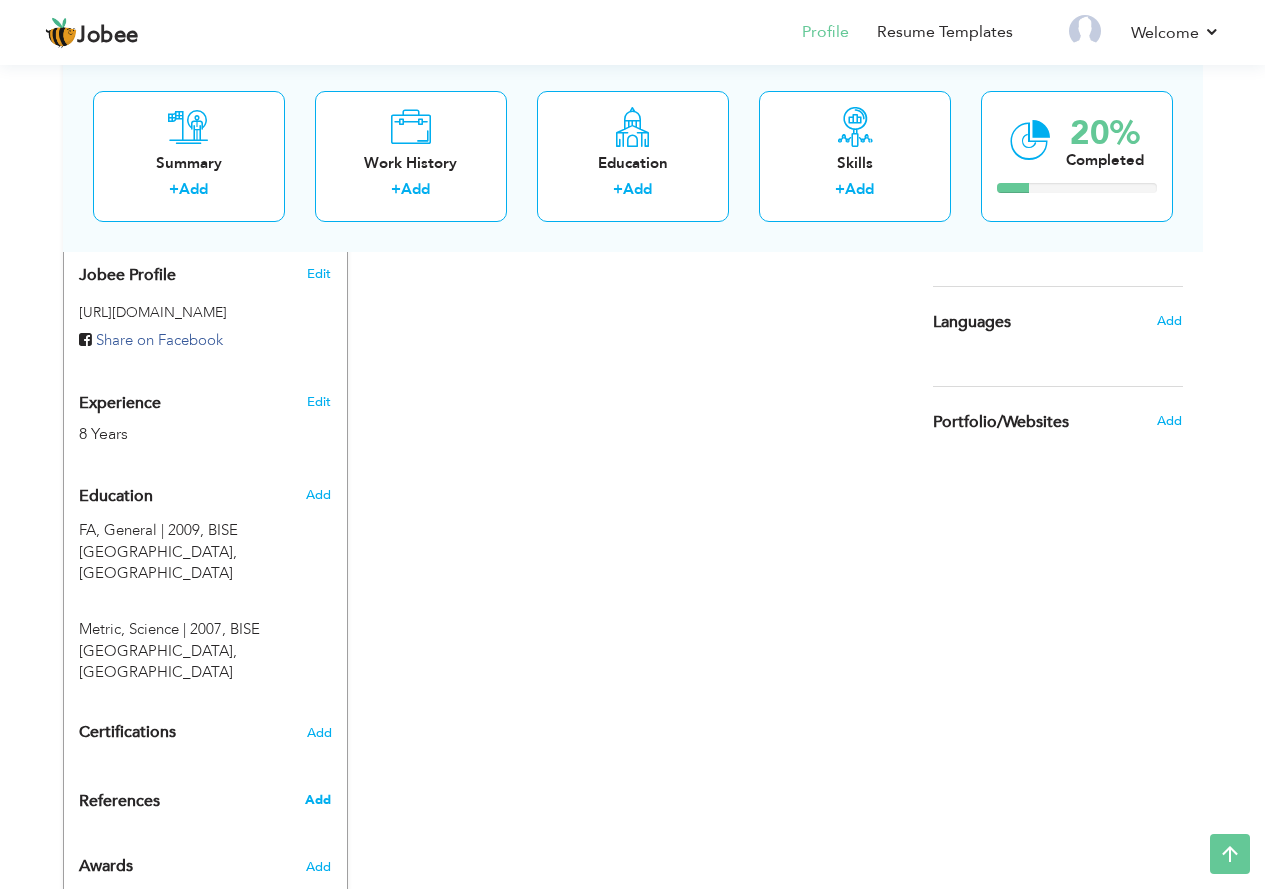 click on "Add" at bounding box center (318, 800) 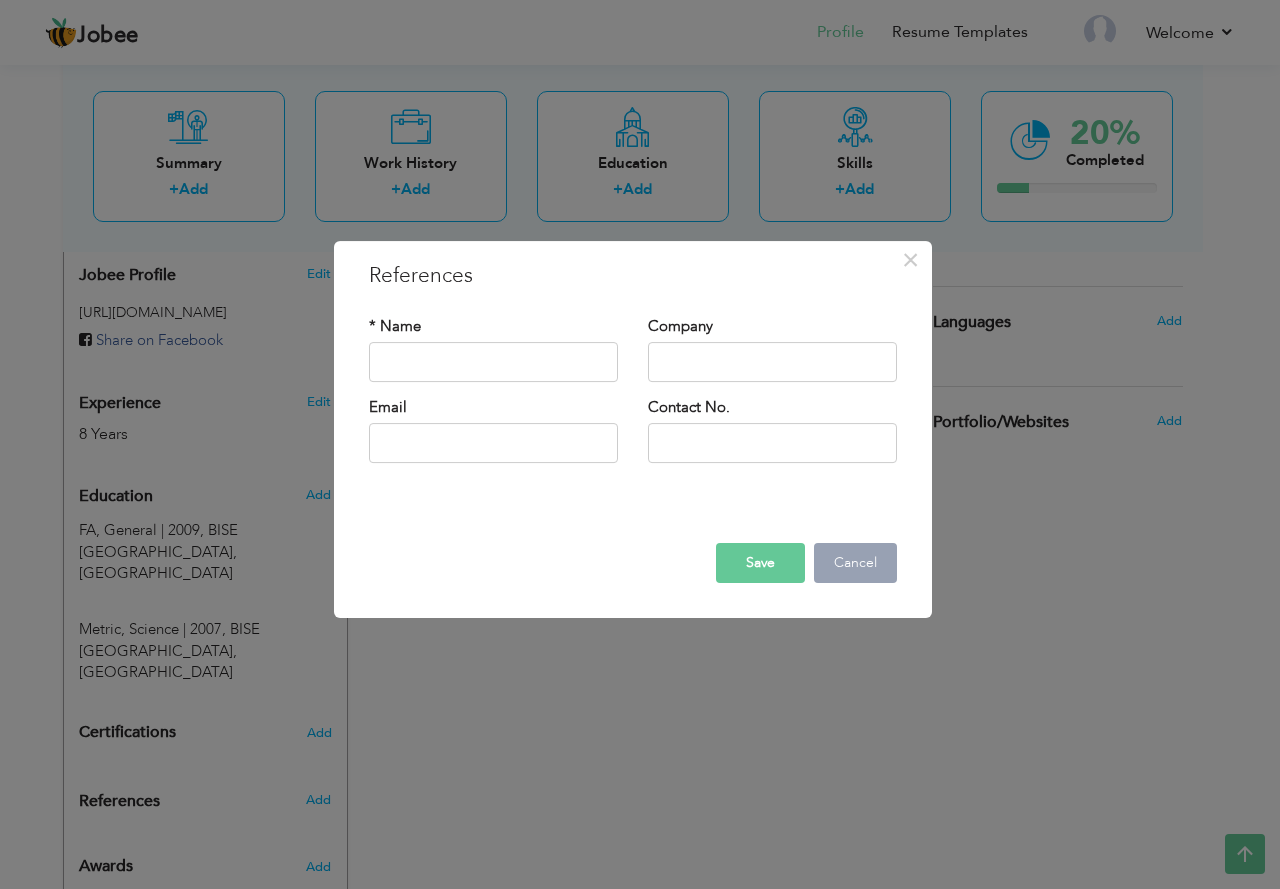 click on "Cancel" at bounding box center [855, 563] 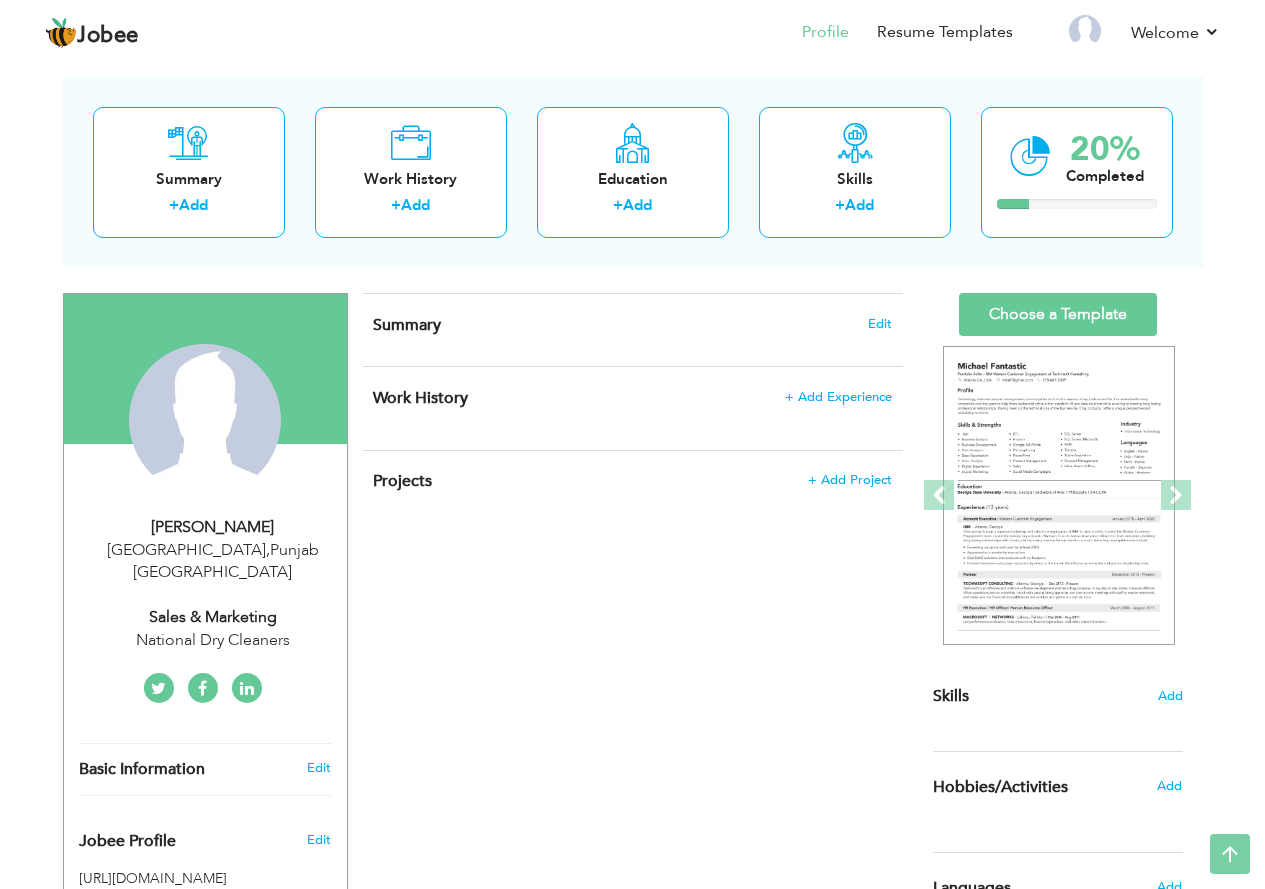 scroll, scrollTop: 50, scrollLeft: 0, axis: vertical 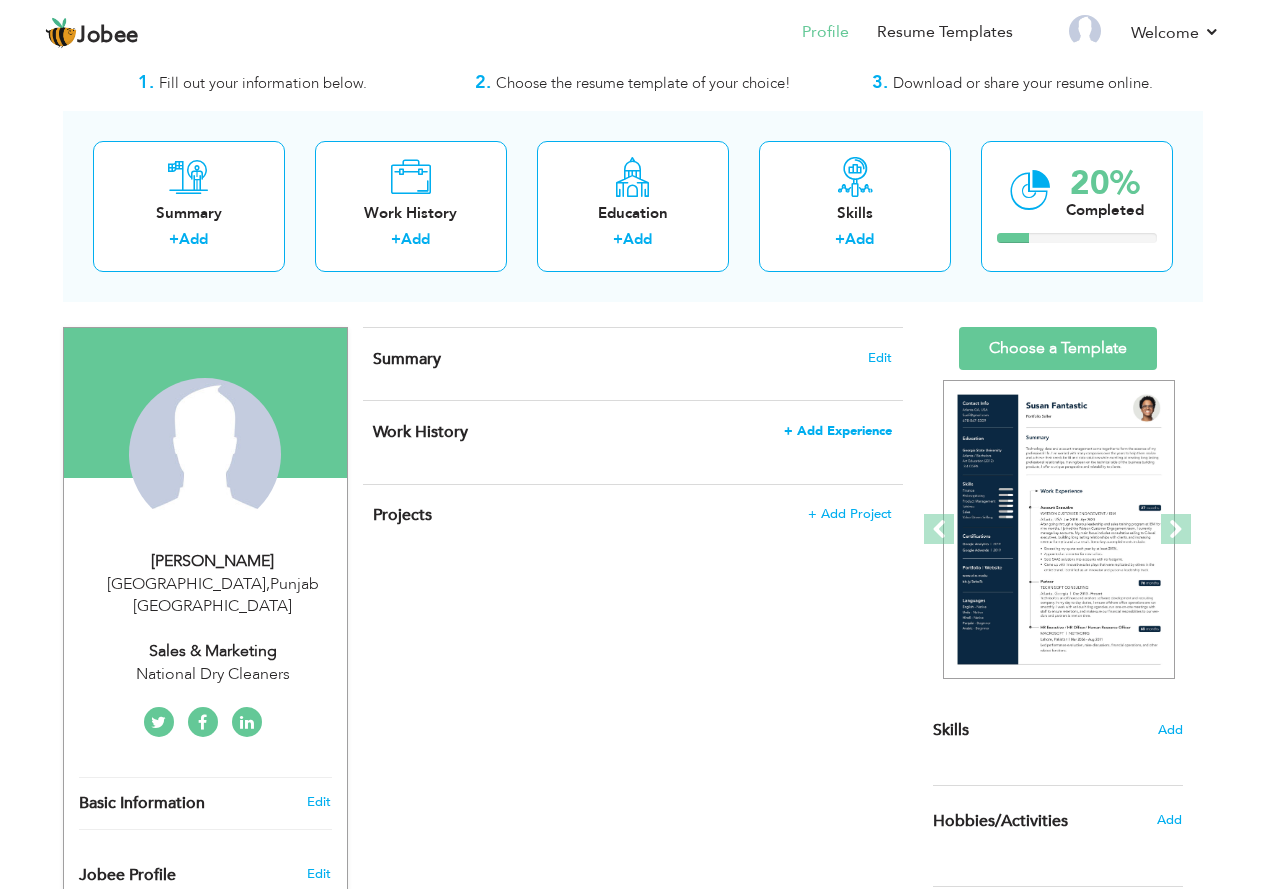 click on "+ Add Experience" at bounding box center [838, 431] 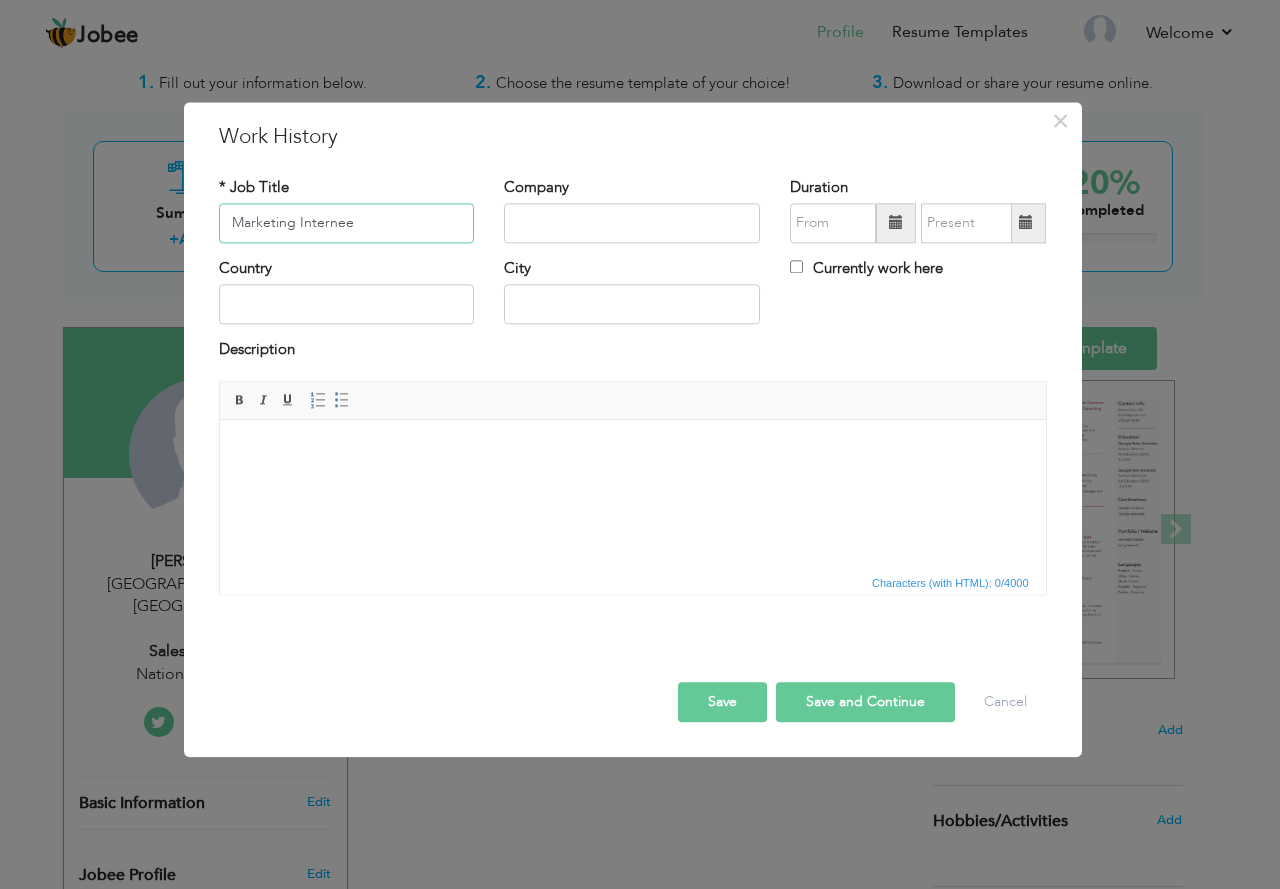 type on "Marketing Internee" 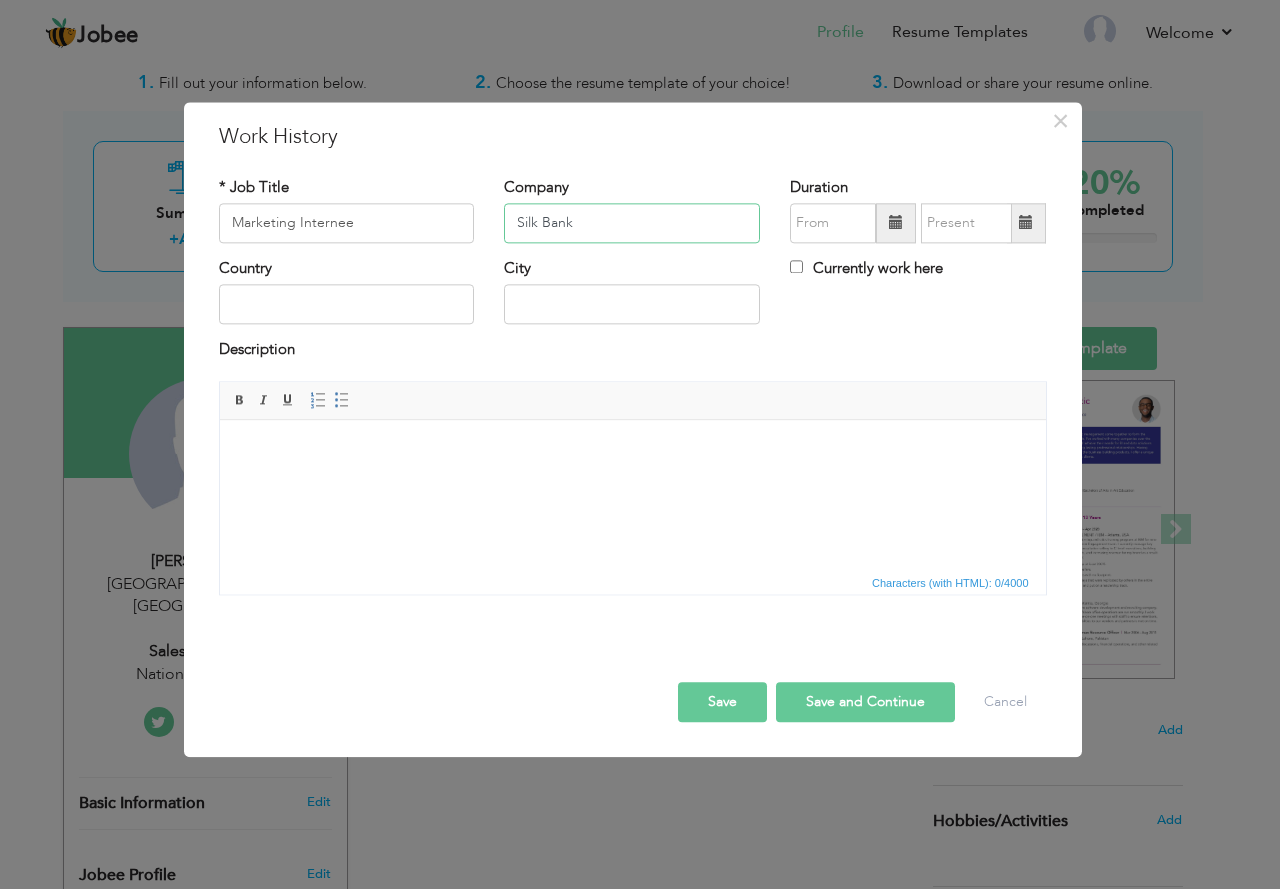 type on "Silk Bank" 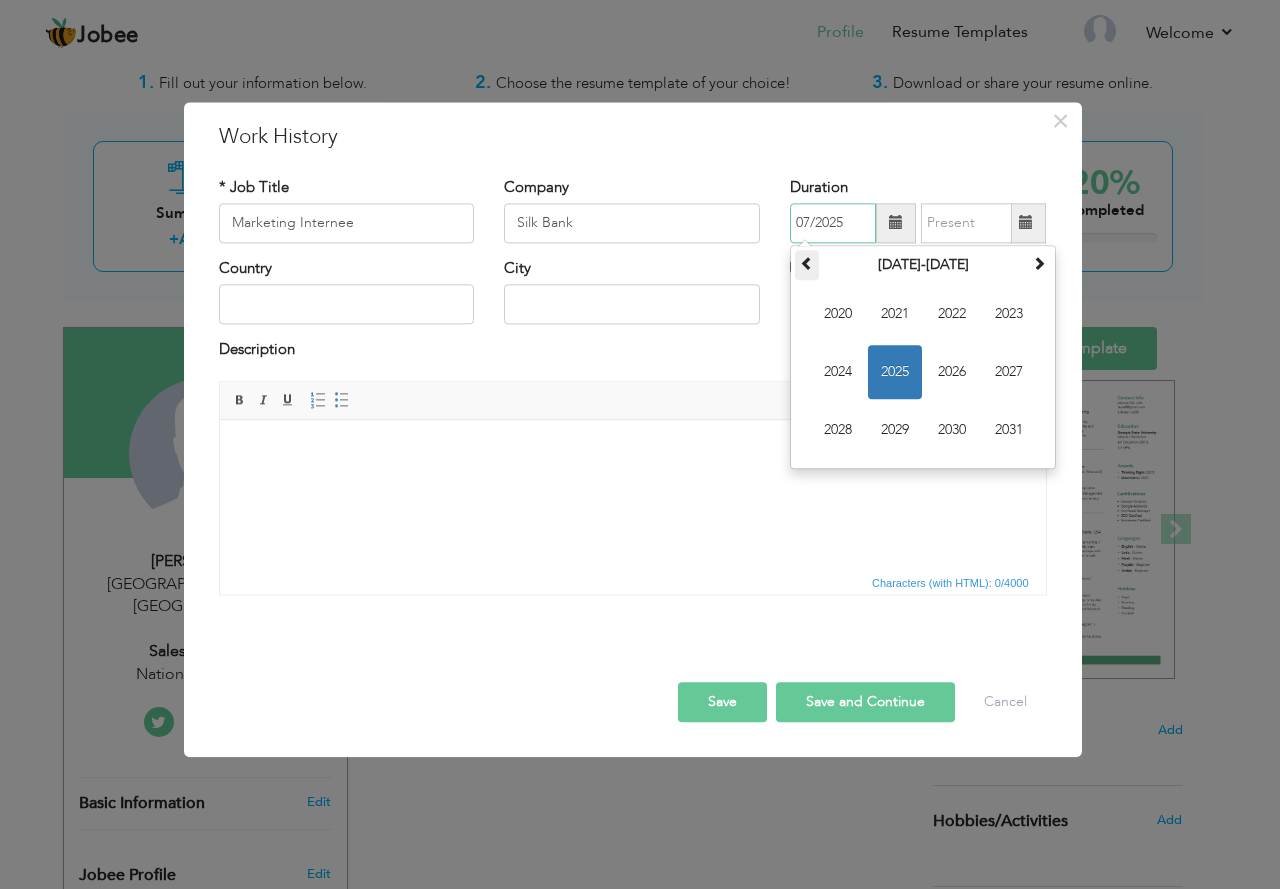 click at bounding box center [807, 263] 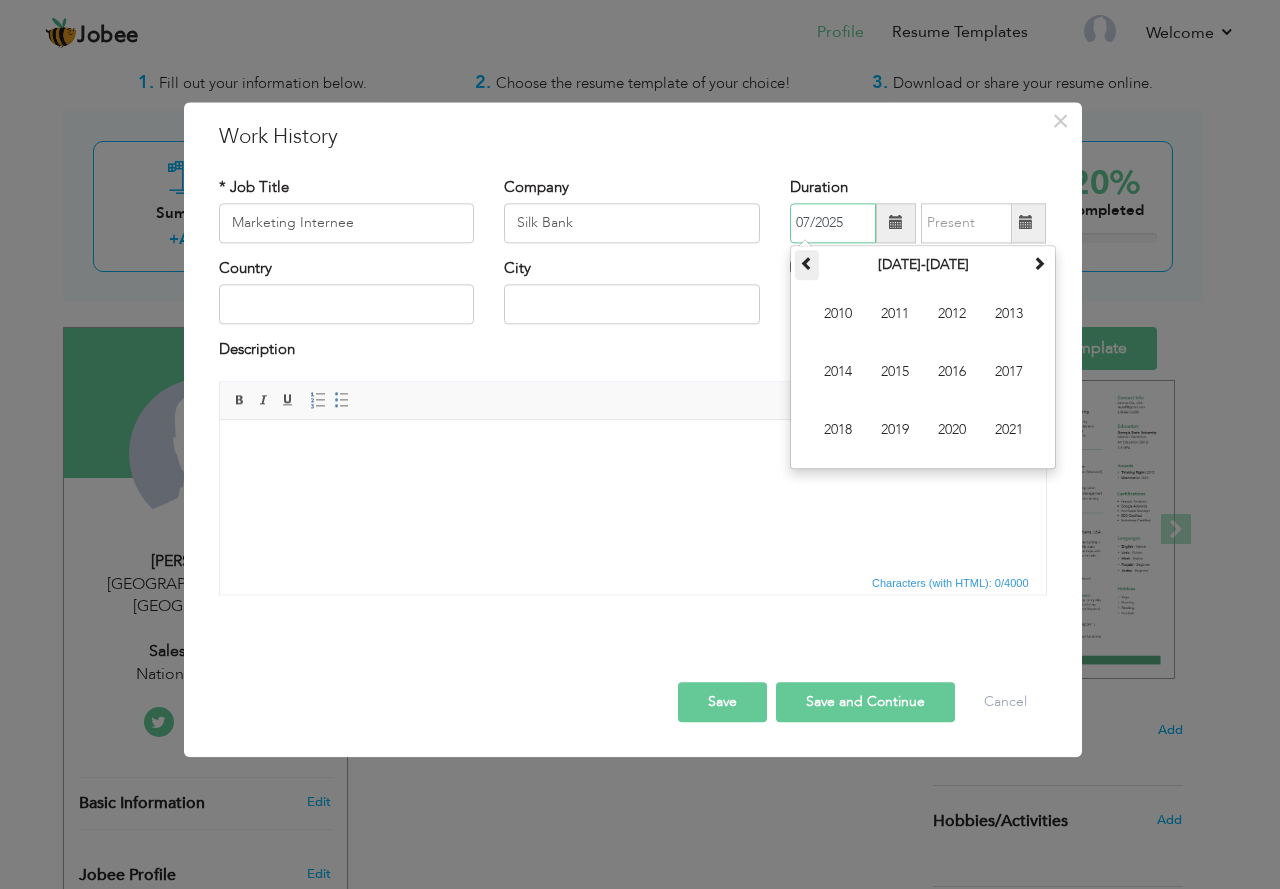 click at bounding box center (807, 263) 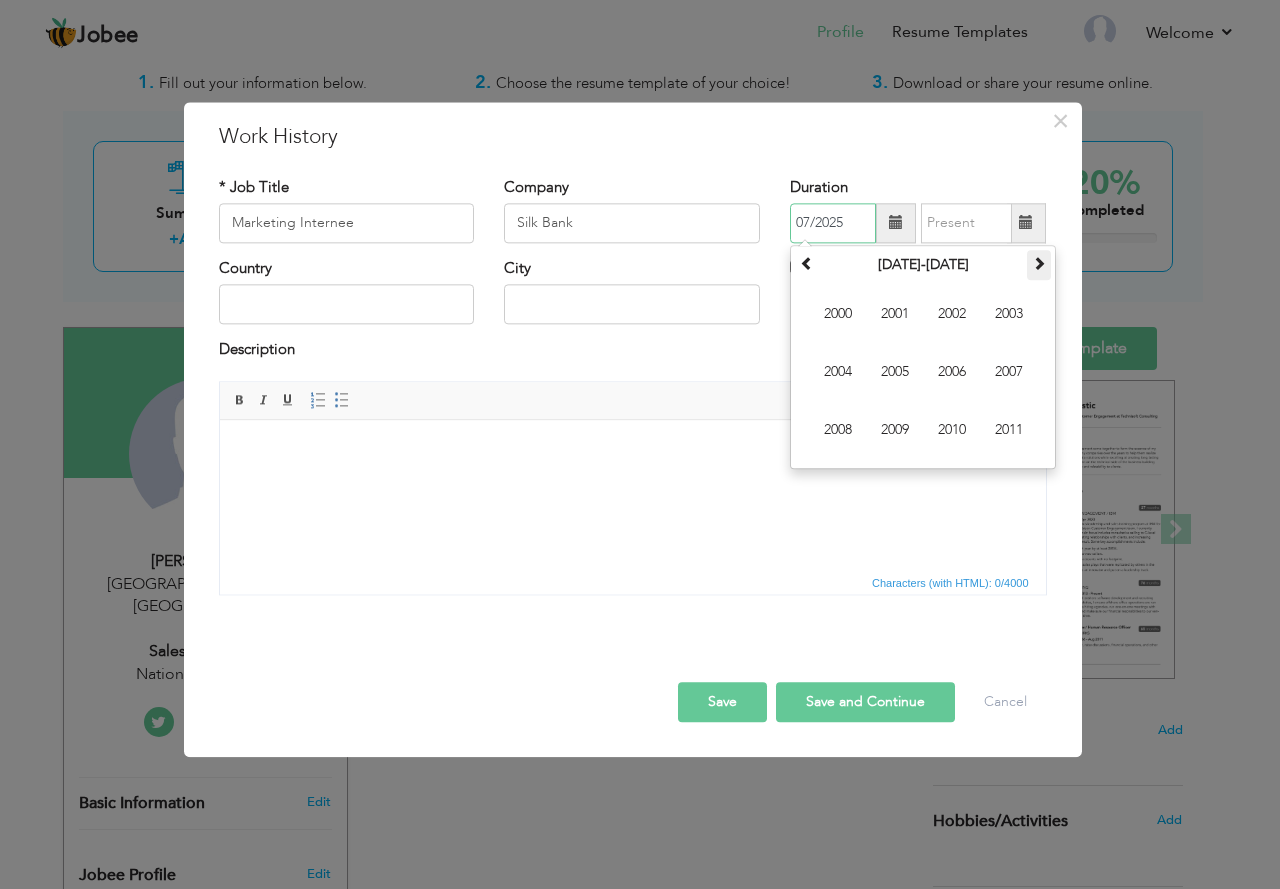 click at bounding box center (1039, 263) 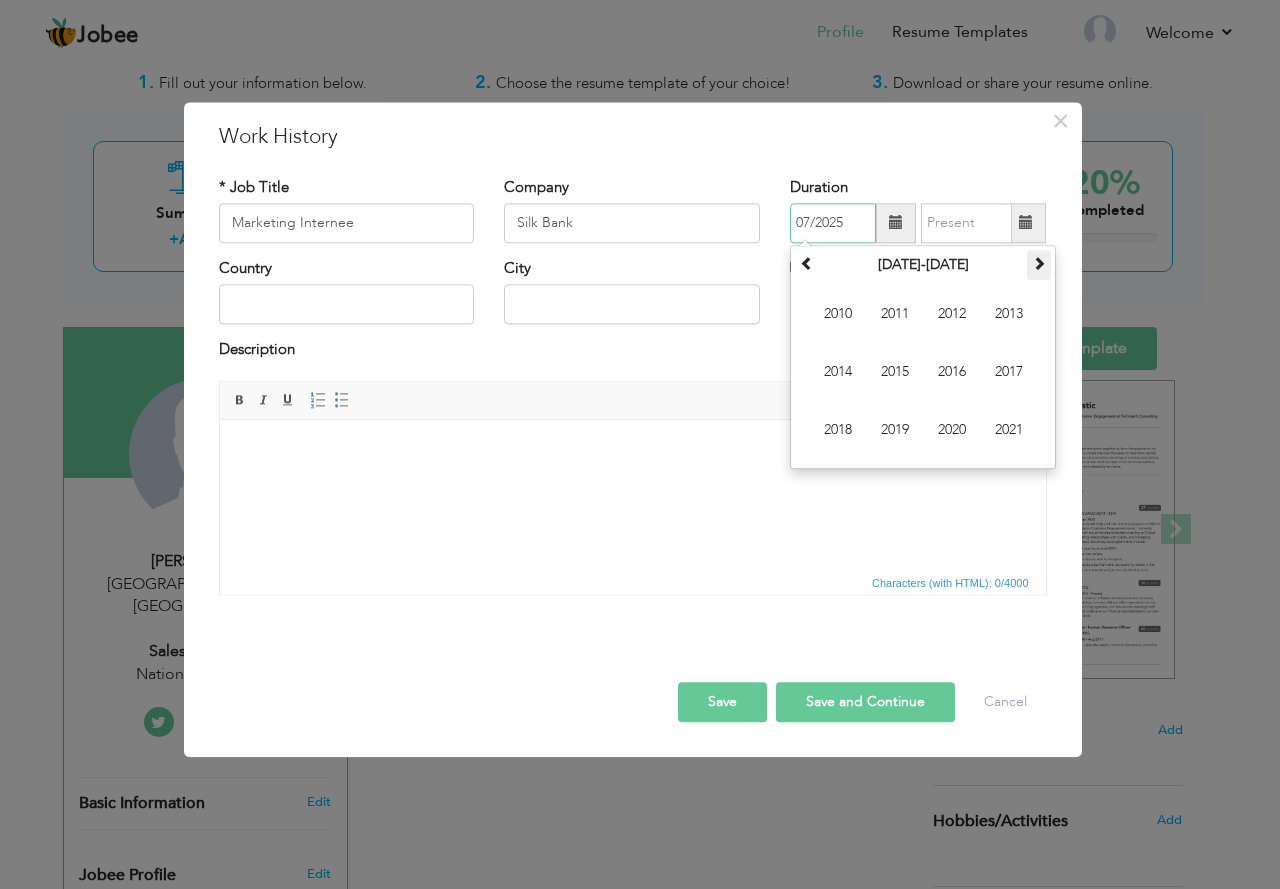 click at bounding box center (1039, 263) 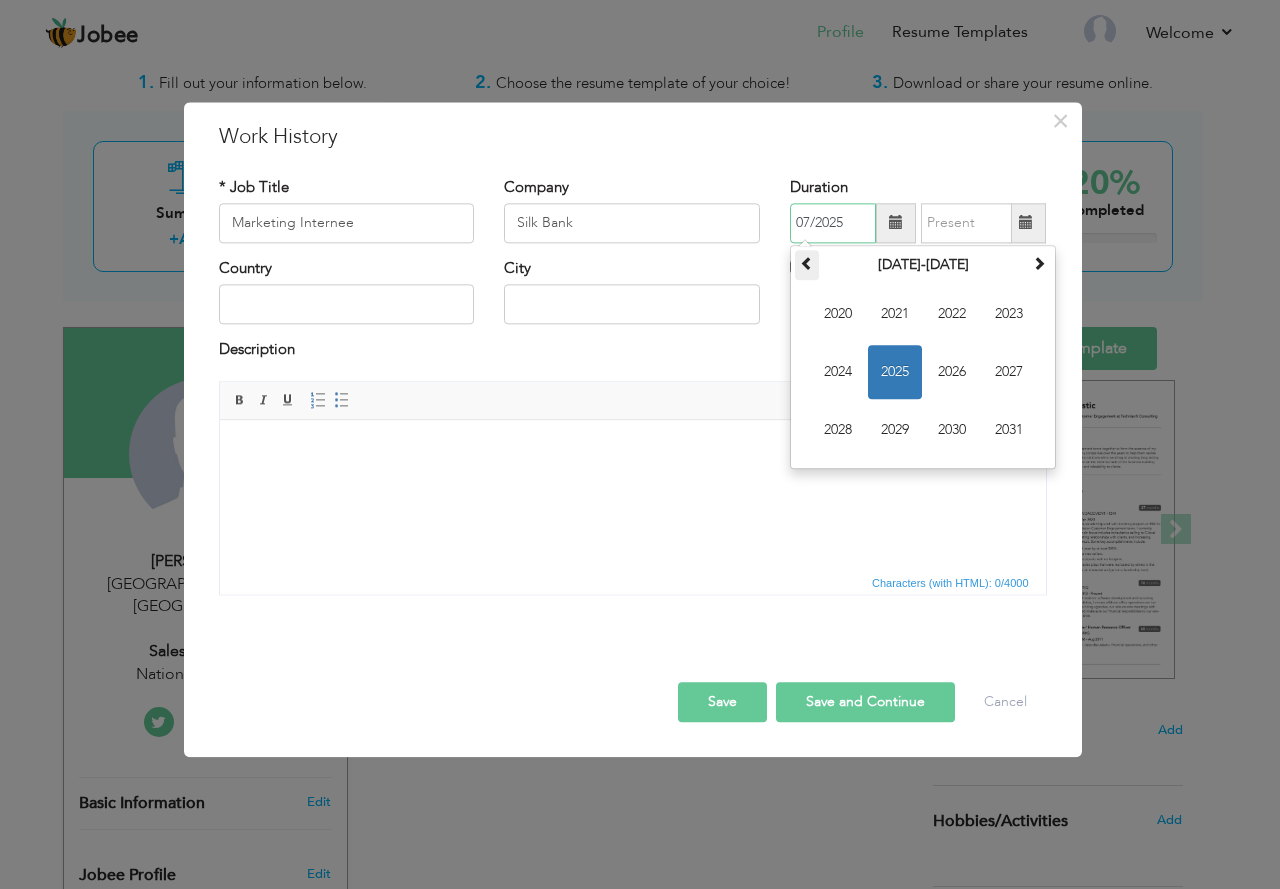 click at bounding box center [807, 263] 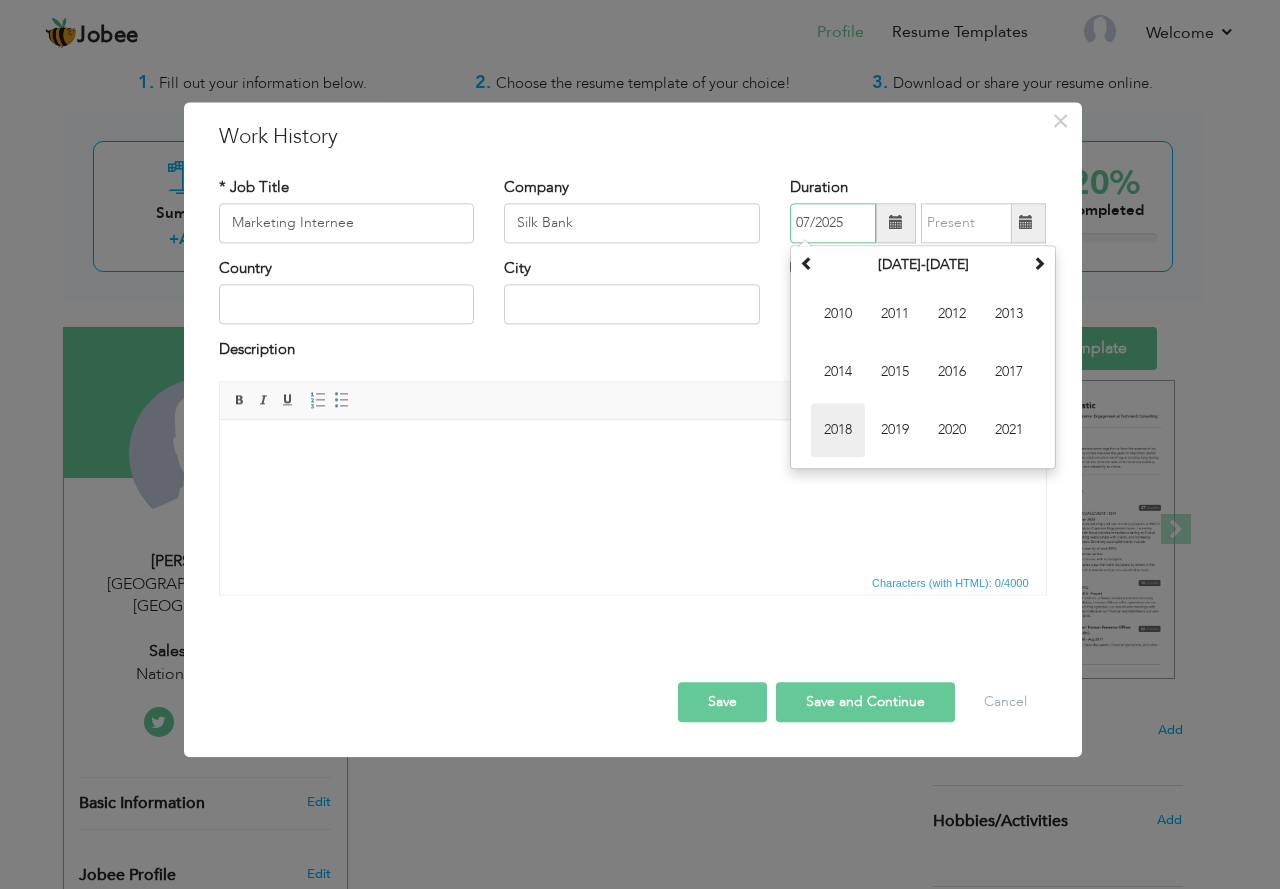 click on "2018" at bounding box center (838, 430) 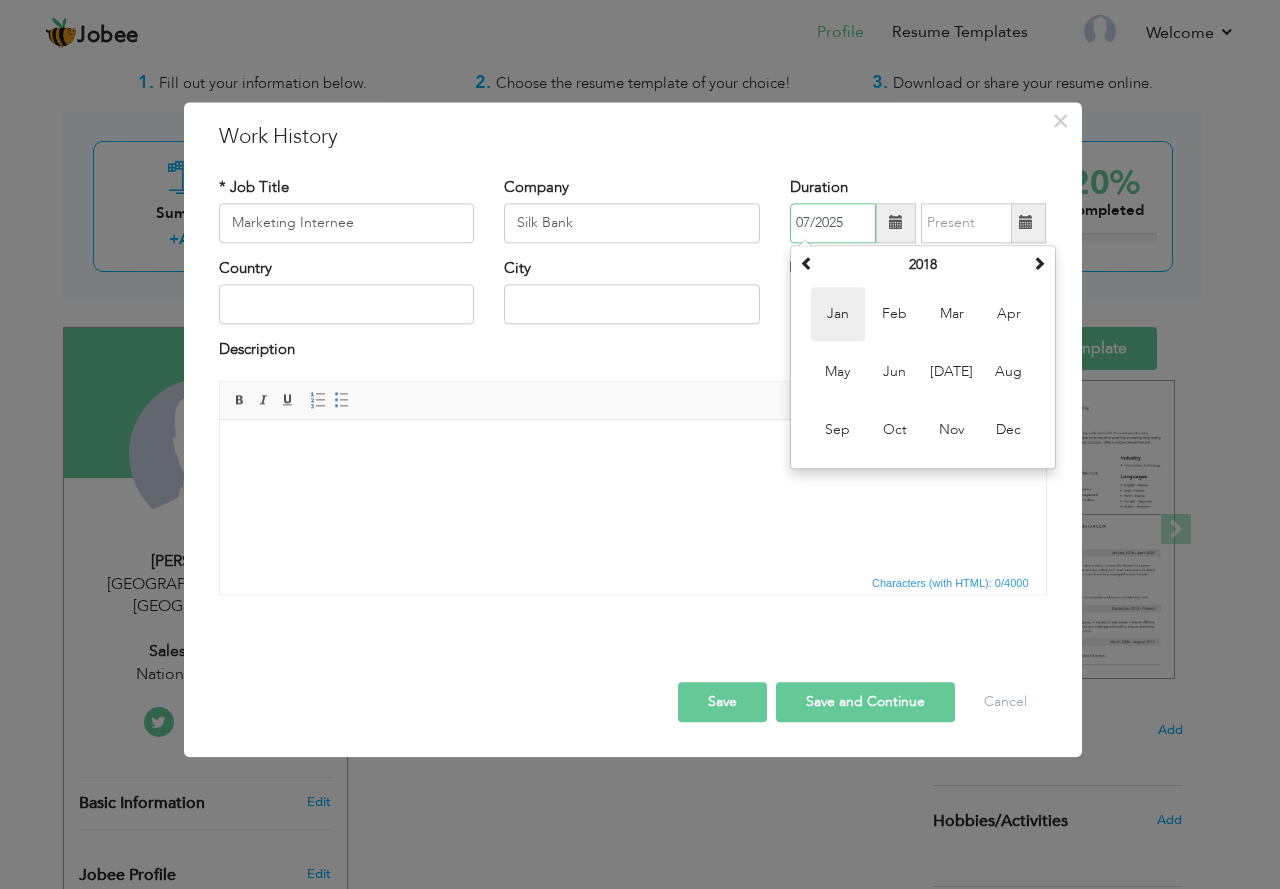 click on "Jan" at bounding box center [838, 314] 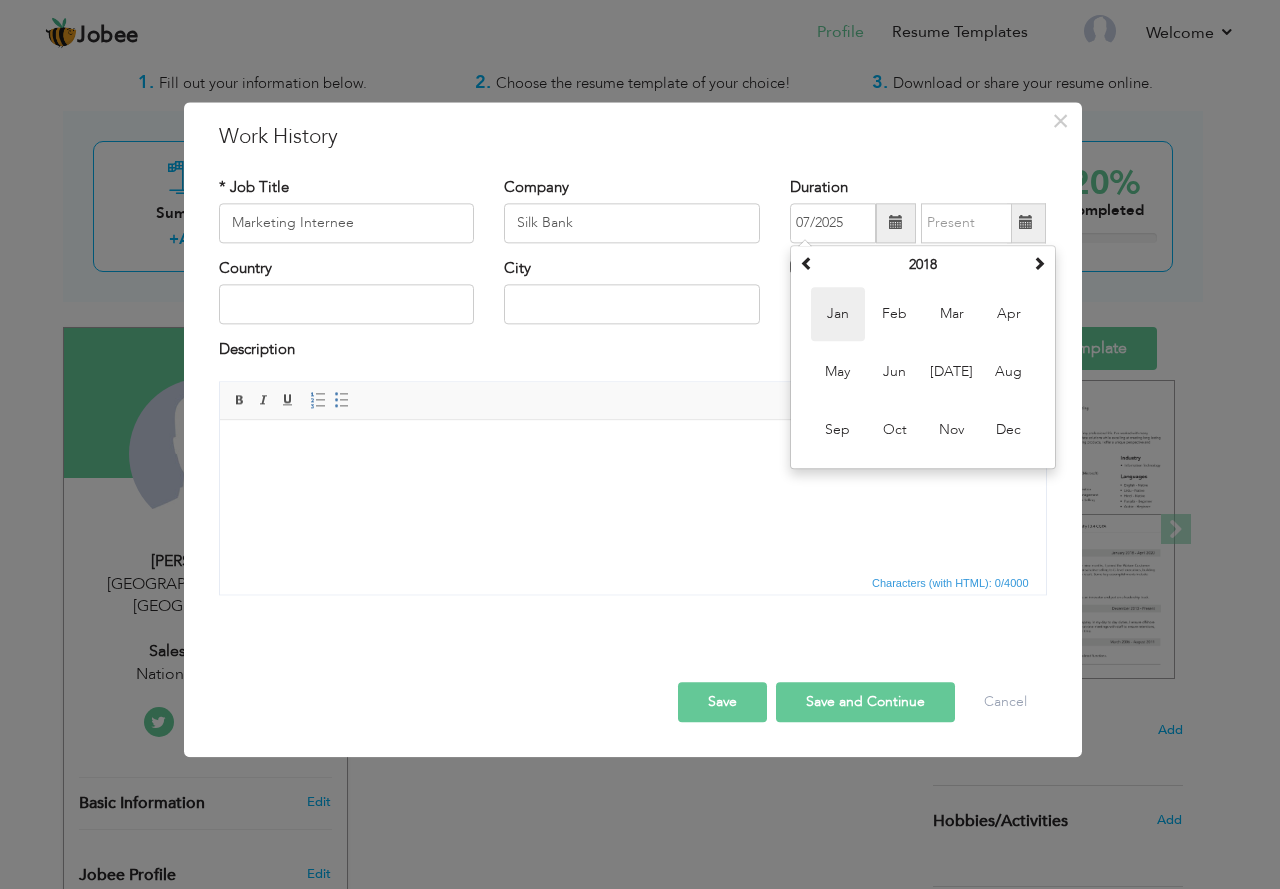type on "01/2018" 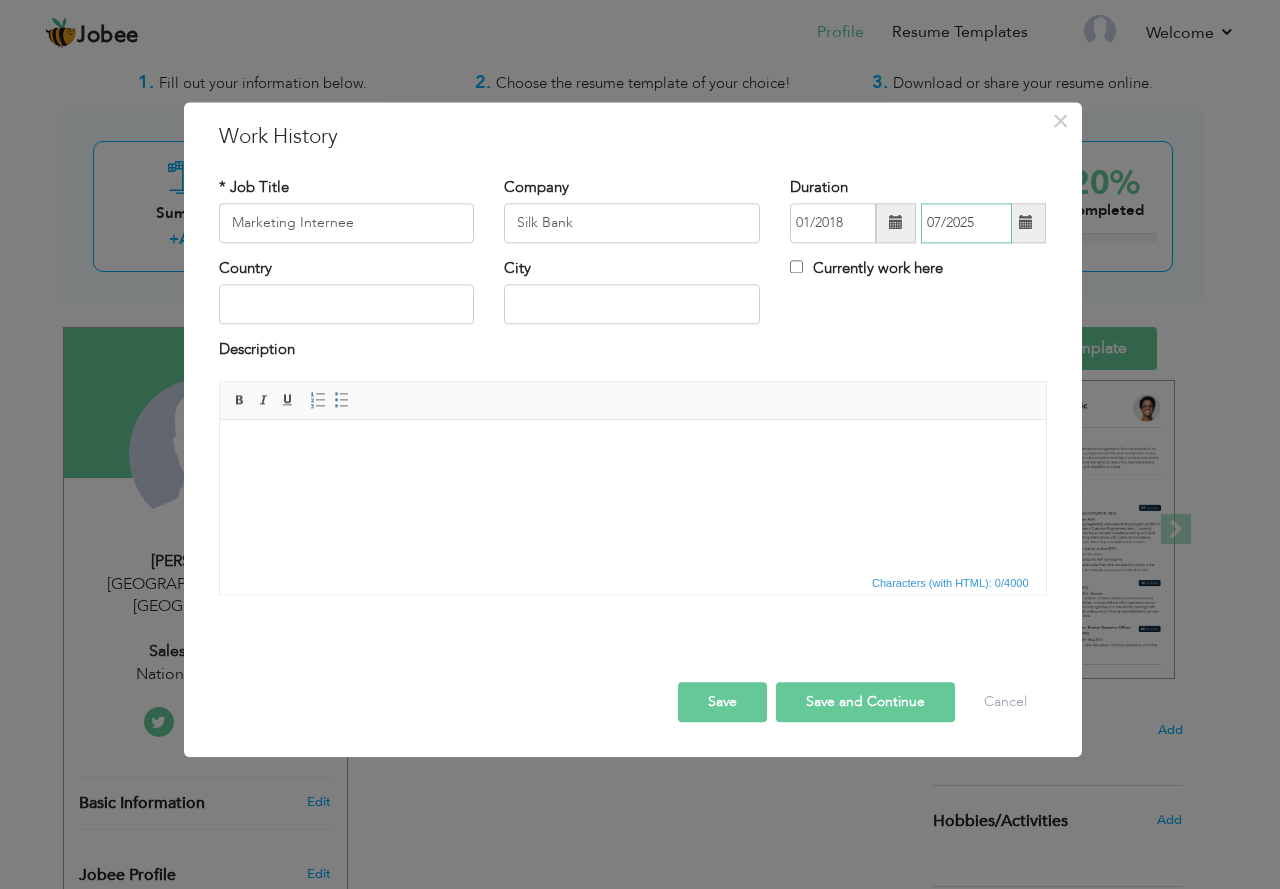 click on "07/2025" at bounding box center (966, 223) 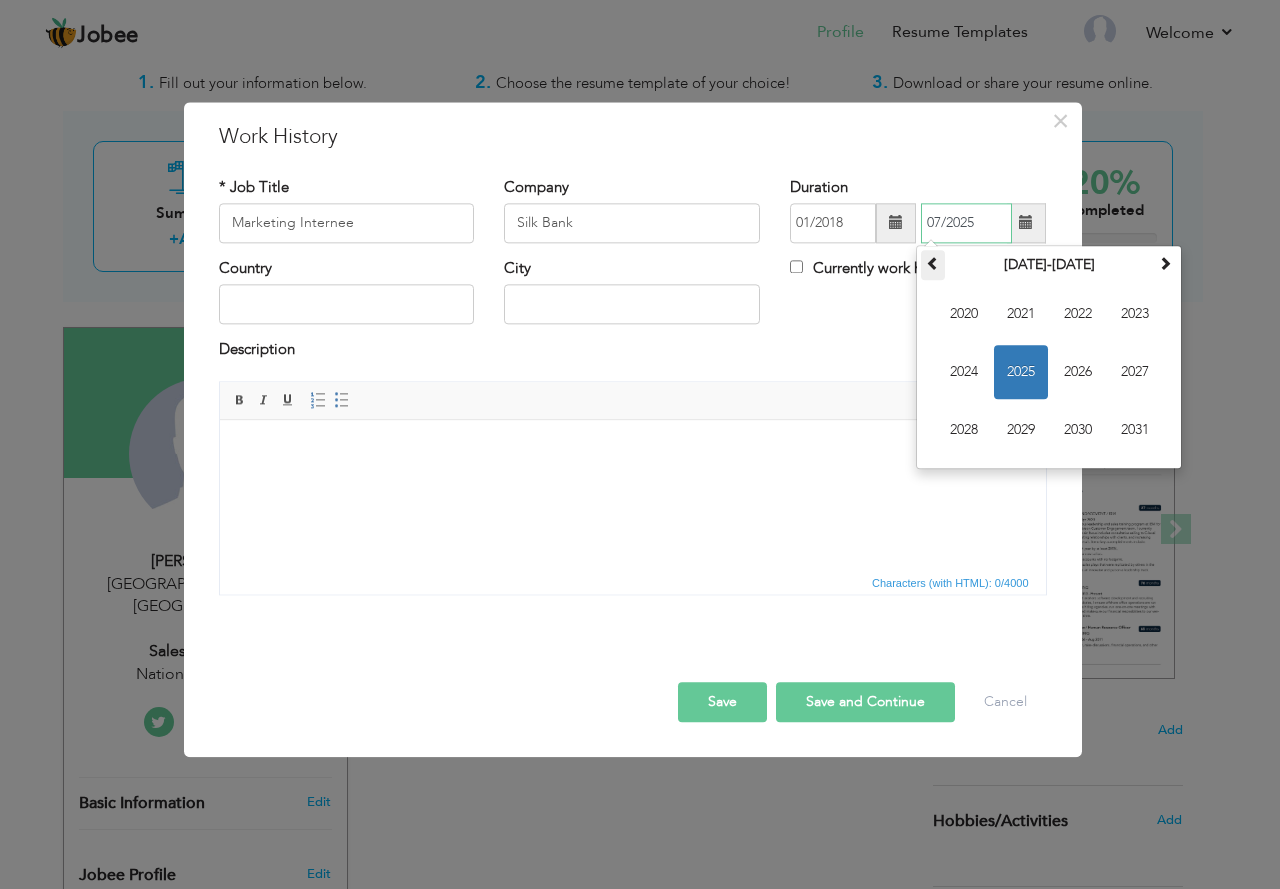 click at bounding box center [933, 263] 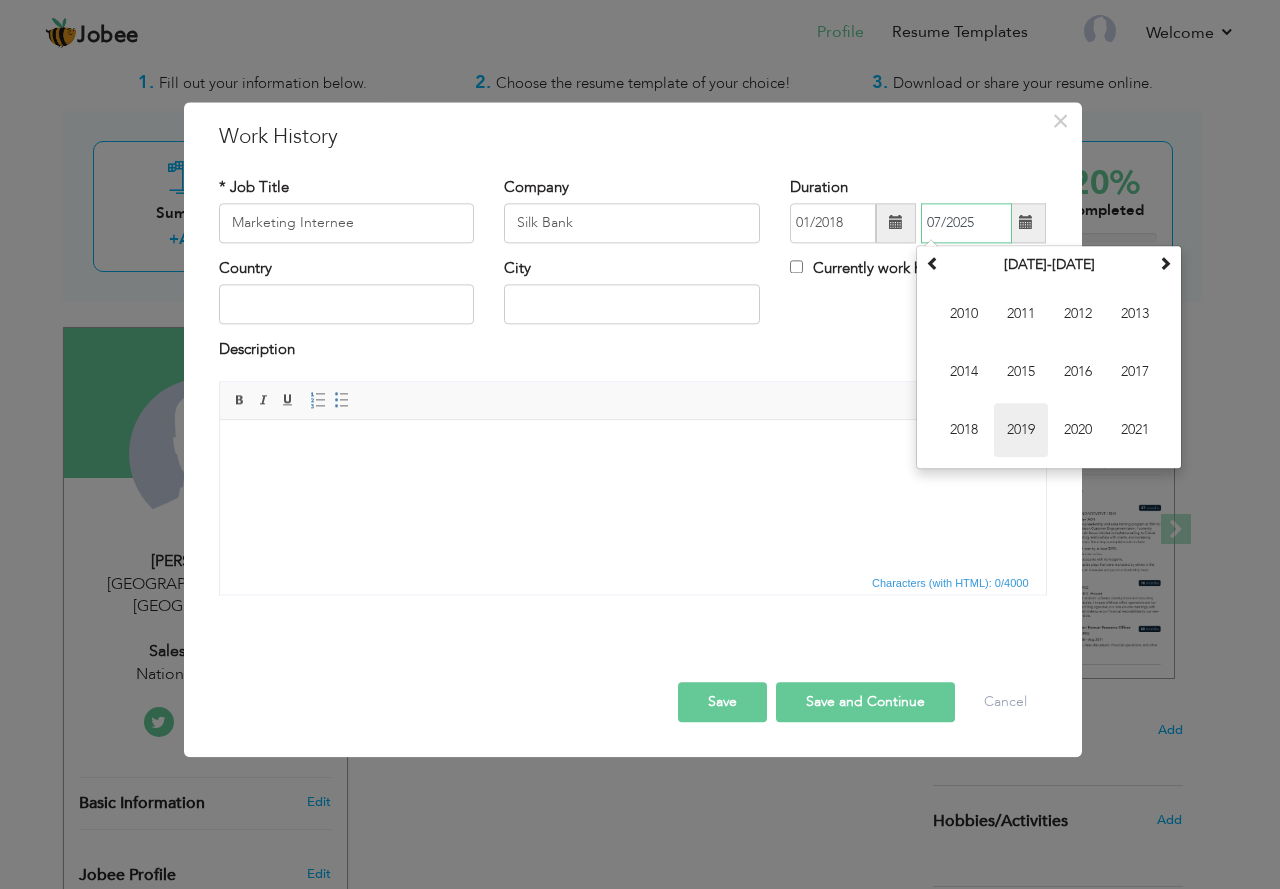 click on "2019" at bounding box center [1021, 430] 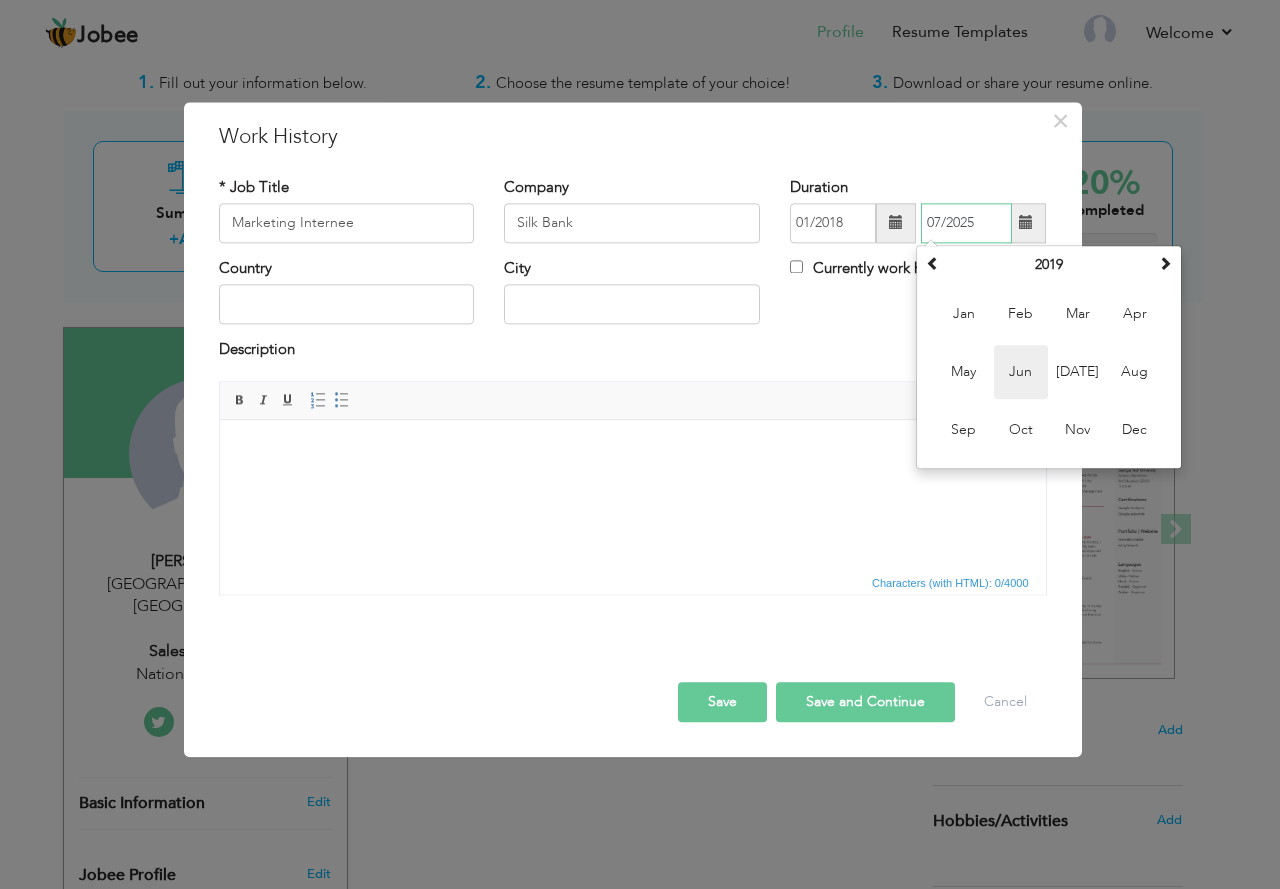click on "Jun" at bounding box center [1021, 372] 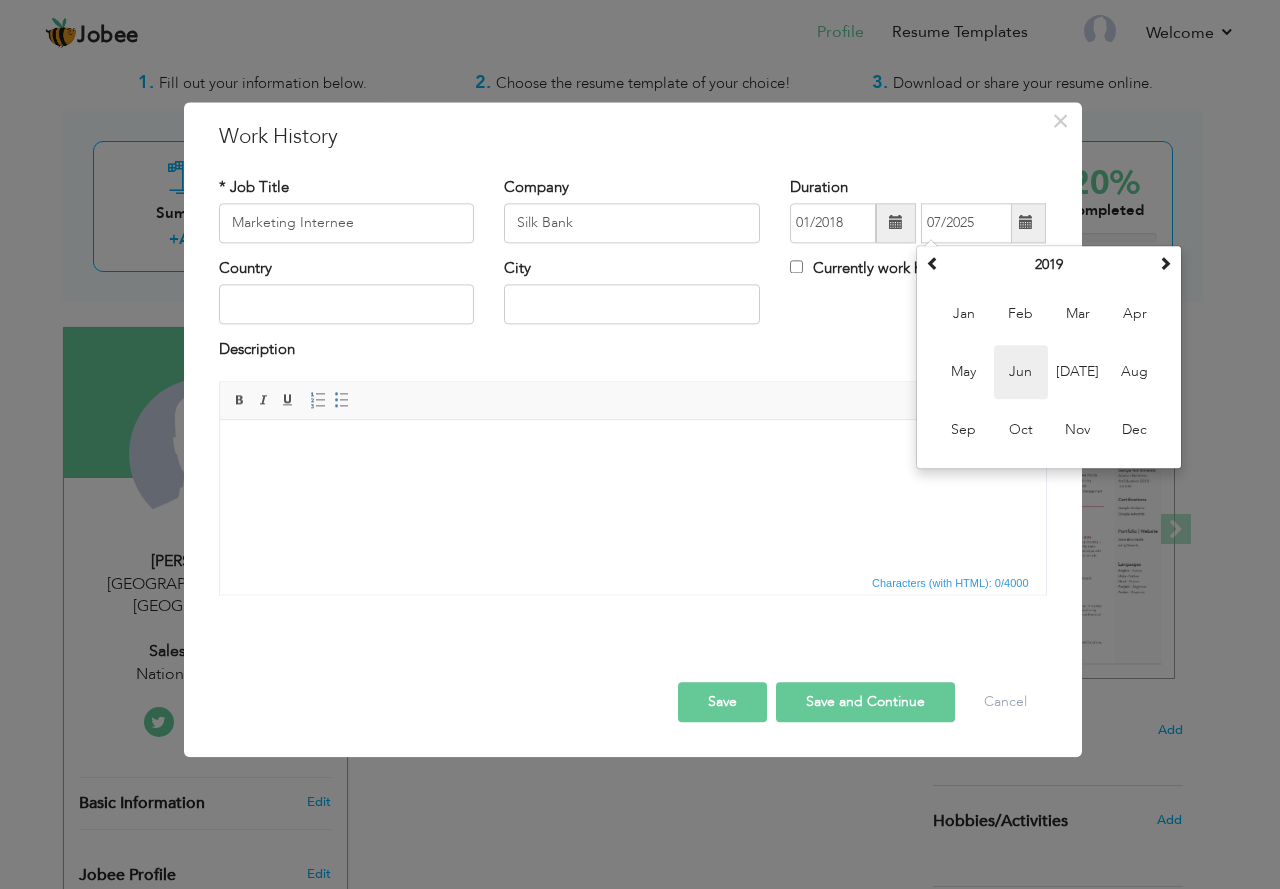type on "06/2019" 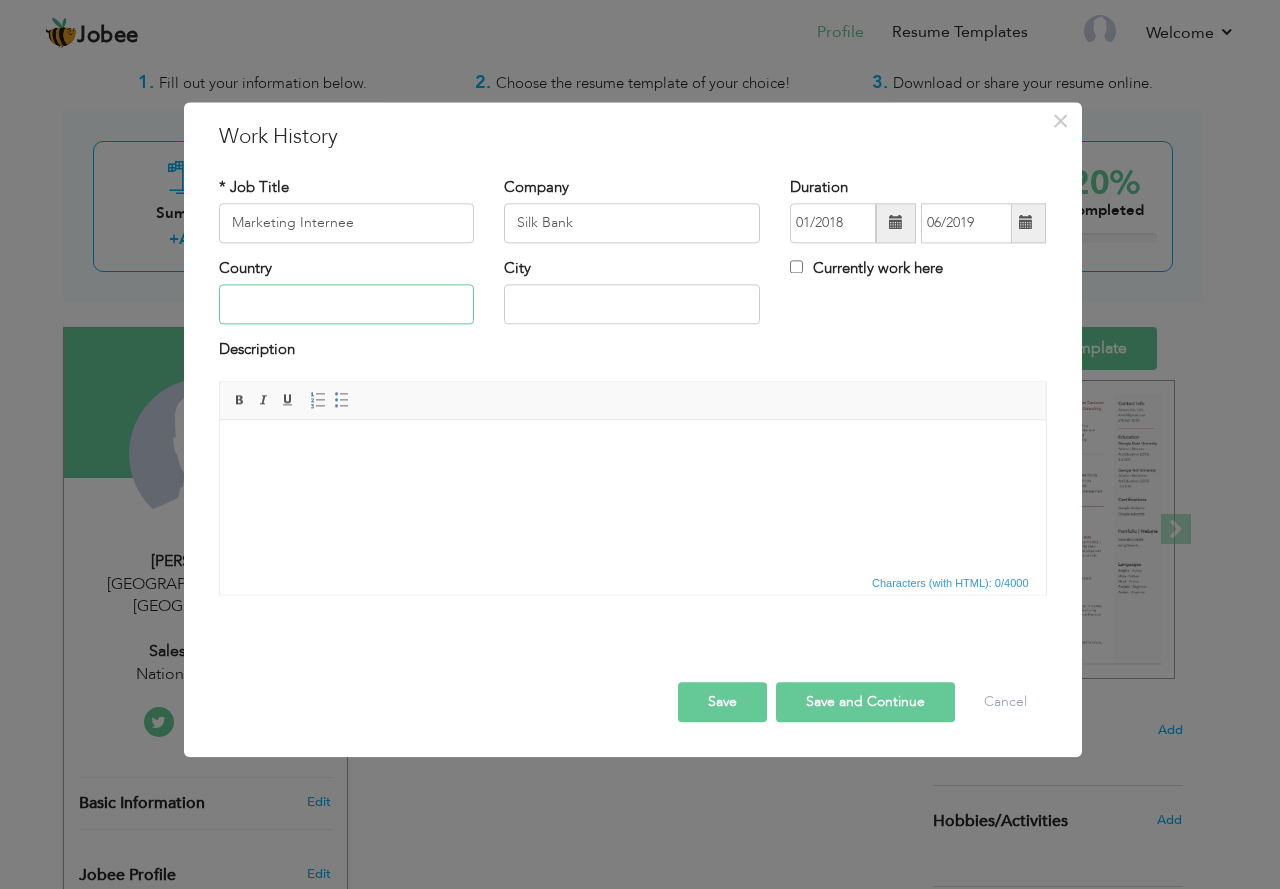 click at bounding box center [347, 305] 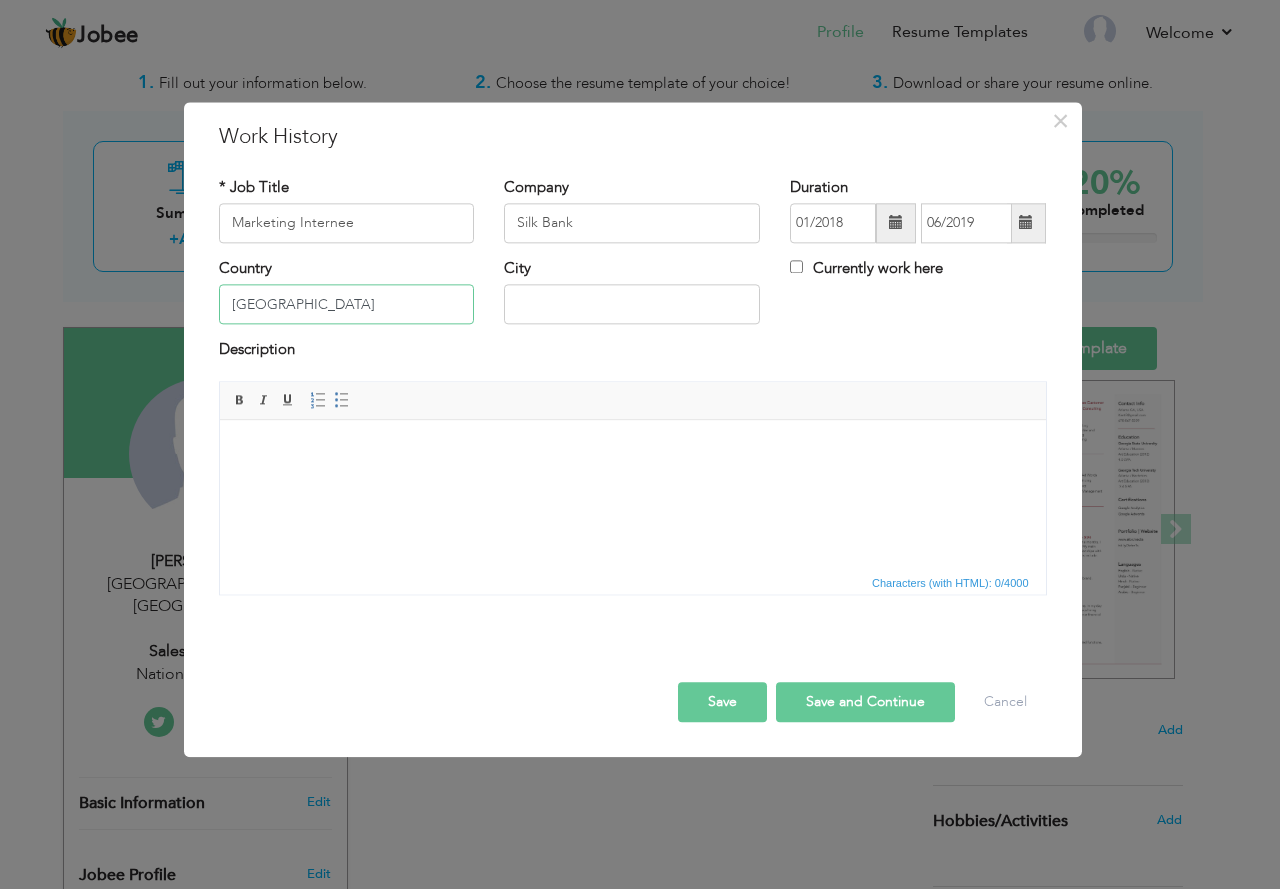 type on "Pakistan" 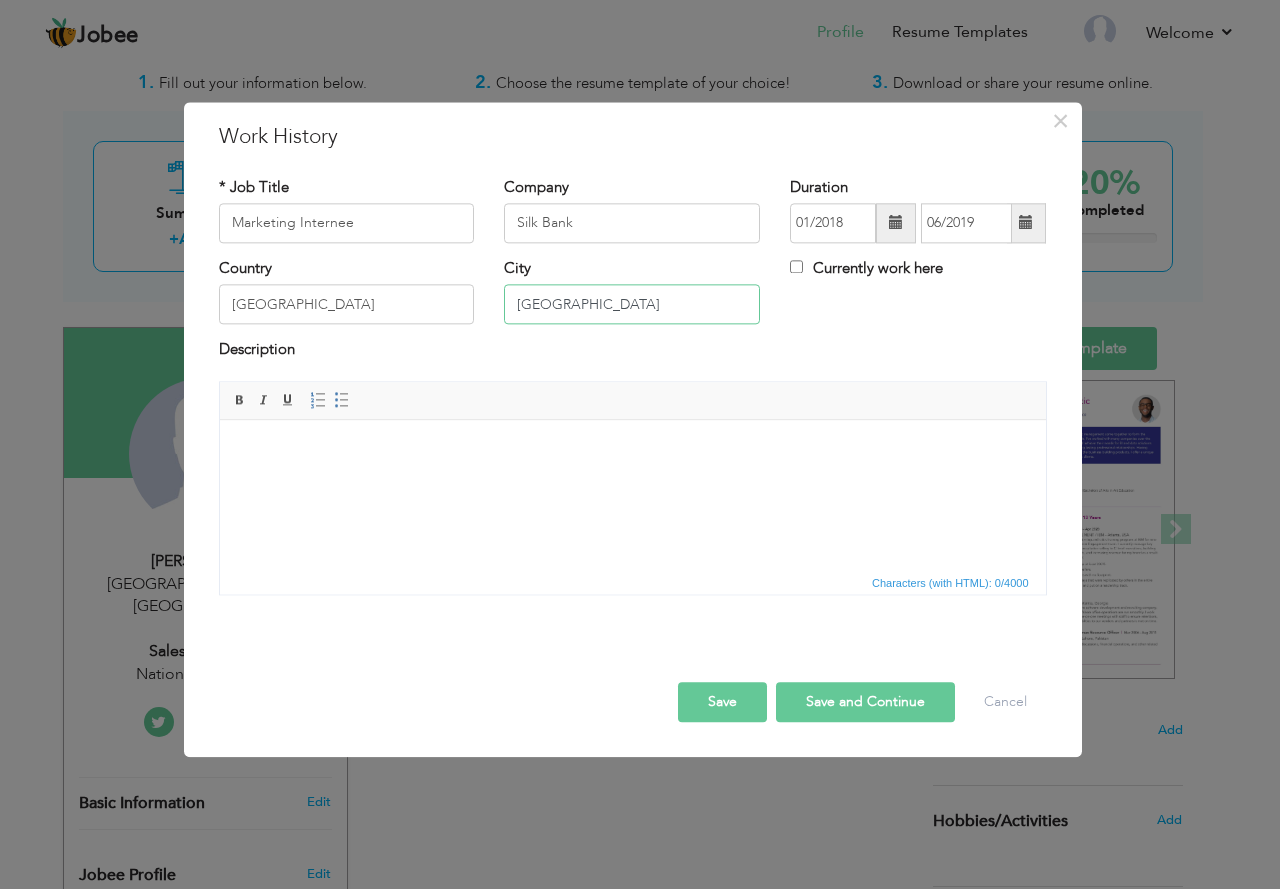 type on "Lahore" 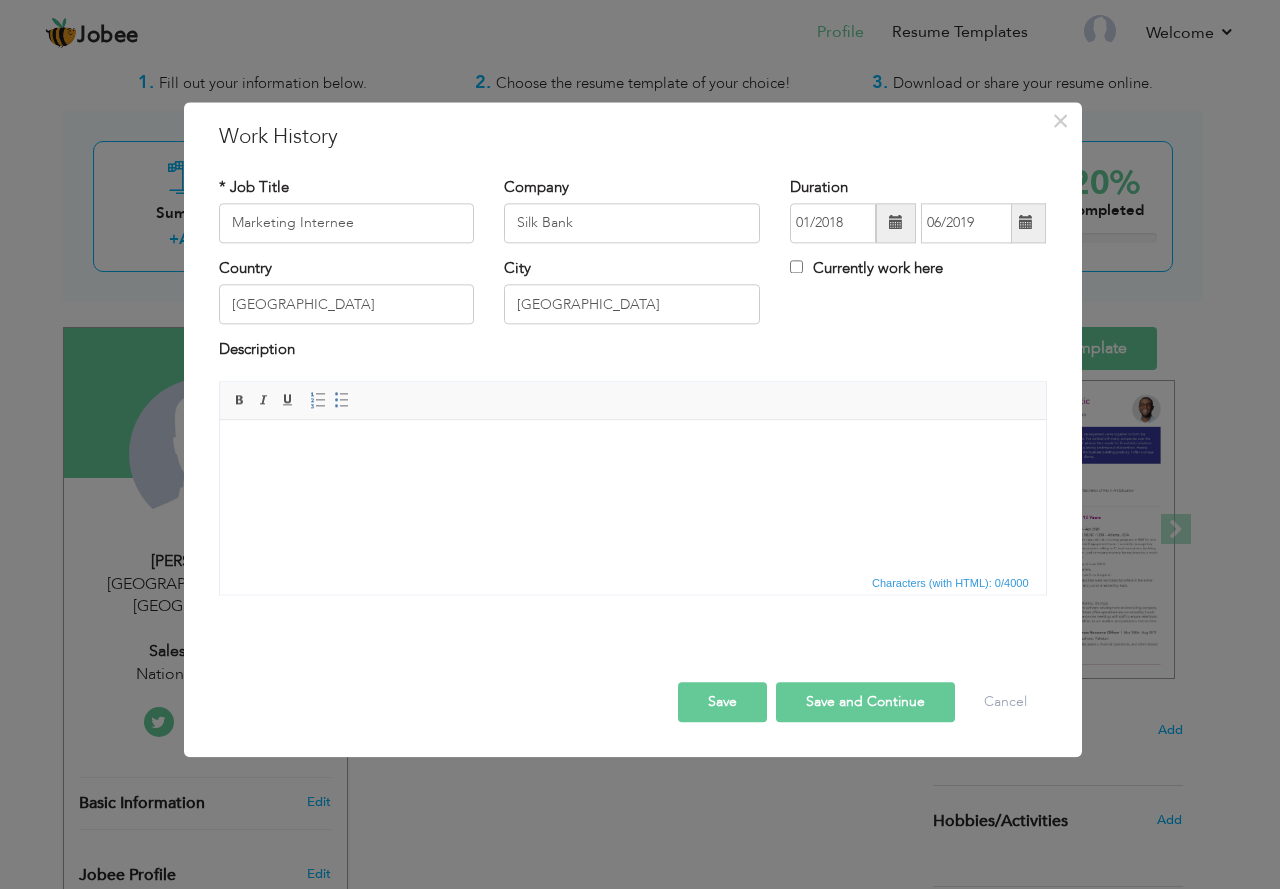 click at bounding box center (632, 450) 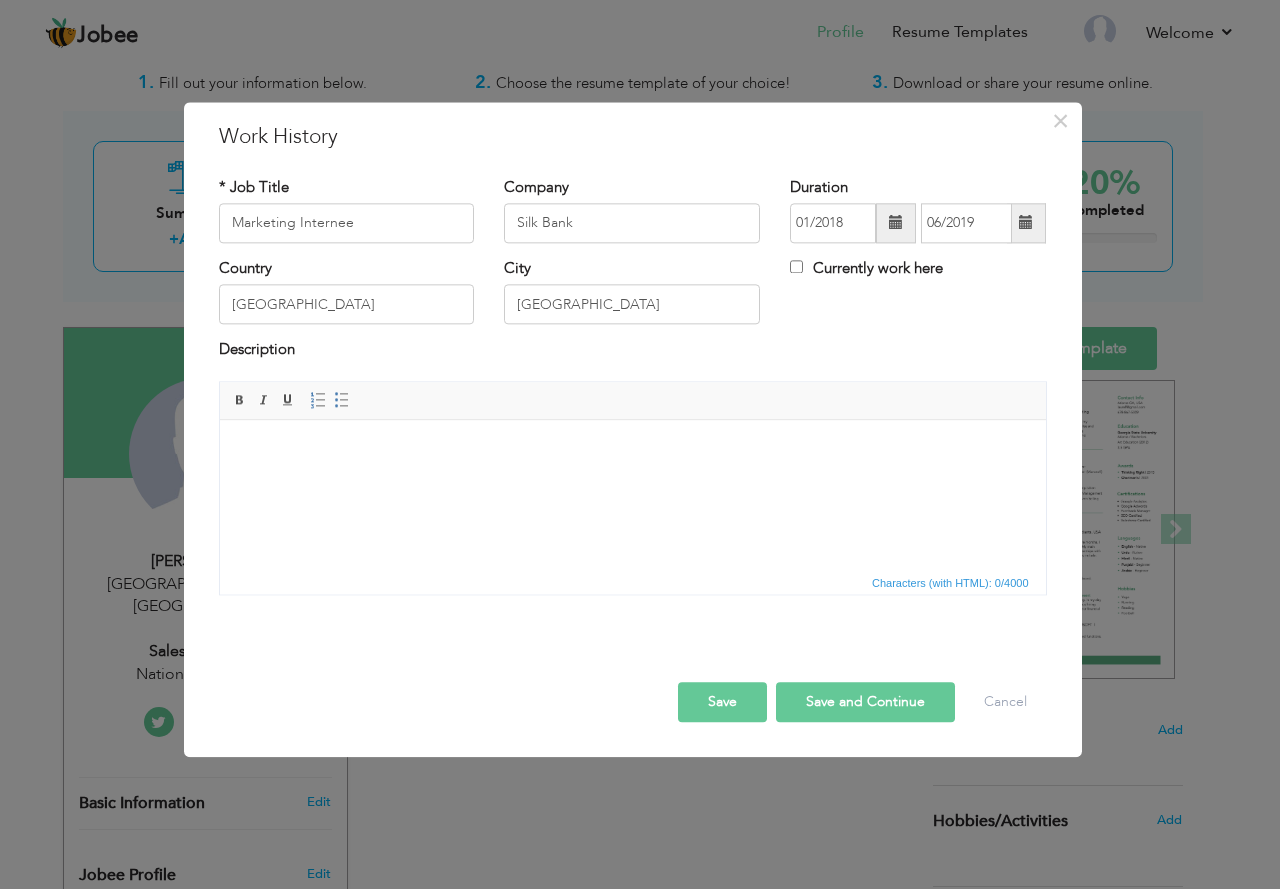 click on "Save" at bounding box center [722, 702] 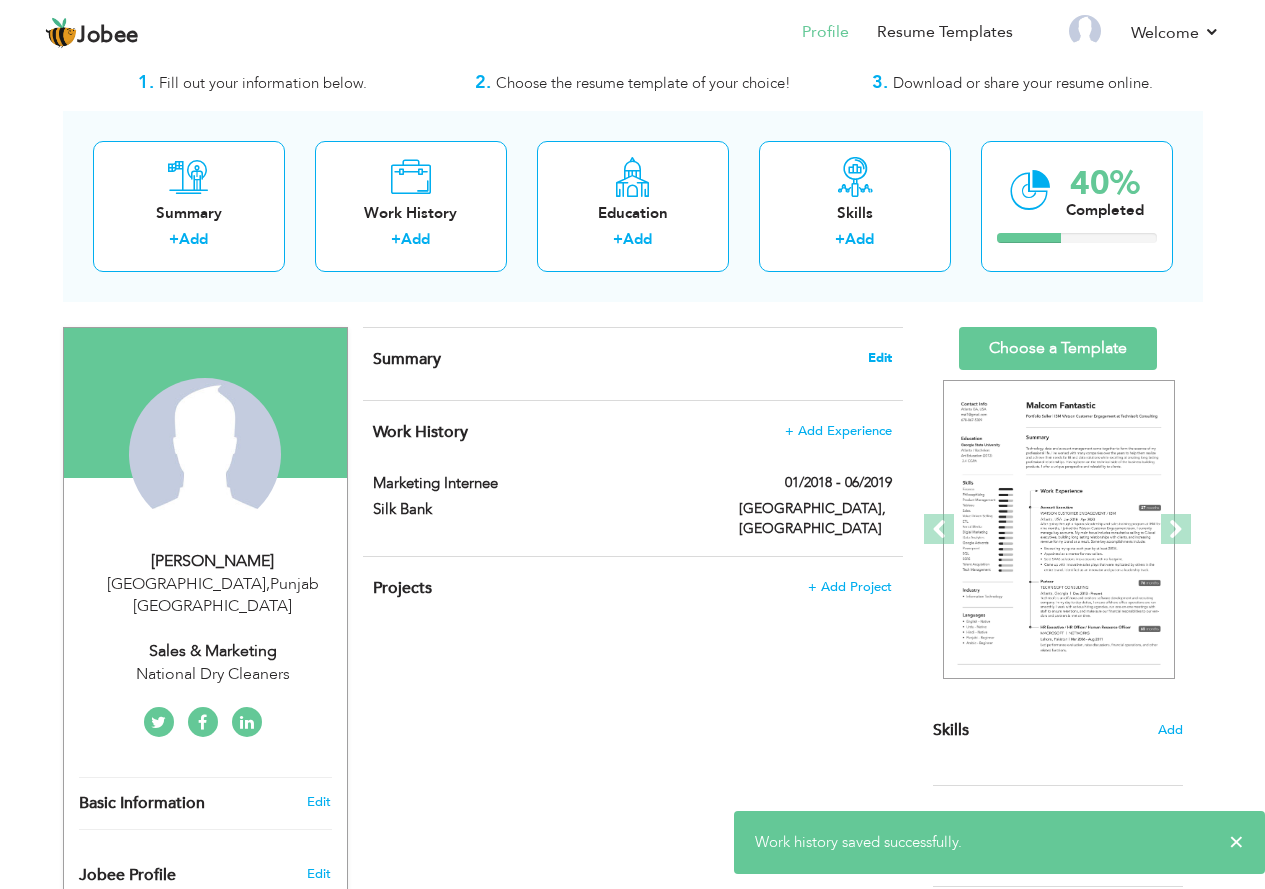 click on "Edit" at bounding box center [880, 358] 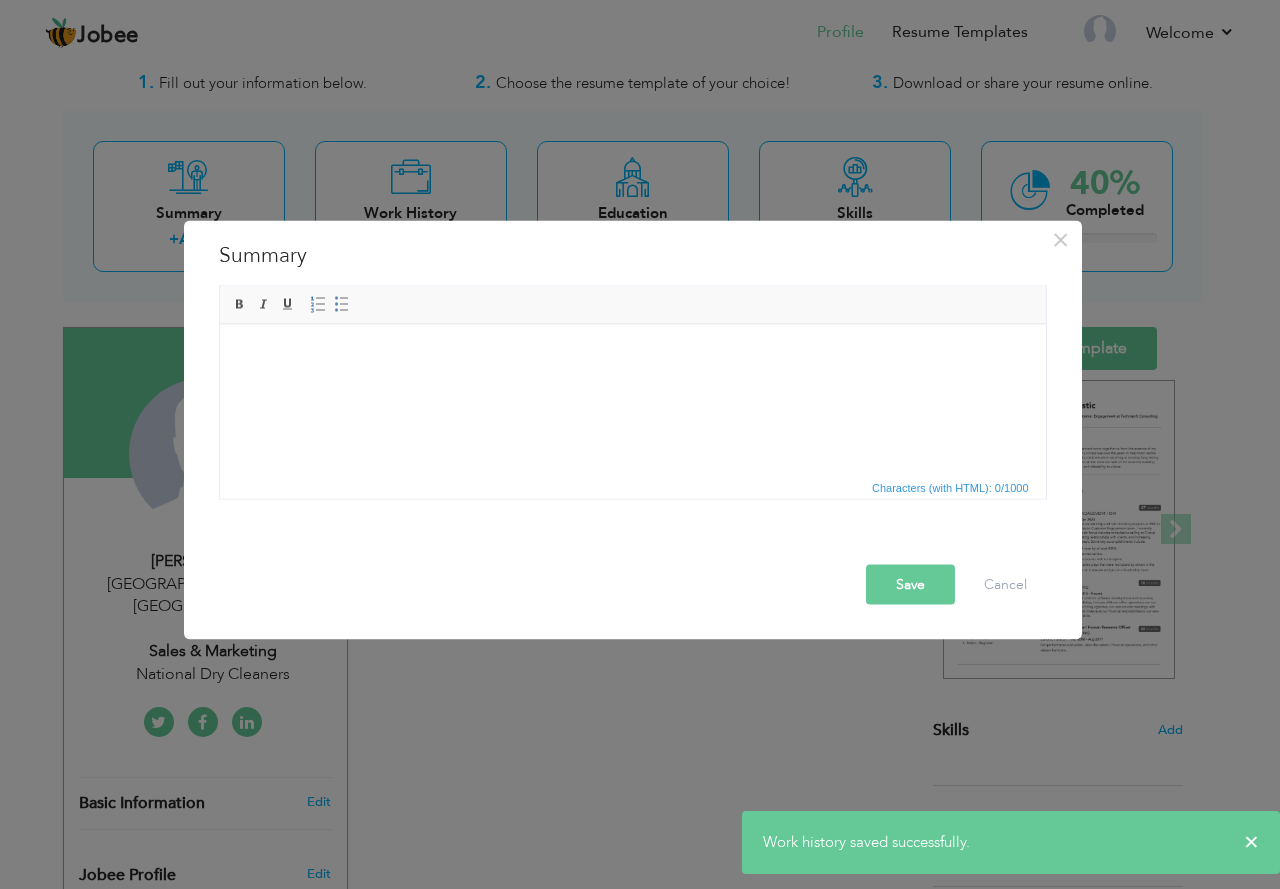 click at bounding box center (632, 354) 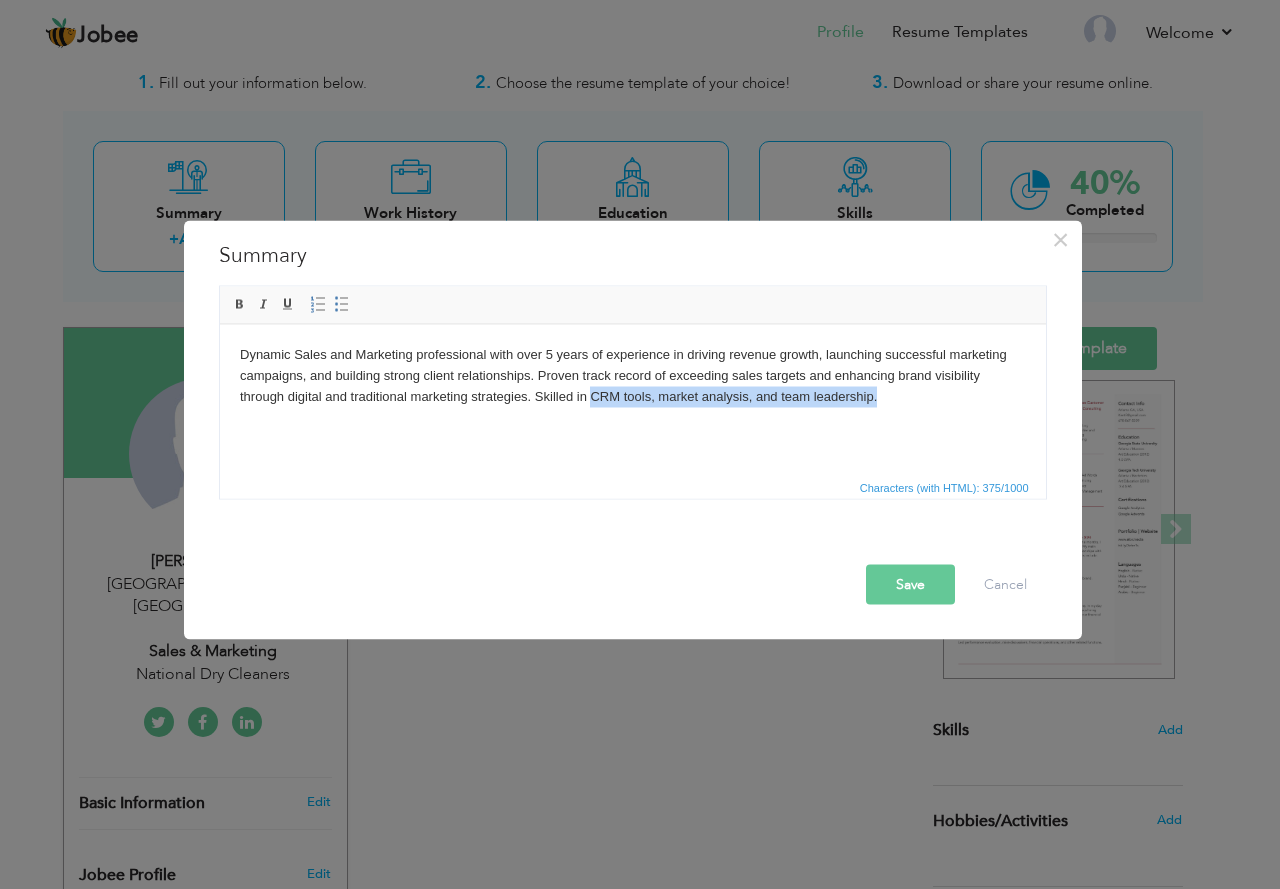 drag, startPoint x: 588, startPoint y: 393, endPoint x: 889, endPoint y: 405, distance: 301.2391 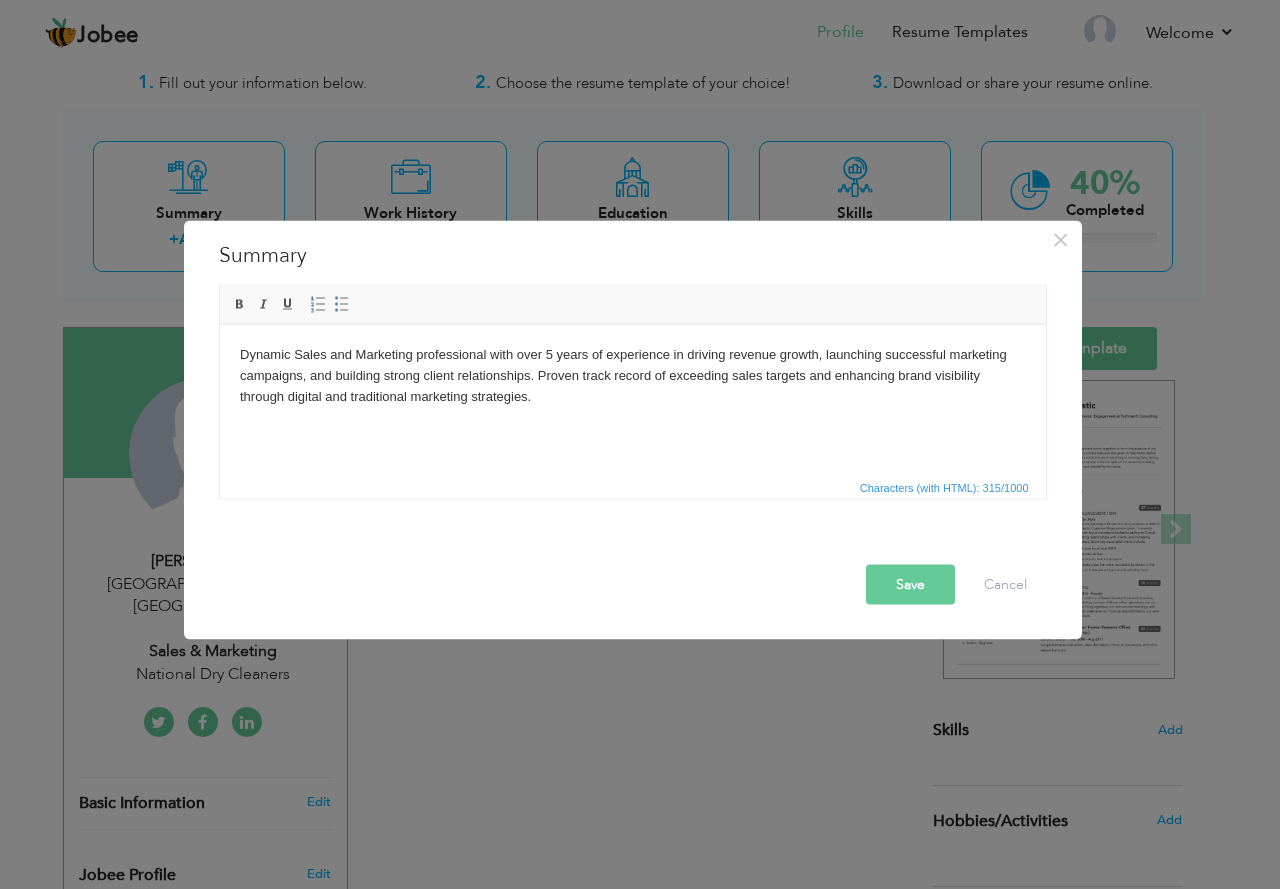 click on "Save" at bounding box center (910, 584) 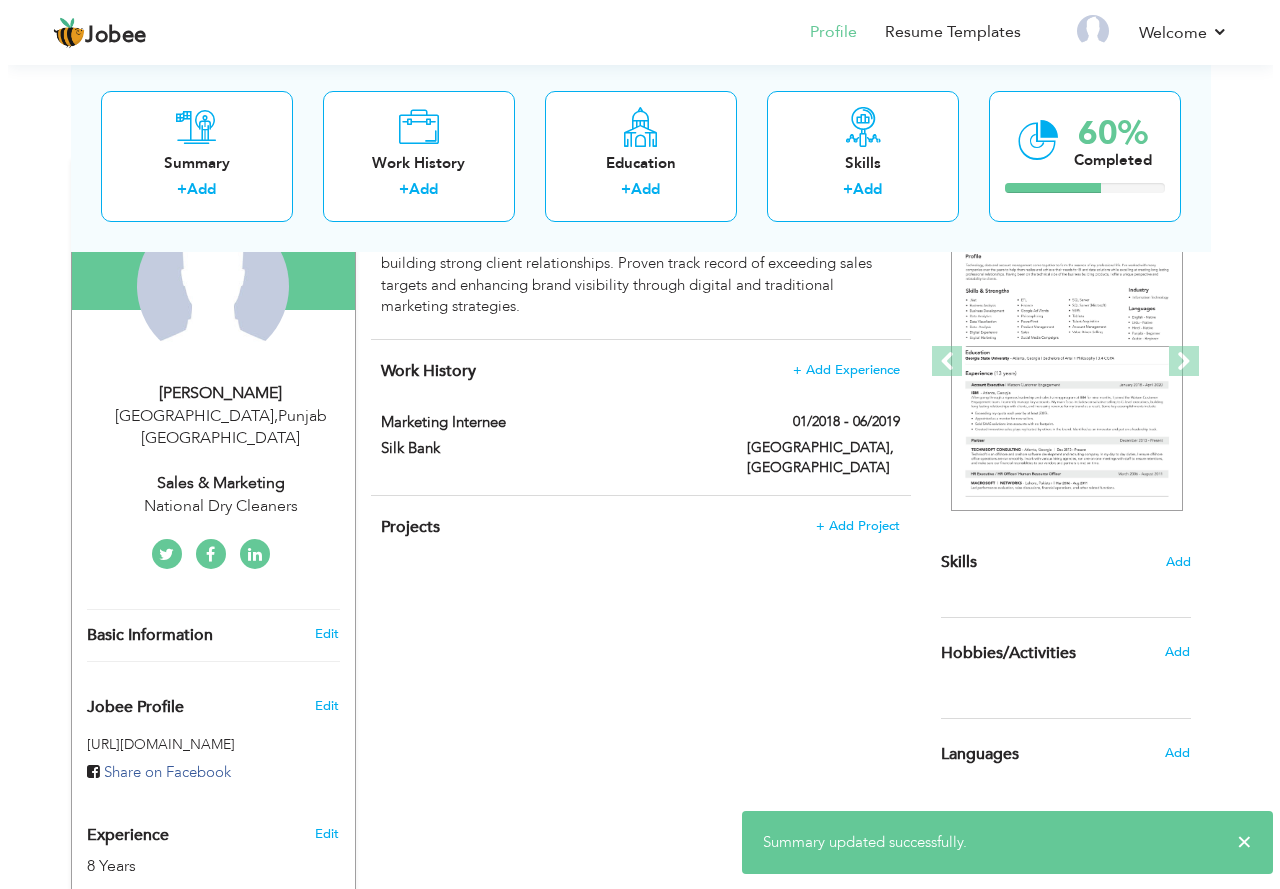 scroll, scrollTop: 250, scrollLeft: 0, axis: vertical 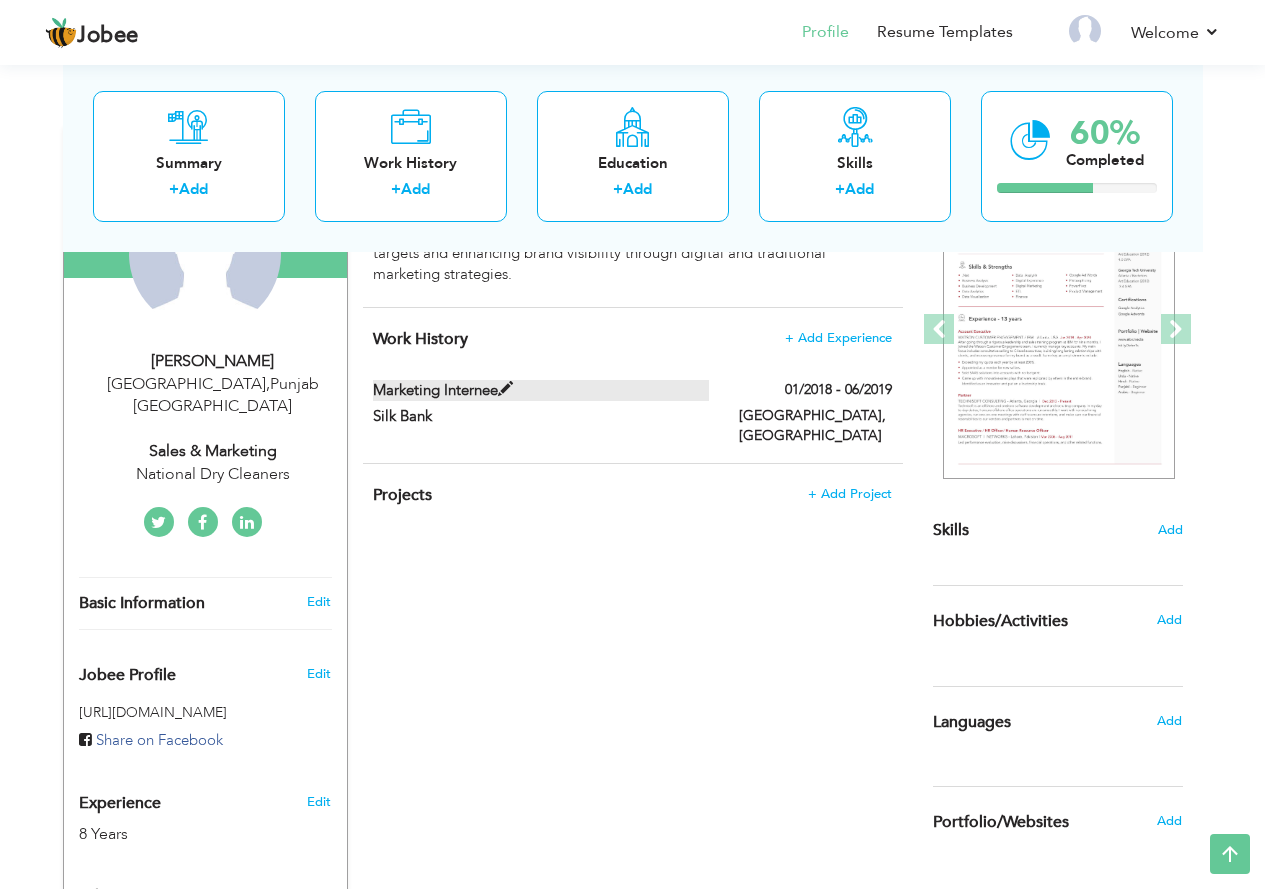 click at bounding box center (505, 389) 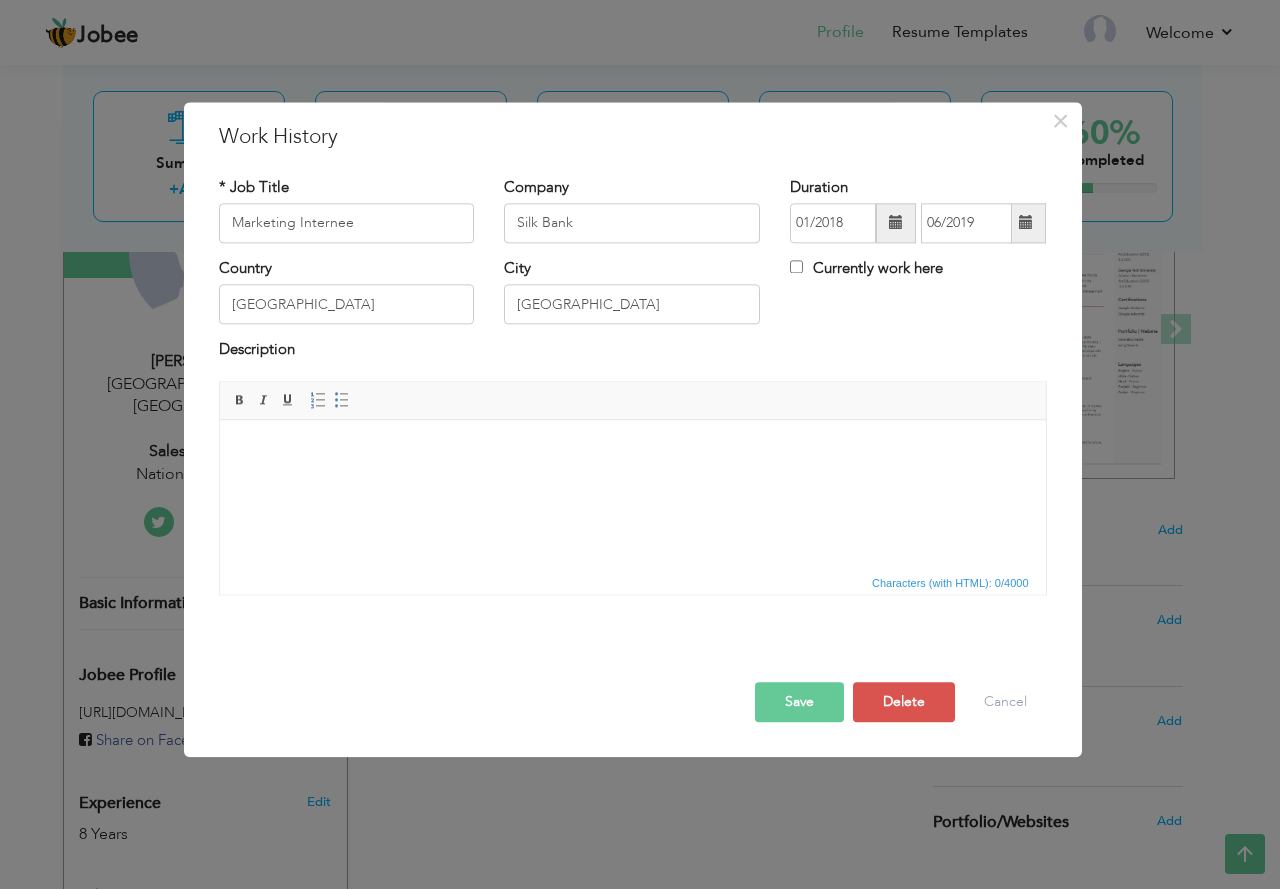 click at bounding box center (632, 450) 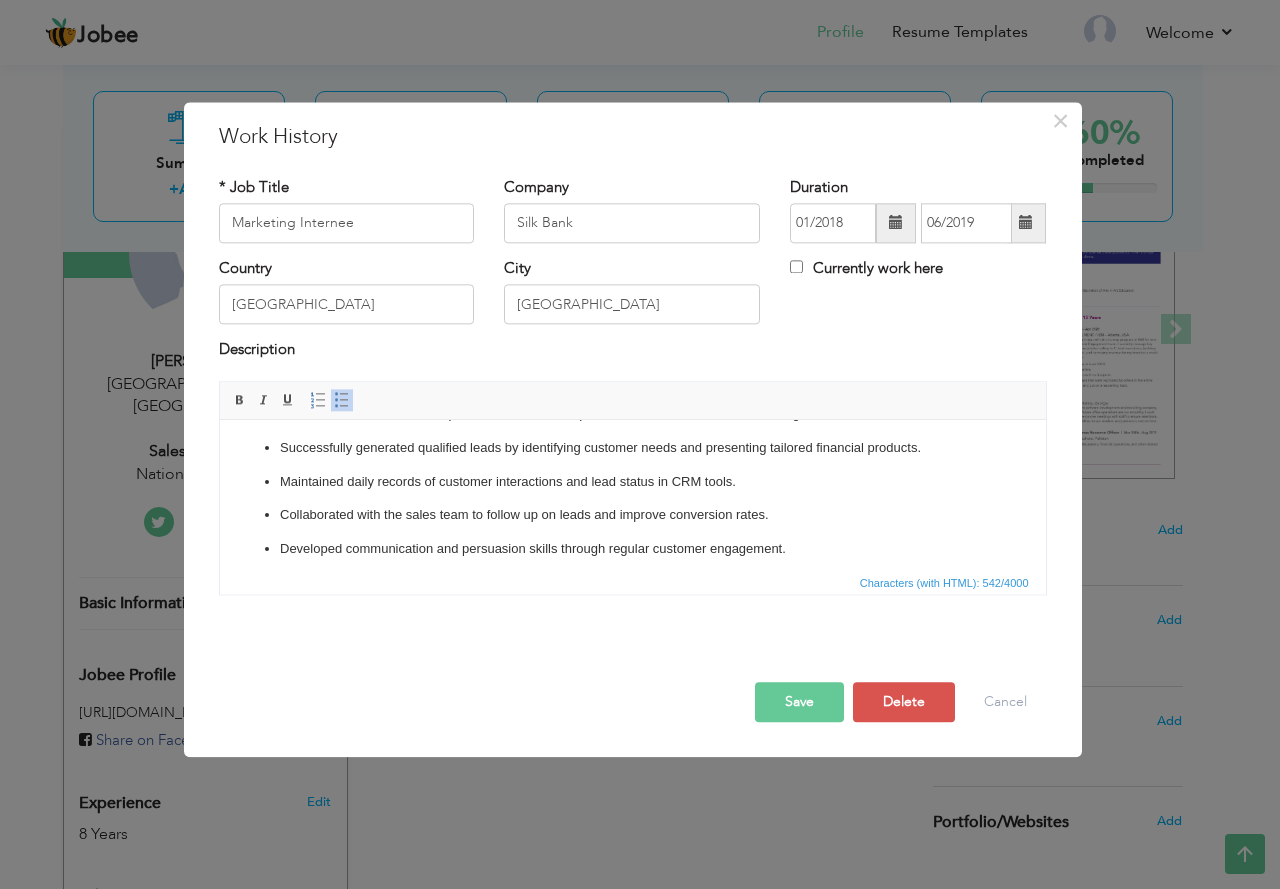 scroll, scrollTop: 46, scrollLeft: 0, axis: vertical 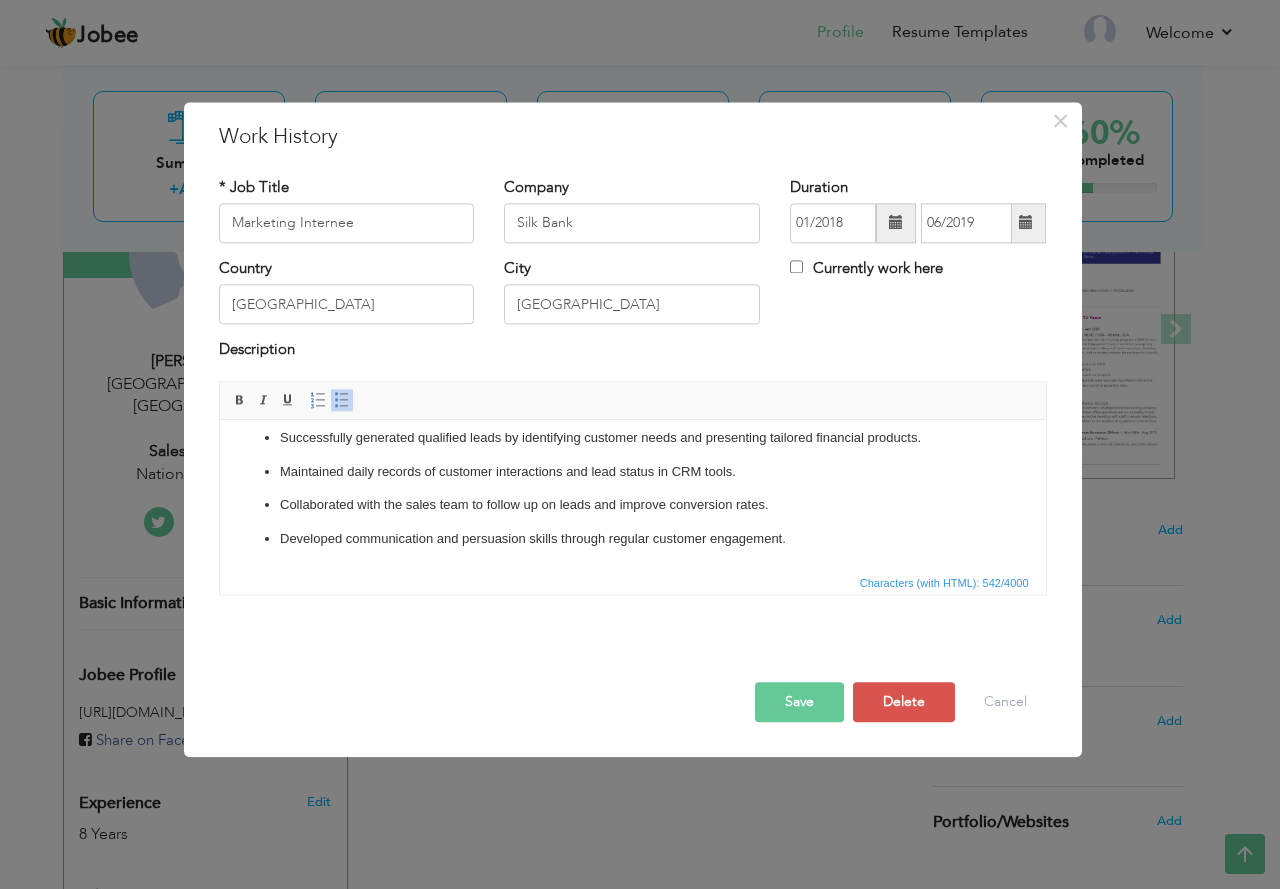 click on "Save" at bounding box center (799, 702) 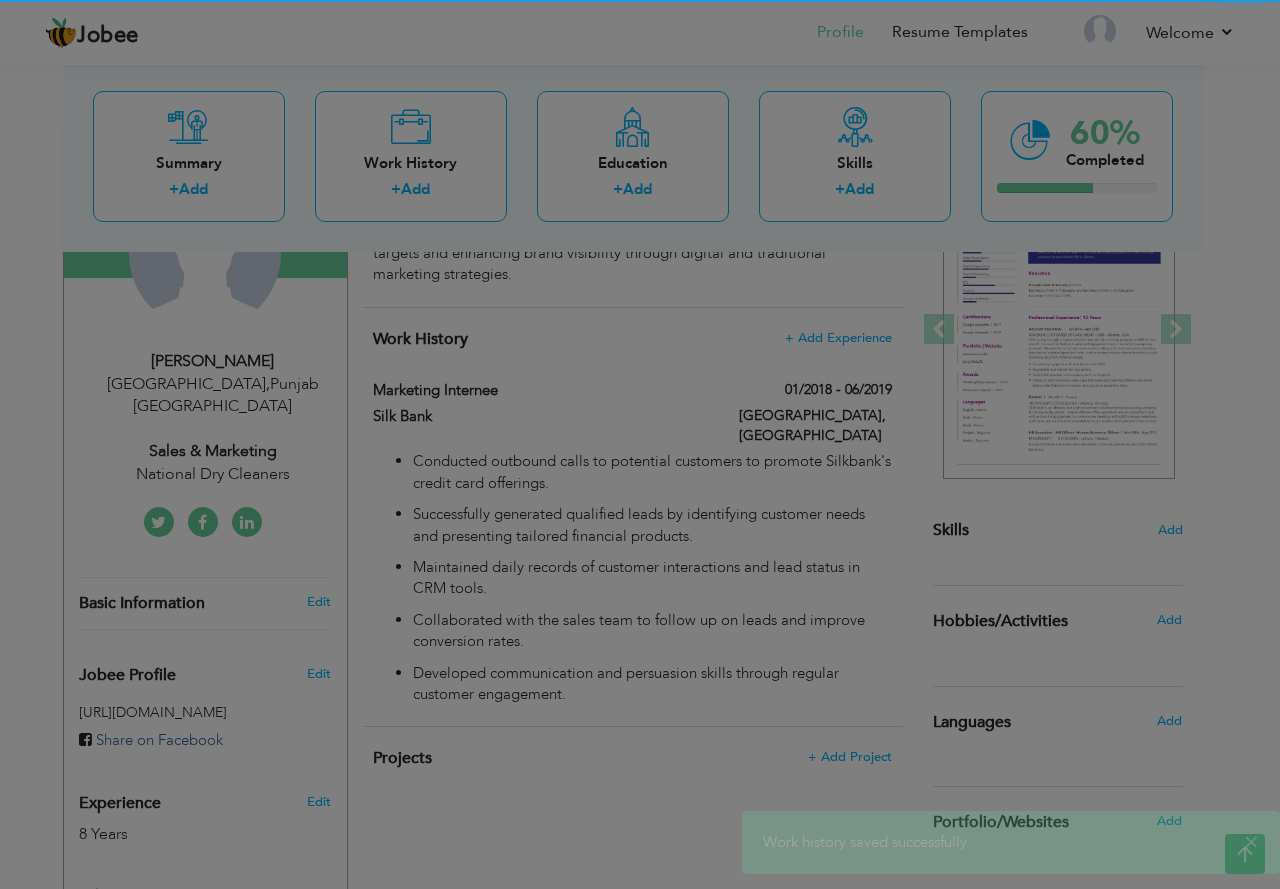 scroll, scrollTop: 0, scrollLeft: 0, axis: both 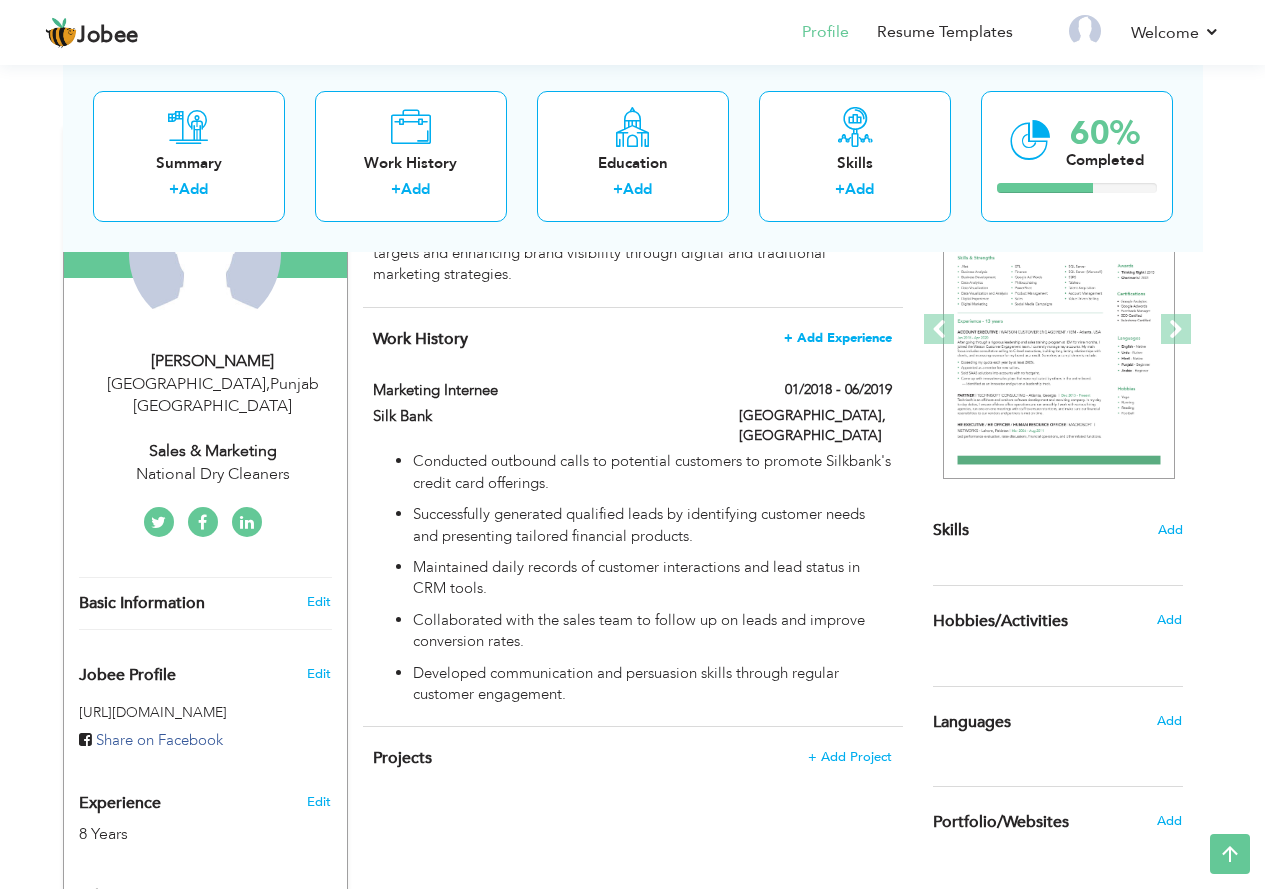 click on "+ Add Experience" at bounding box center (838, 338) 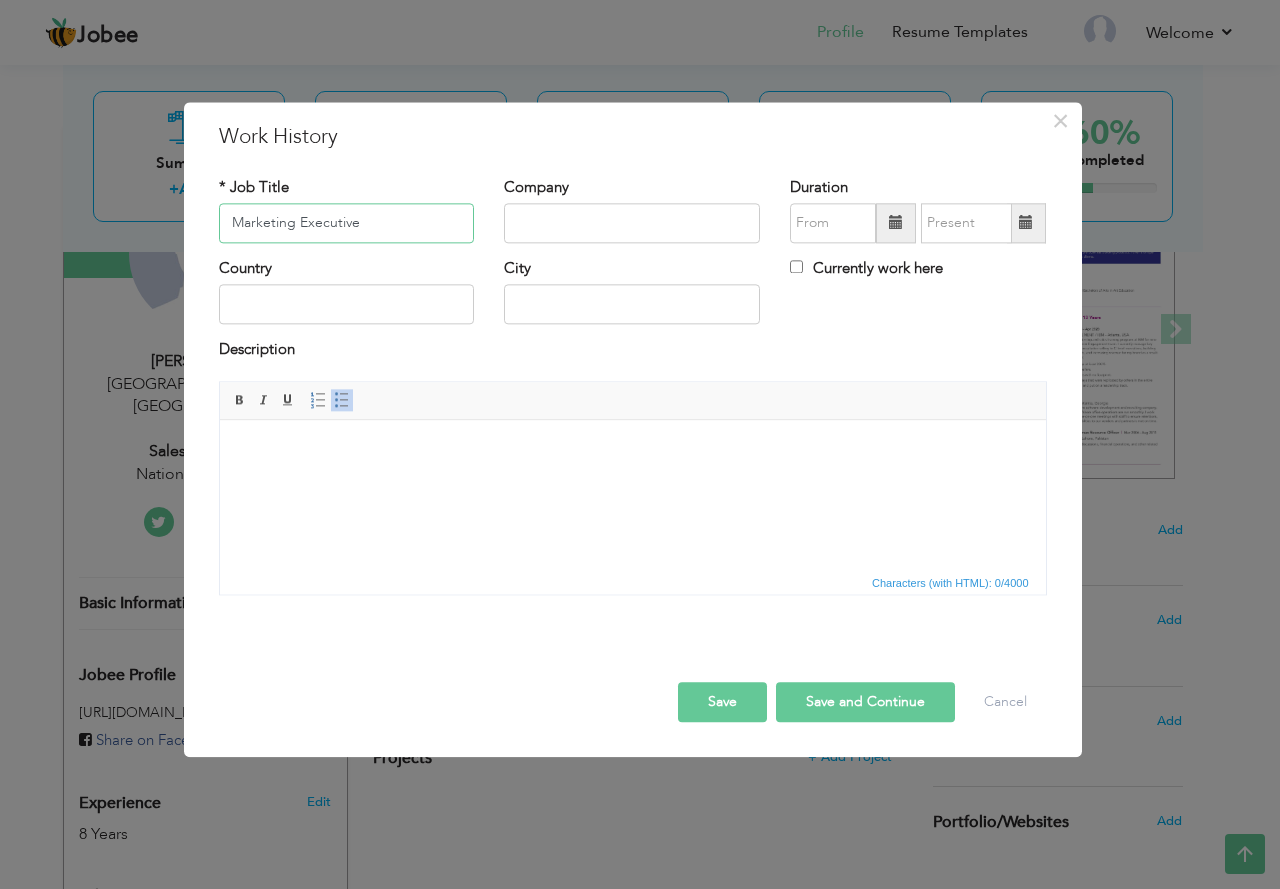 click on "Marketing Executive" at bounding box center (347, 223) 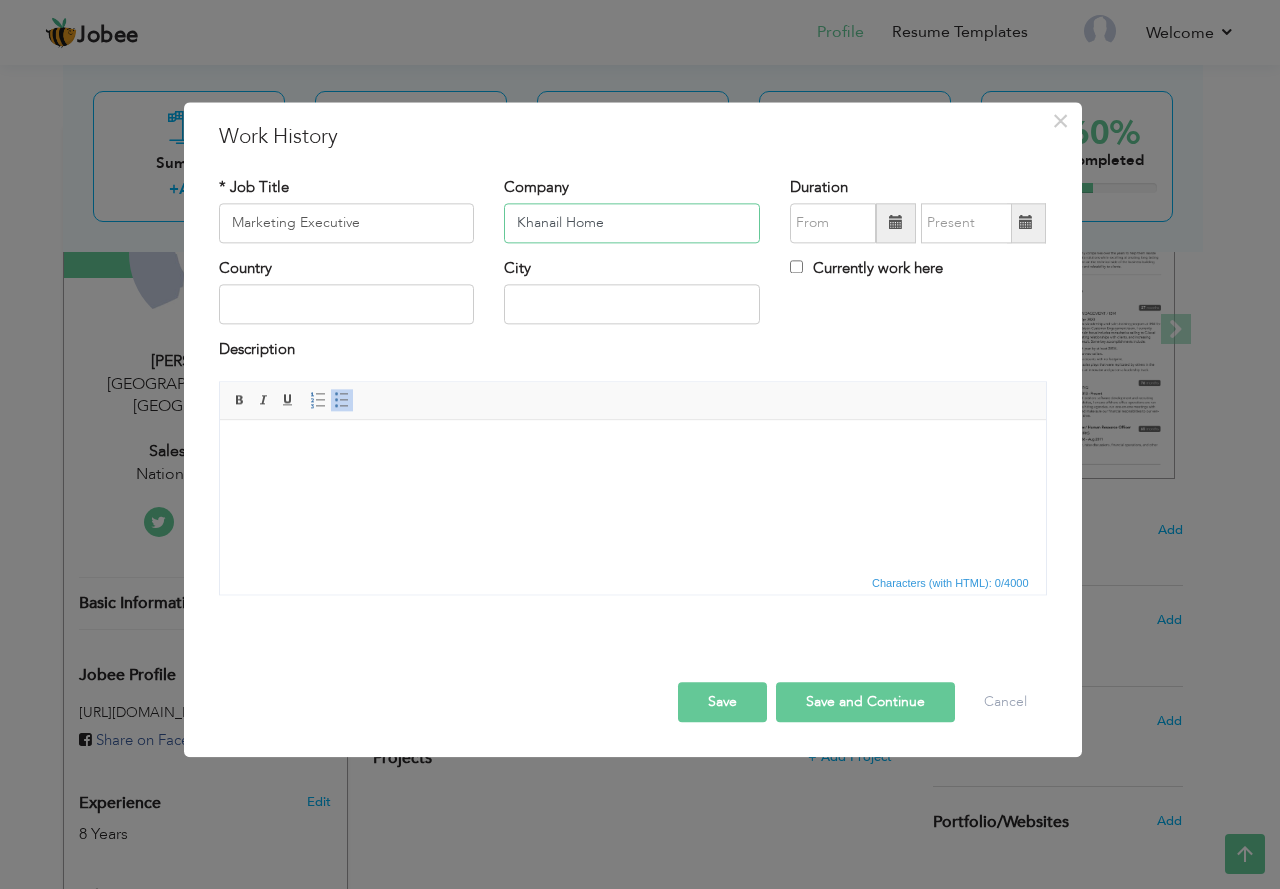 type on "Khanail Home" 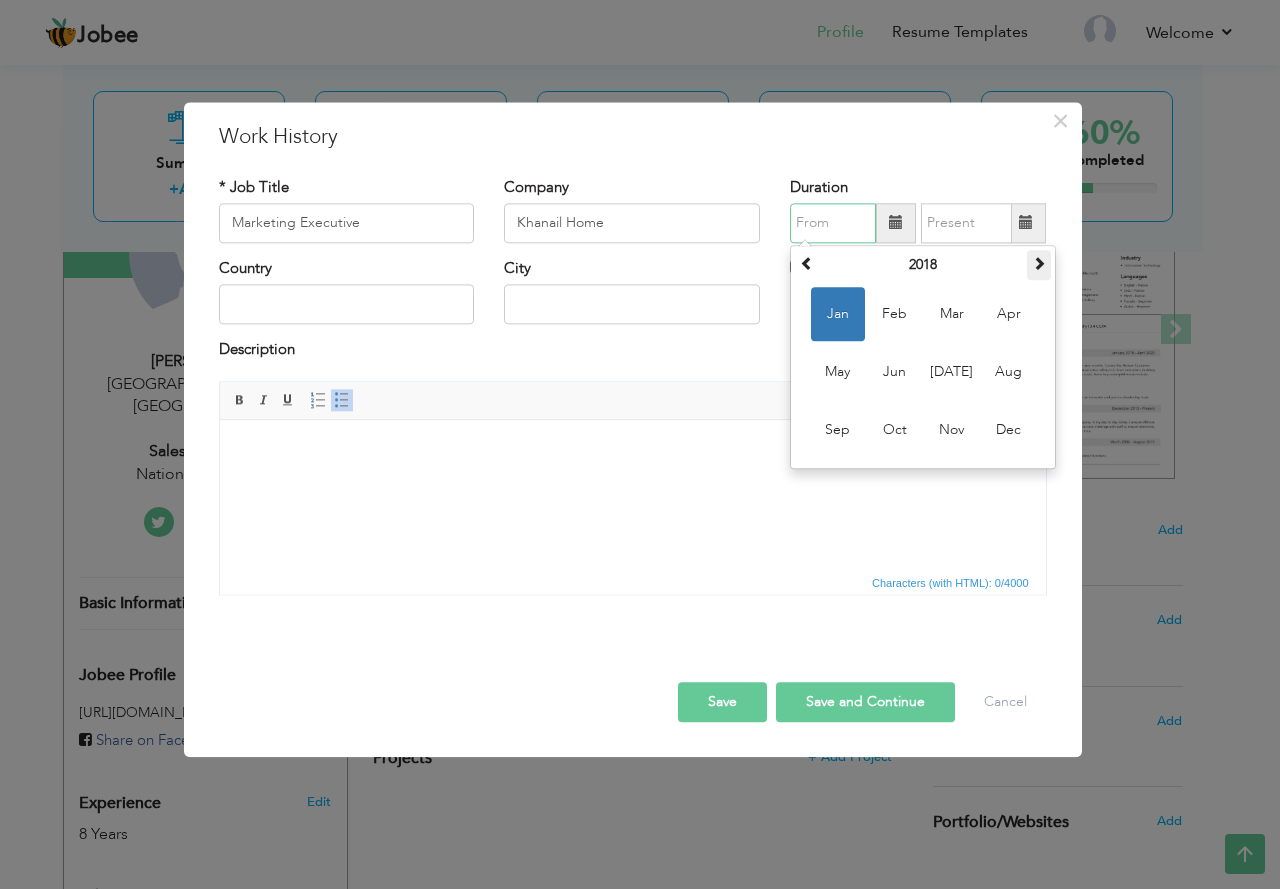 click at bounding box center [1039, 263] 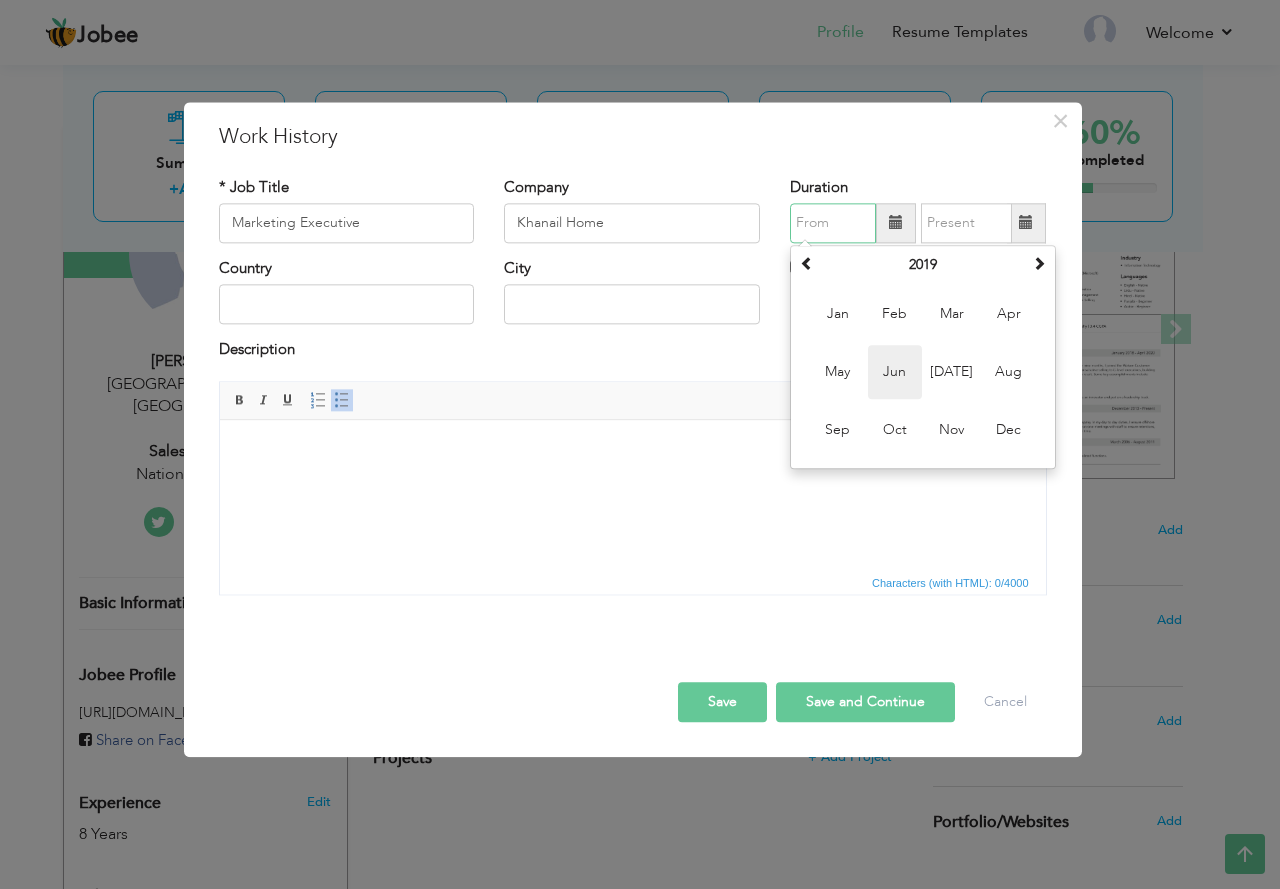 click on "Jun" at bounding box center [895, 372] 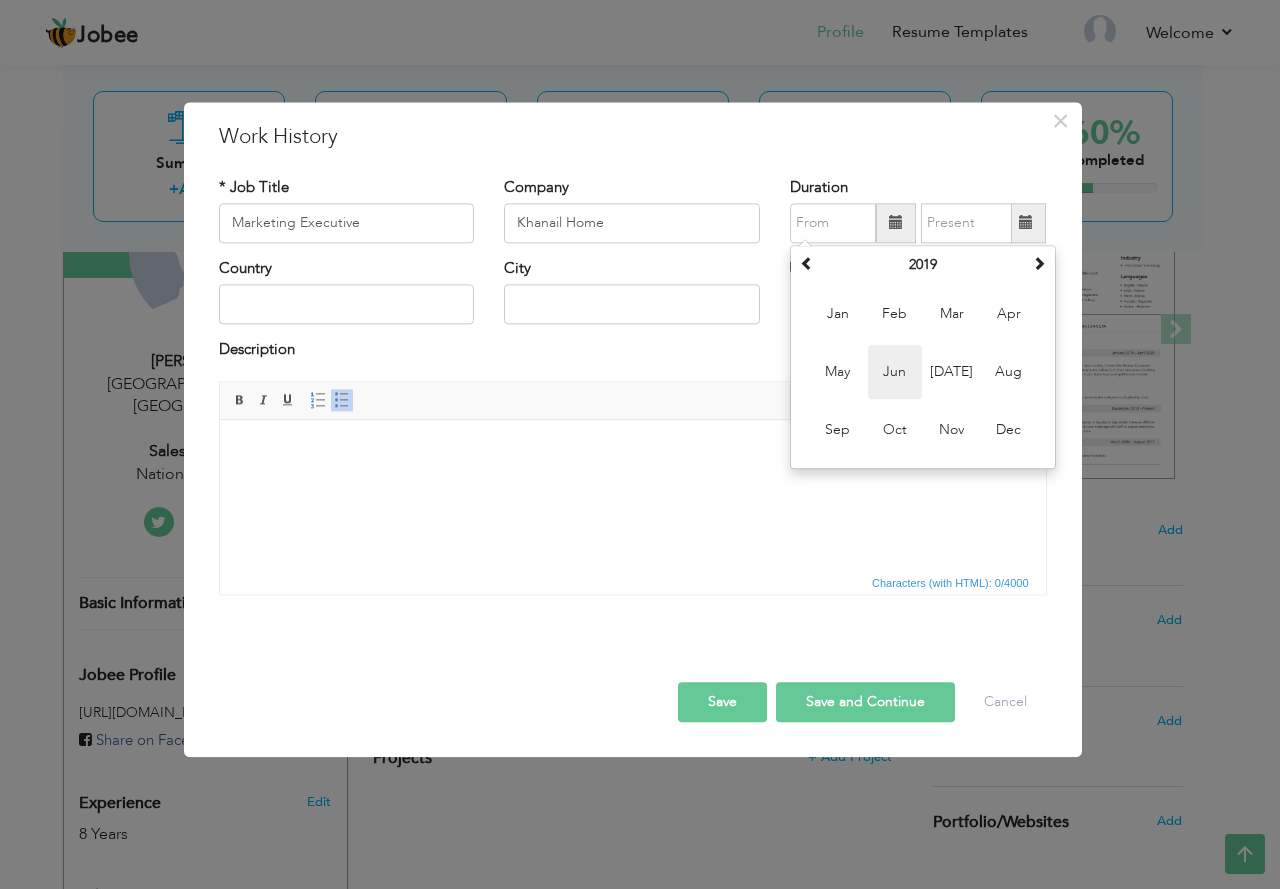 type on "06/2019" 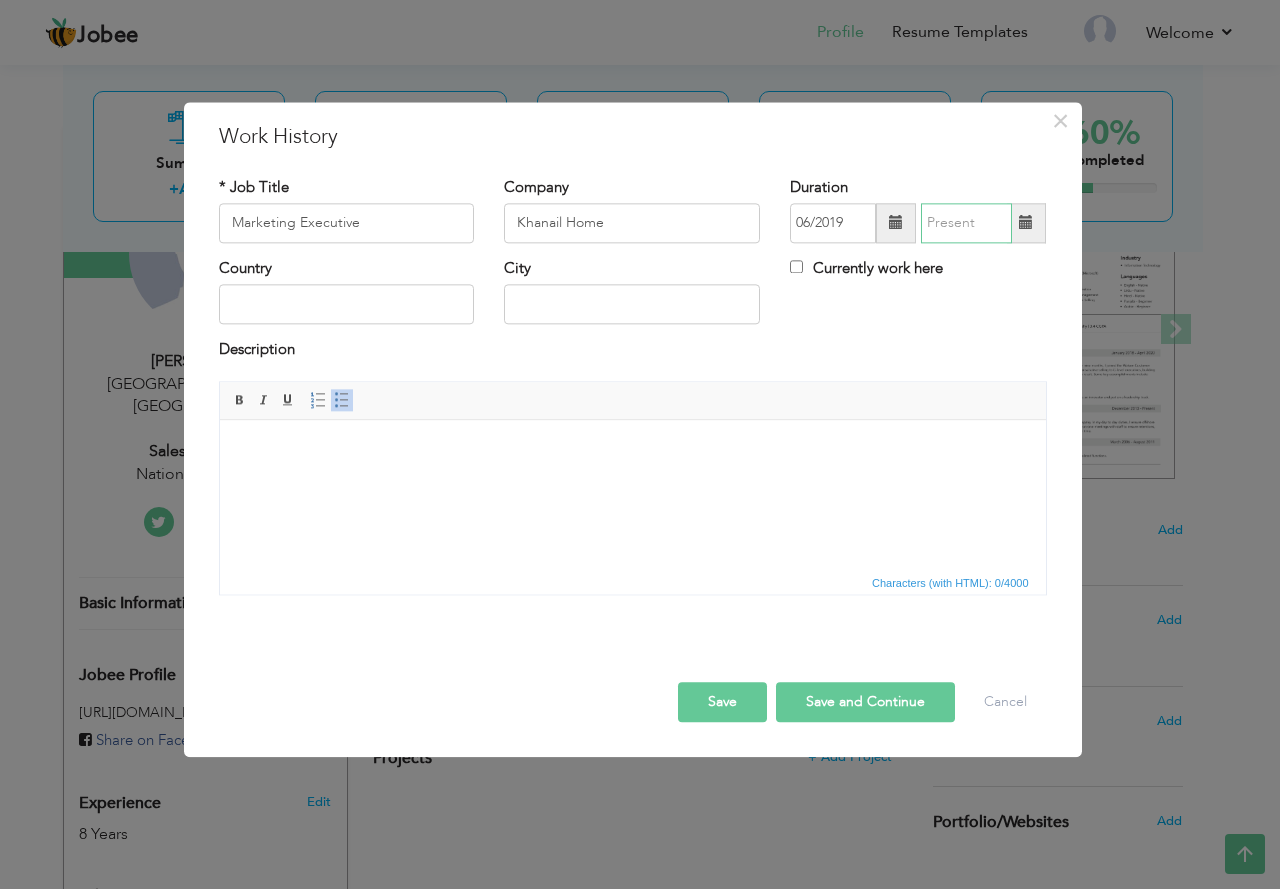 click at bounding box center [966, 223] 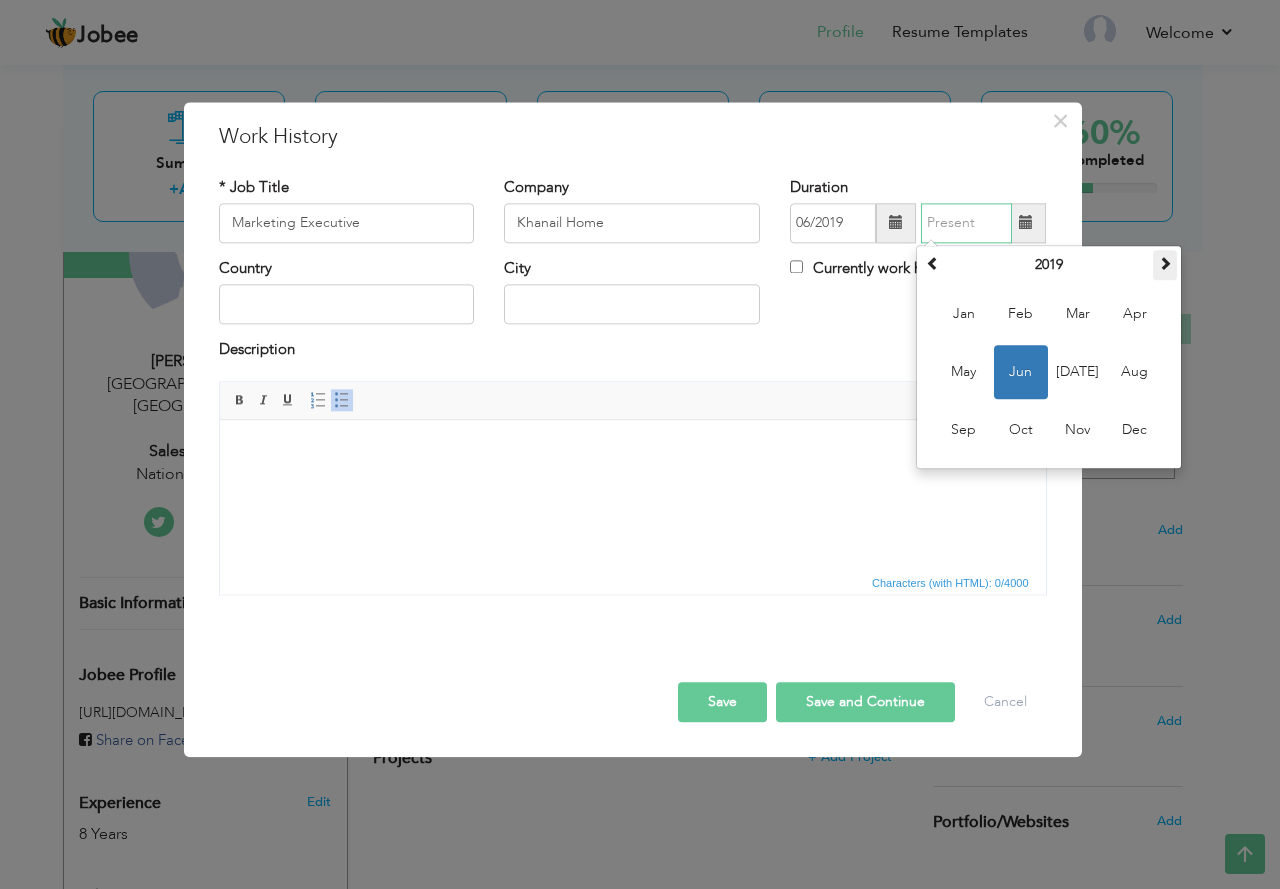 click at bounding box center (1165, 263) 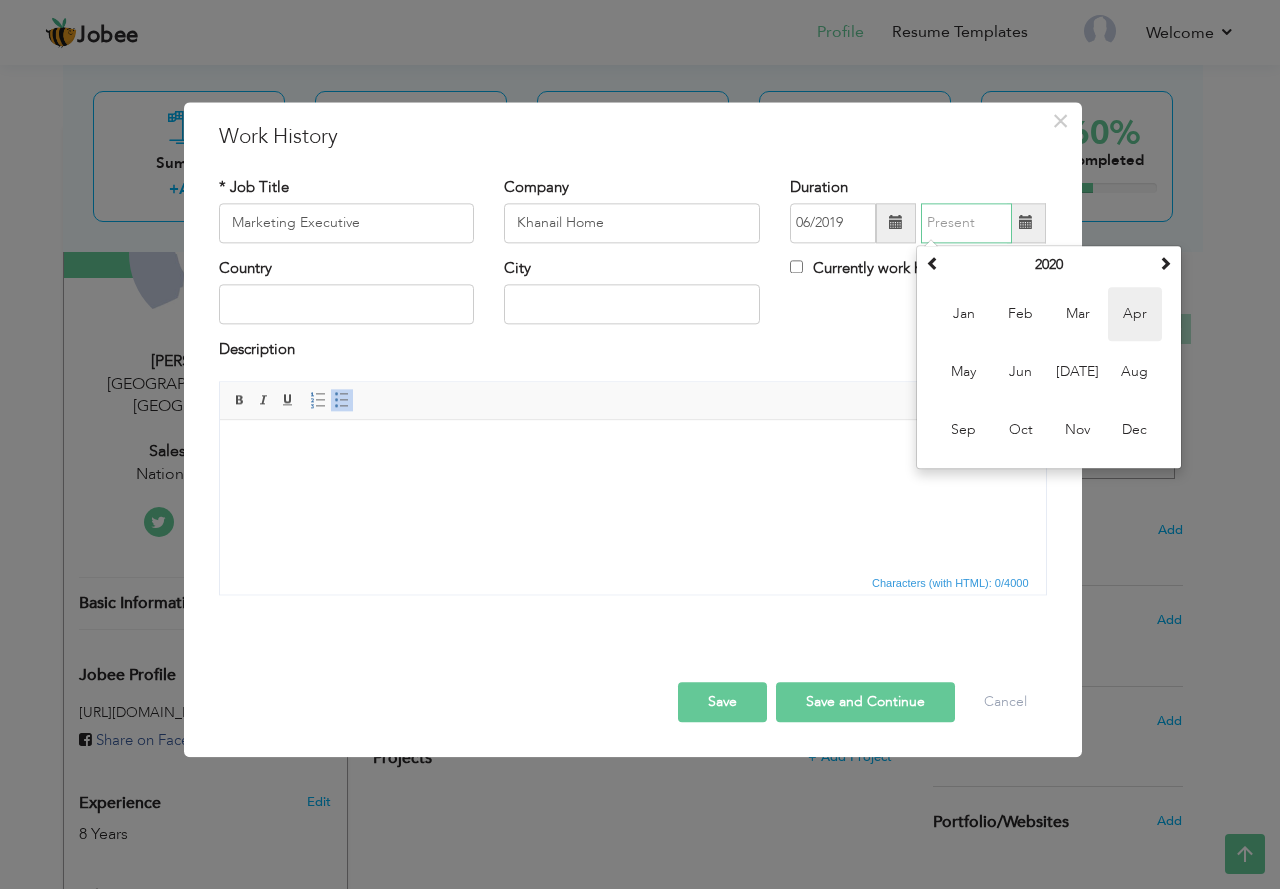 click on "Apr" at bounding box center [1135, 314] 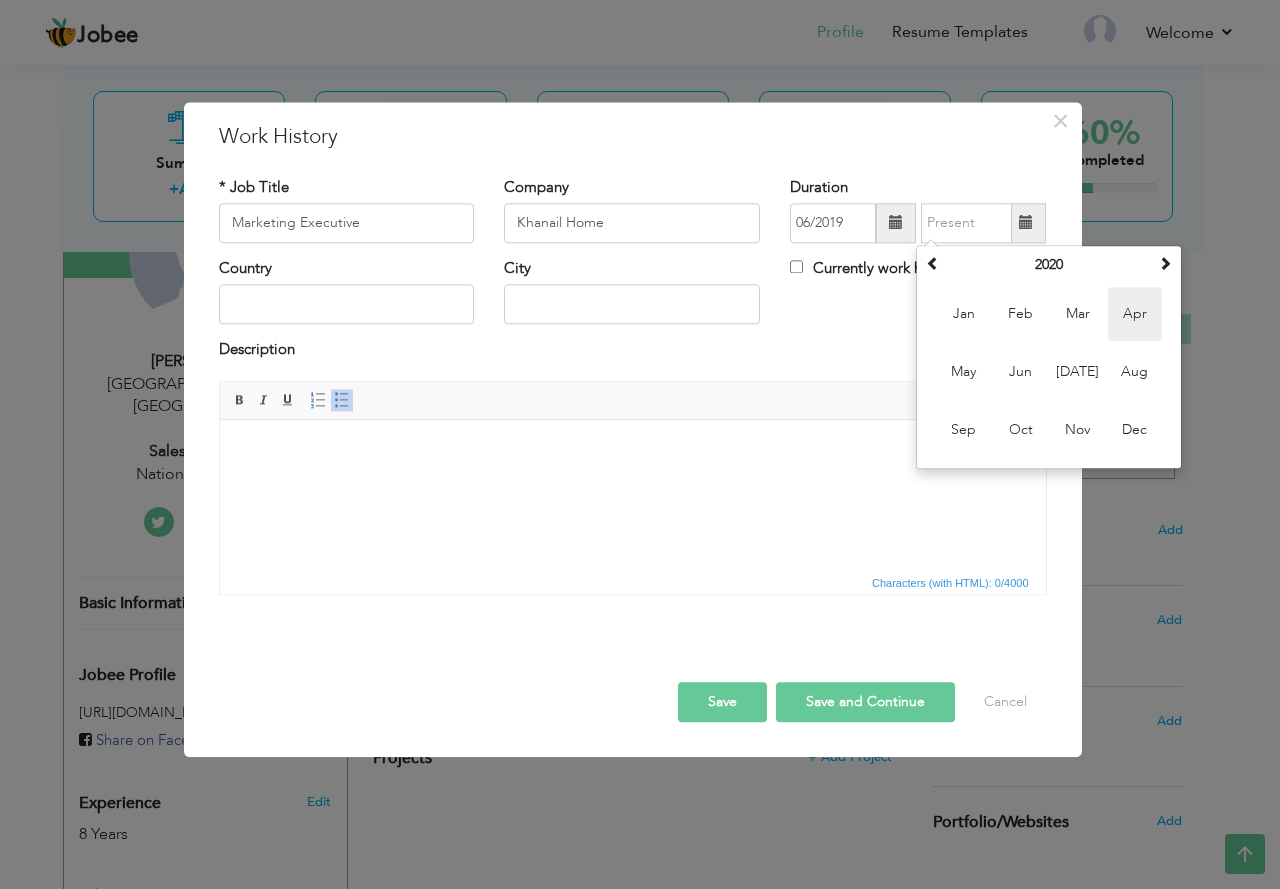 type on "04/2020" 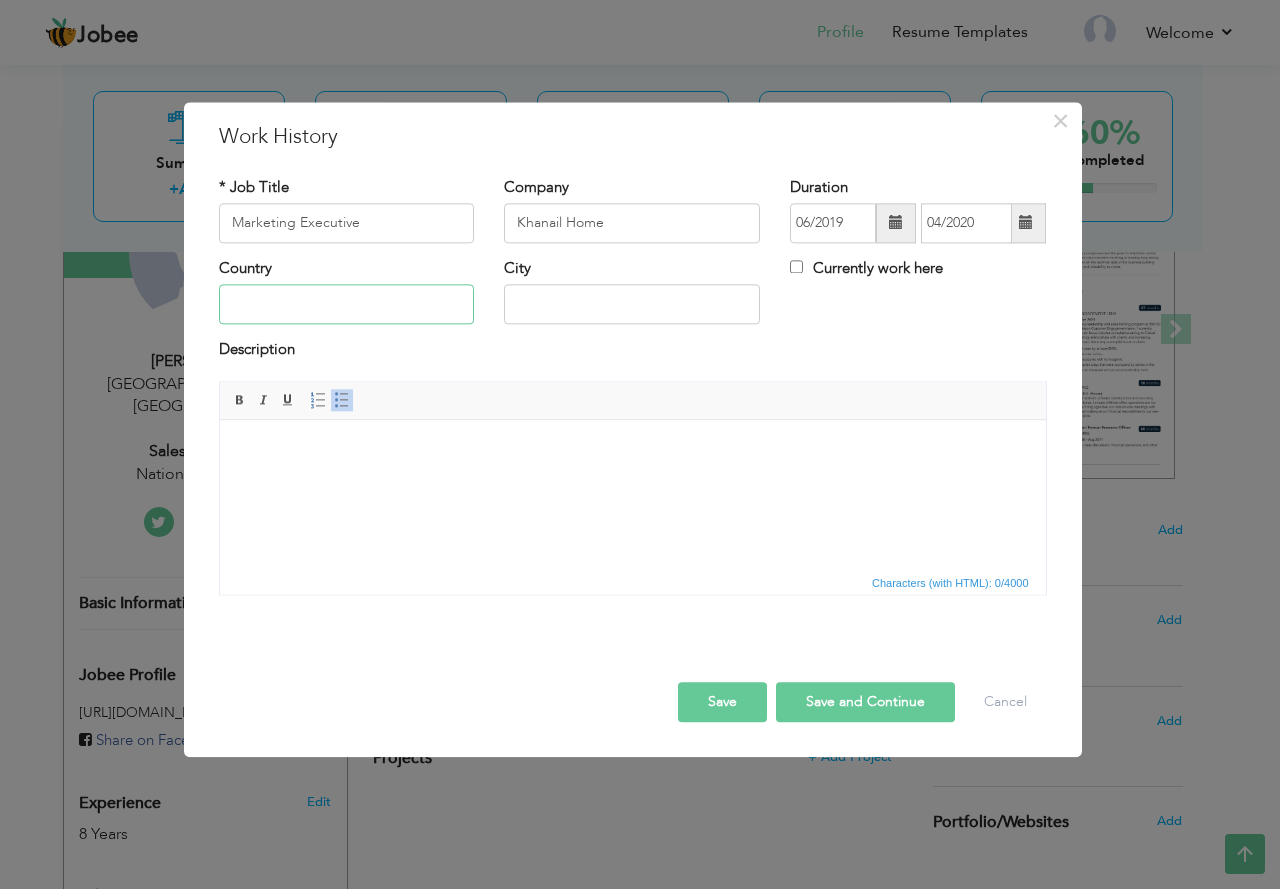 click at bounding box center (347, 305) 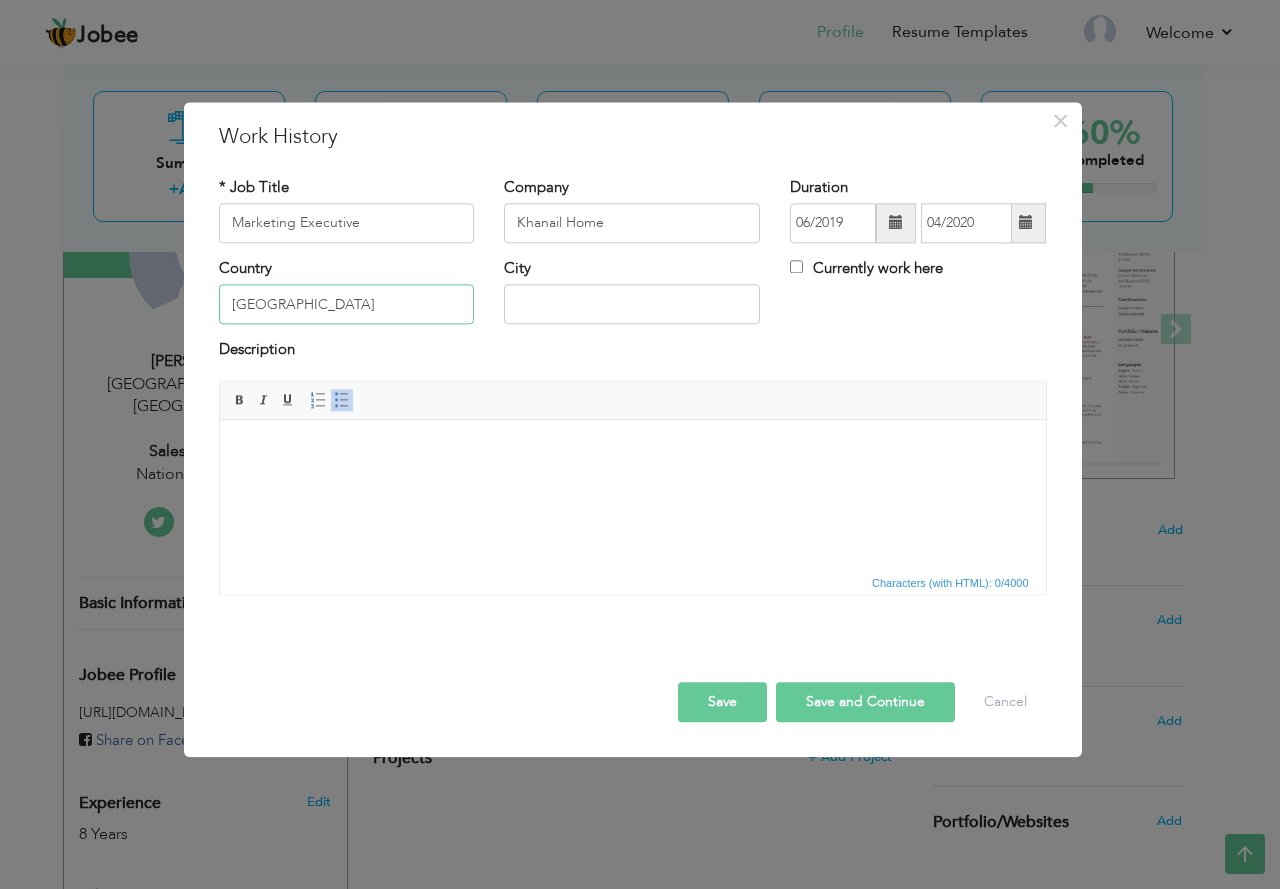 type on "Pakistan" 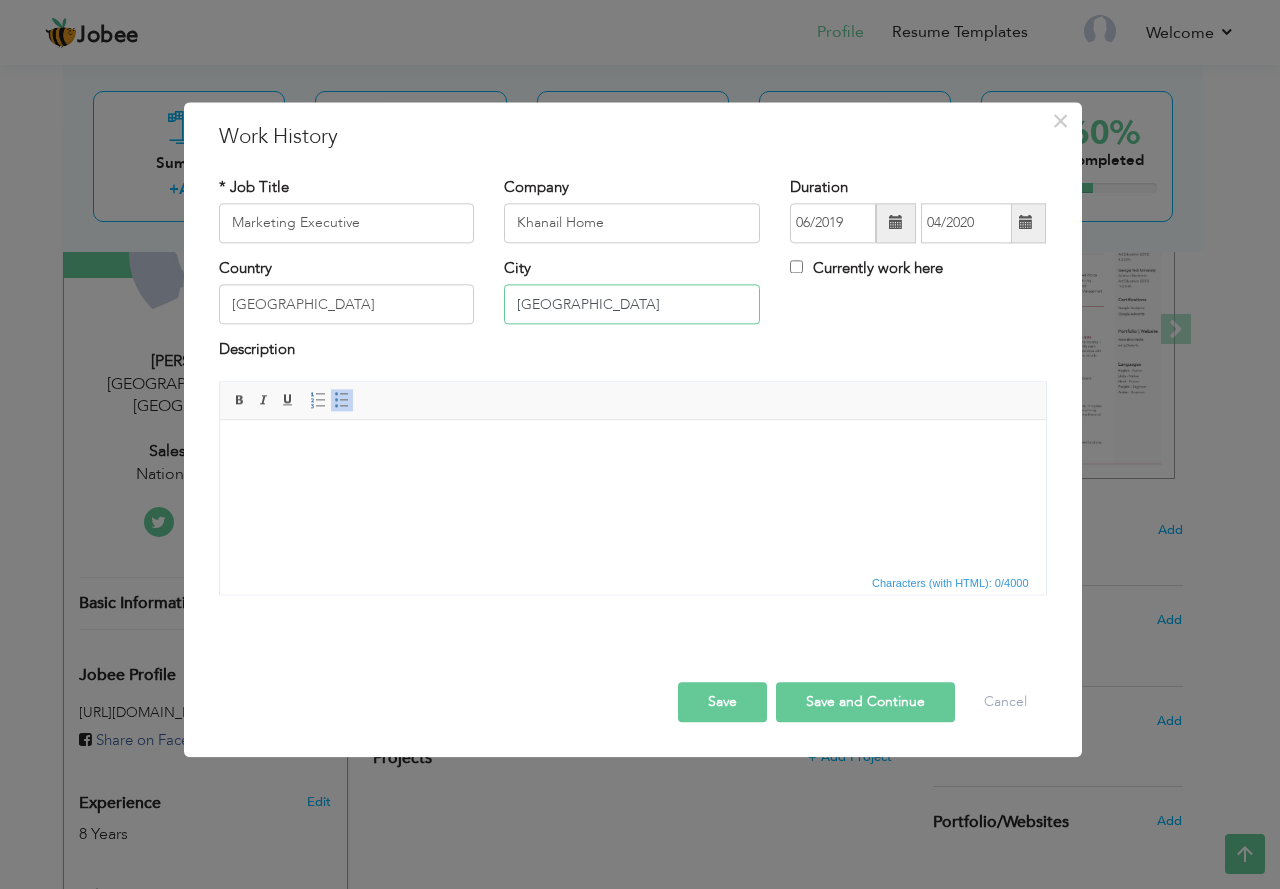 type on "Lahore" 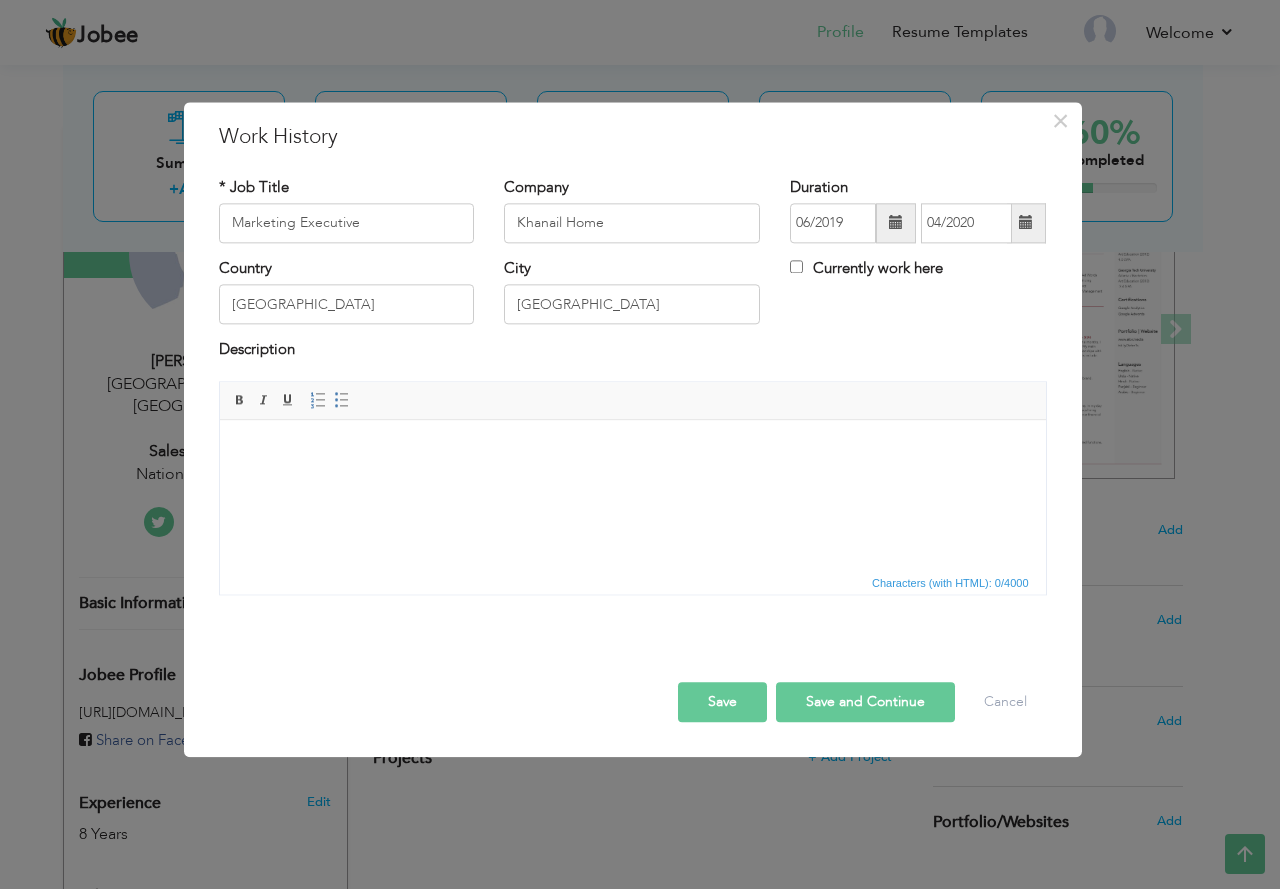 click at bounding box center (632, 450) 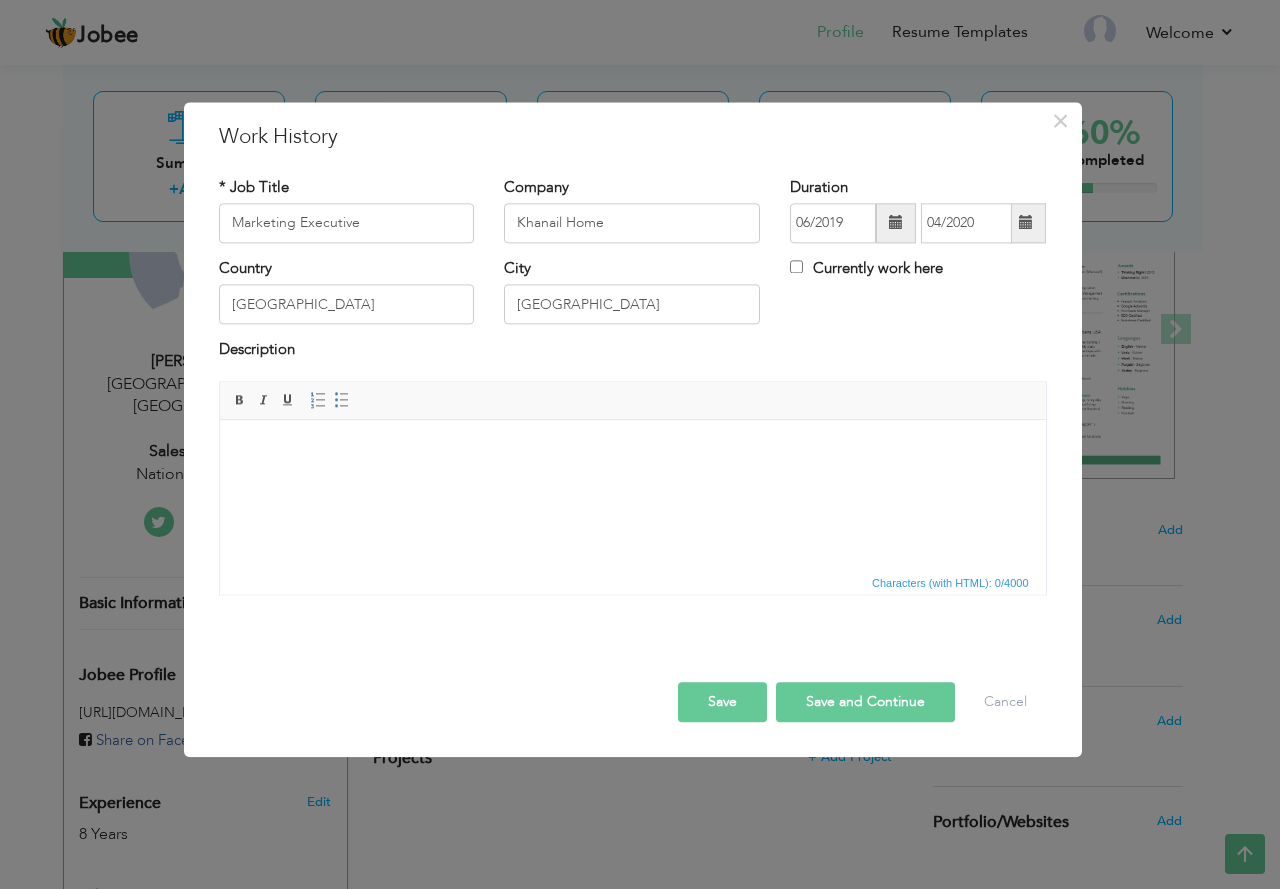 click at bounding box center (632, 450) 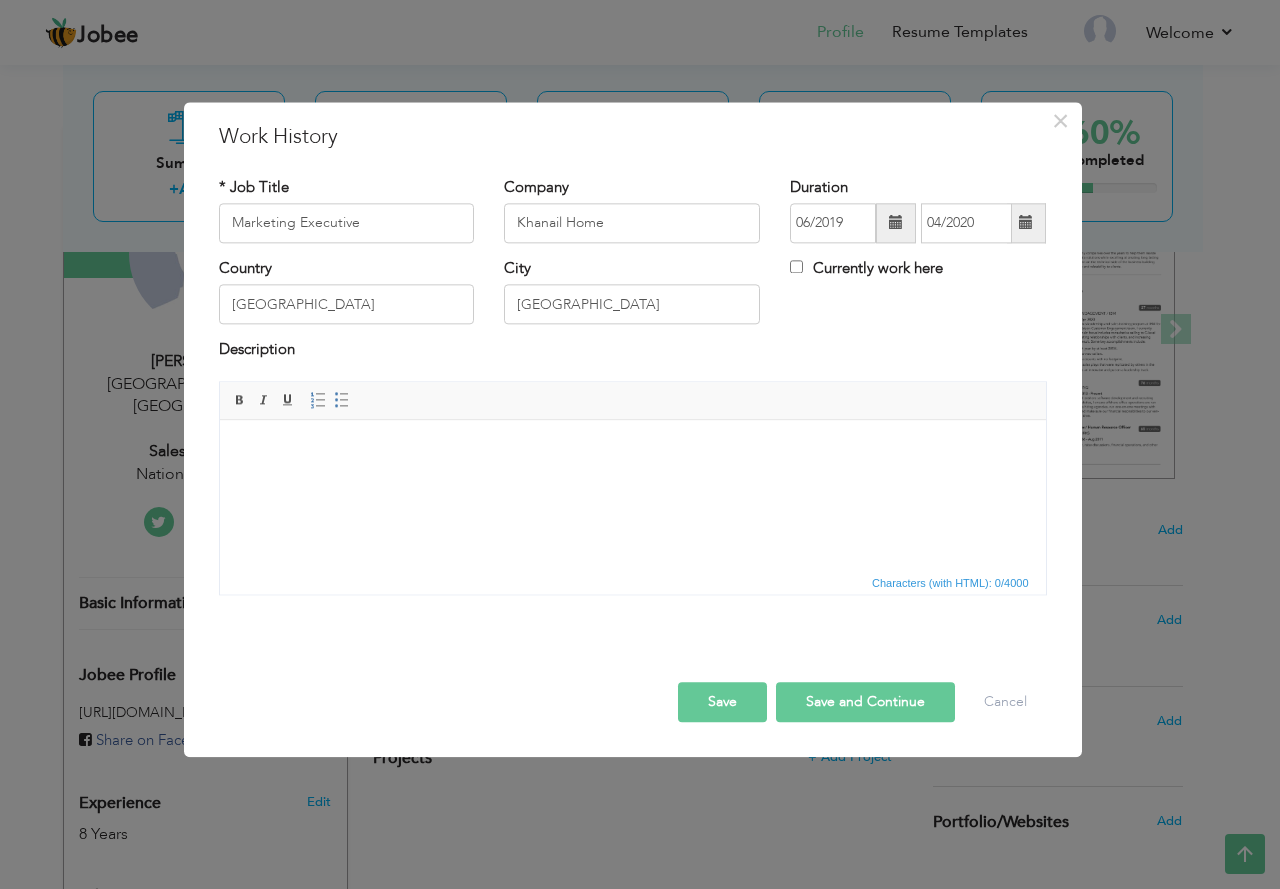 scroll, scrollTop: 56, scrollLeft: 0, axis: vertical 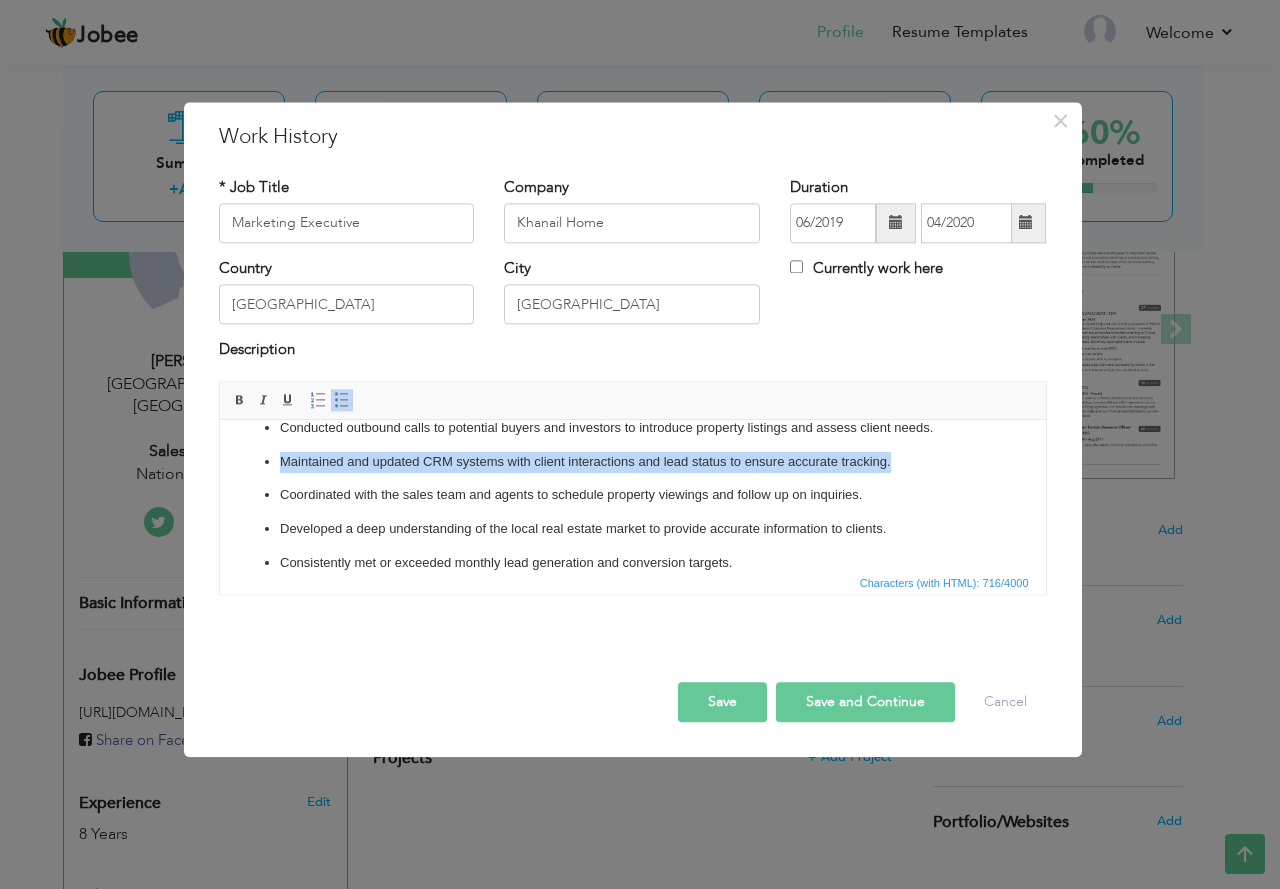 drag, startPoint x: 906, startPoint y: 461, endPoint x: 253, endPoint y: 456, distance: 653.01917 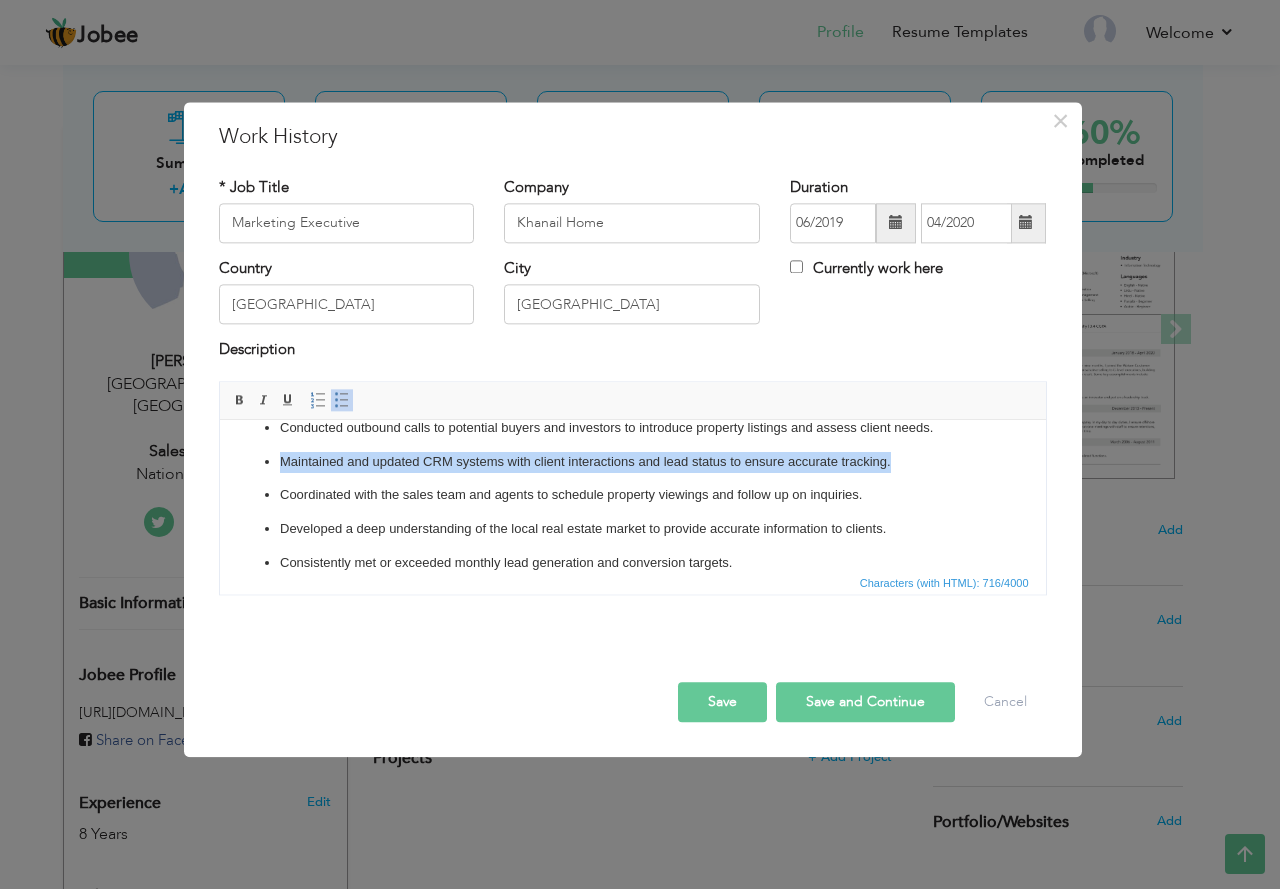 type 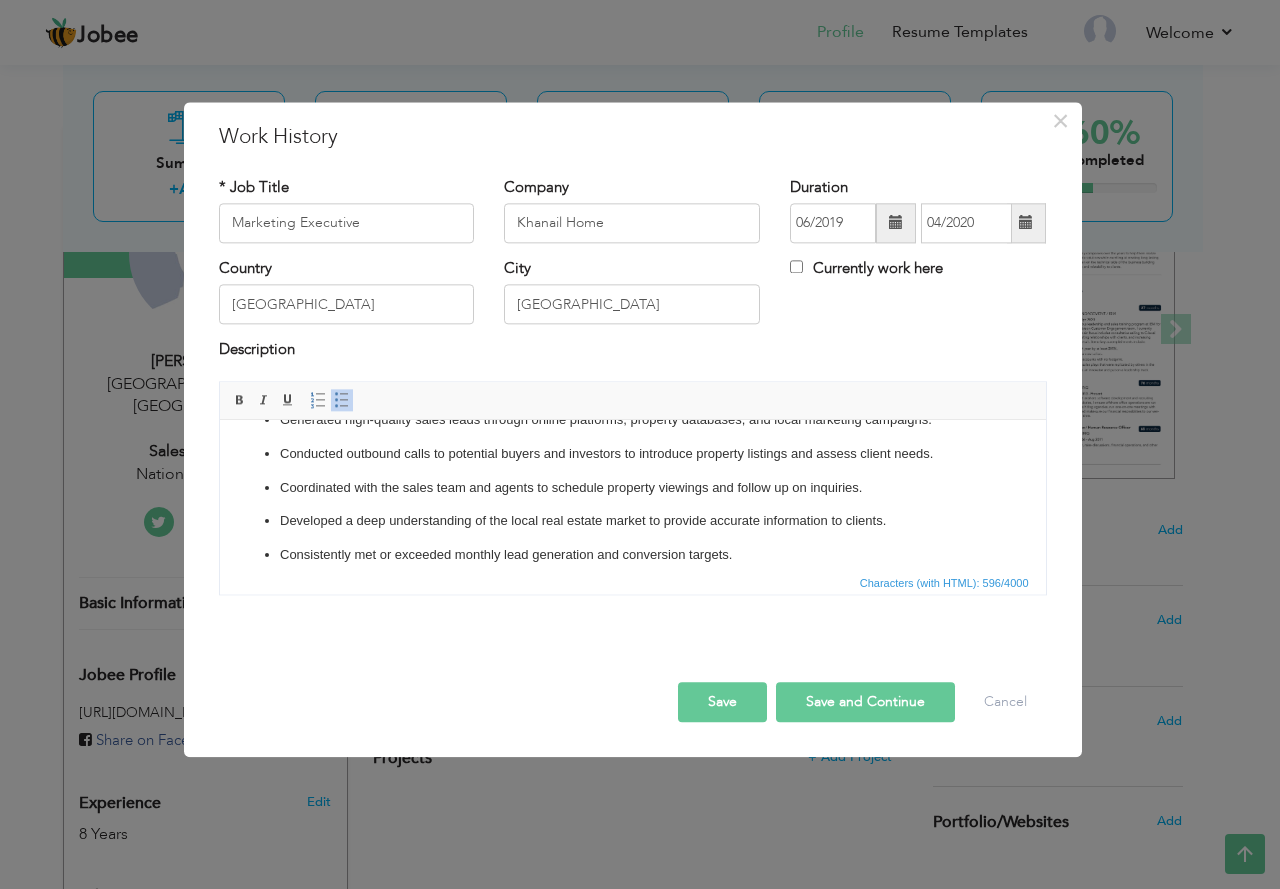 scroll, scrollTop: 46, scrollLeft: 0, axis: vertical 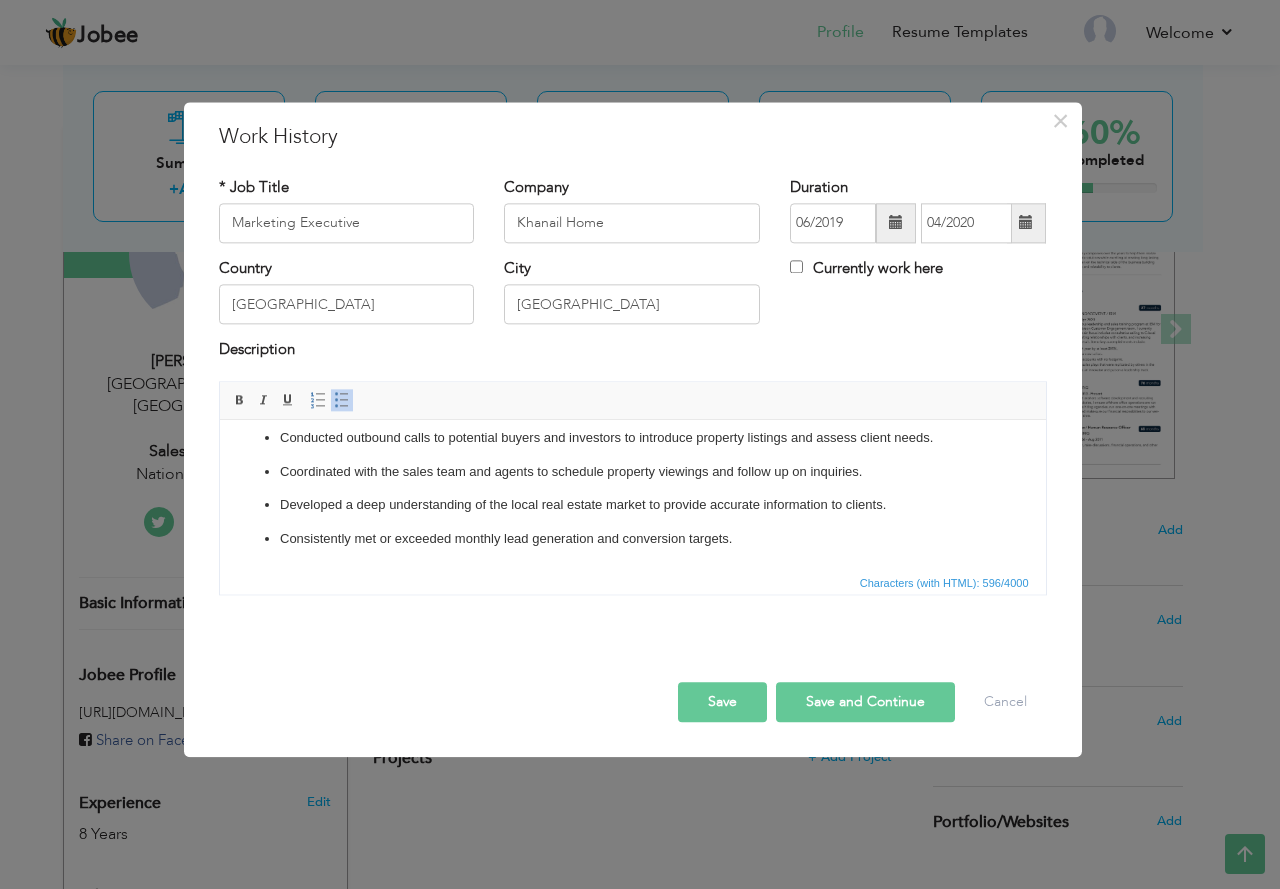 click on "Save" at bounding box center (722, 702) 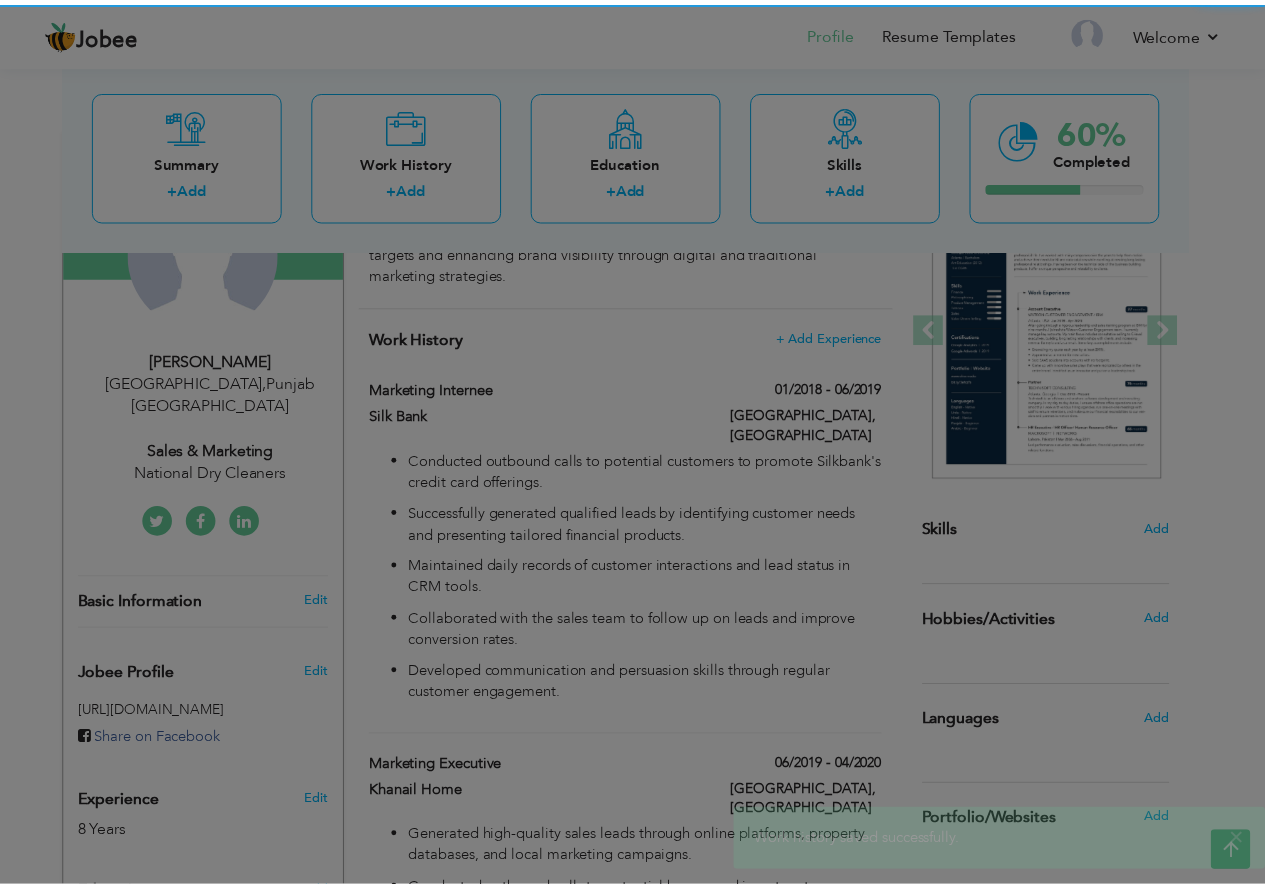 scroll, scrollTop: 0, scrollLeft: 0, axis: both 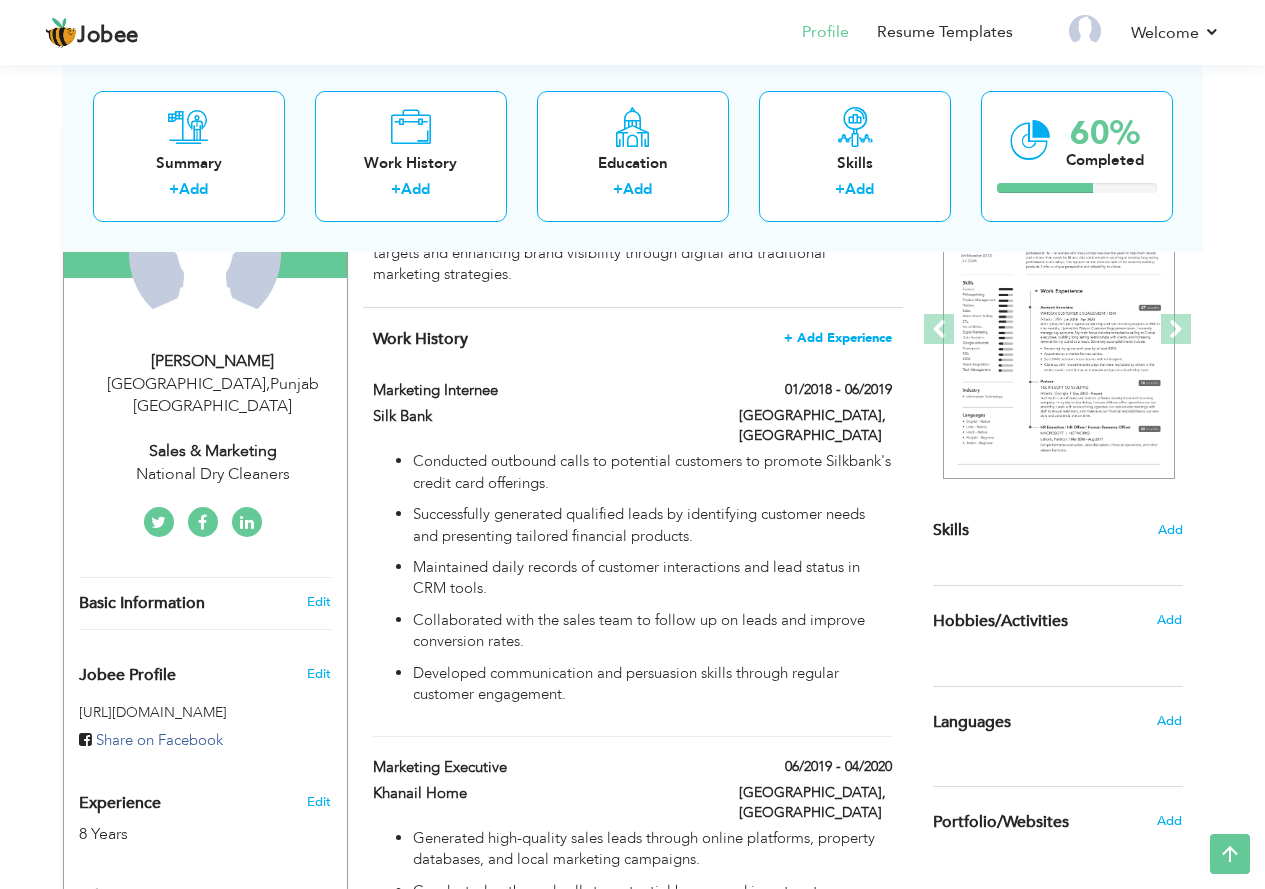 click on "+ Add Experience" at bounding box center (838, 338) 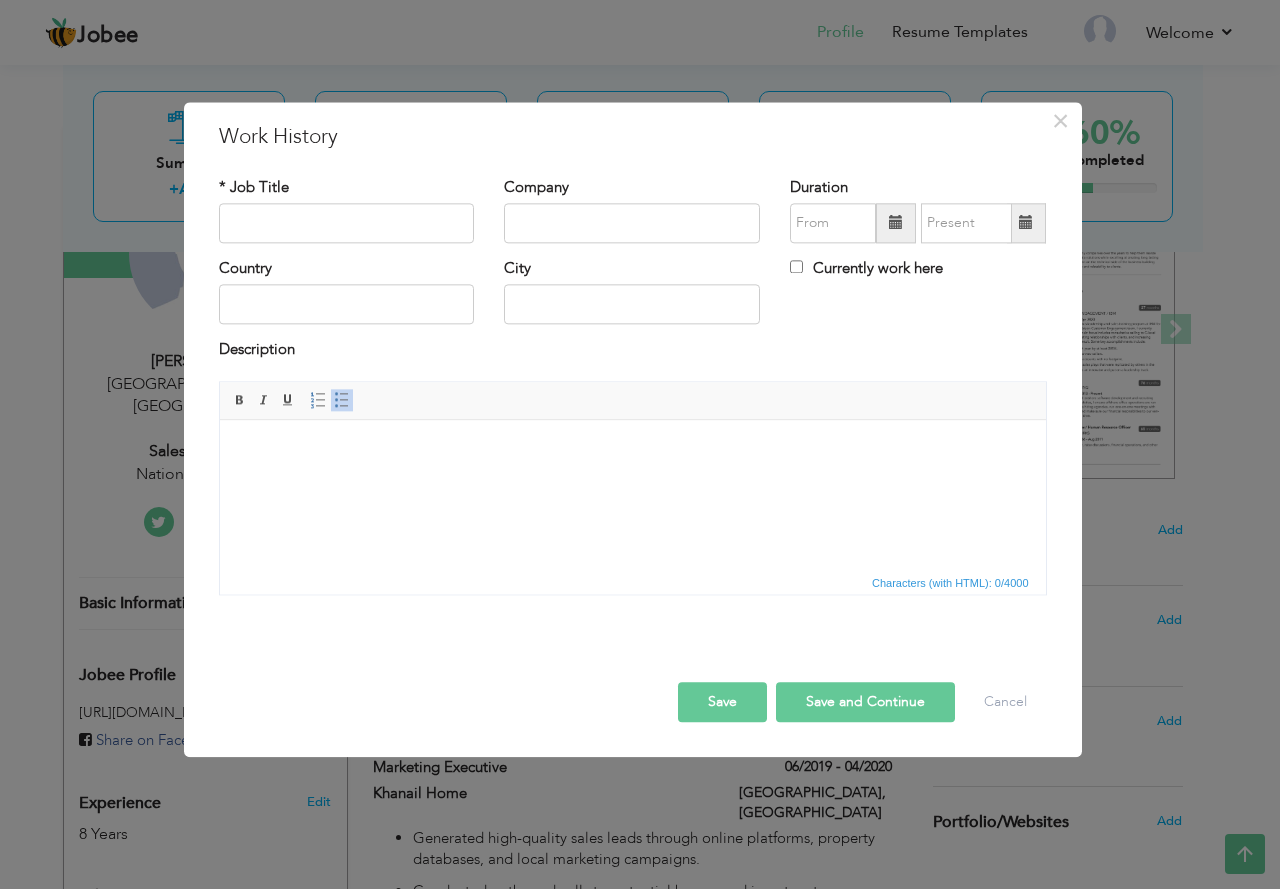 click at bounding box center [632, 450] 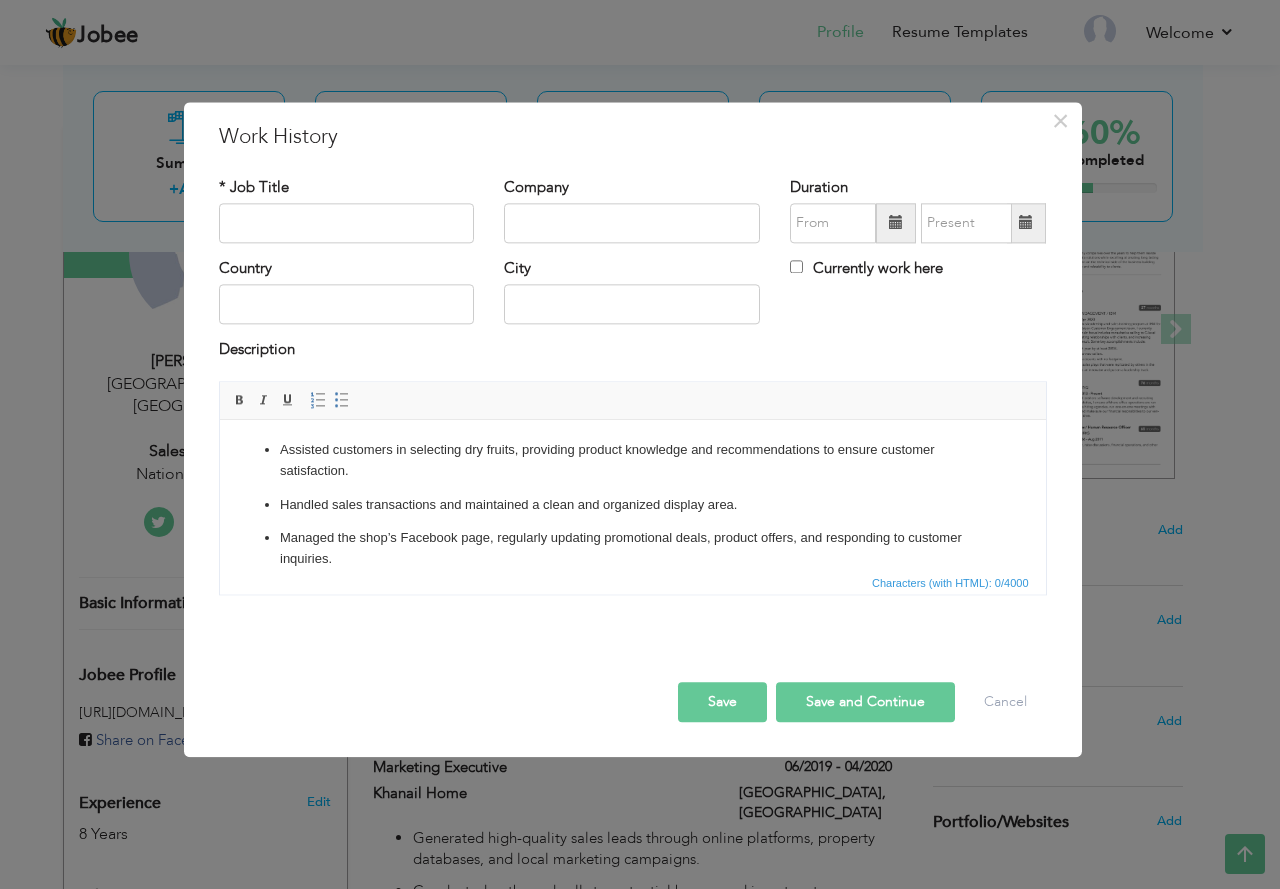 scroll, scrollTop: 30, scrollLeft: 0, axis: vertical 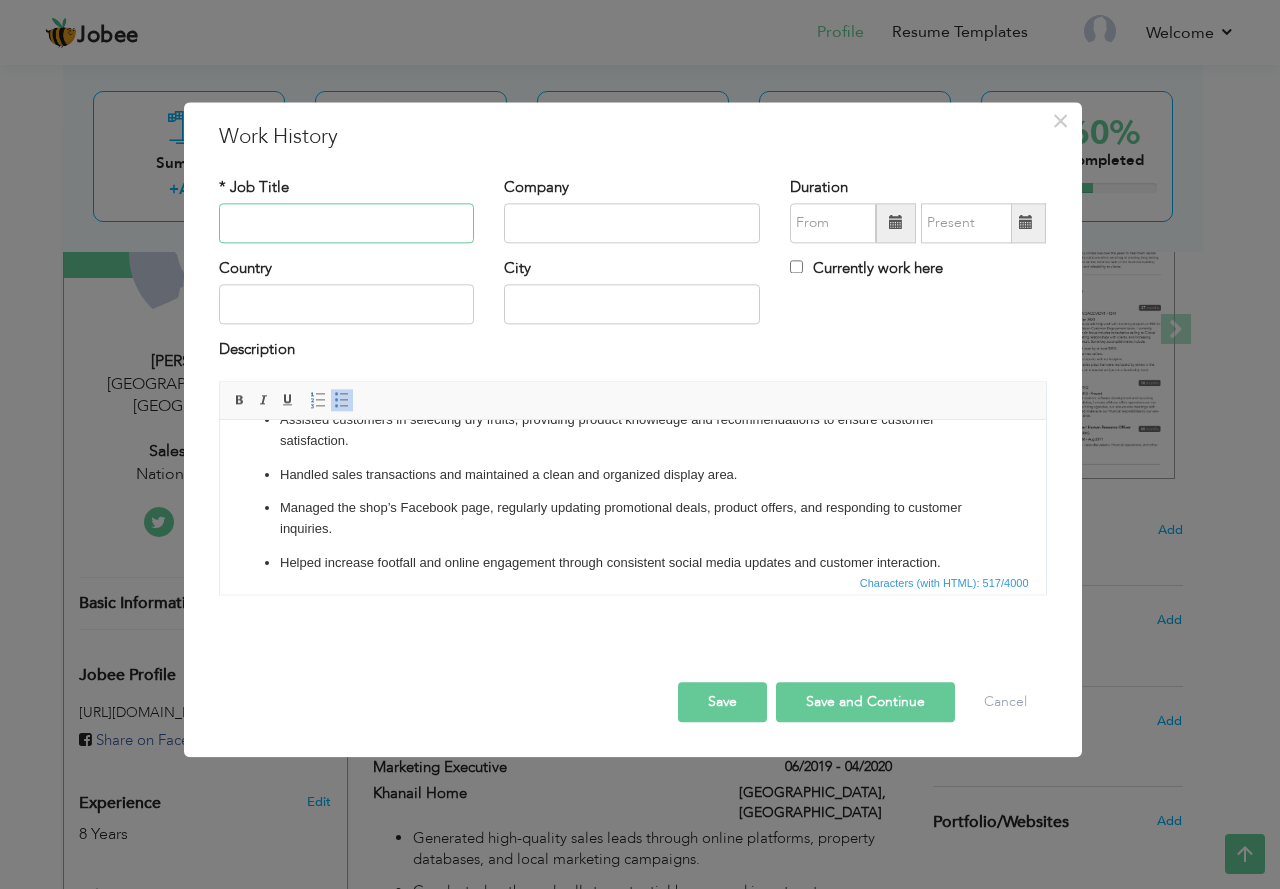 click at bounding box center [347, 223] 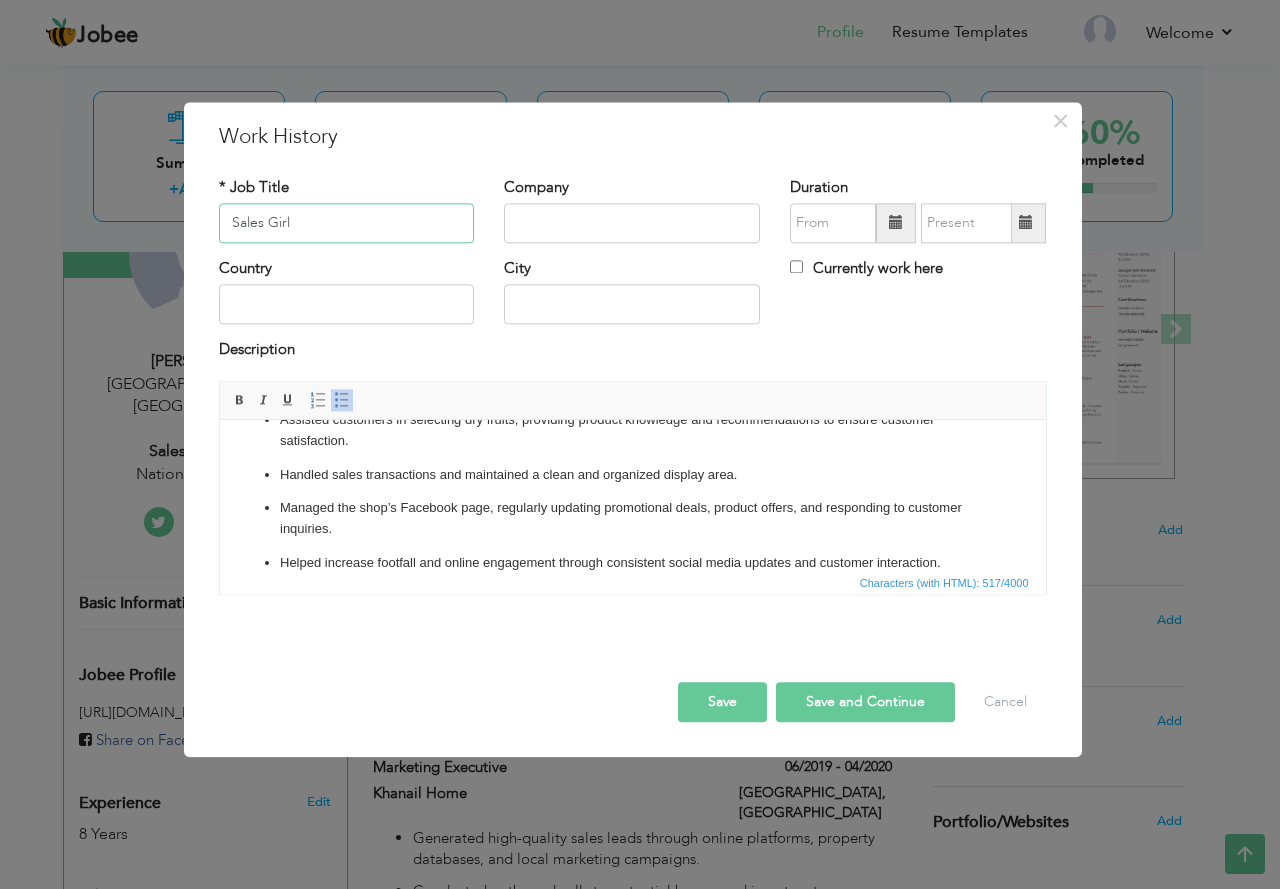 type on "Sales Girl" 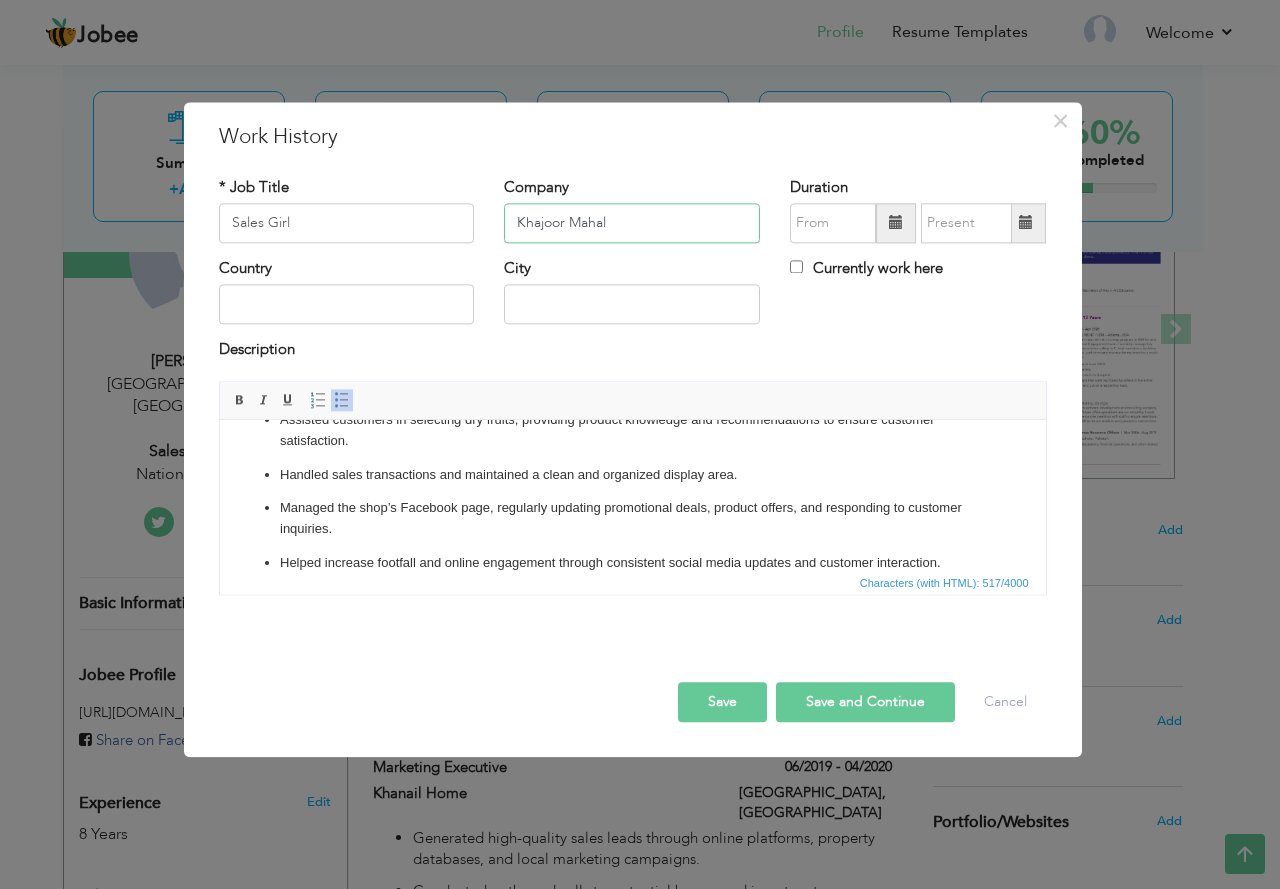 type on "Khajoor Mahal" 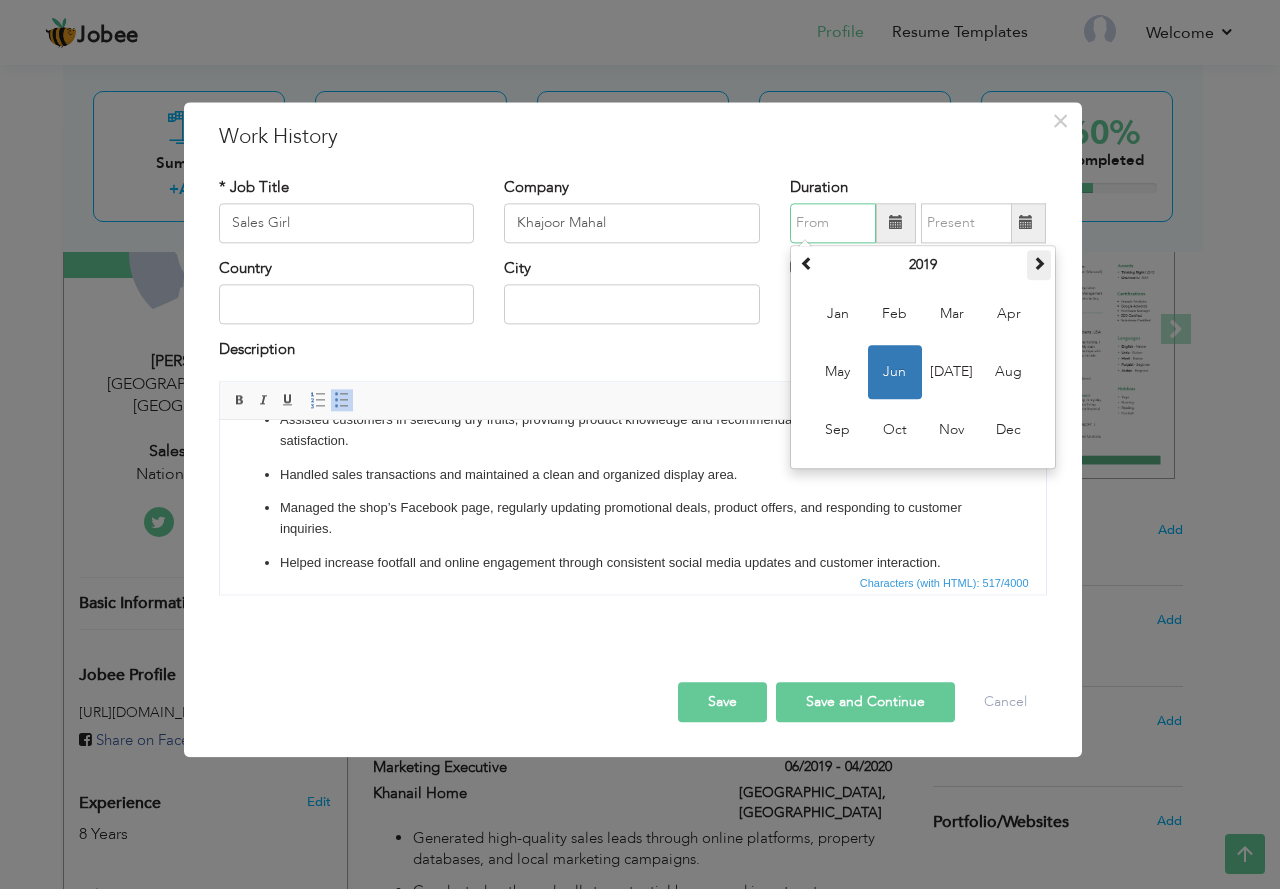 click at bounding box center (1039, 263) 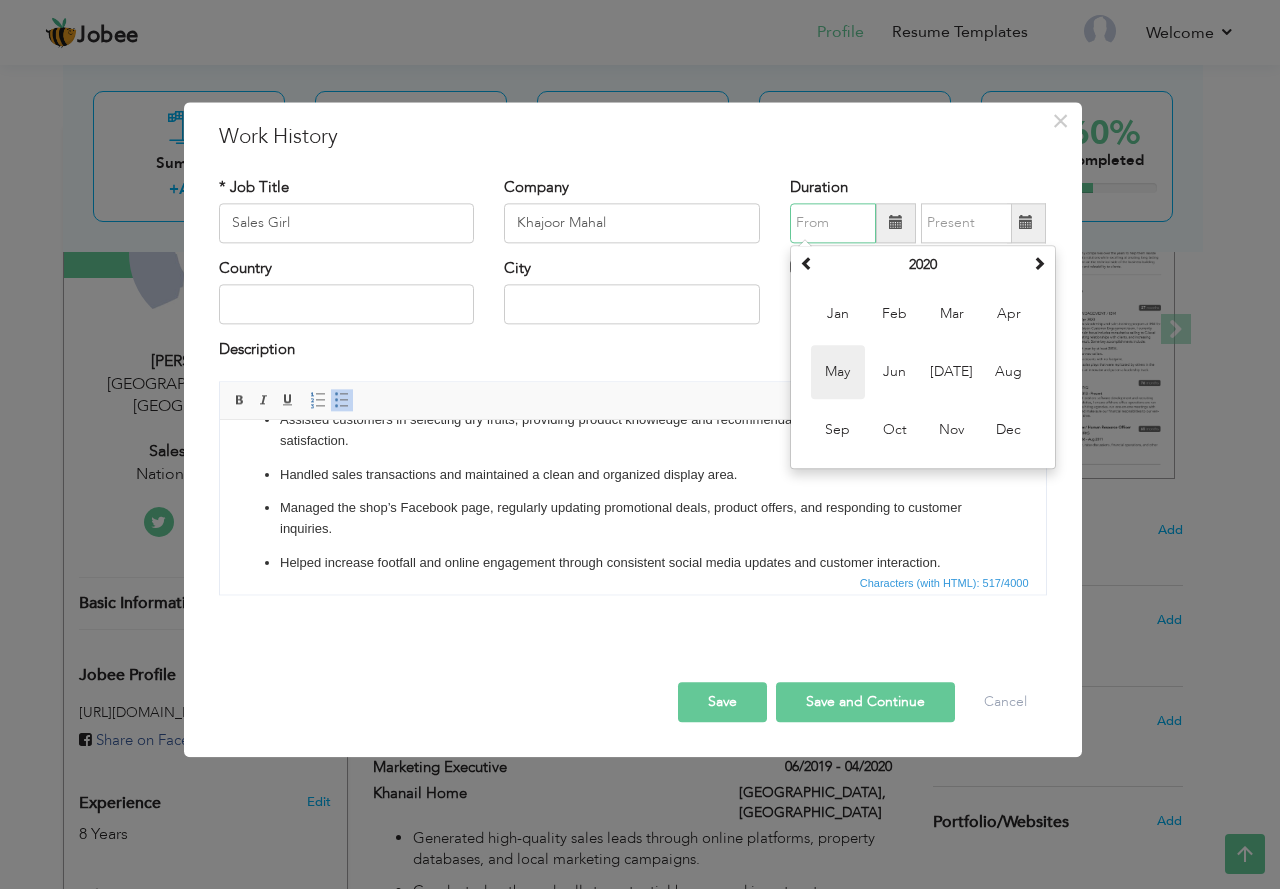click on "May" at bounding box center (838, 372) 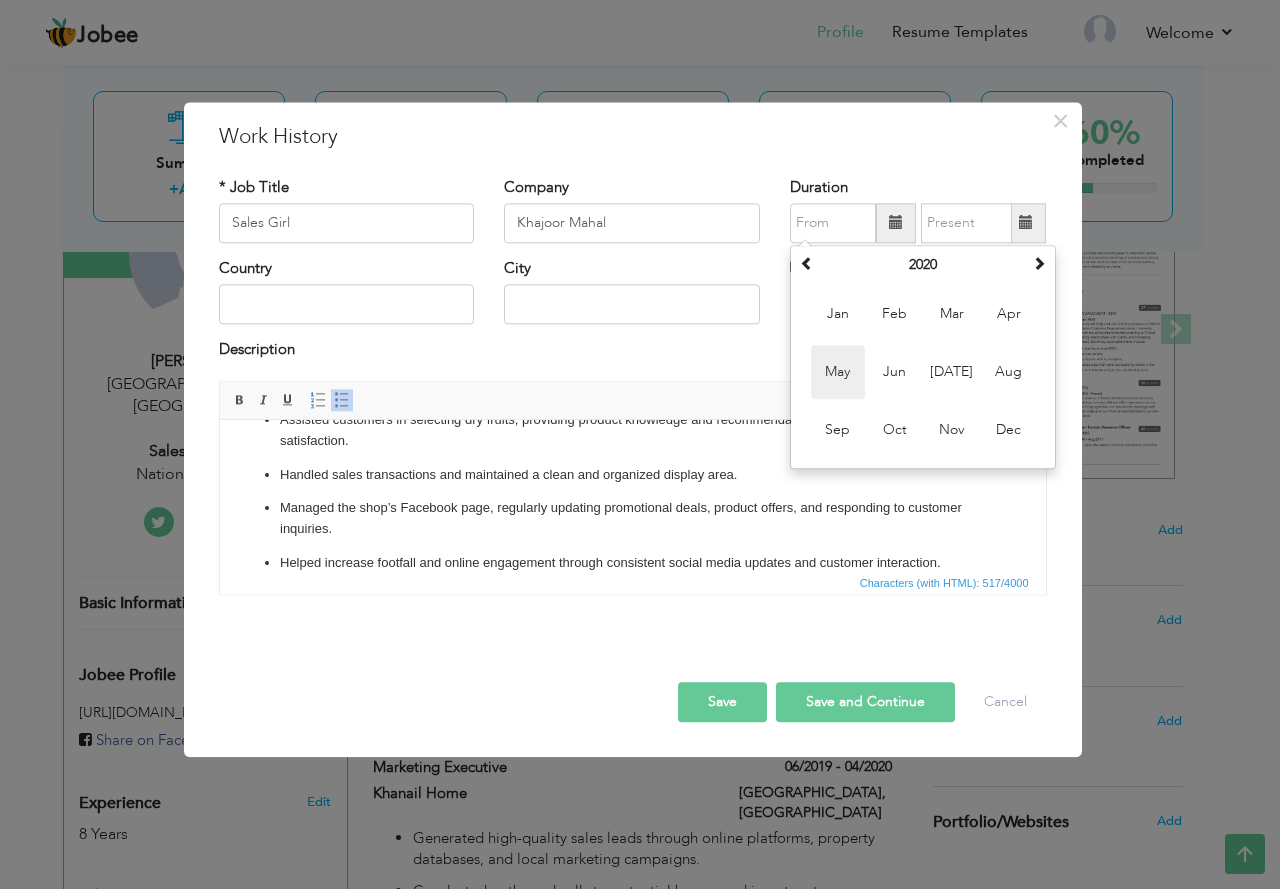 type on "05/2020" 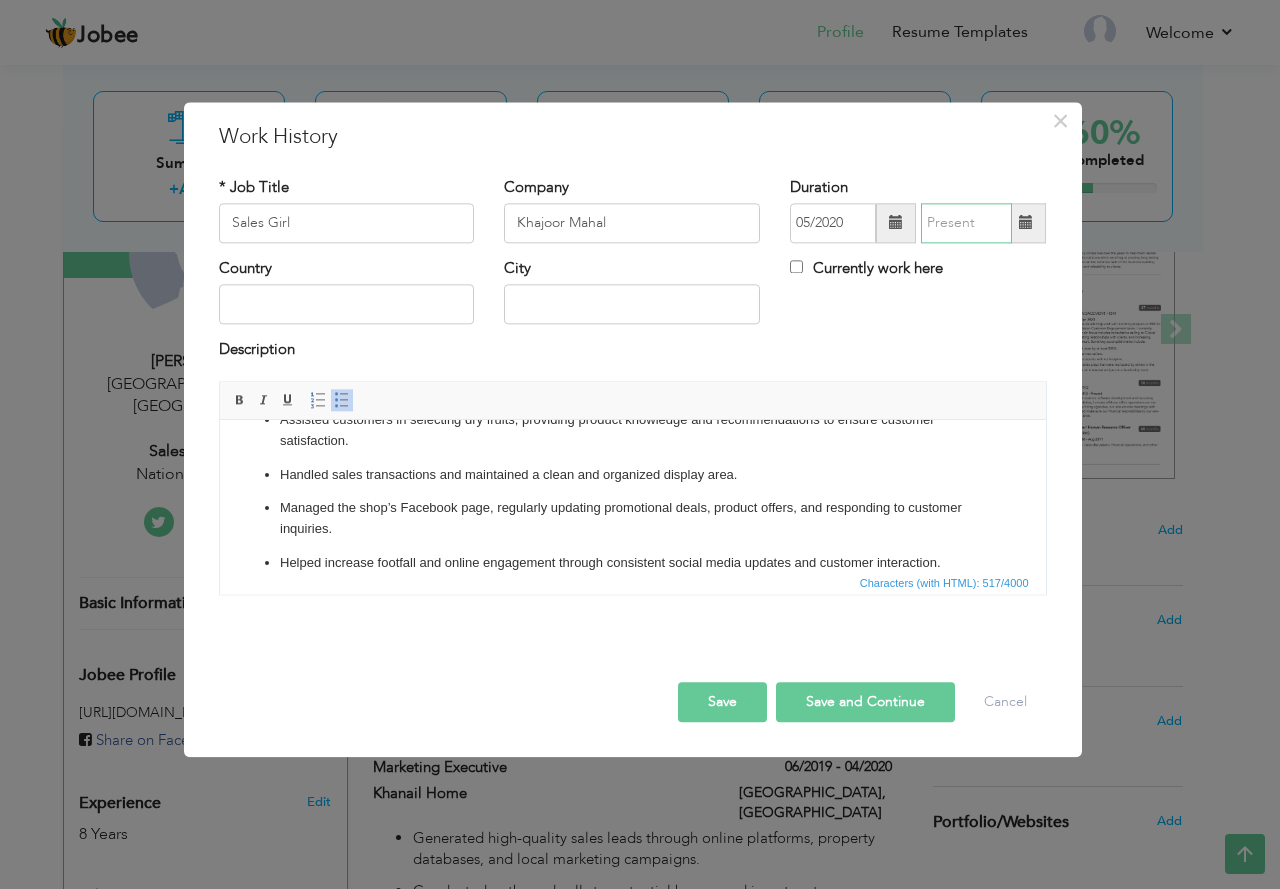 click at bounding box center (966, 223) 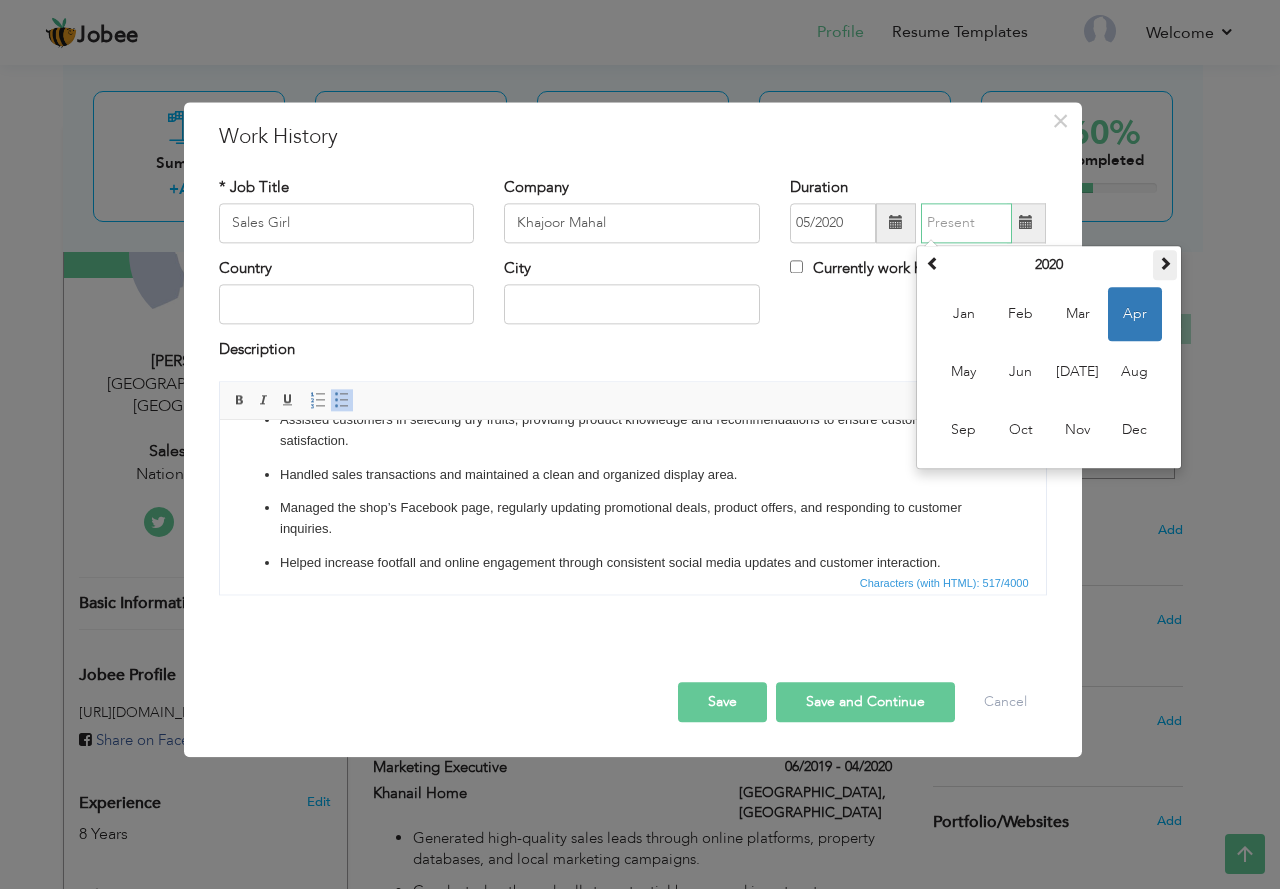 click at bounding box center [1165, 263] 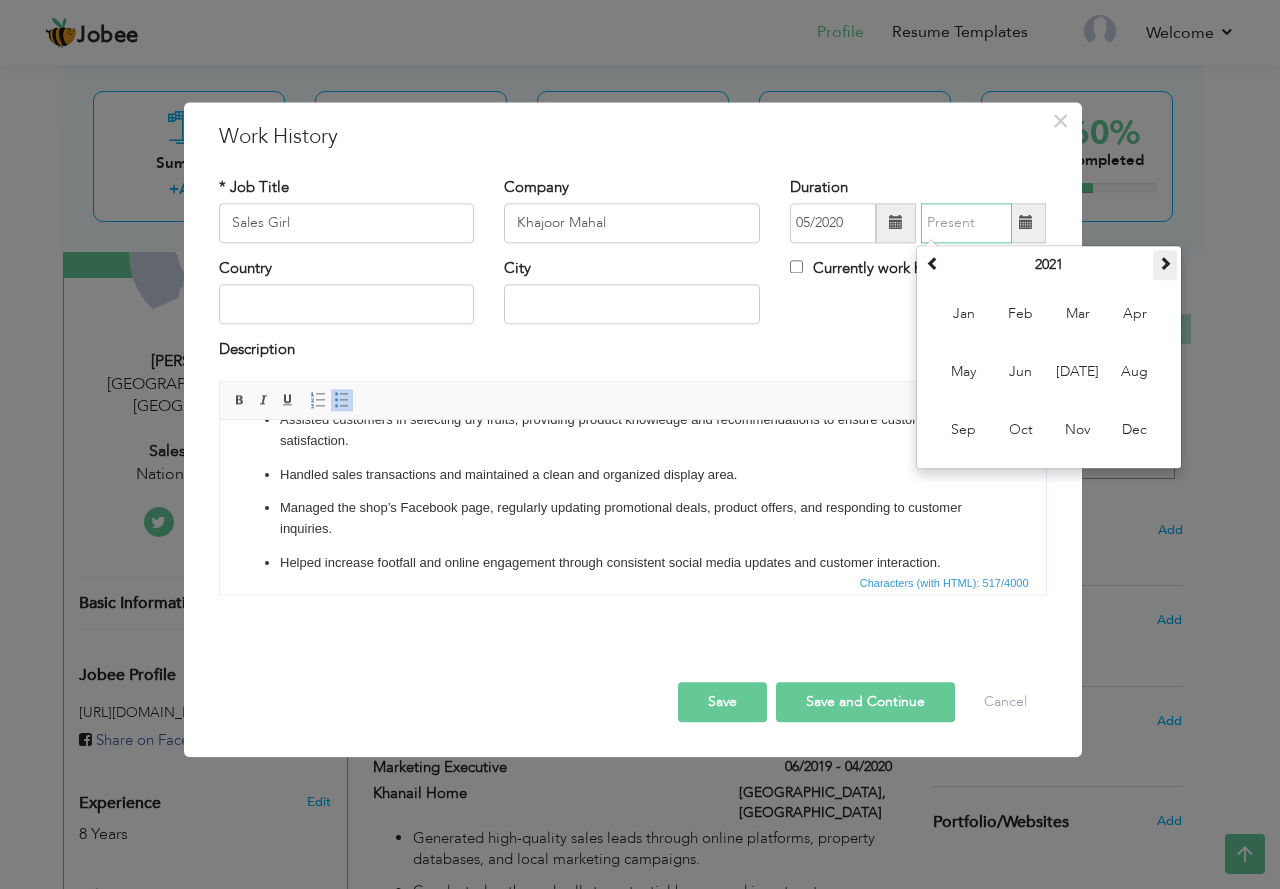click at bounding box center [1165, 263] 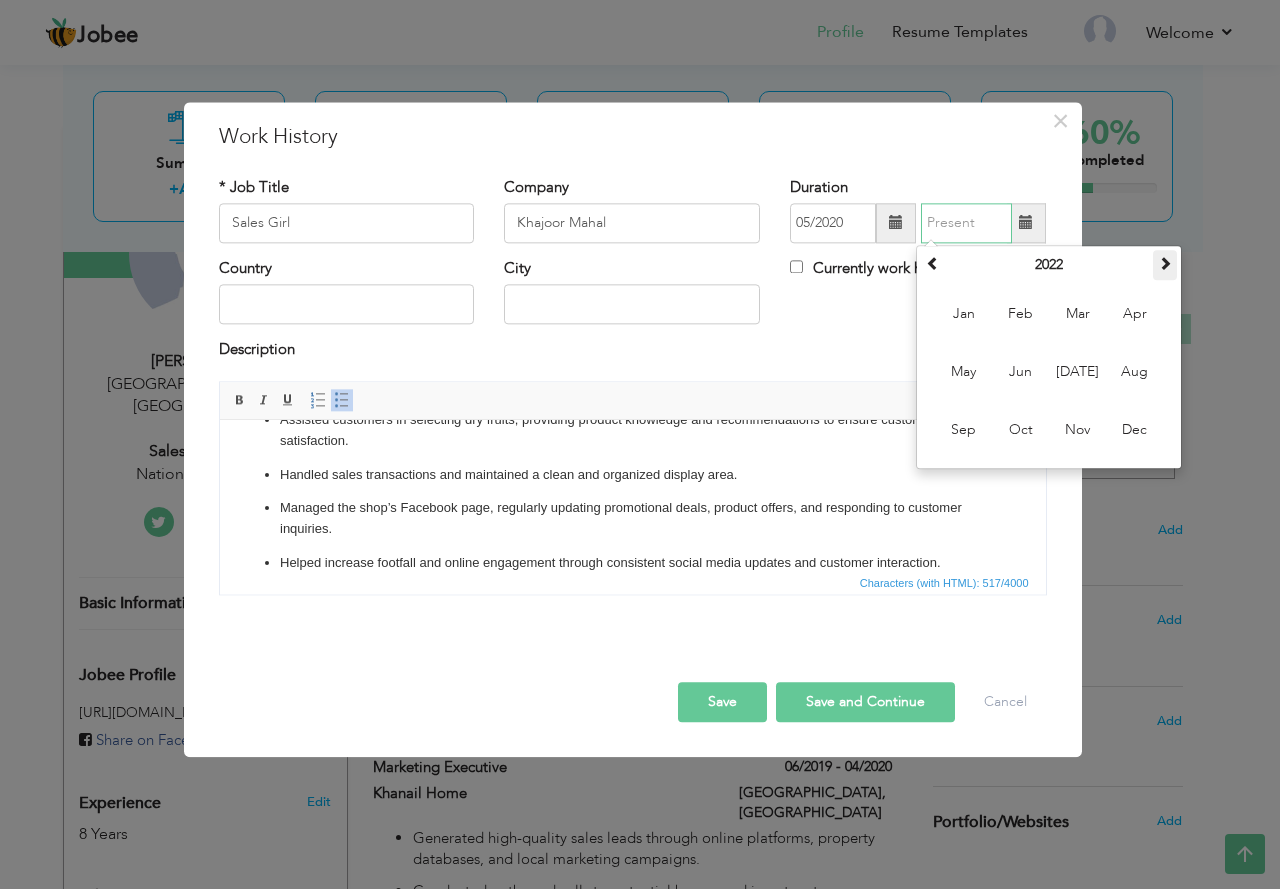 click at bounding box center (1165, 263) 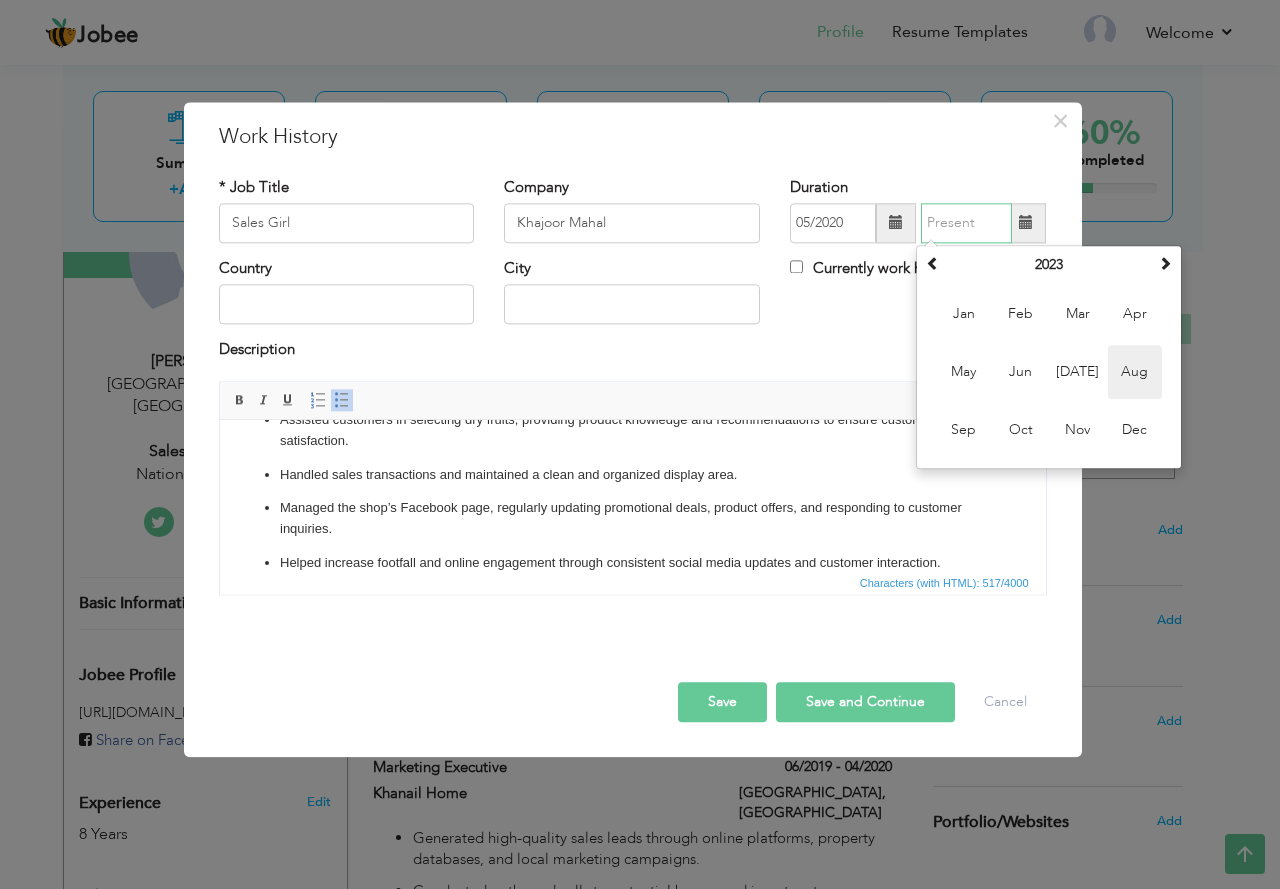 click on "Aug" at bounding box center [1135, 372] 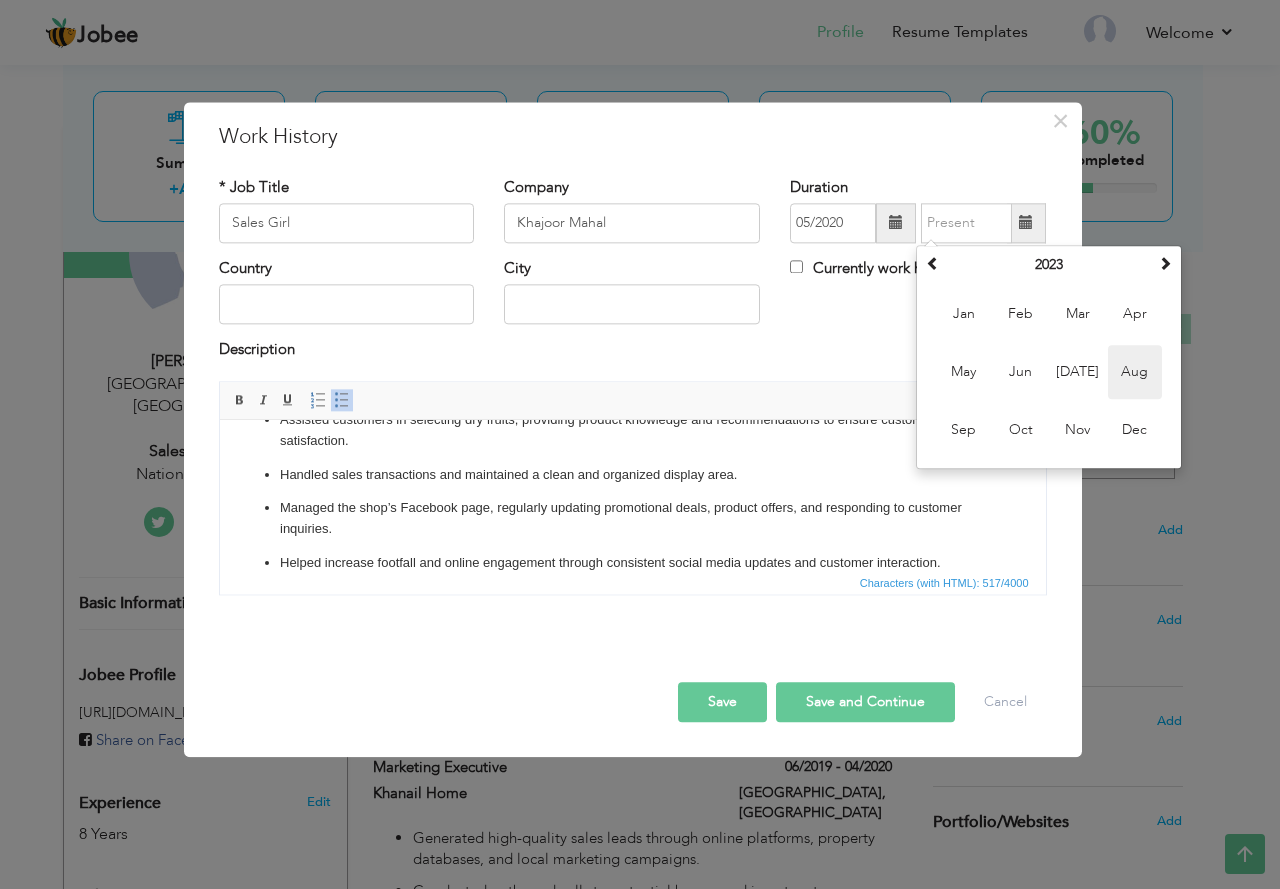 type on "08/2023" 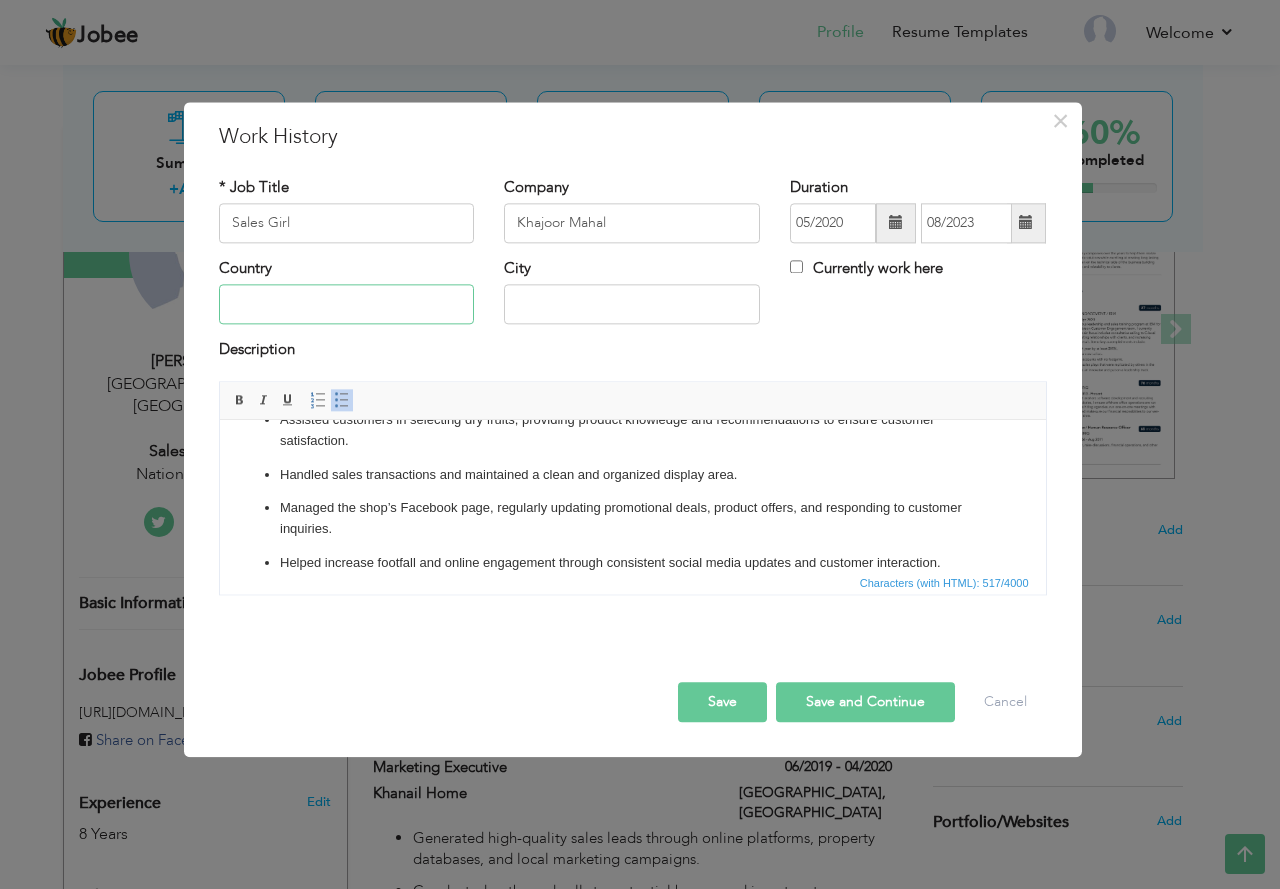 click at bounding box center [347, 305] 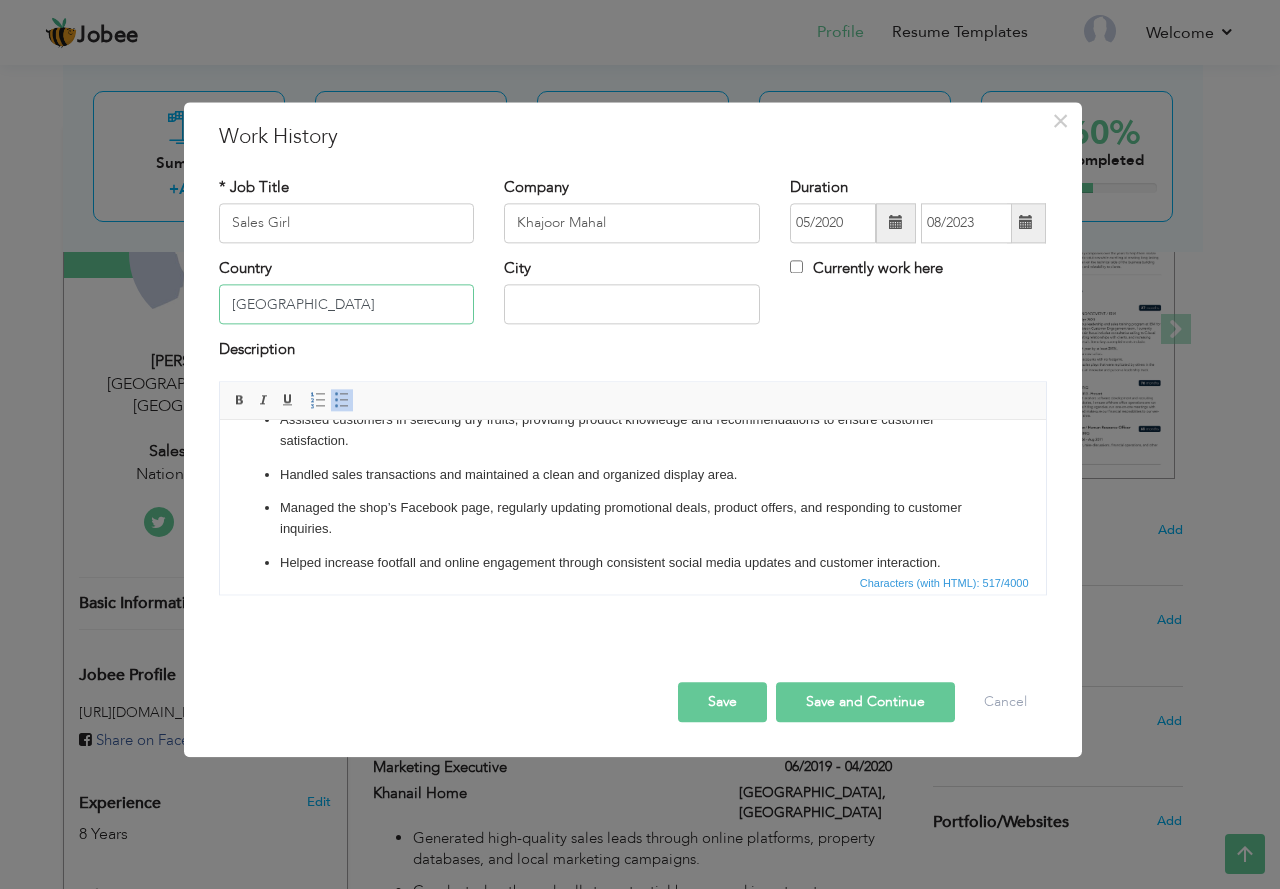 type on "Pakistan" 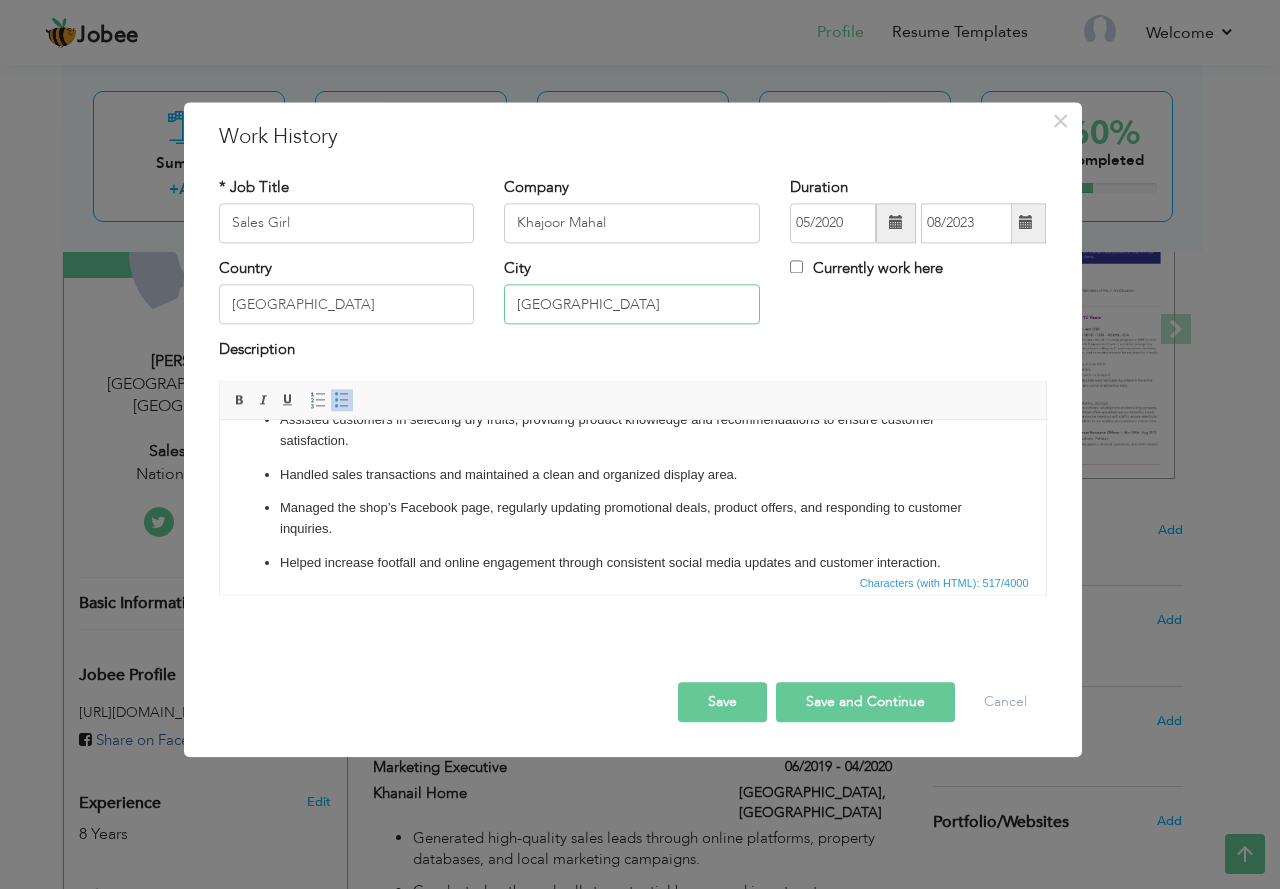 type on "Lahore" 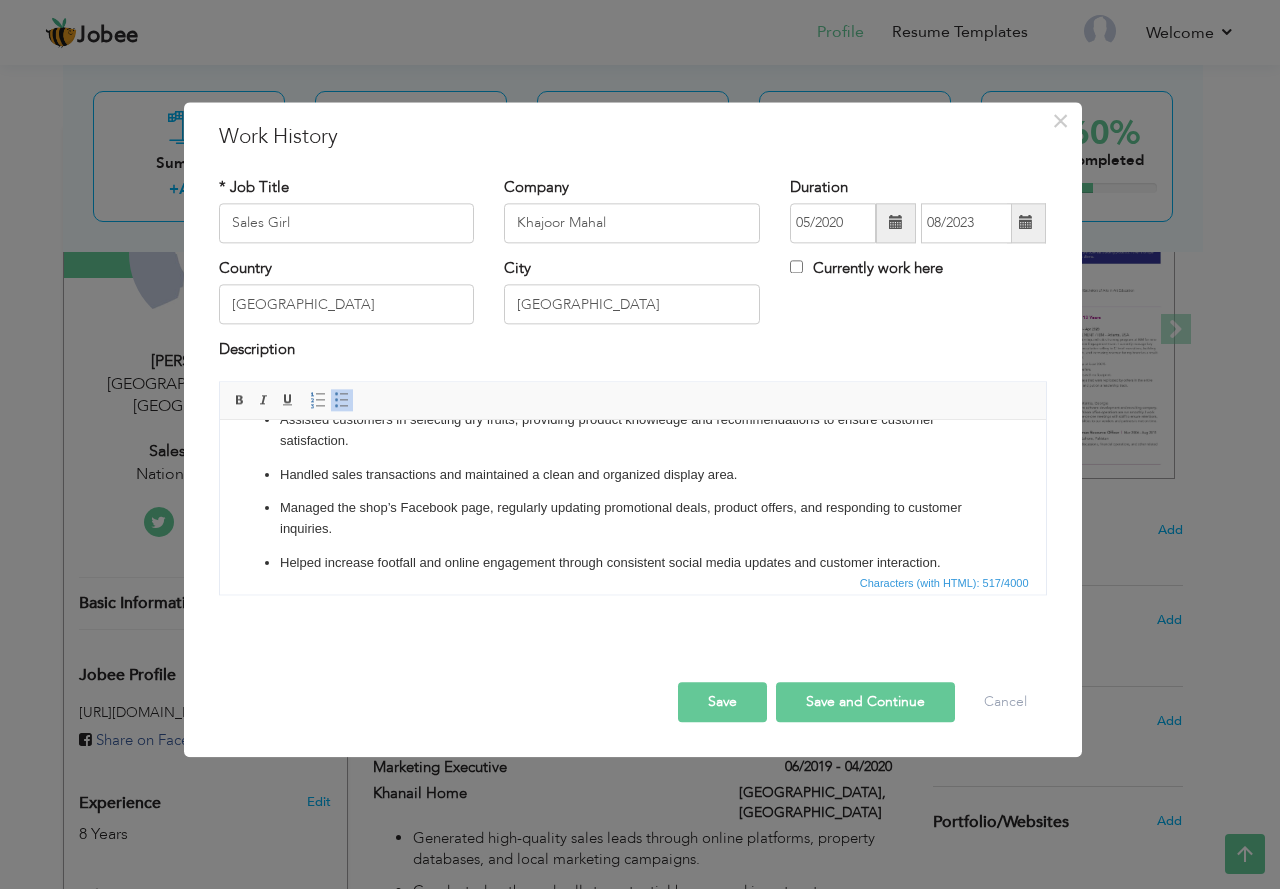 click on "Save and Continue" at bounding box center (865, 702) 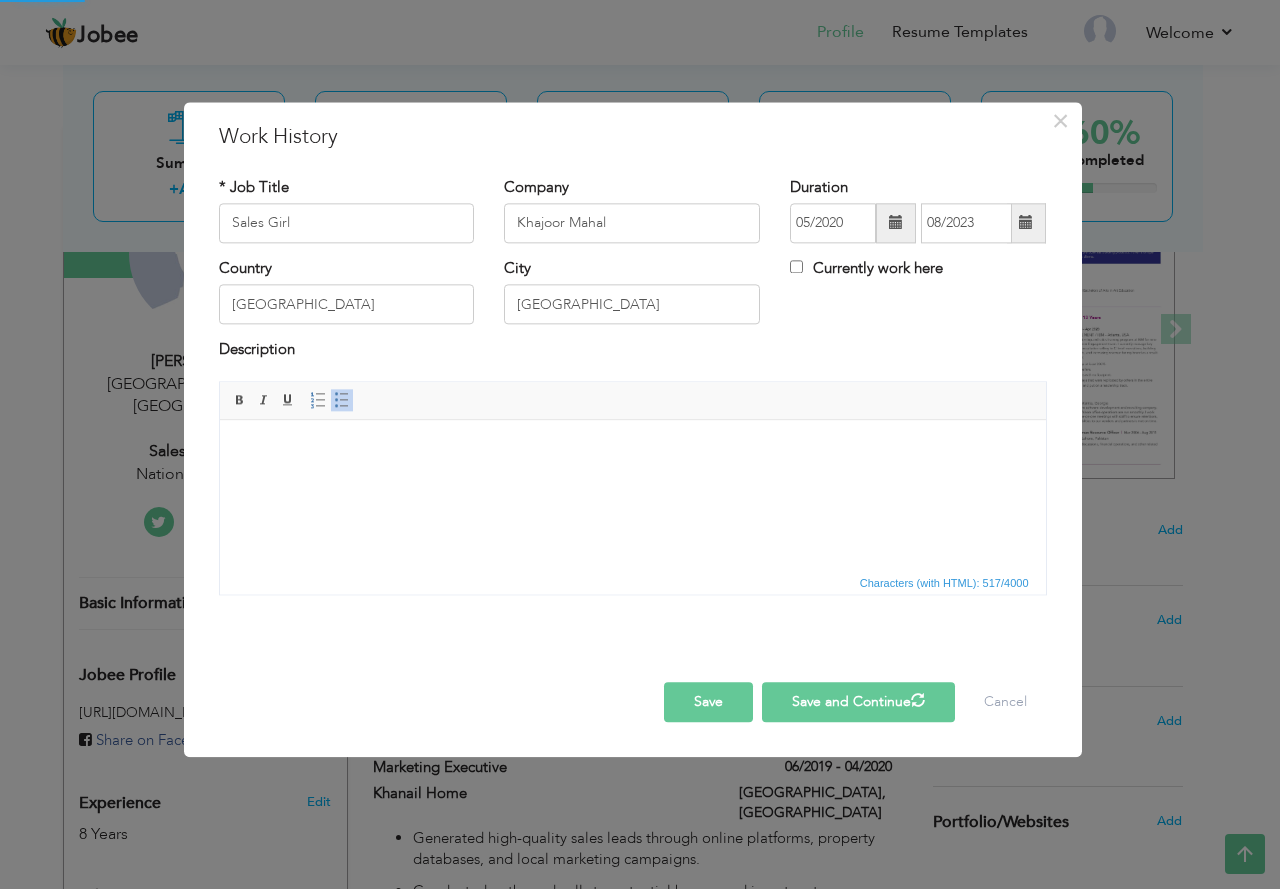 type 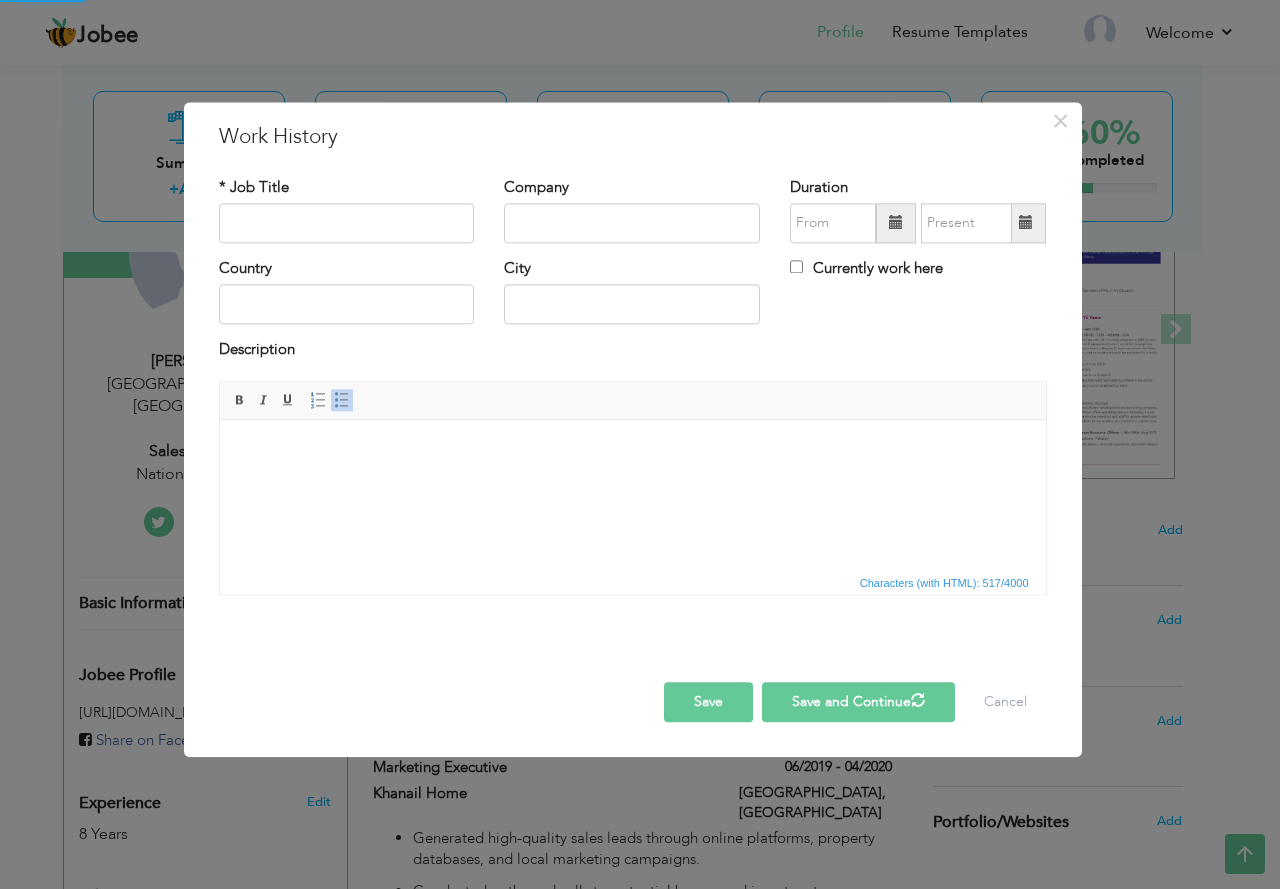 scroll, scrollTop: 0, scrollLeft: 0, axis: both 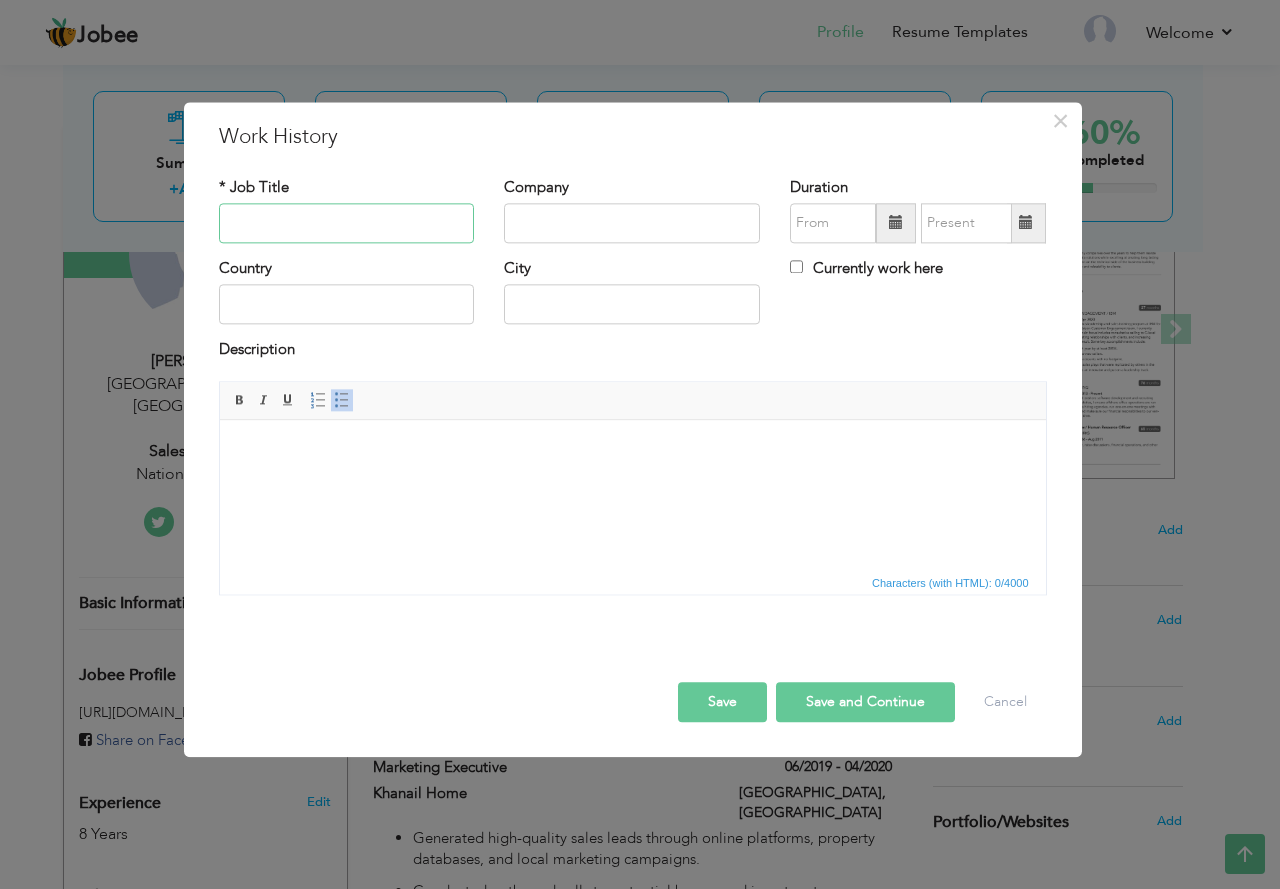 click at bounding box center [347, 223] 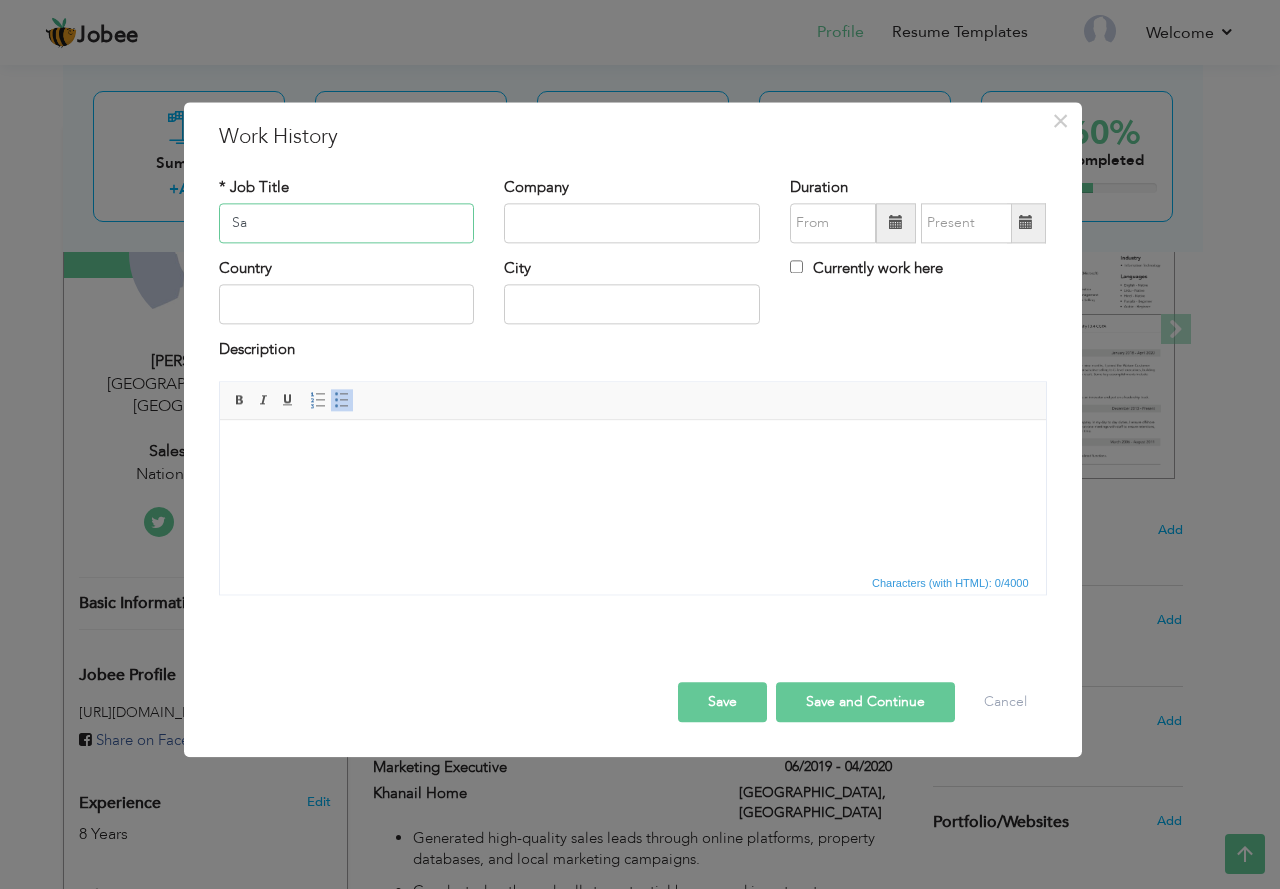 type on "S" 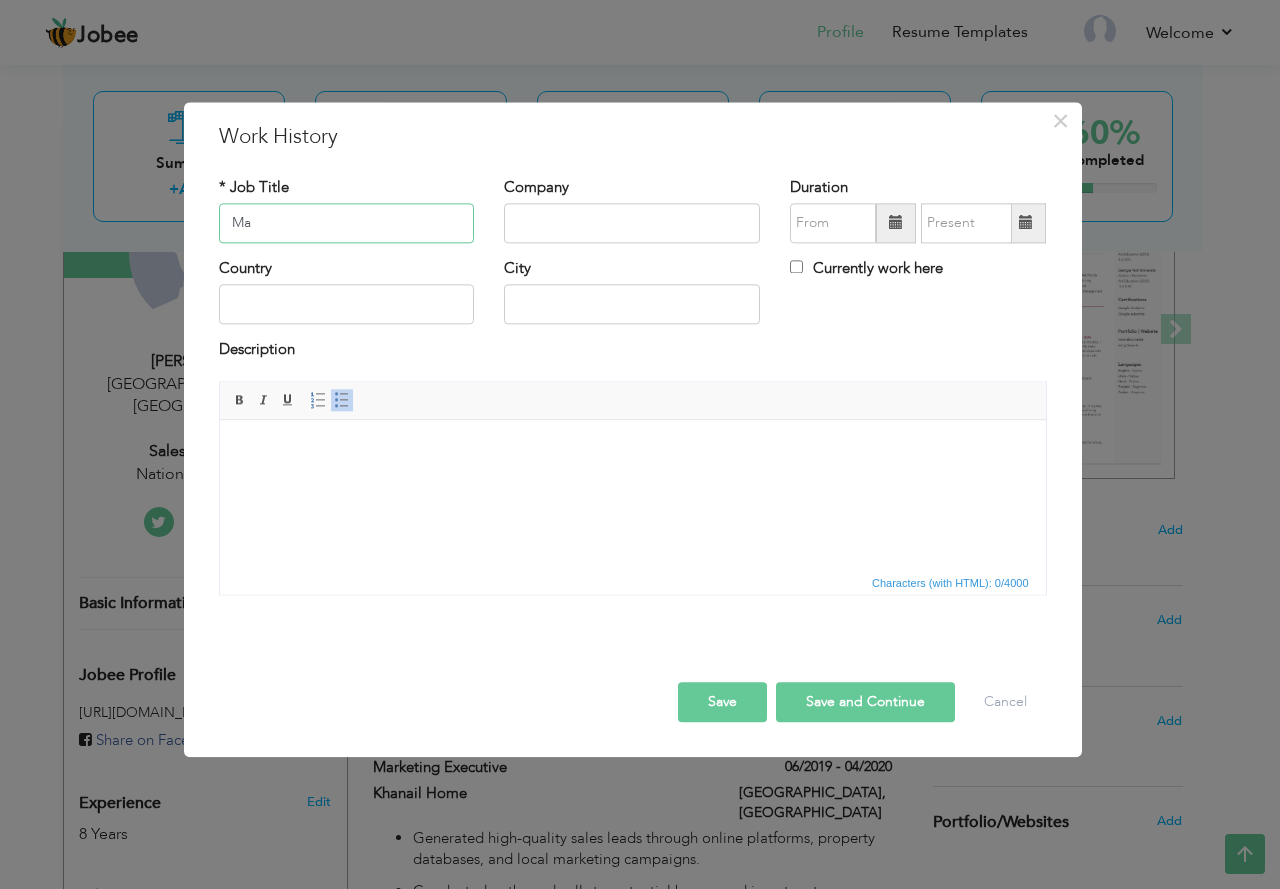 type on "M" 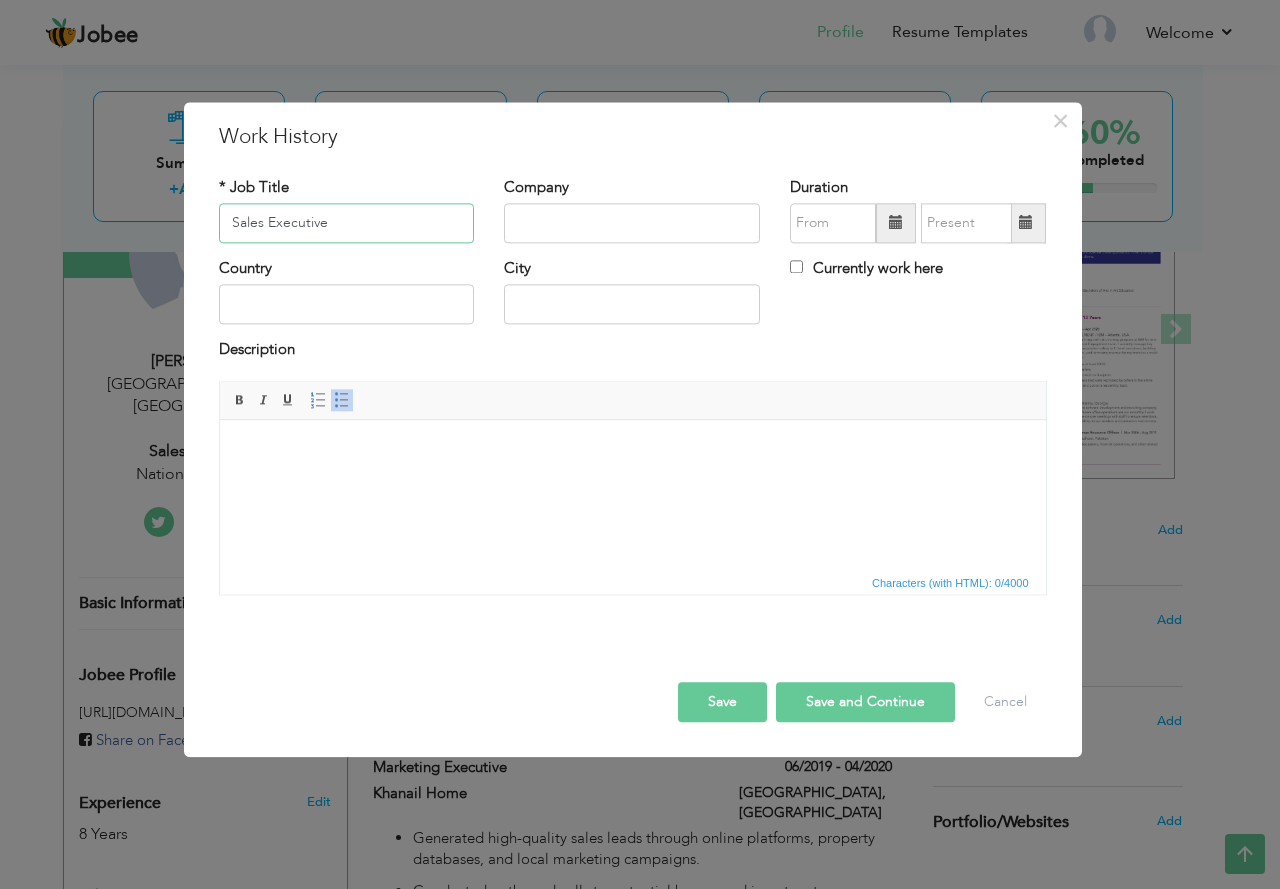 type on "Sales Executive" 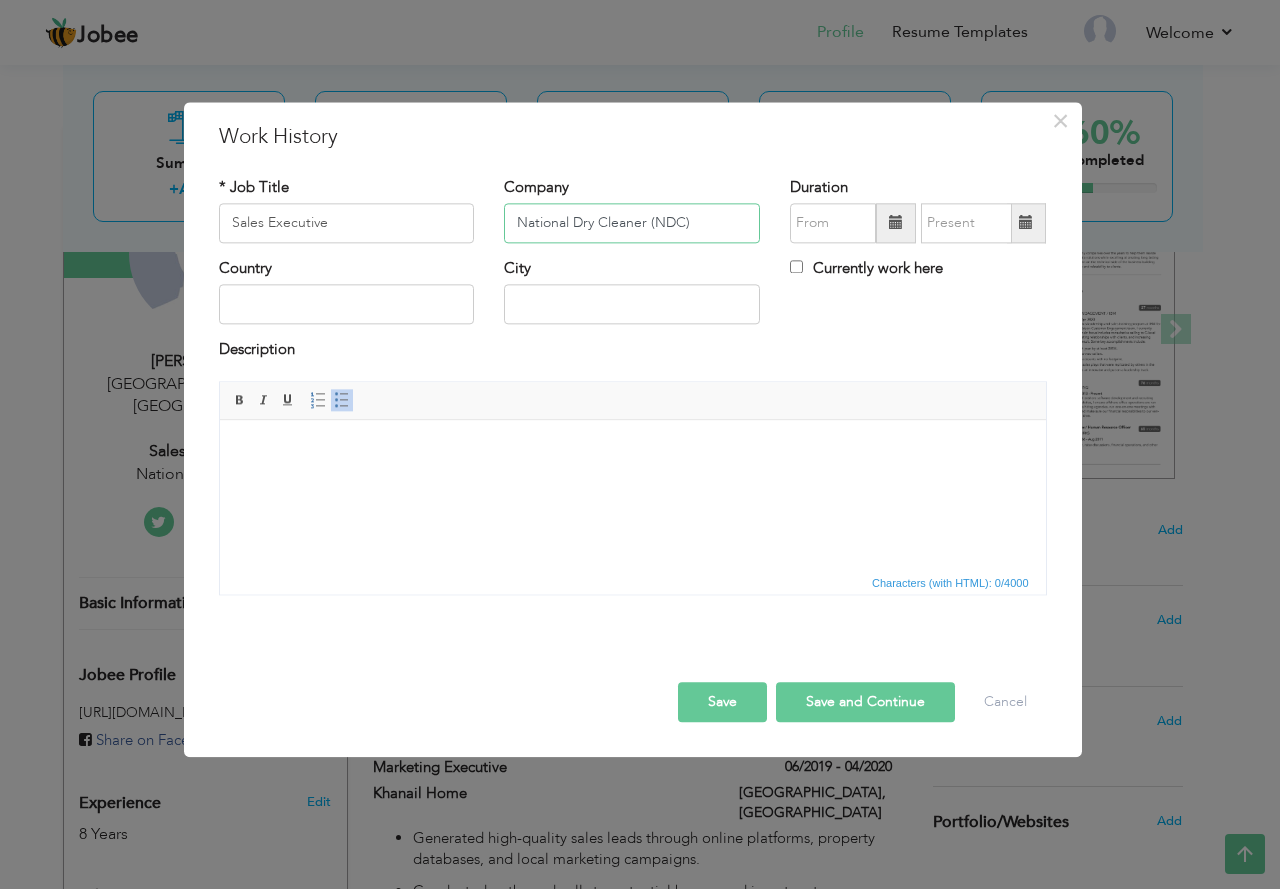 type on "National Dry Cleaner (NDC)" 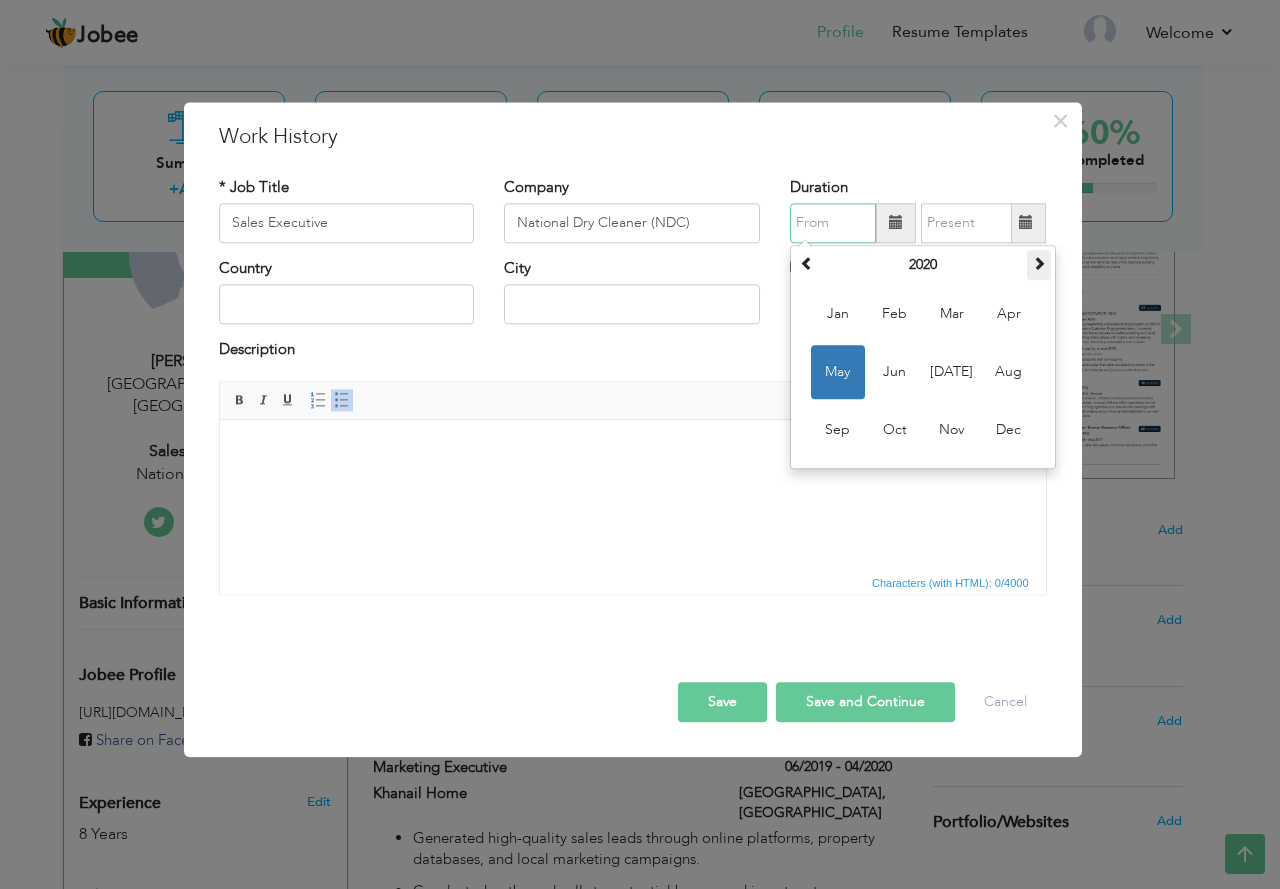 click at bounding box center (1039, 265) 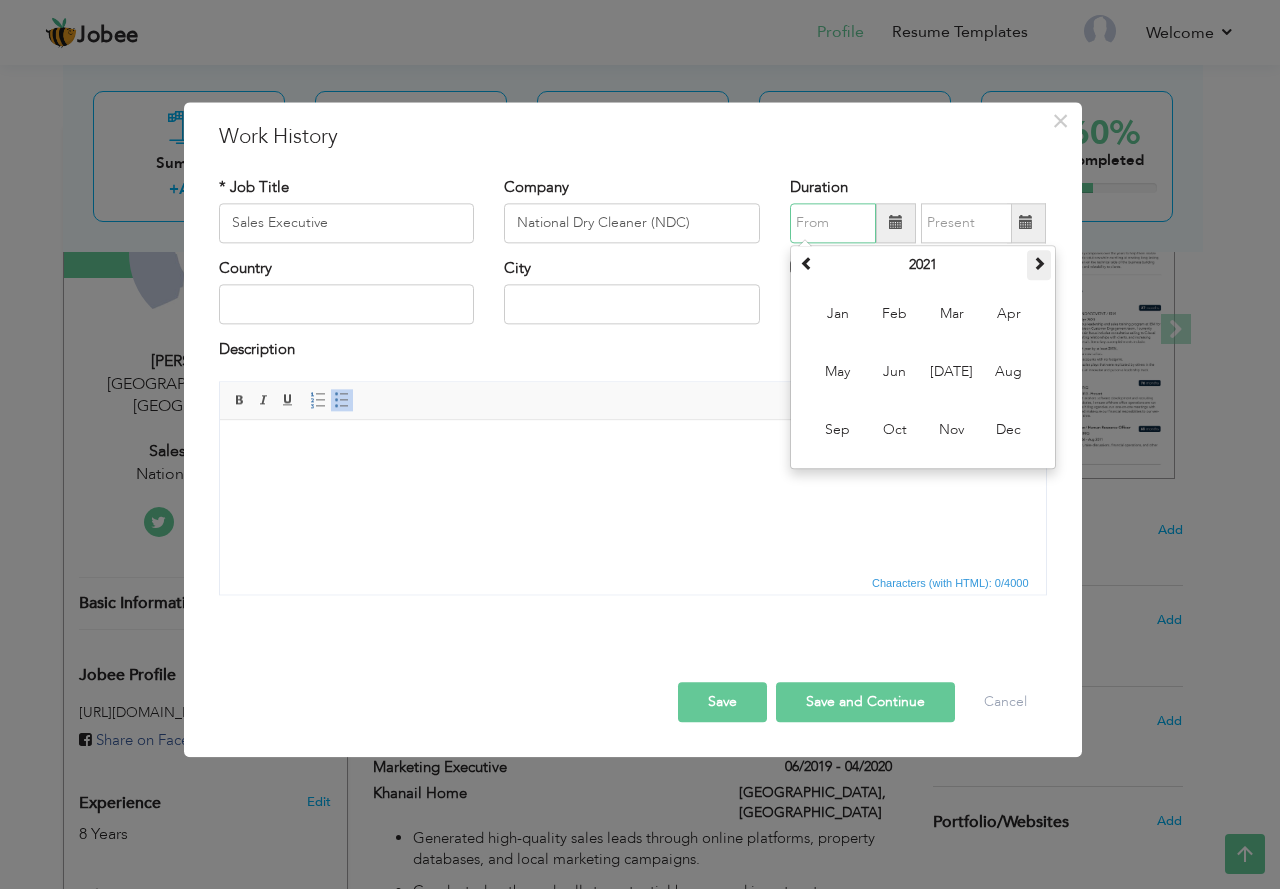 click at bounding box center [1039, 265] 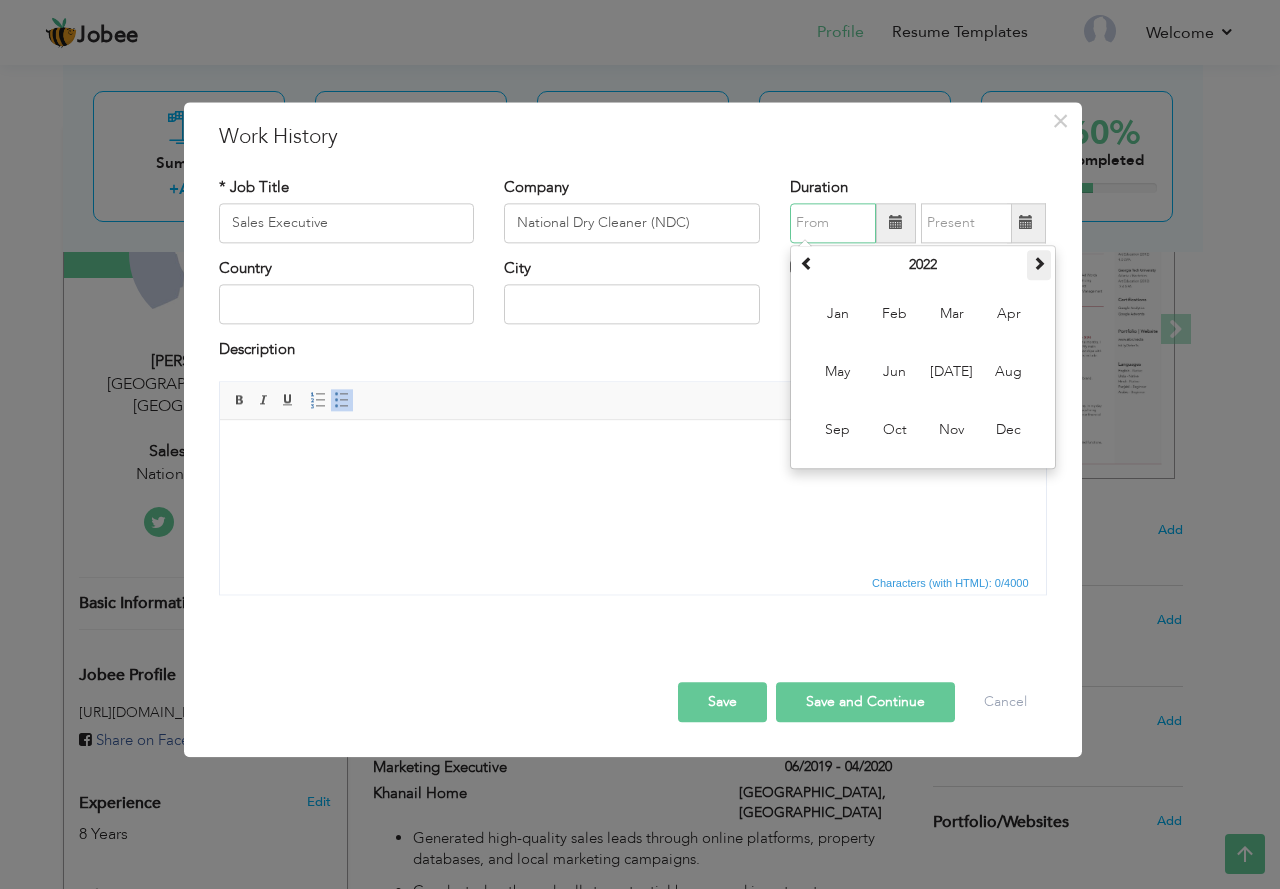 click at bounding box center [1039, 265] 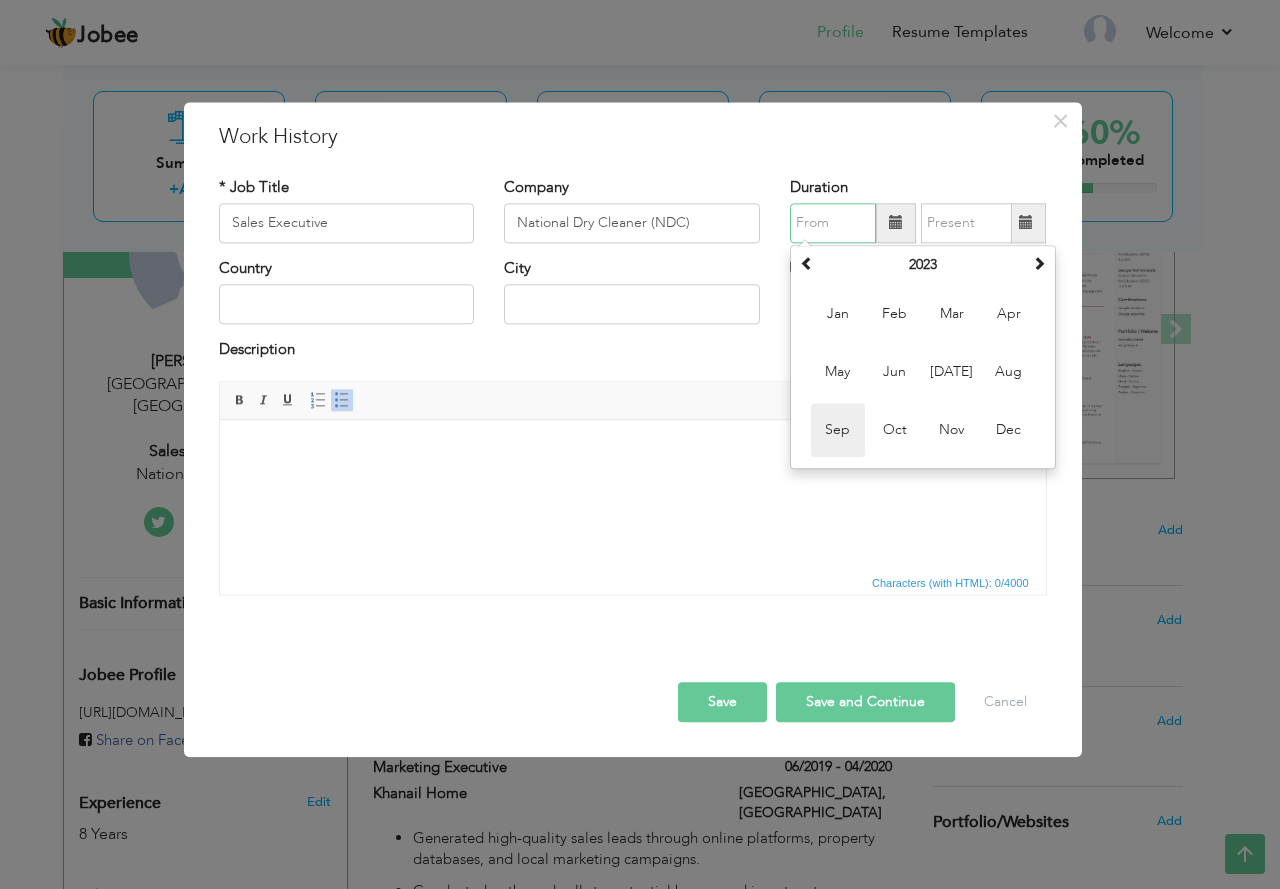 click on "Sep" at bounding box center [838, 430] 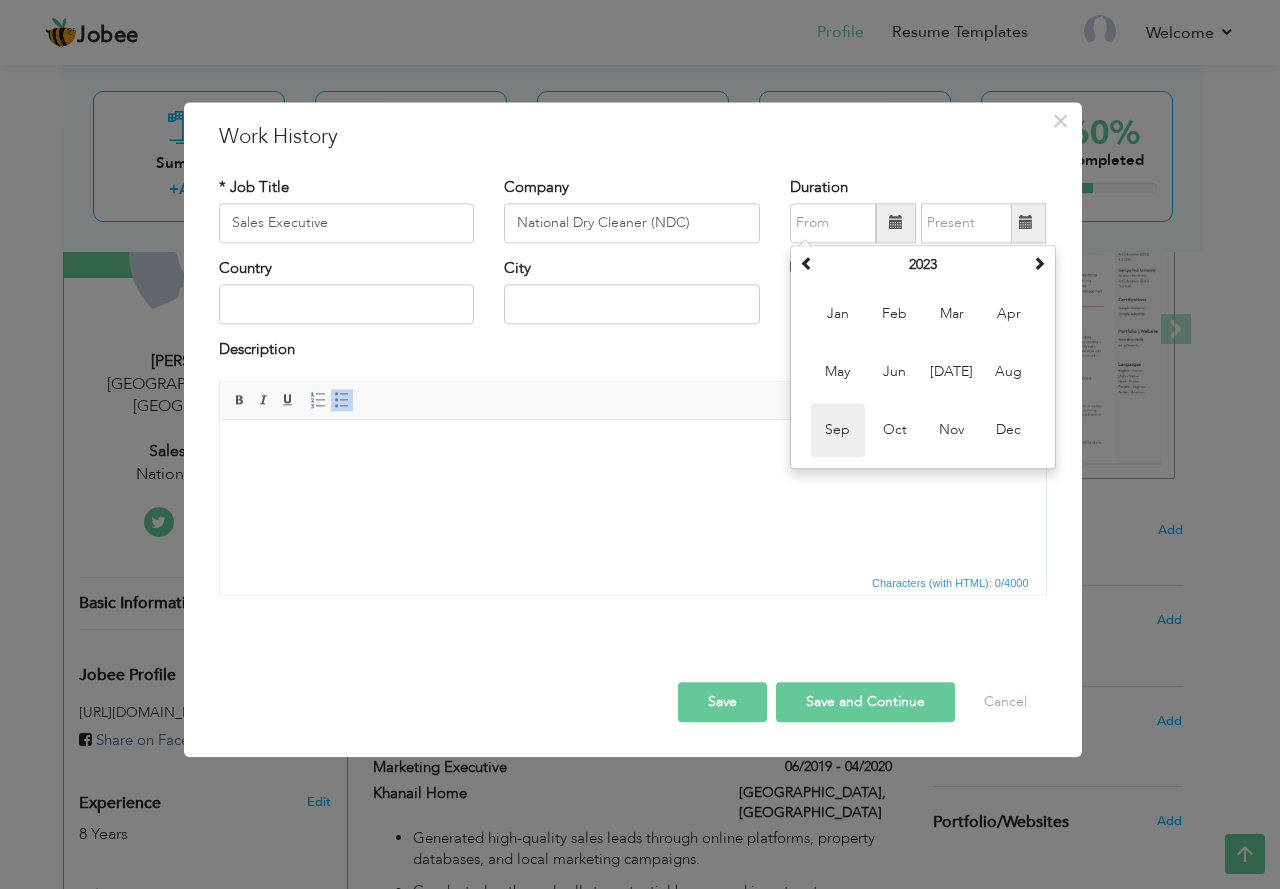 type on "09/2023" 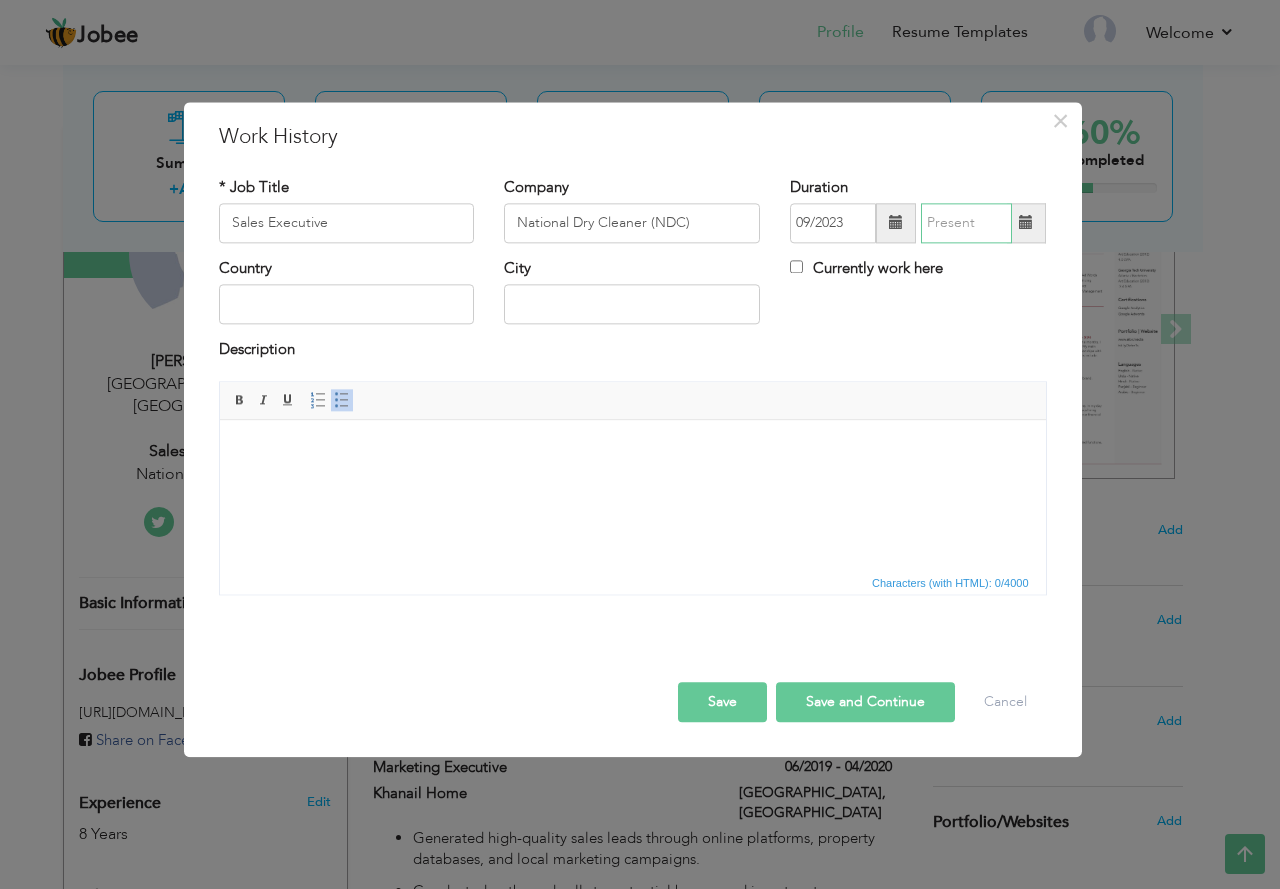 click at bounding box center (966, 223) 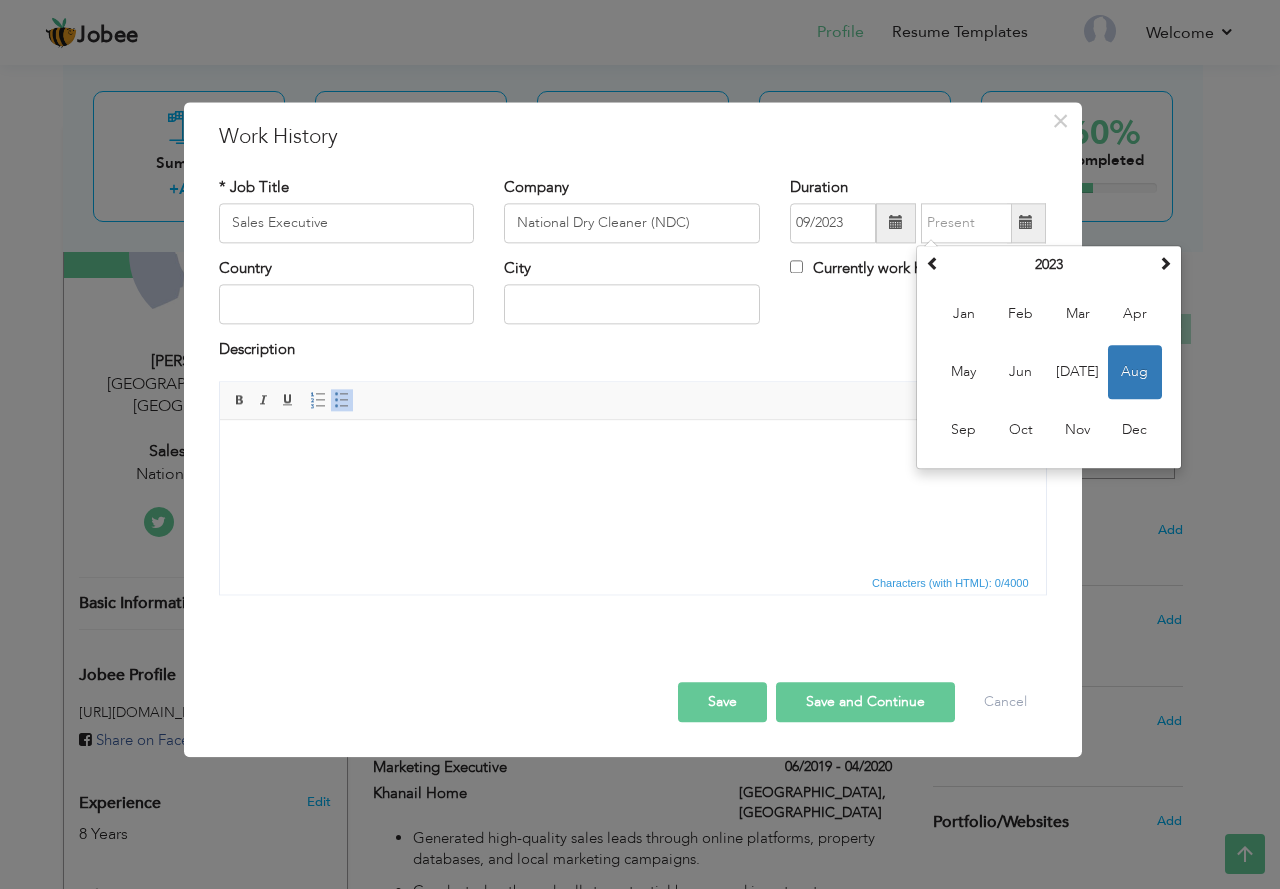 click on "Currently work here" at bounding box center (918, 278) 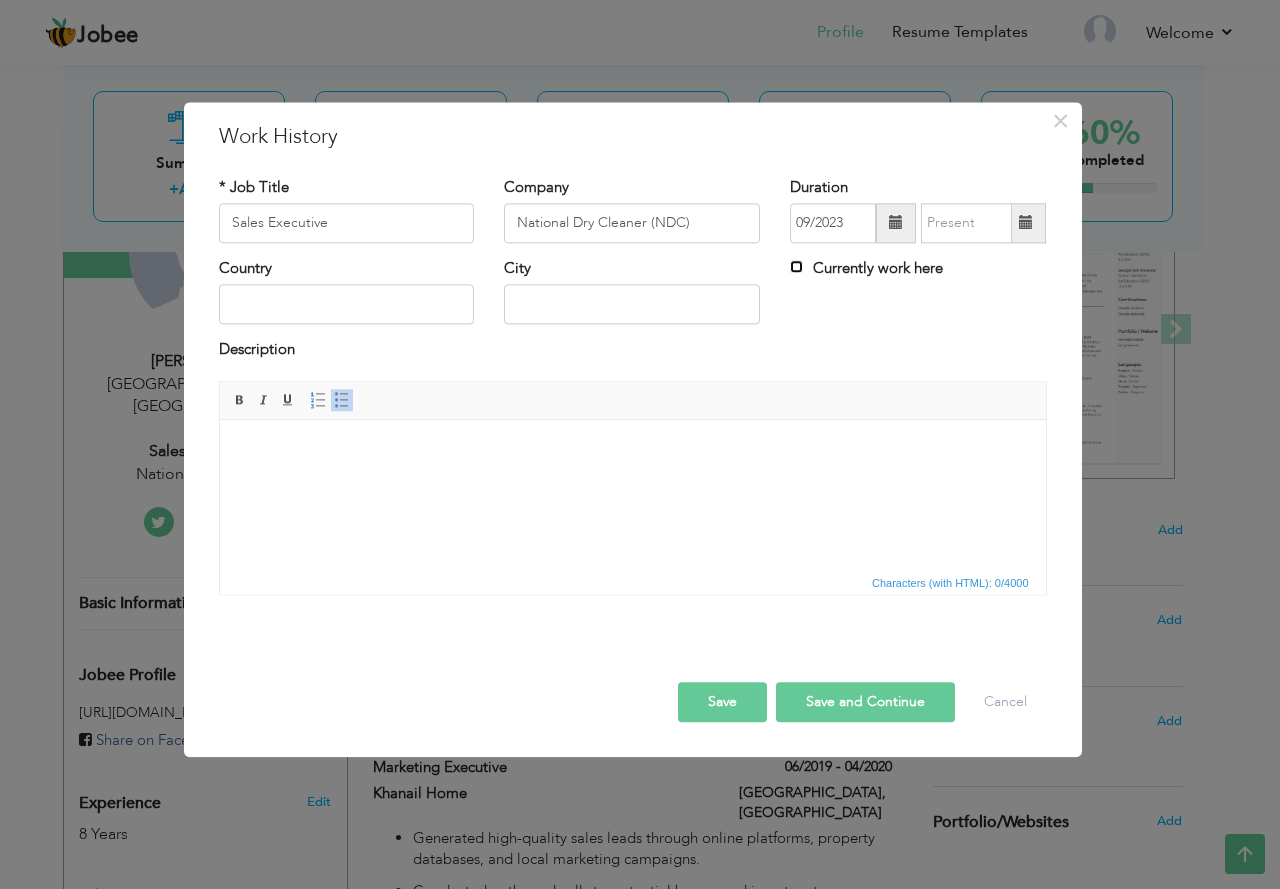 click on "Currently work here" at bounding box center (796, 266) 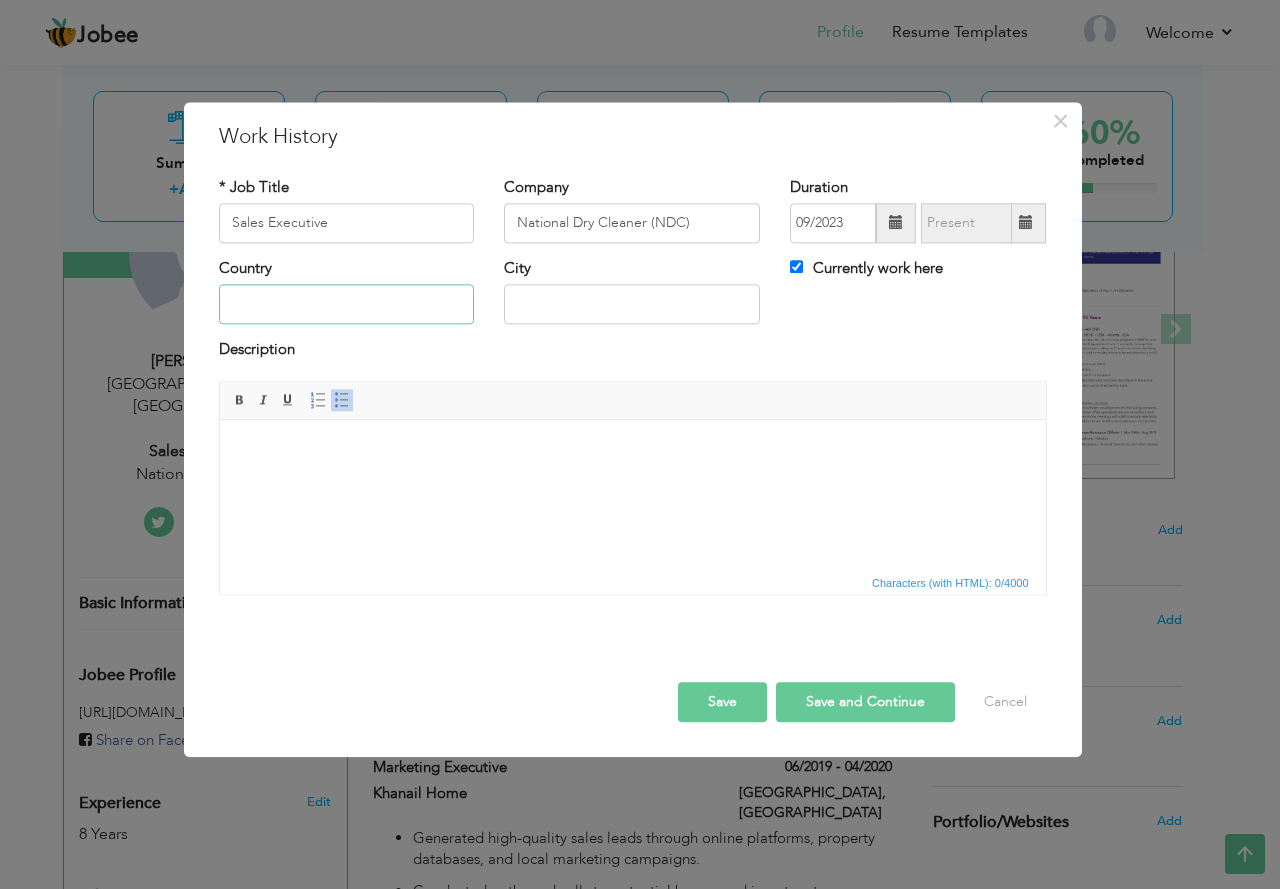click at bounding box center [347, 305] 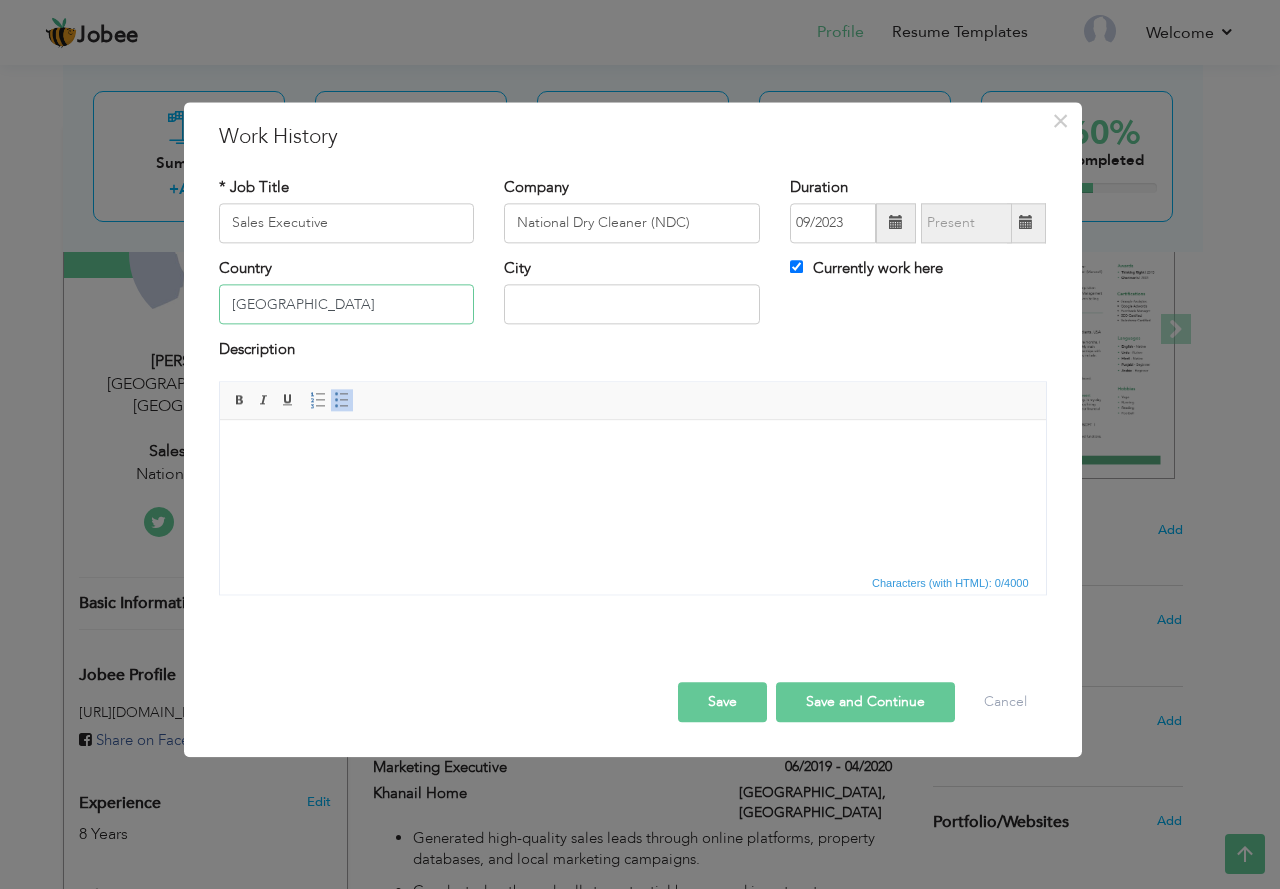 type on "Pakistan" 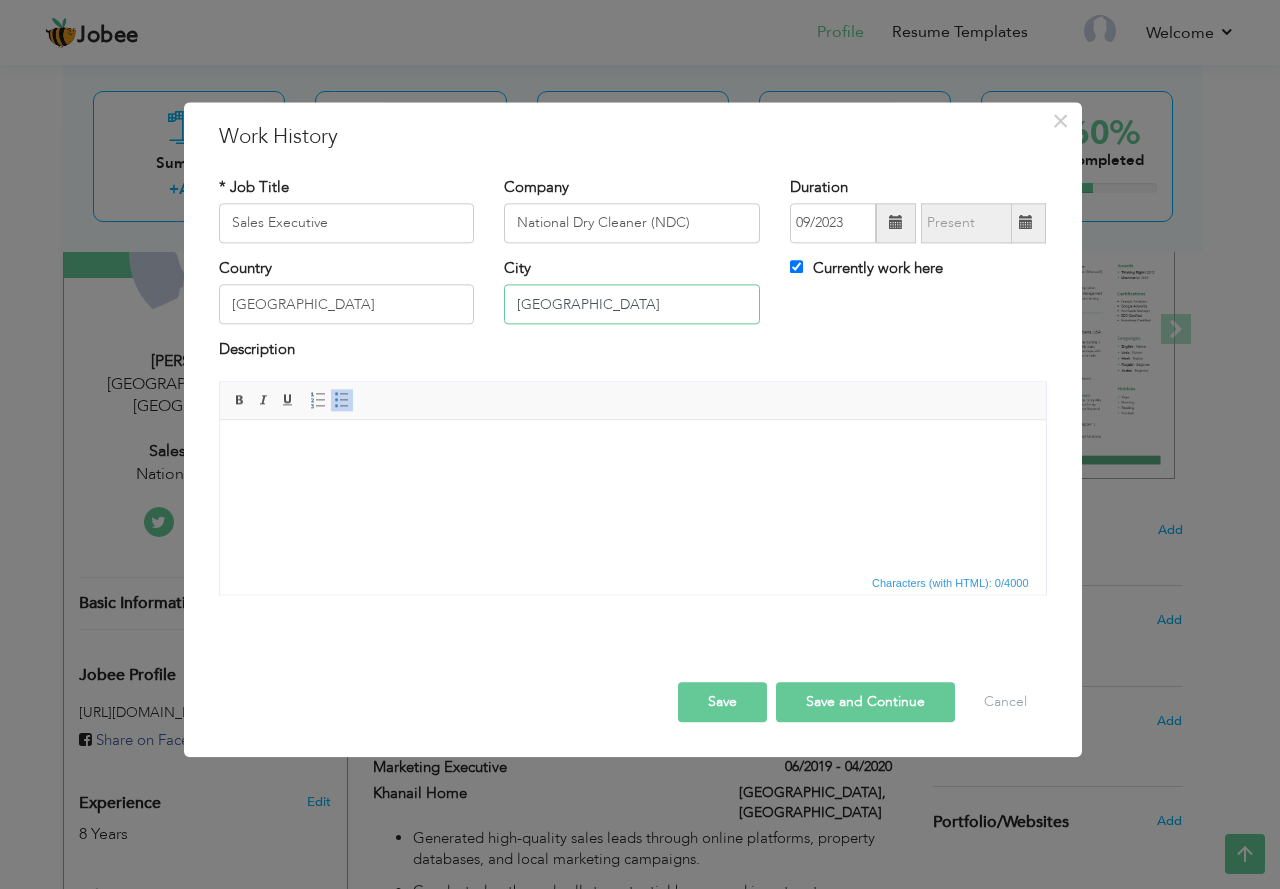 type on "Lahore" 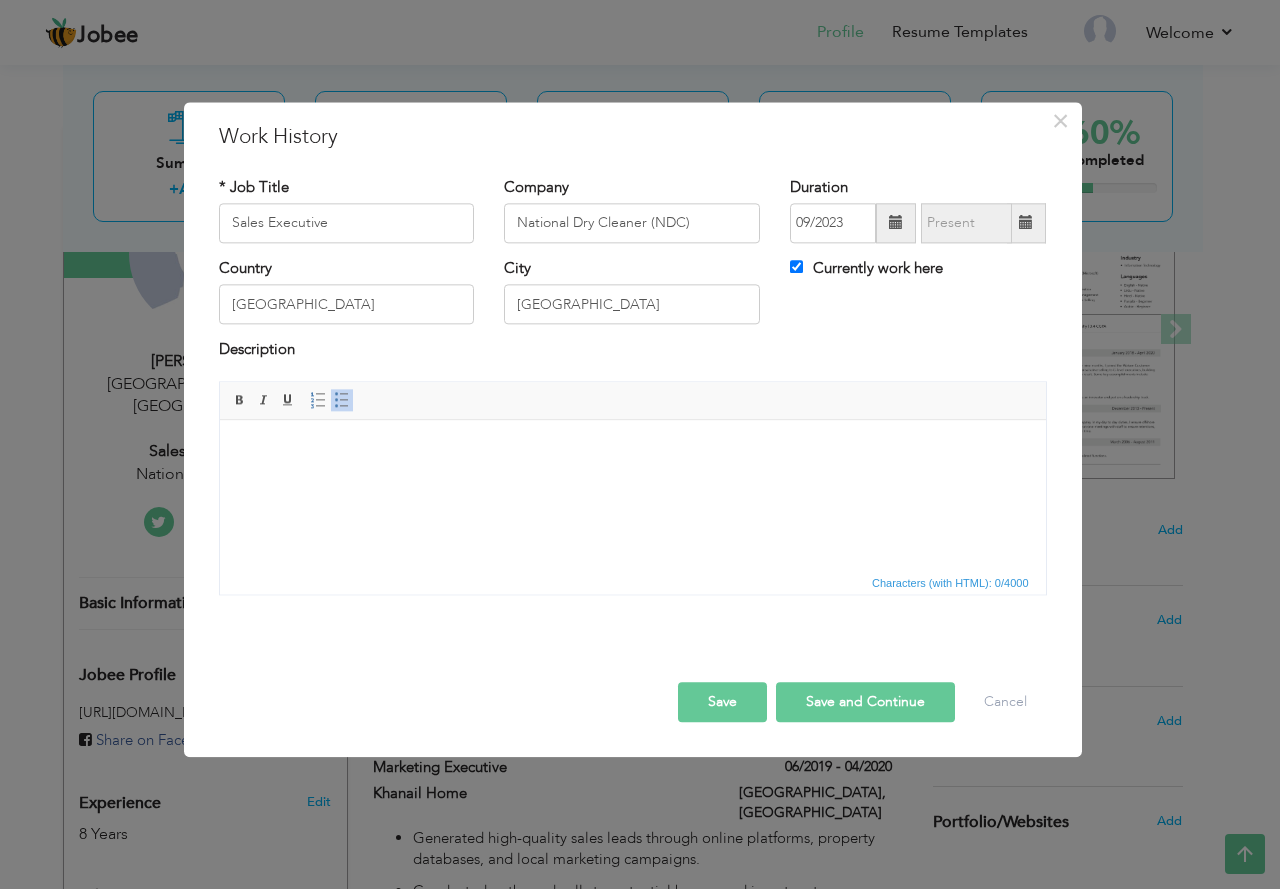 click on "Save" at bounding box center [722, 702] 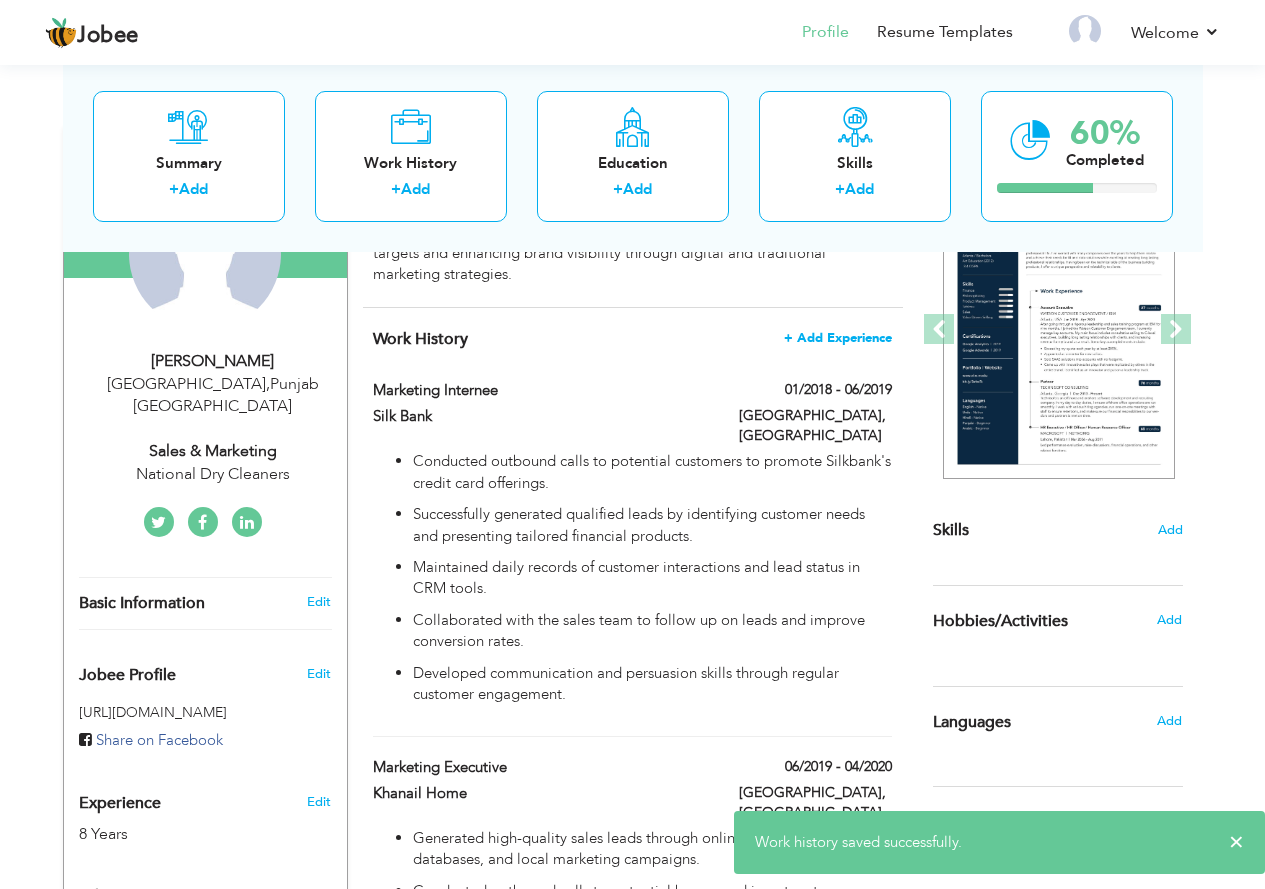 click on "+ Add Experience" at bounding box center (838, 338) 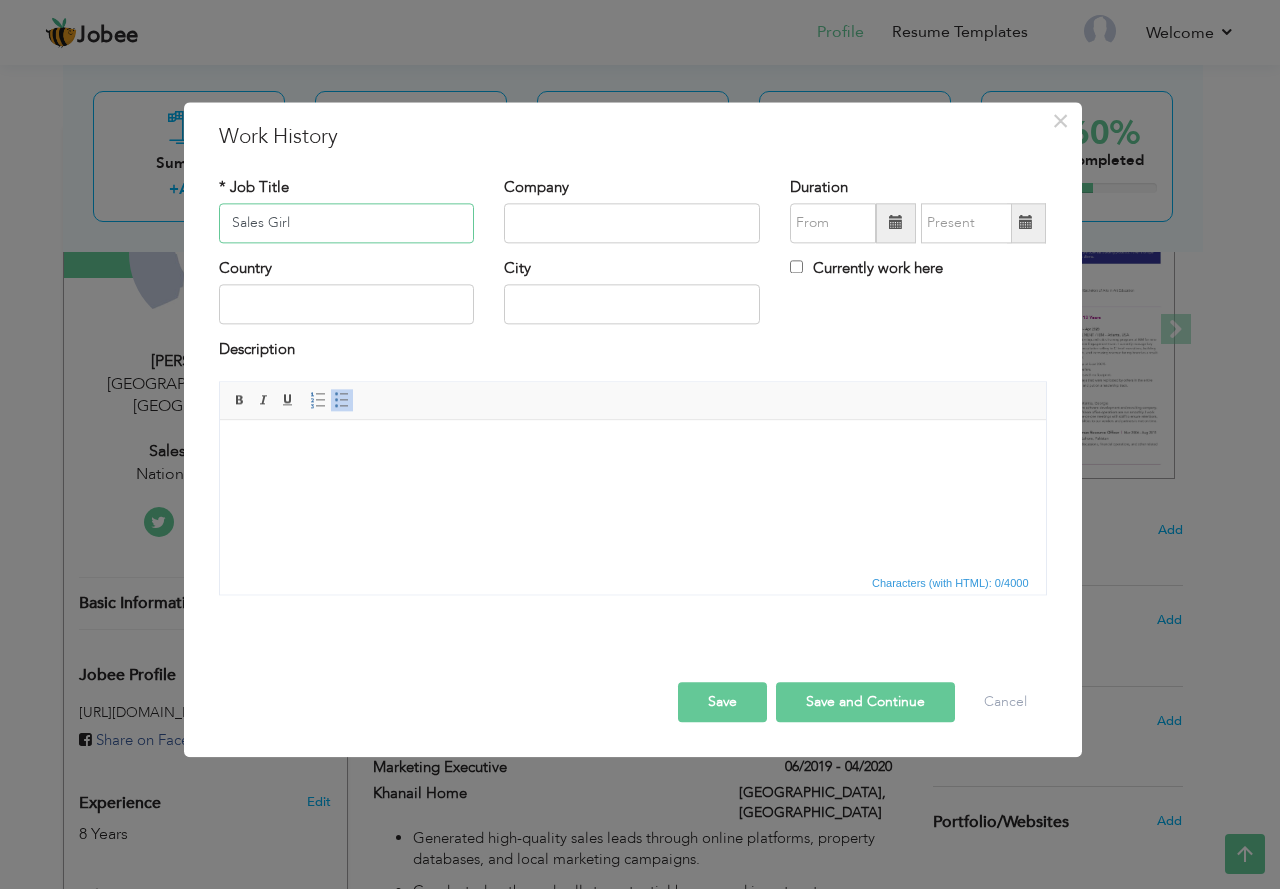 type on "Sales Girl" 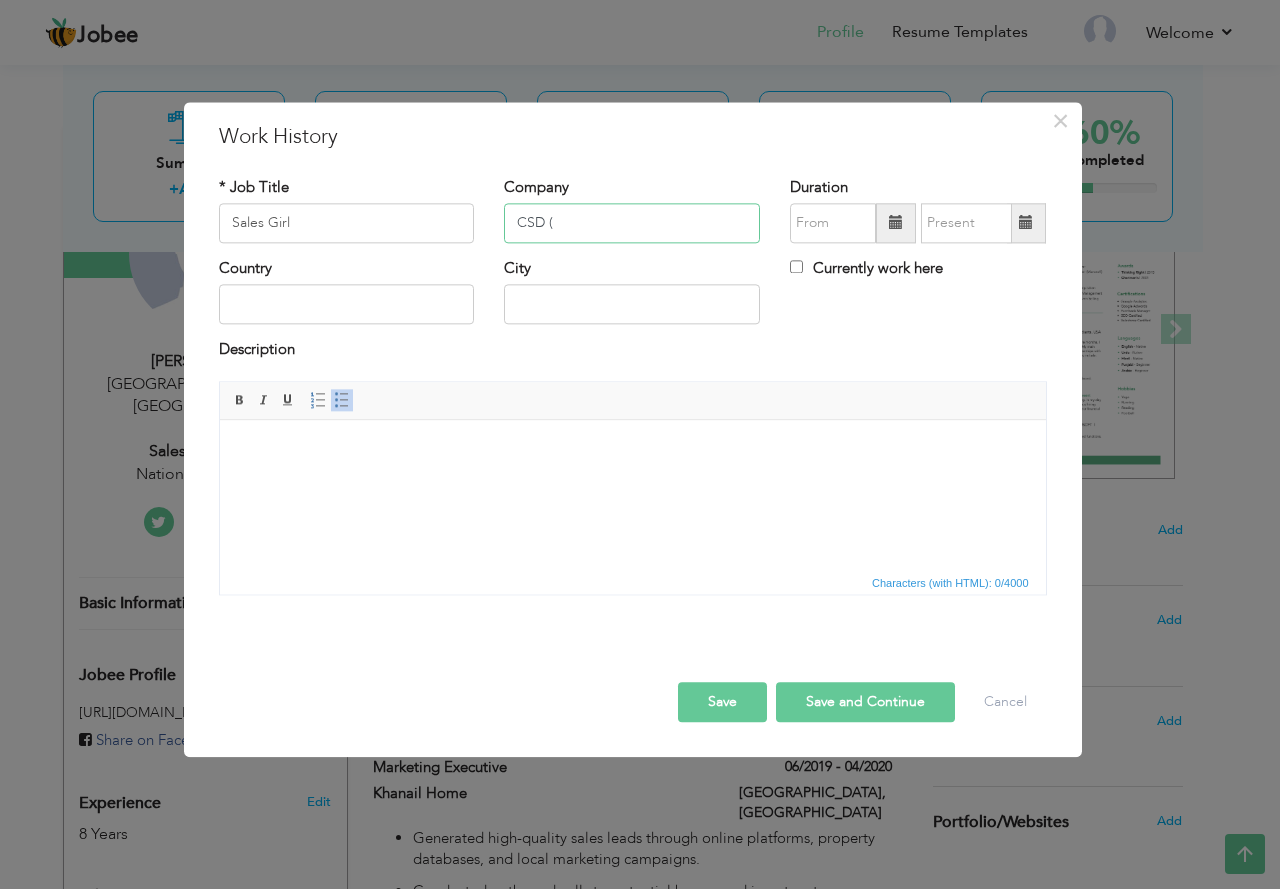drag, startPoint x: 603, startPoint y: 230, endPoint x: 354, endPoint y: 197, distance: 251.17723 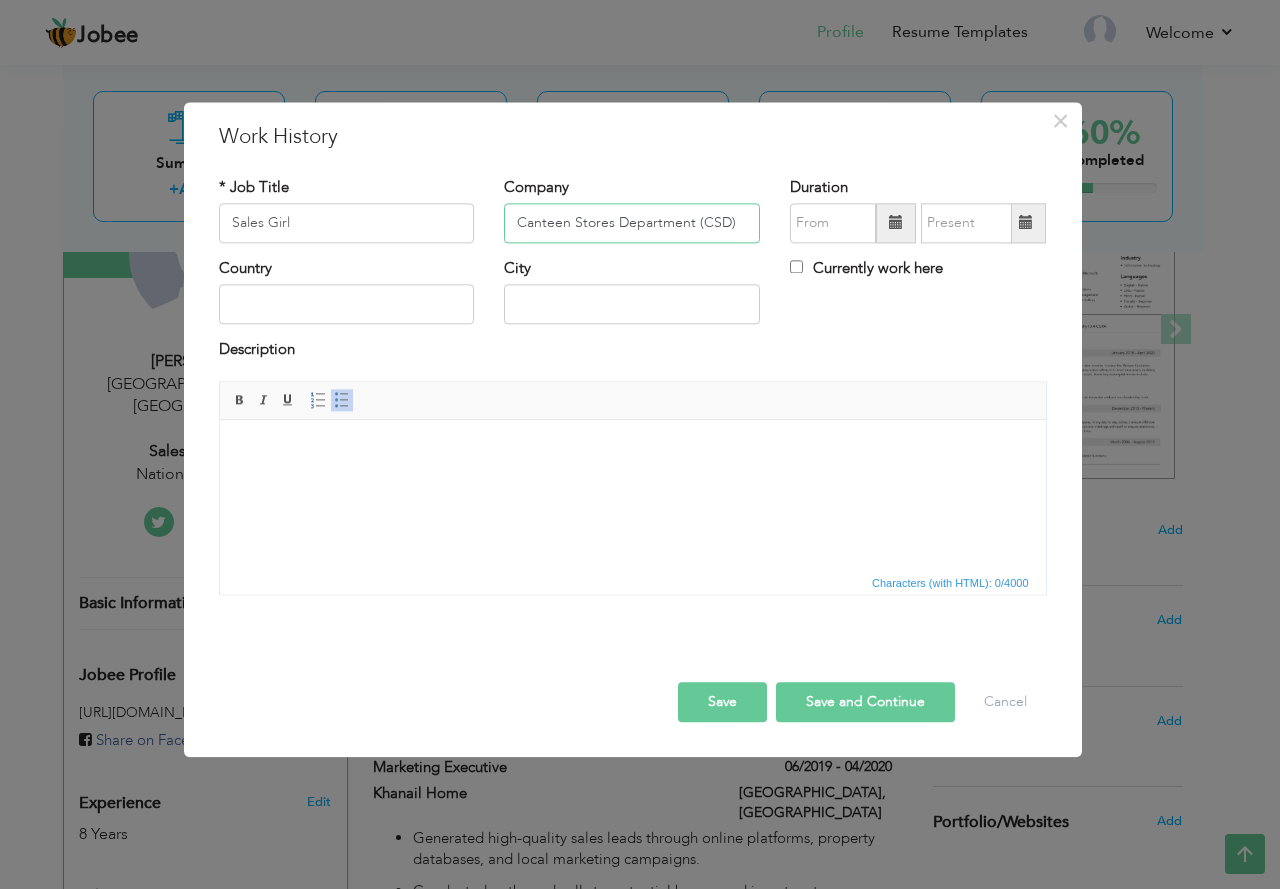 type on "Canteen Stores Department (CSD)" 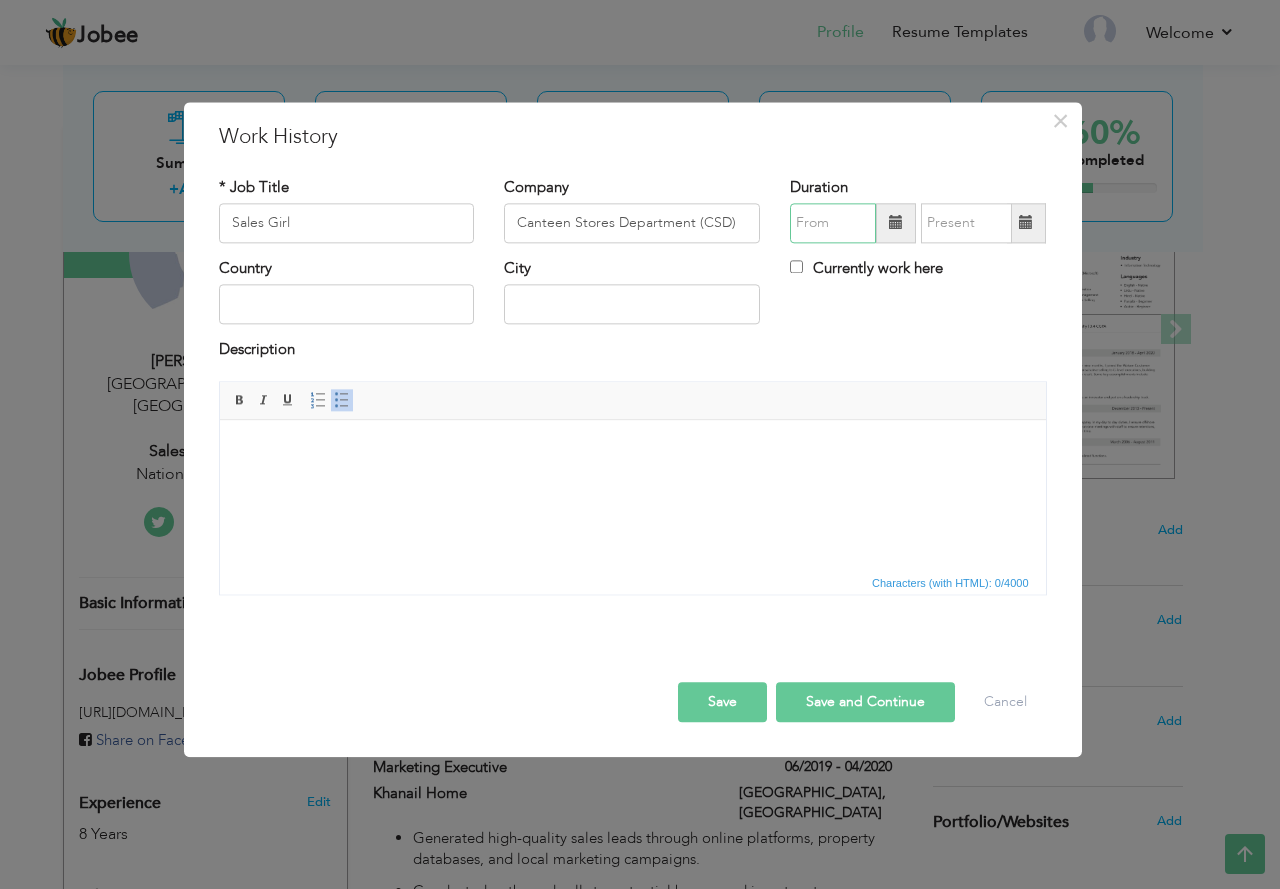 click at bounding box center [833, 223] 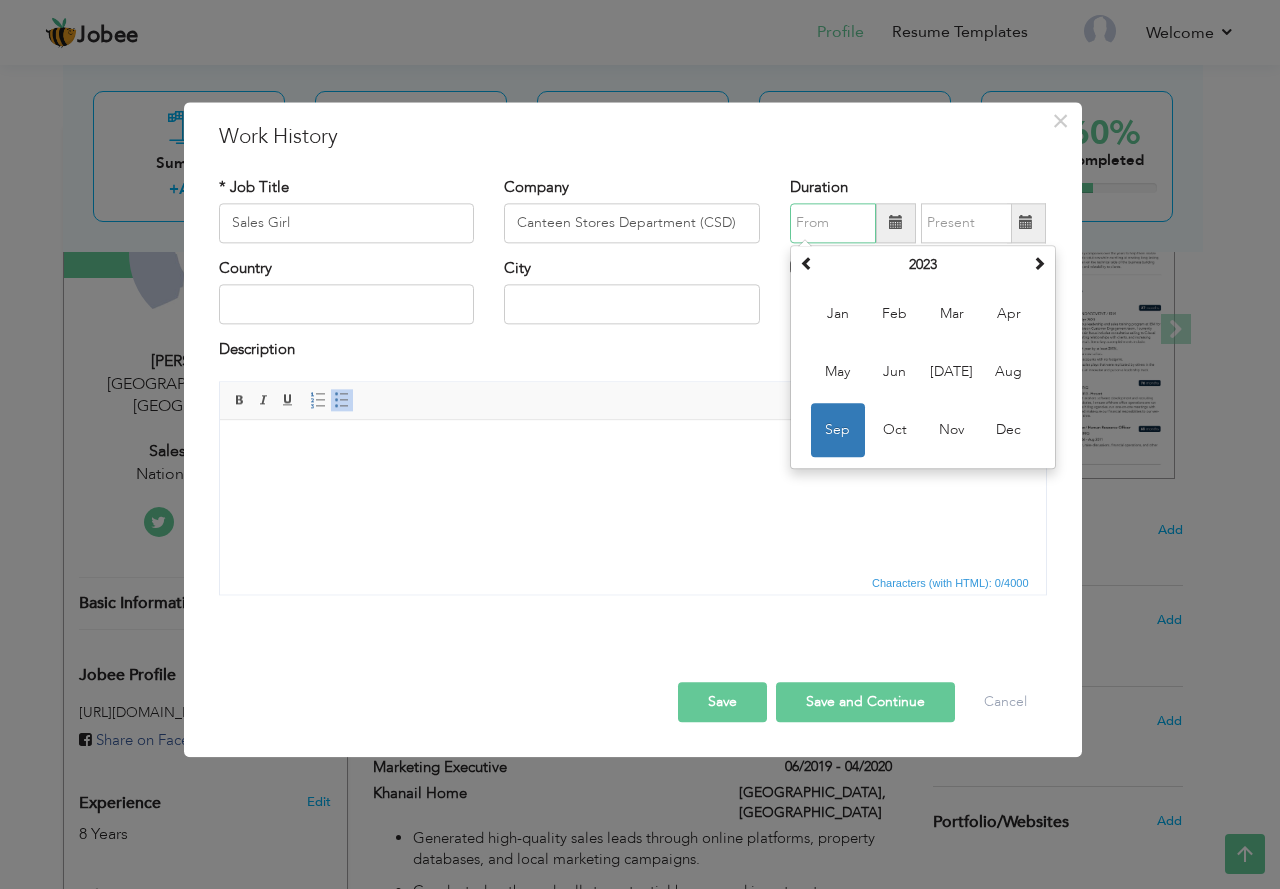 click on "Sep" at bounding box center (838, 430) 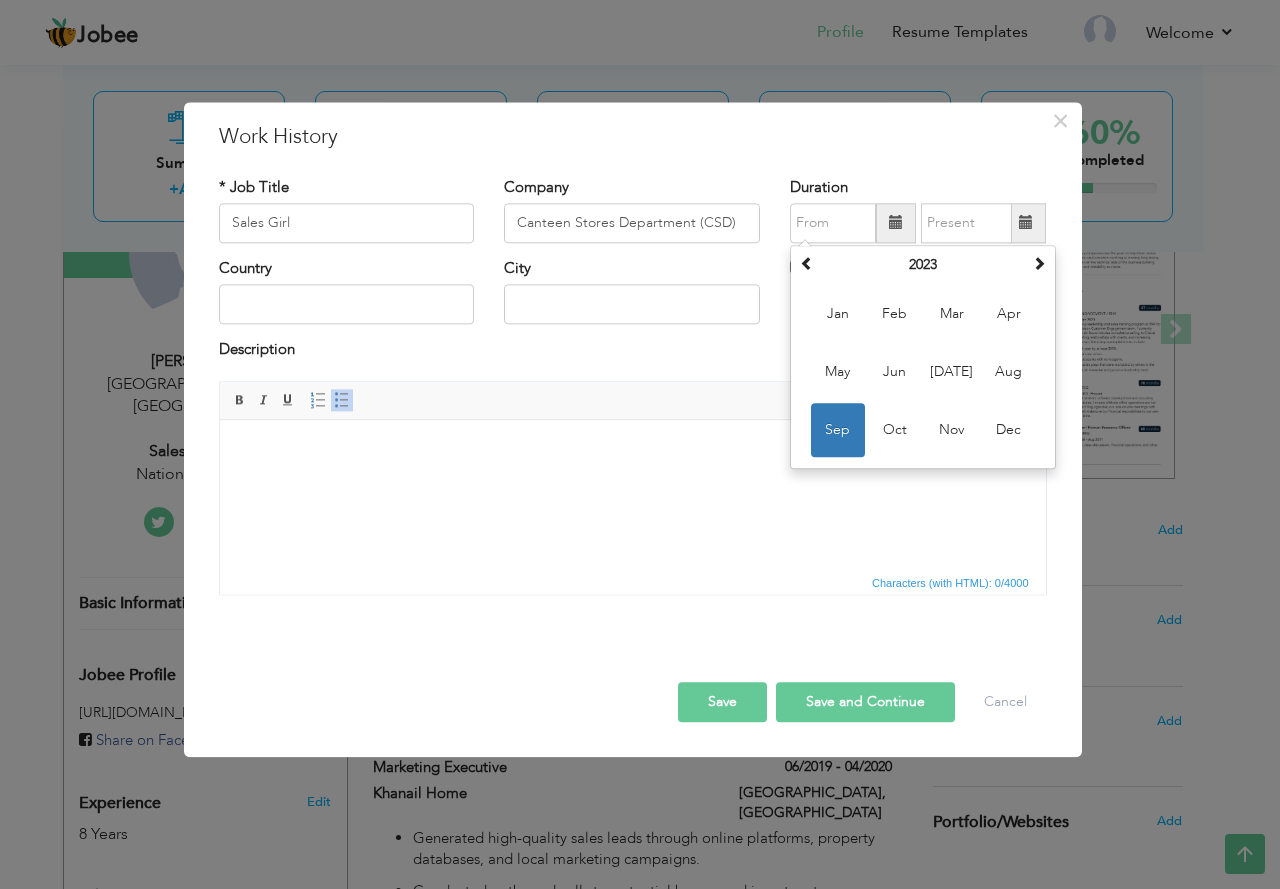 type on "09/2023" 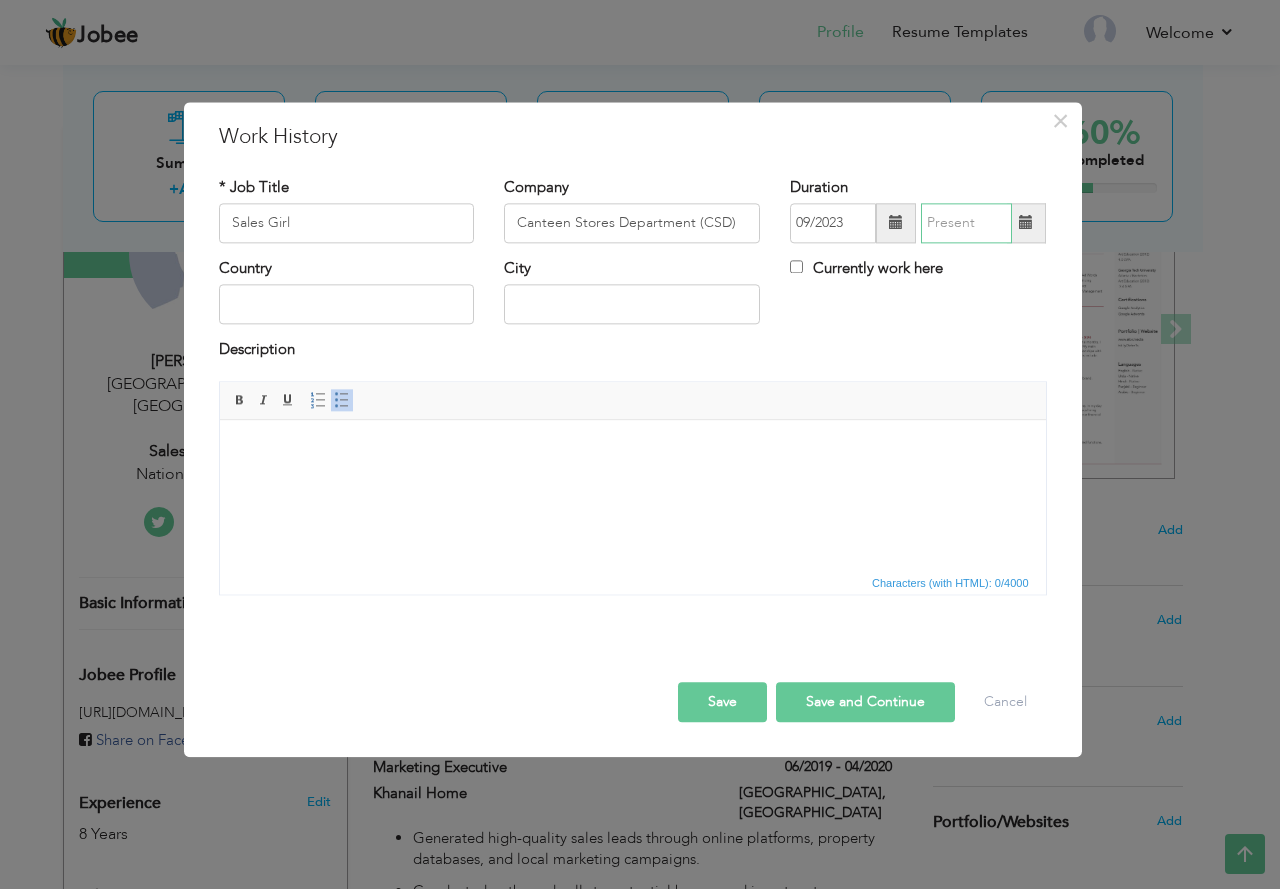 click at bounding box center [966, 223] 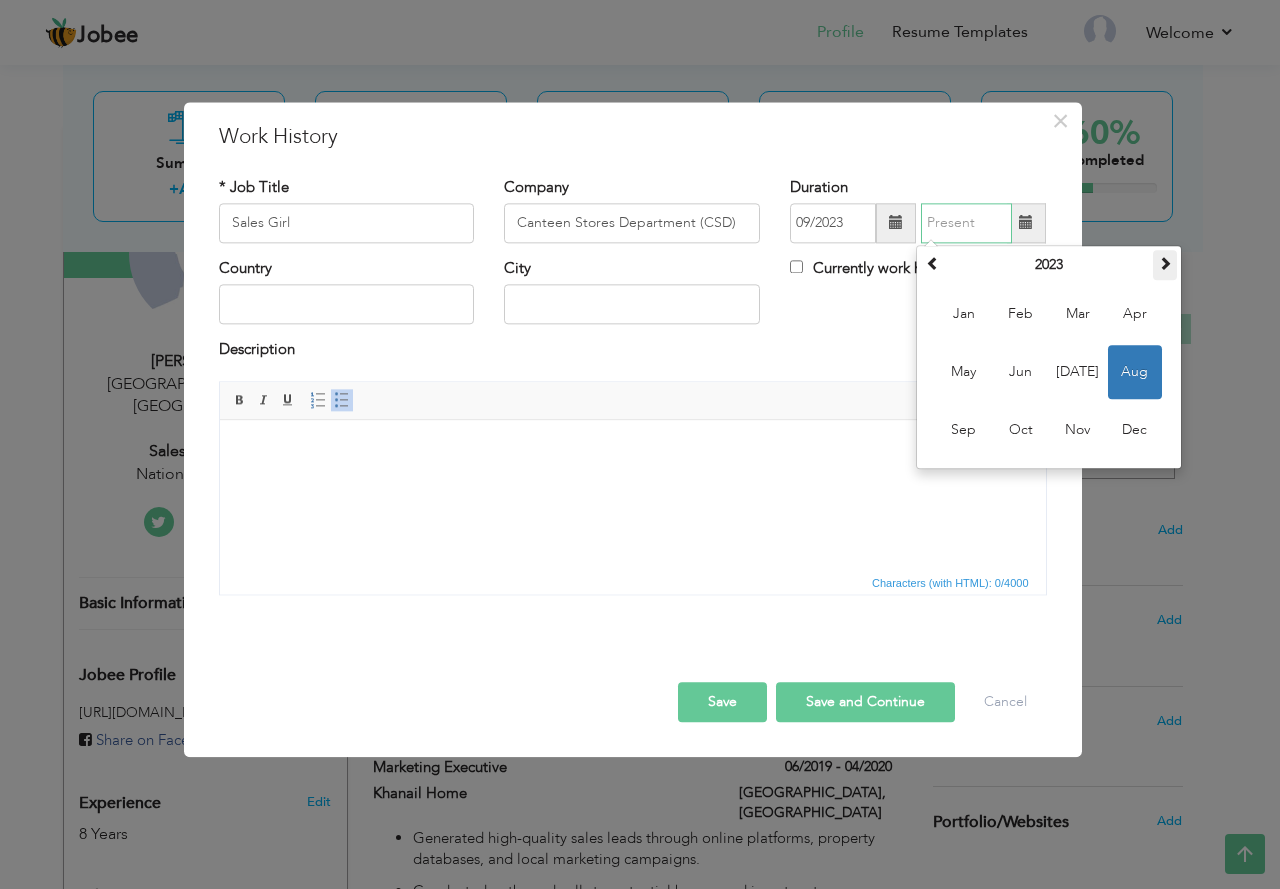 click at bounding box center [1165, 263] 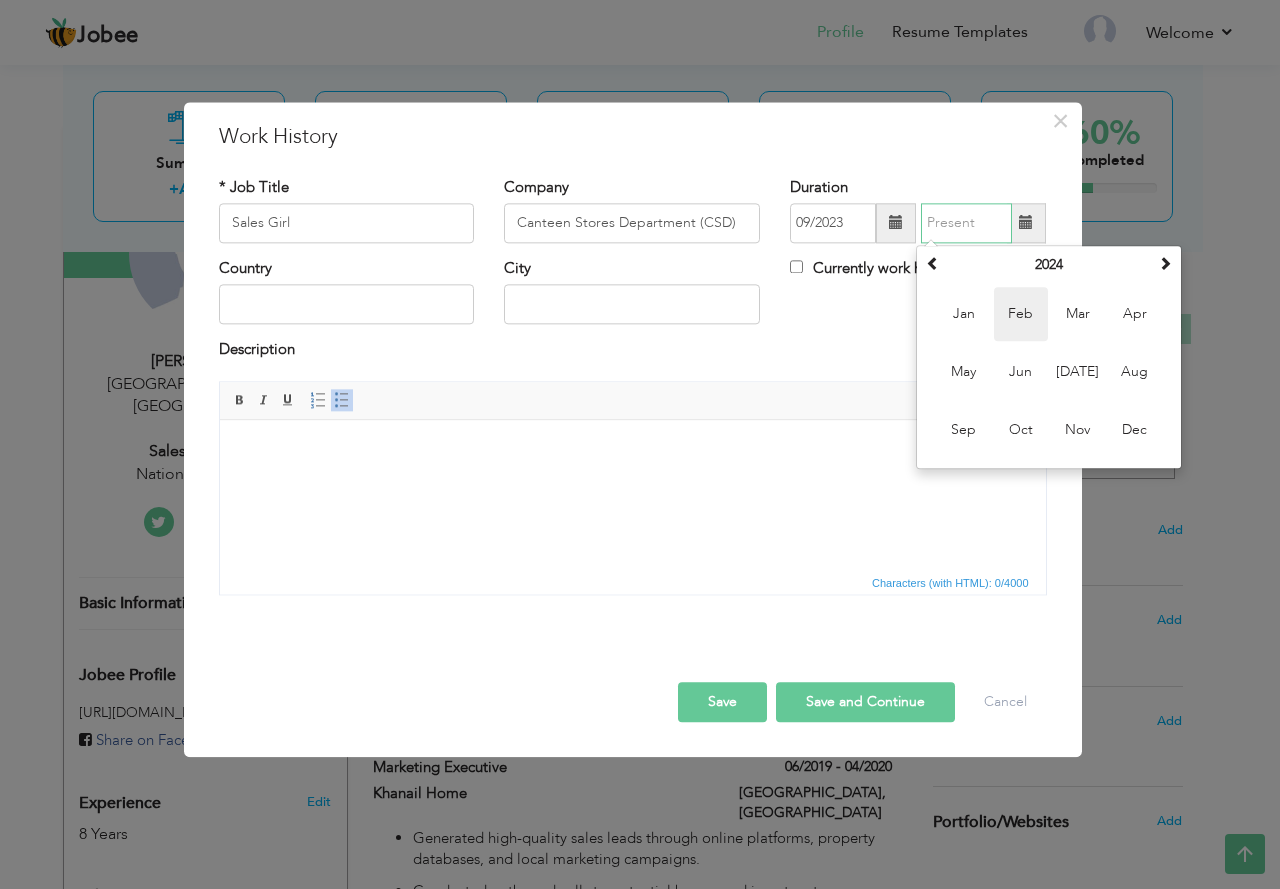 click on "Feb" at bounding box center (1021, 314) 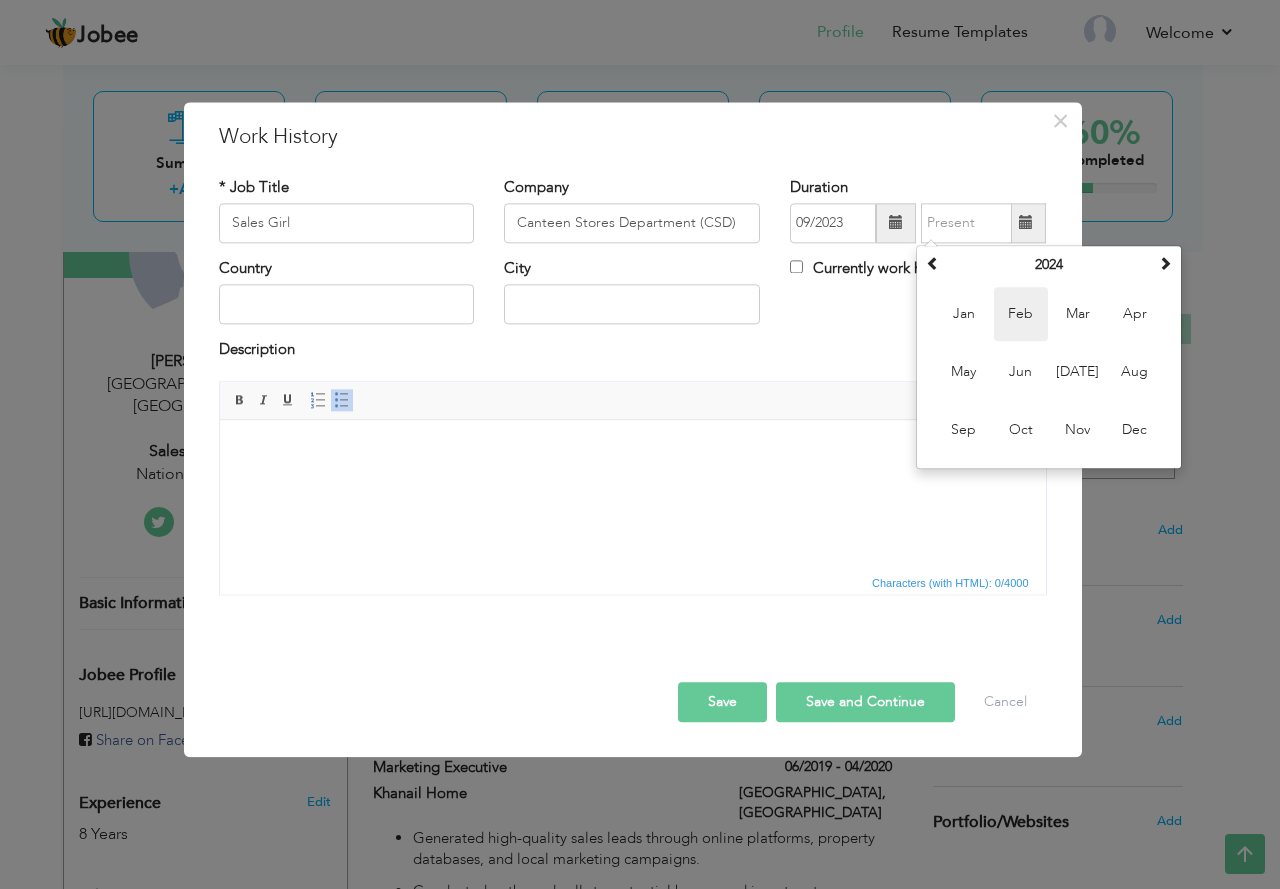 type on "02/2024" 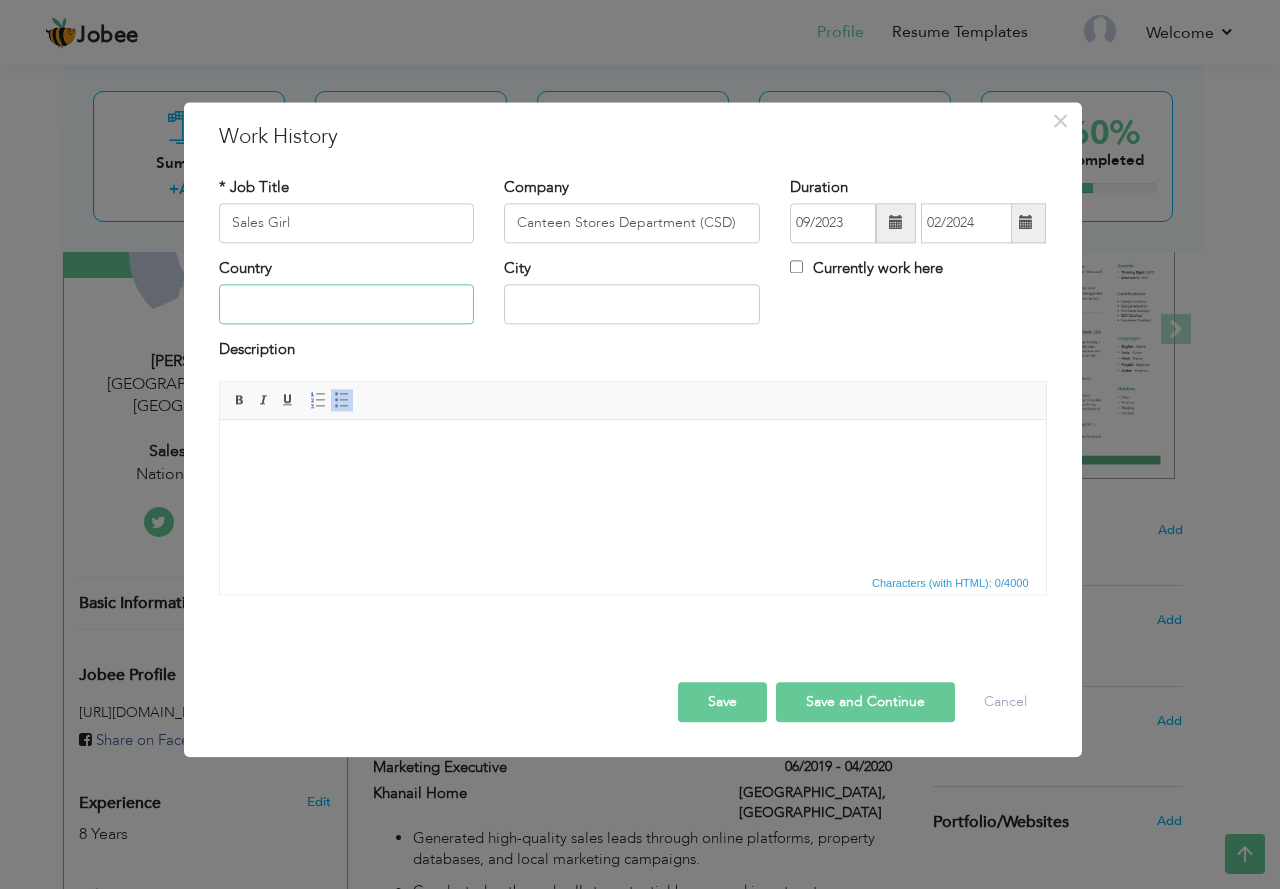 click at bounding box center [347, 305] 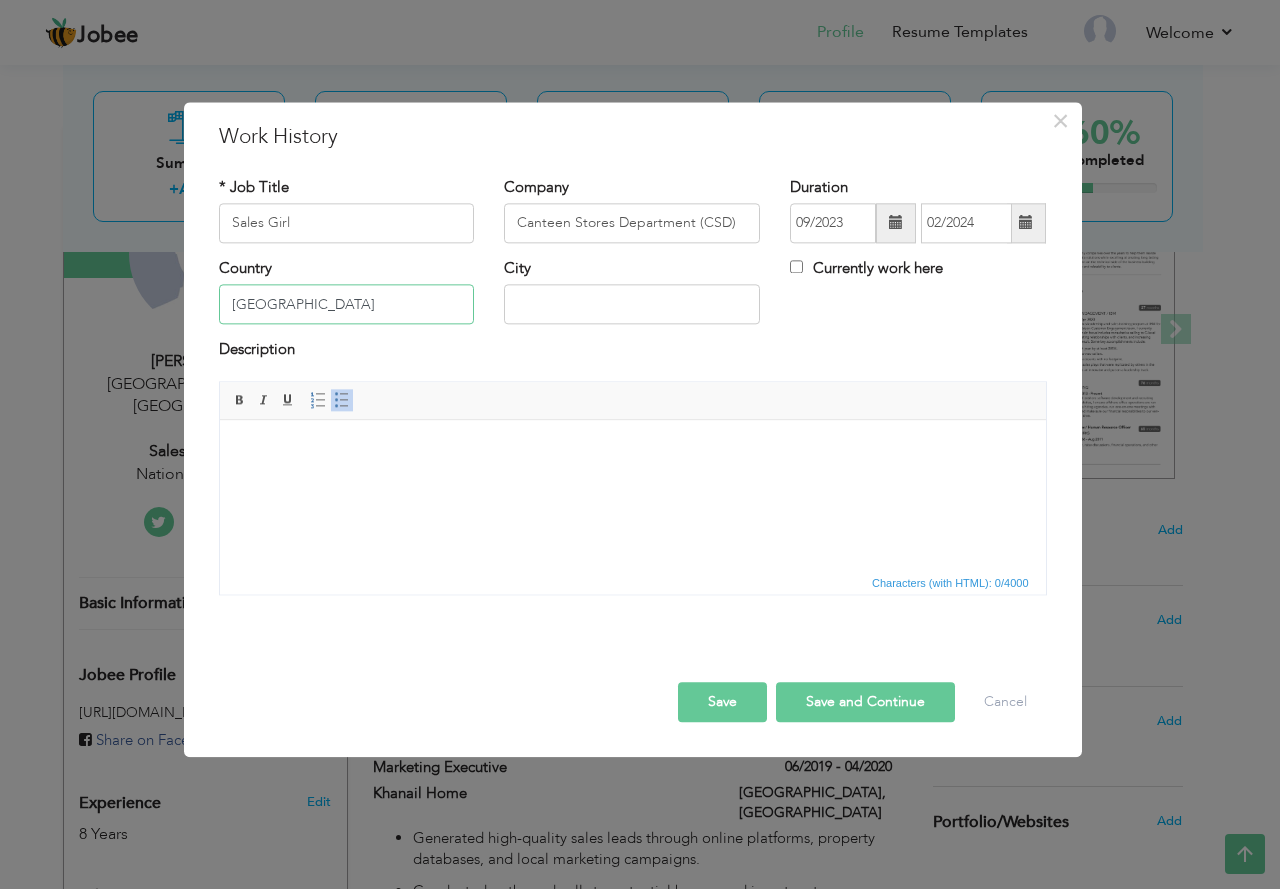 type on "Pakistan" 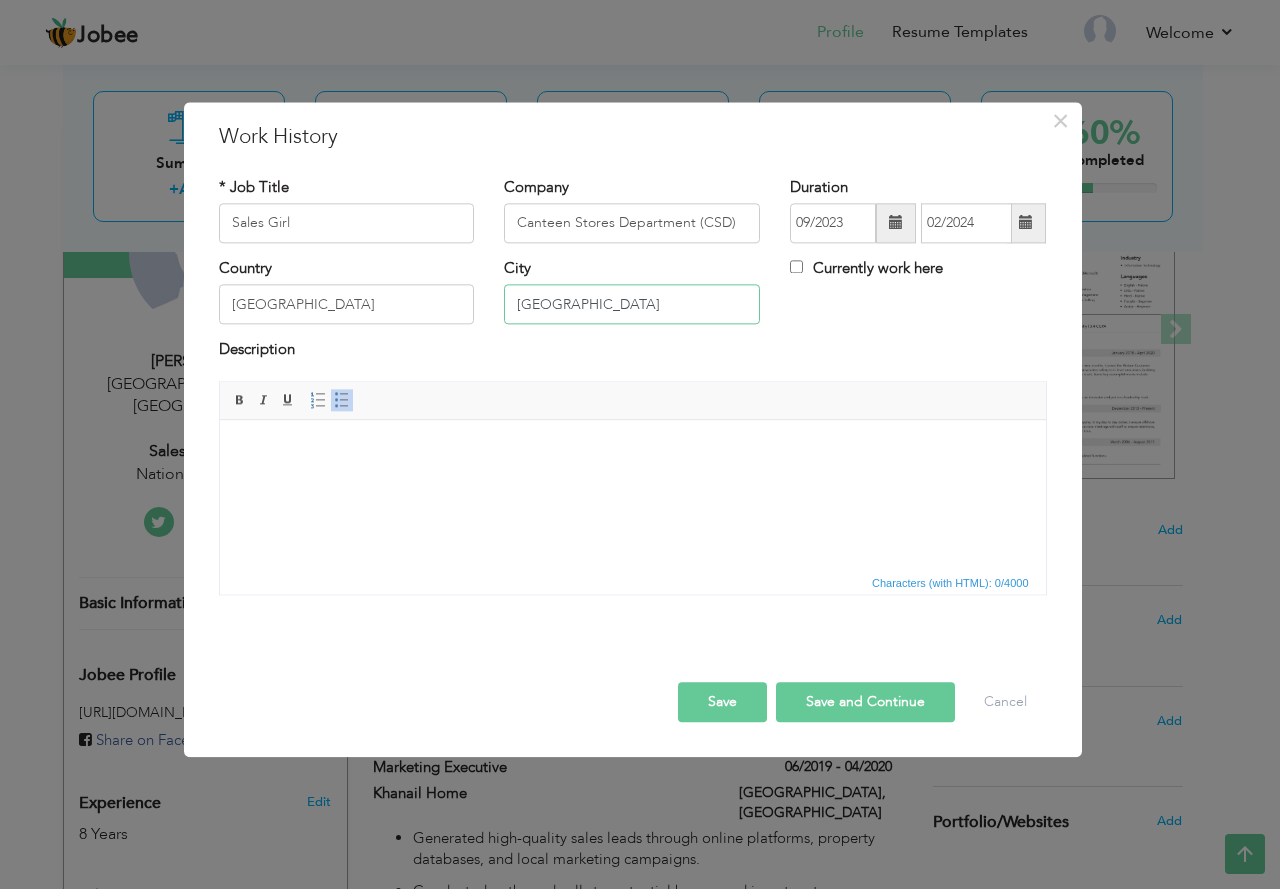 type on "Lahore" 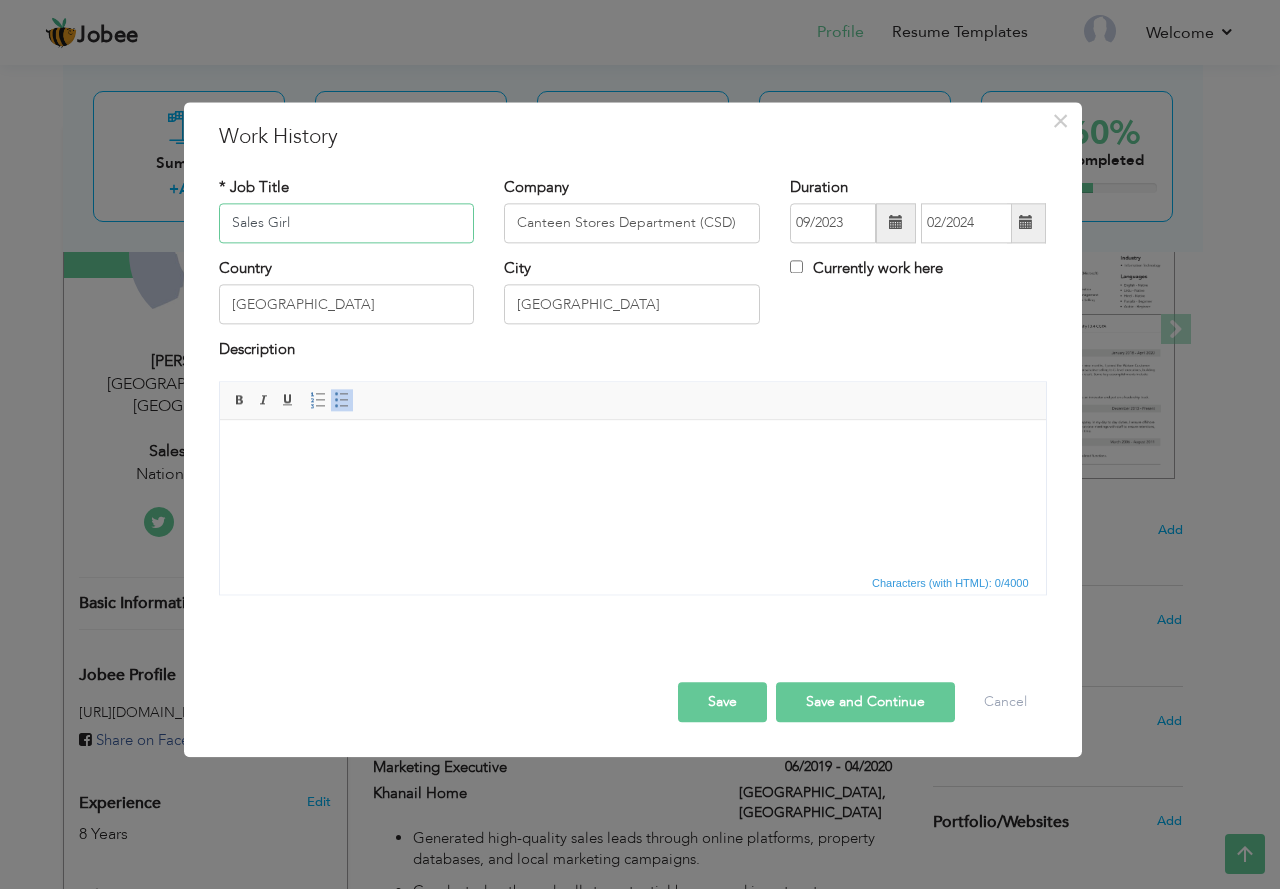 drag, startPoint x: 268, startPoint y: 225, endPoint x: 140, endPoint y: 222, distance: 128.03516 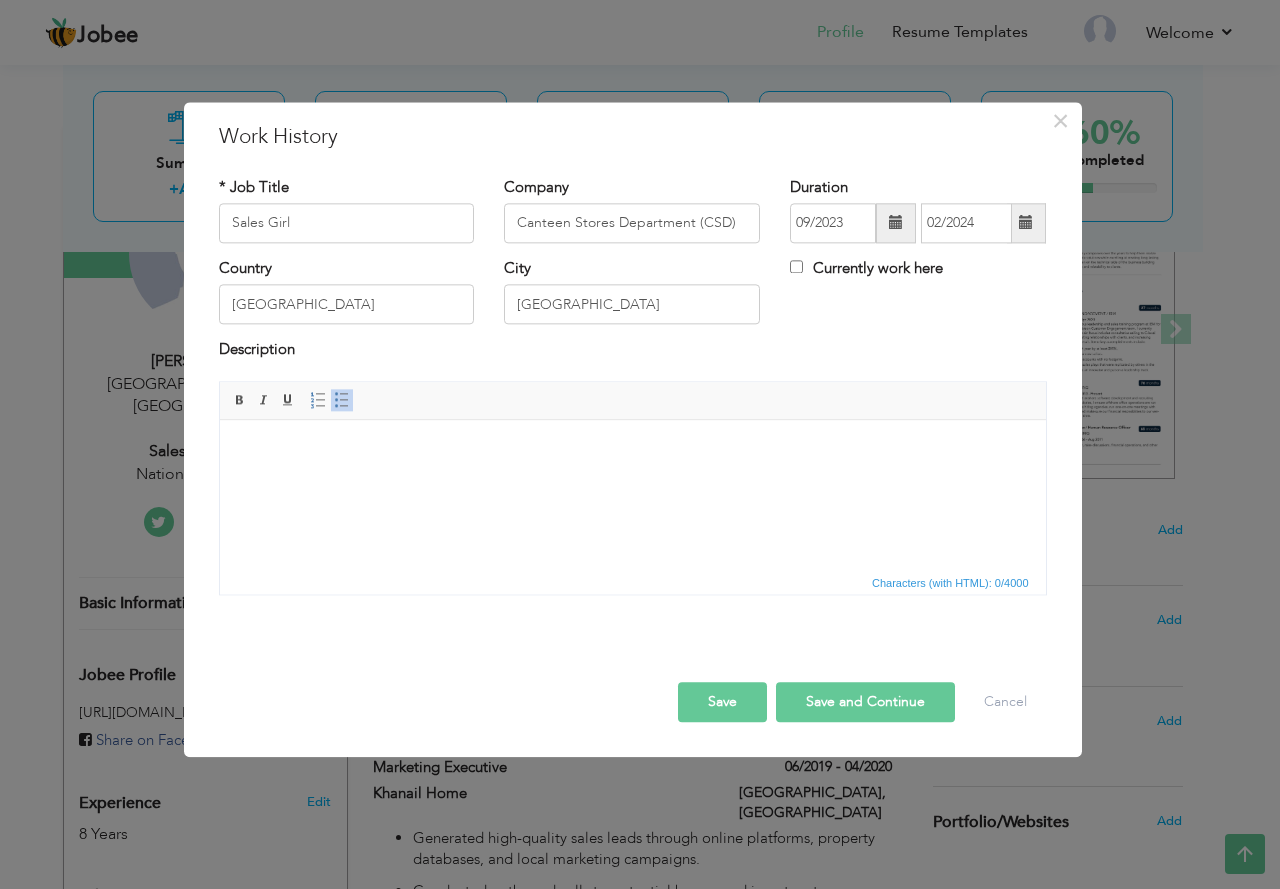 click at bounding box center [632, 450] 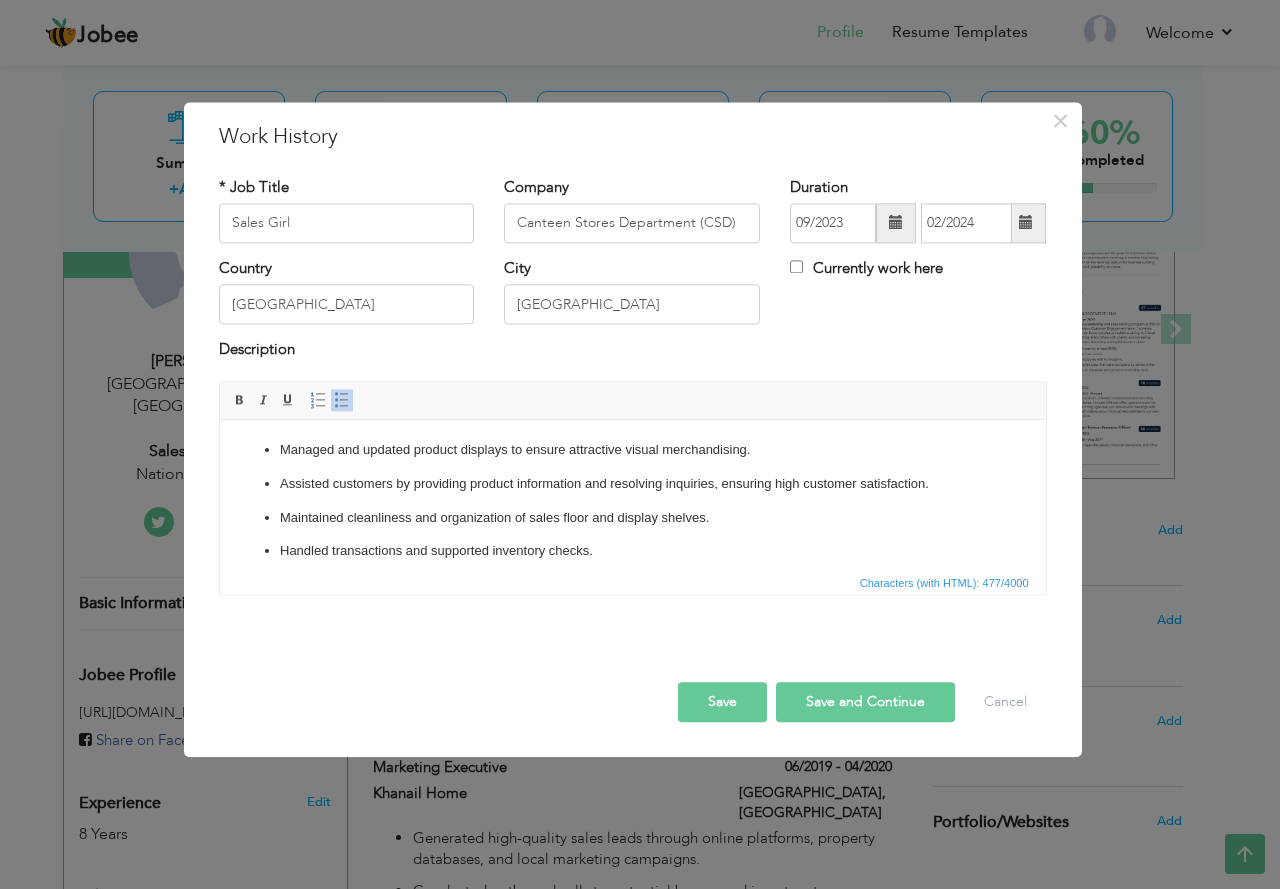 scroll, scrollTop: 46, scrollLeft: 0, axis: vertical 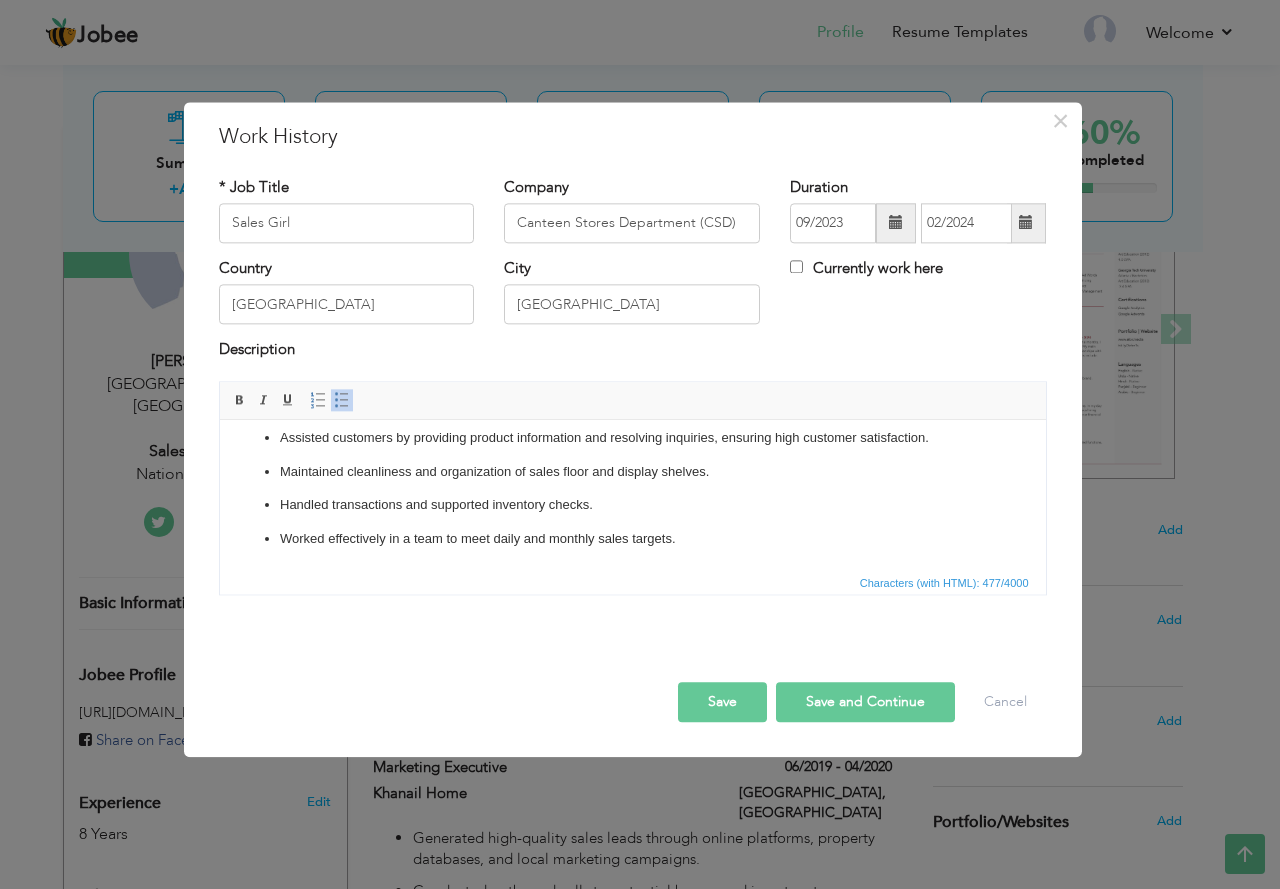 click on "Save" at bounding box center [722, 702] 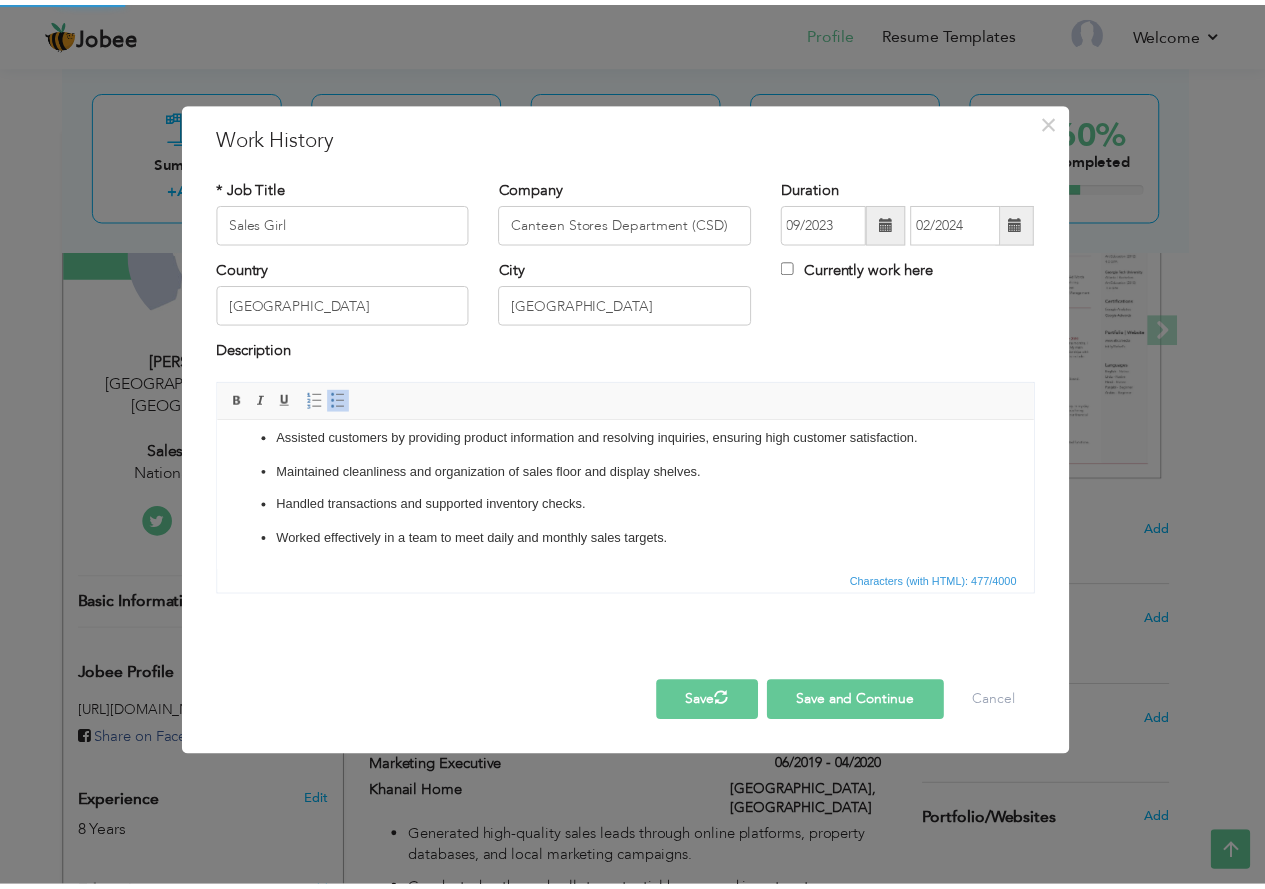 scroll, scrollTop: 0, scrollLeft: 0, axis: both 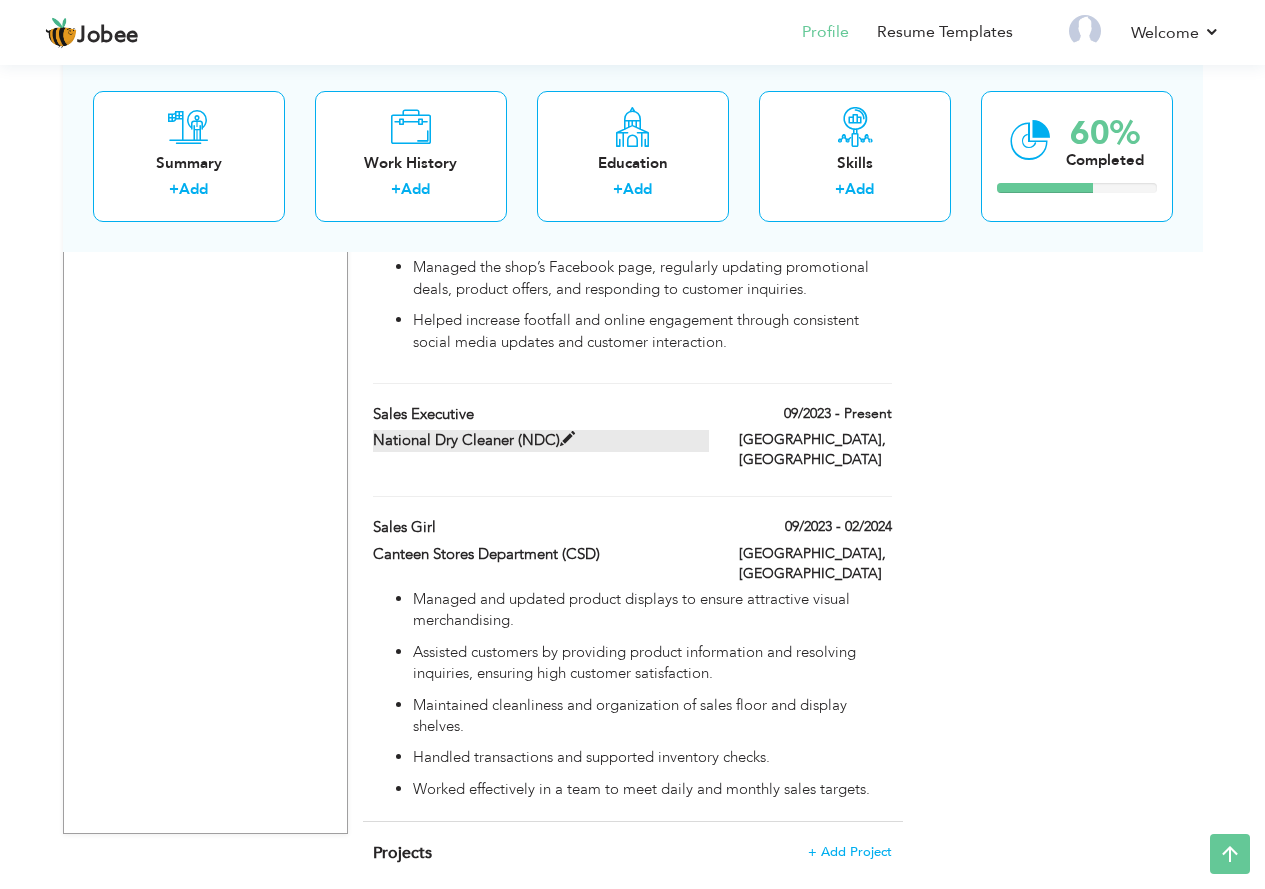 click at bounding box center (567, 439) 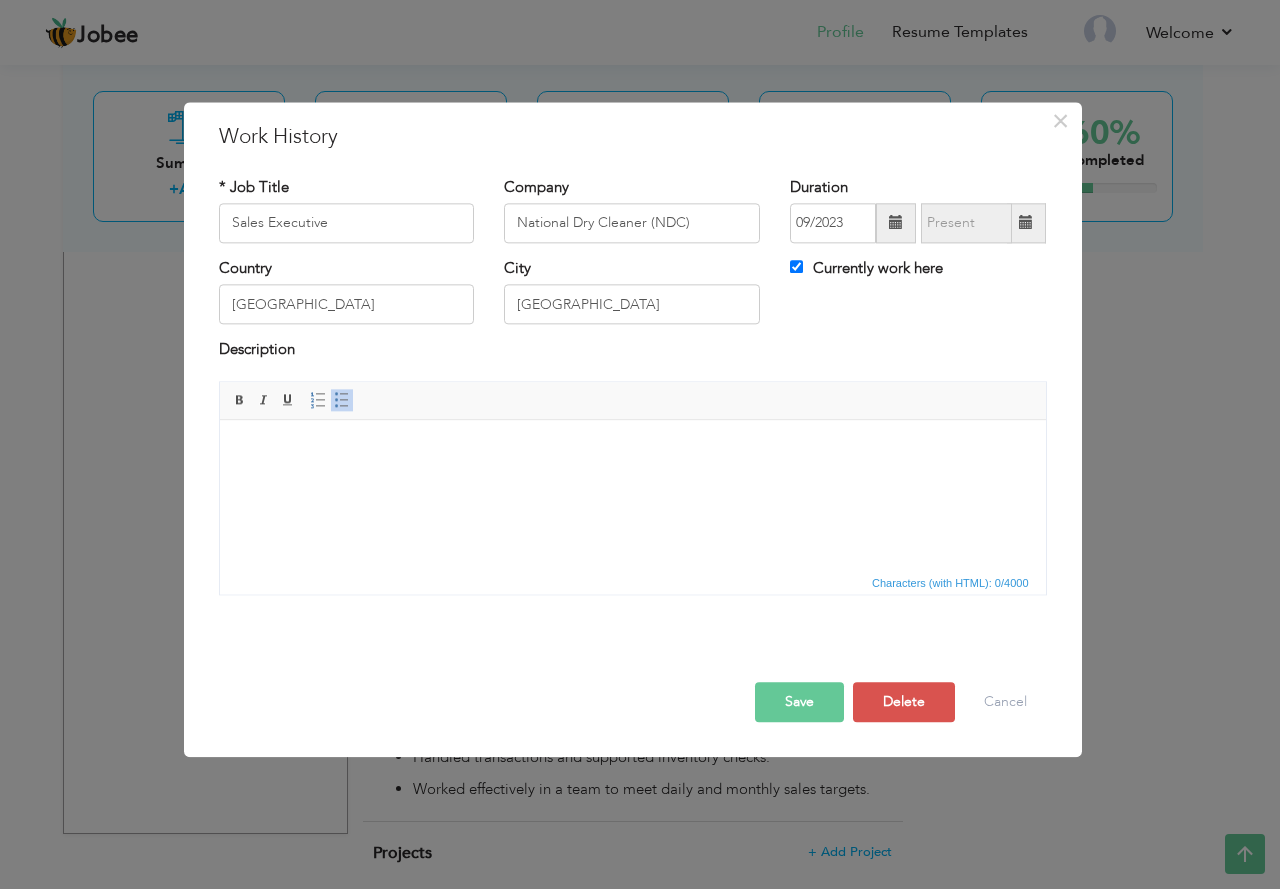 click at bounding box center (632, 450) 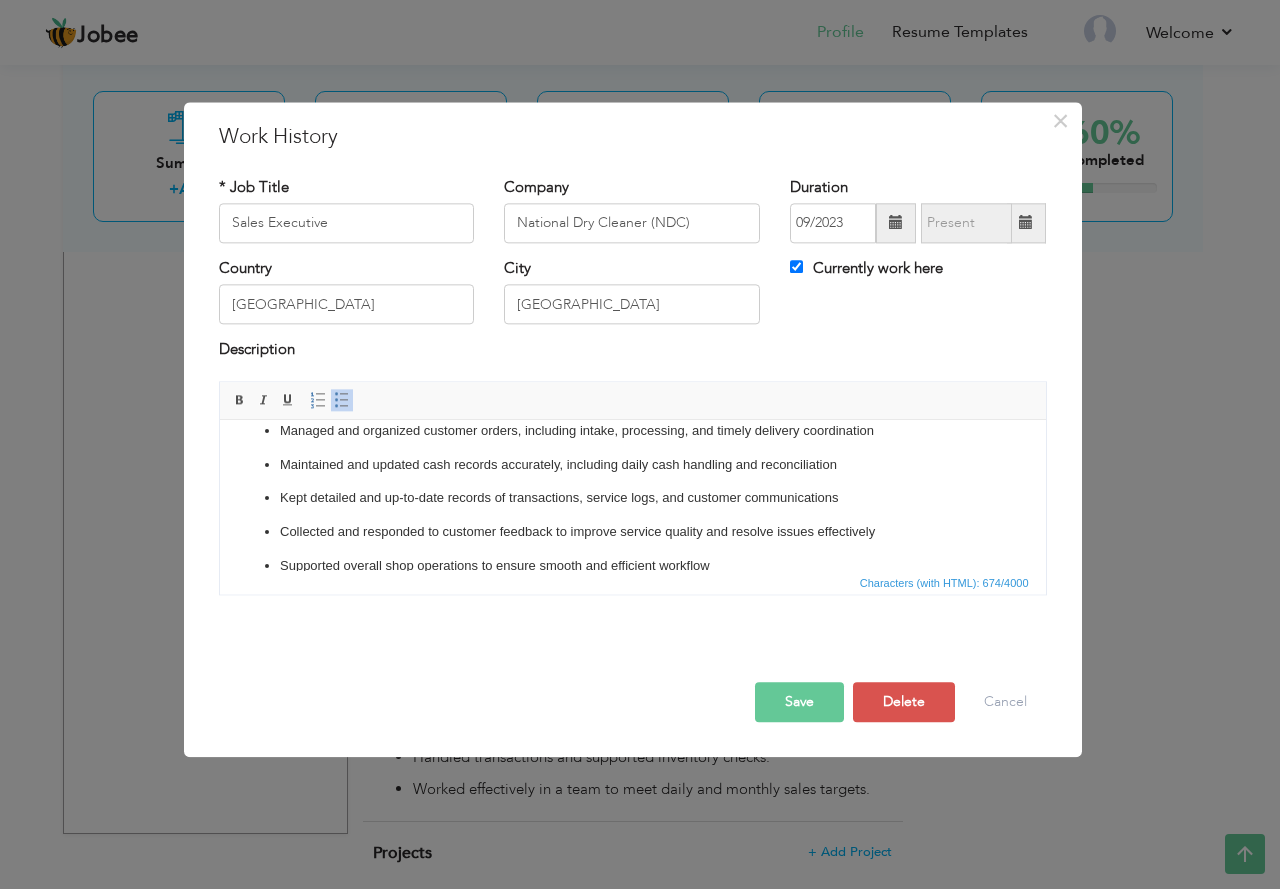 scroll, scrollTop: 80, scrollLeft: 0, axis: vertical 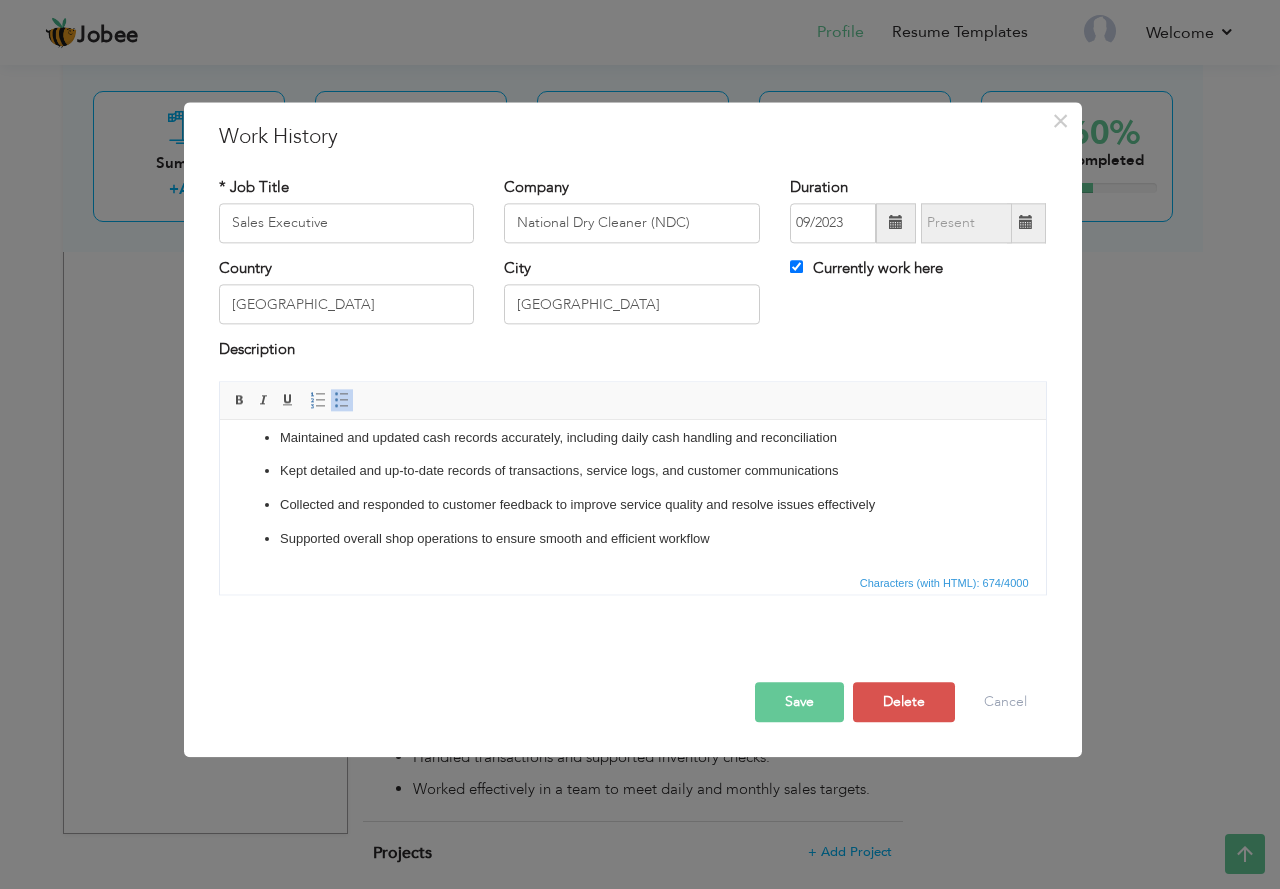 click on "Save" at bounding box center (799, 702) 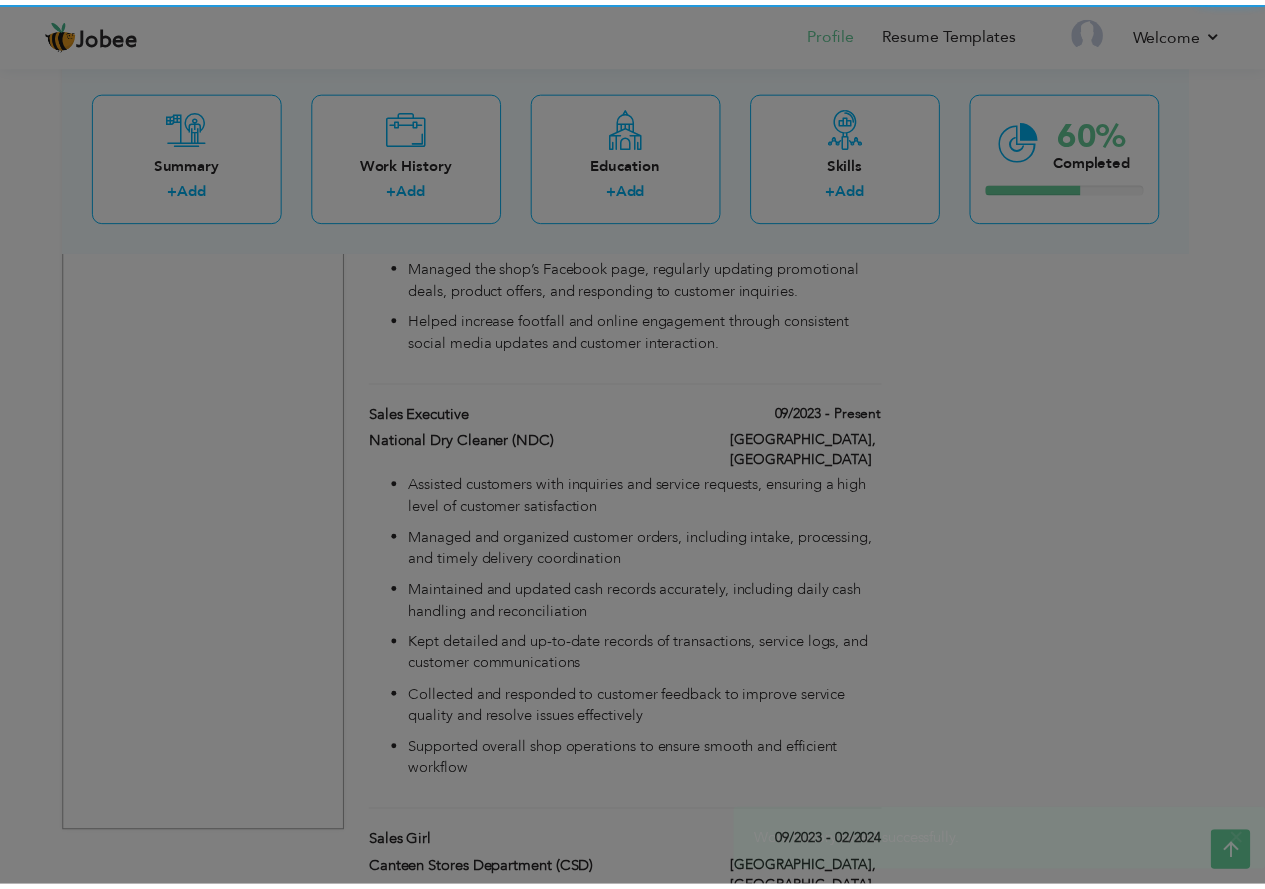 scroll, scrollTop: 0, scrollLeft: 0, axis: both 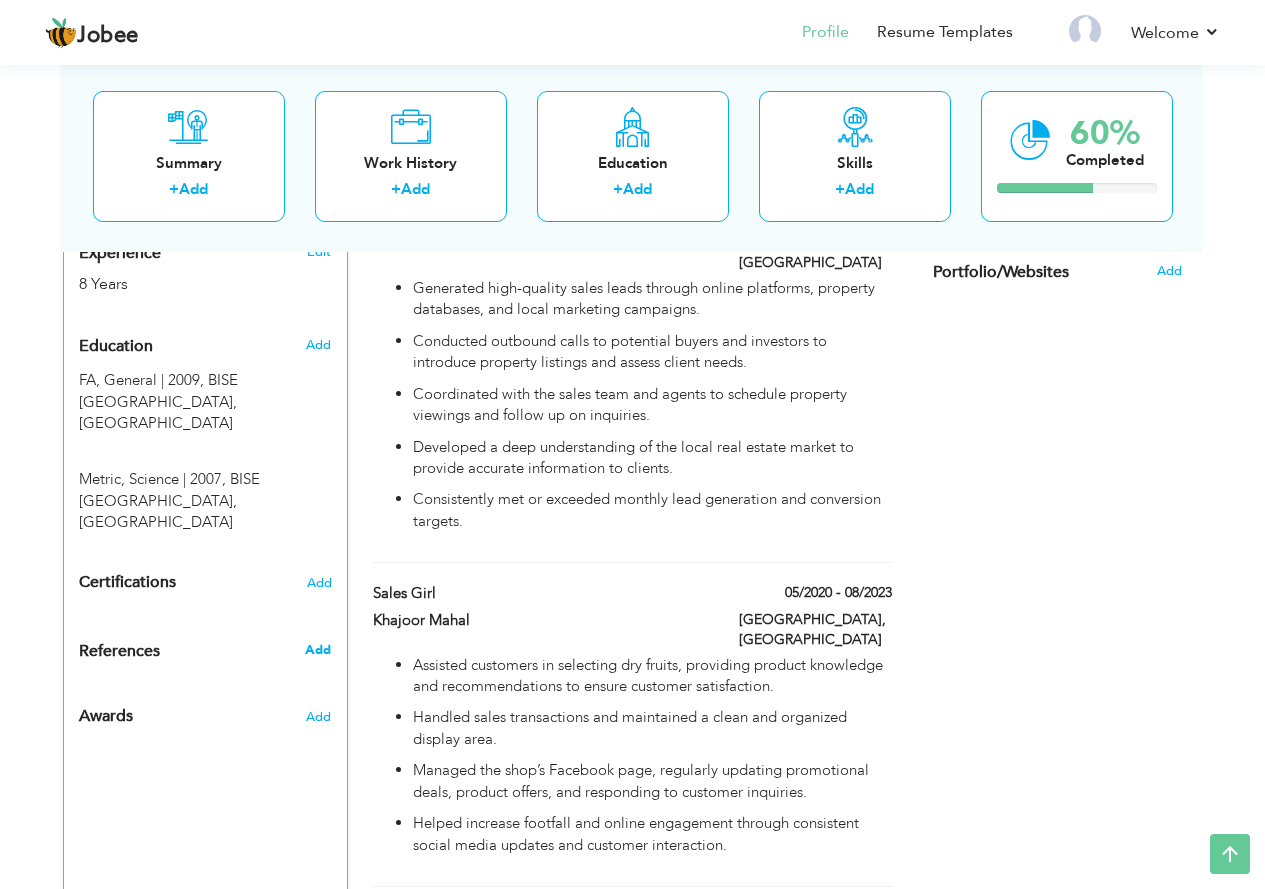 click on "Add" at bounding box center (318, 650) 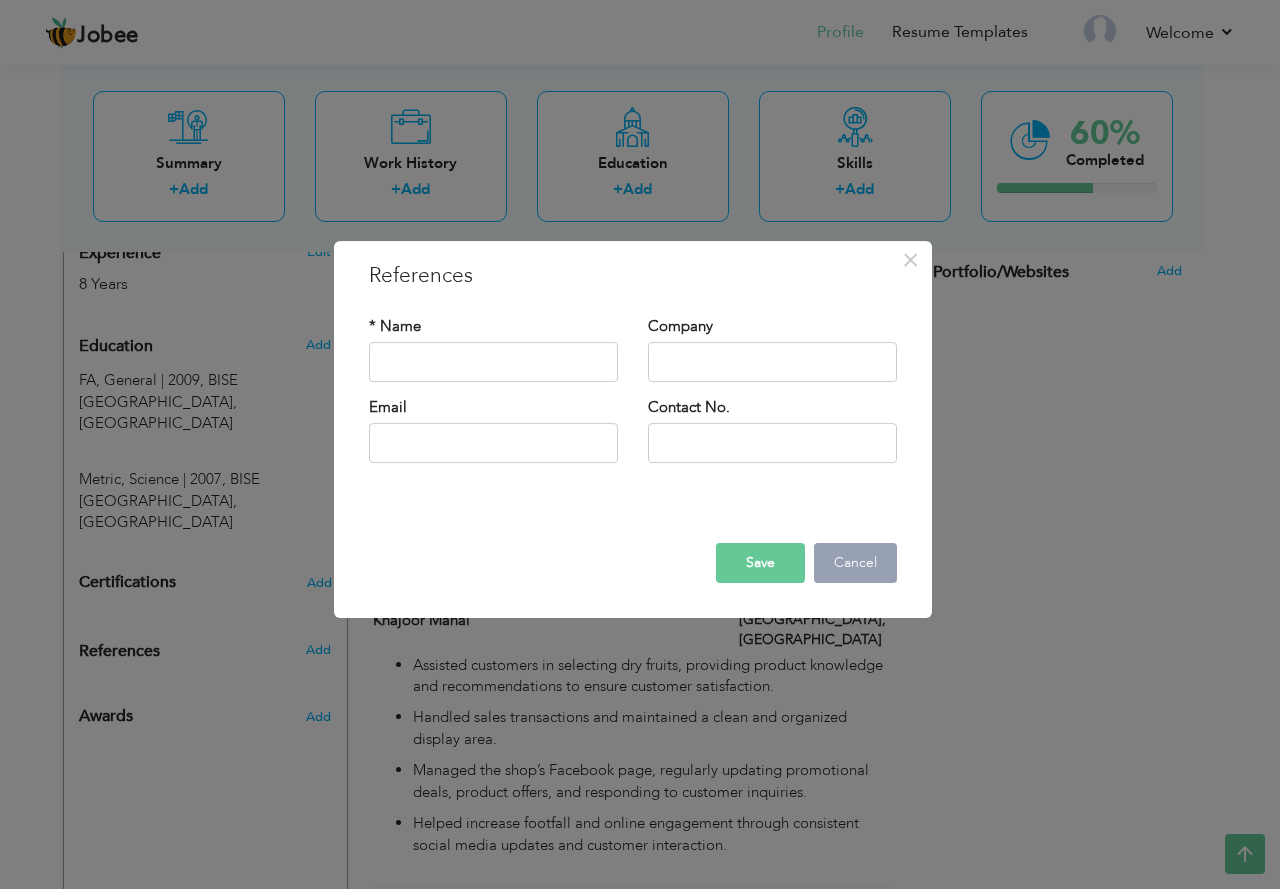 drag, startPoint x: 860, startPoint y: 569, endPoint x: 465, endPoint y: 565, distance: 395.02026 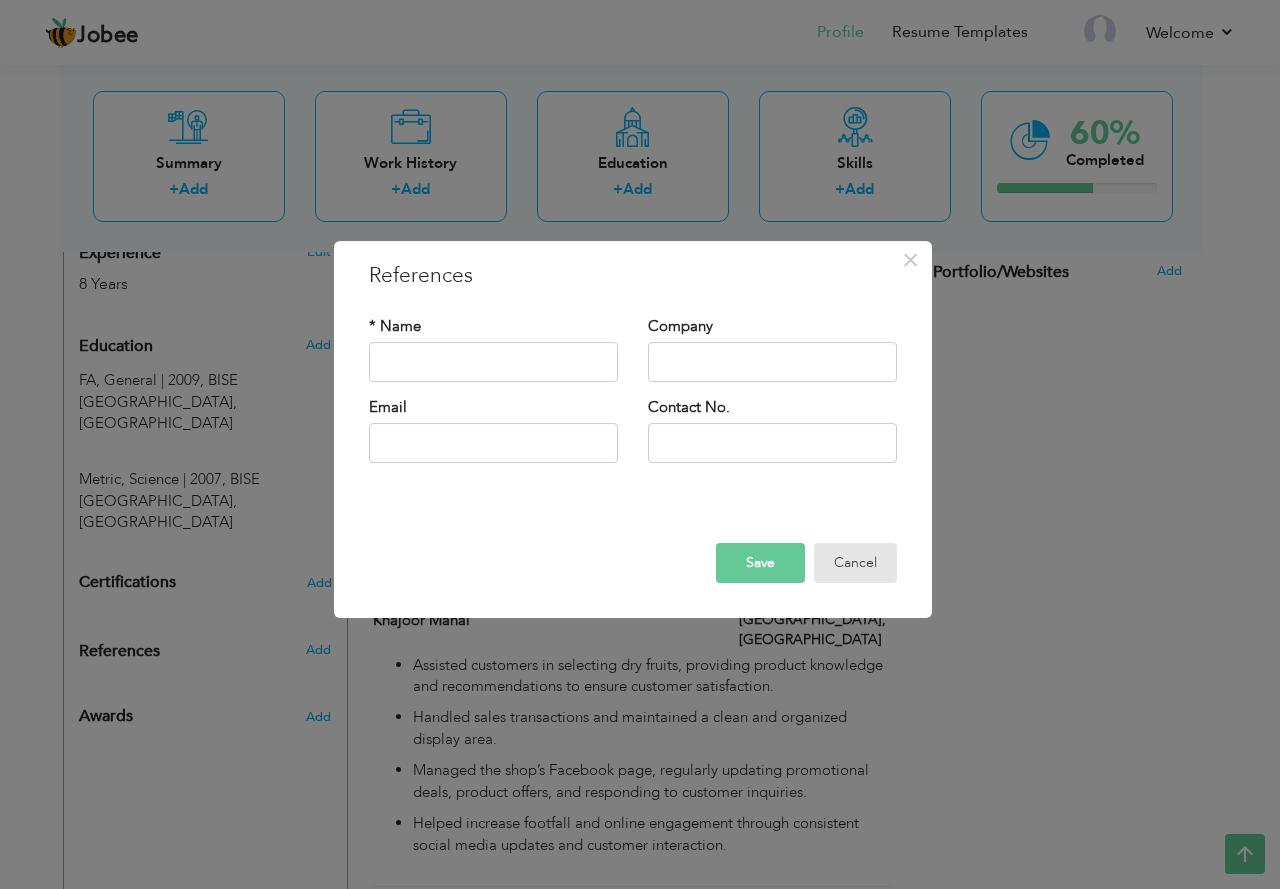 click on "Cancel" at bounding box center (855, 563) 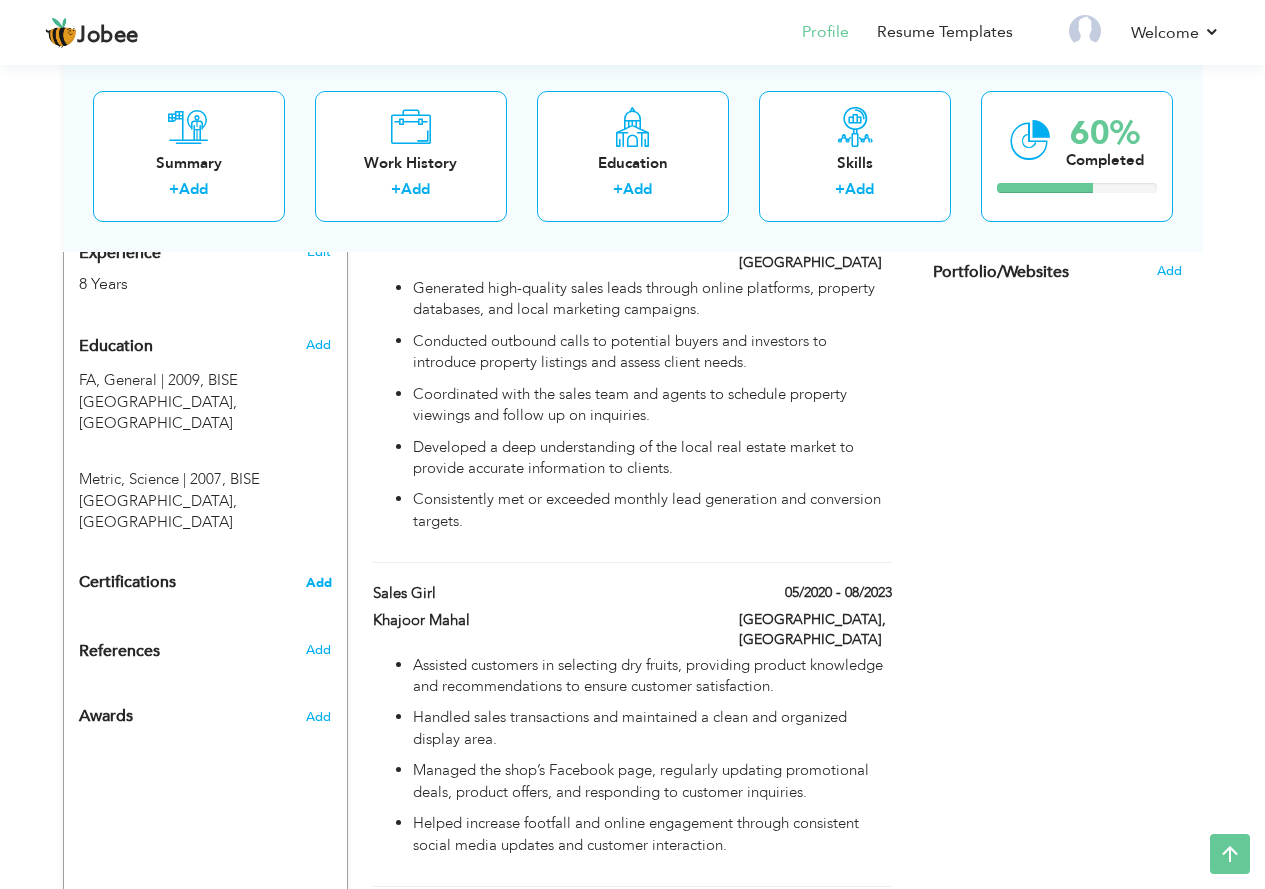 click on "Add" at bounding box center [319, 583] 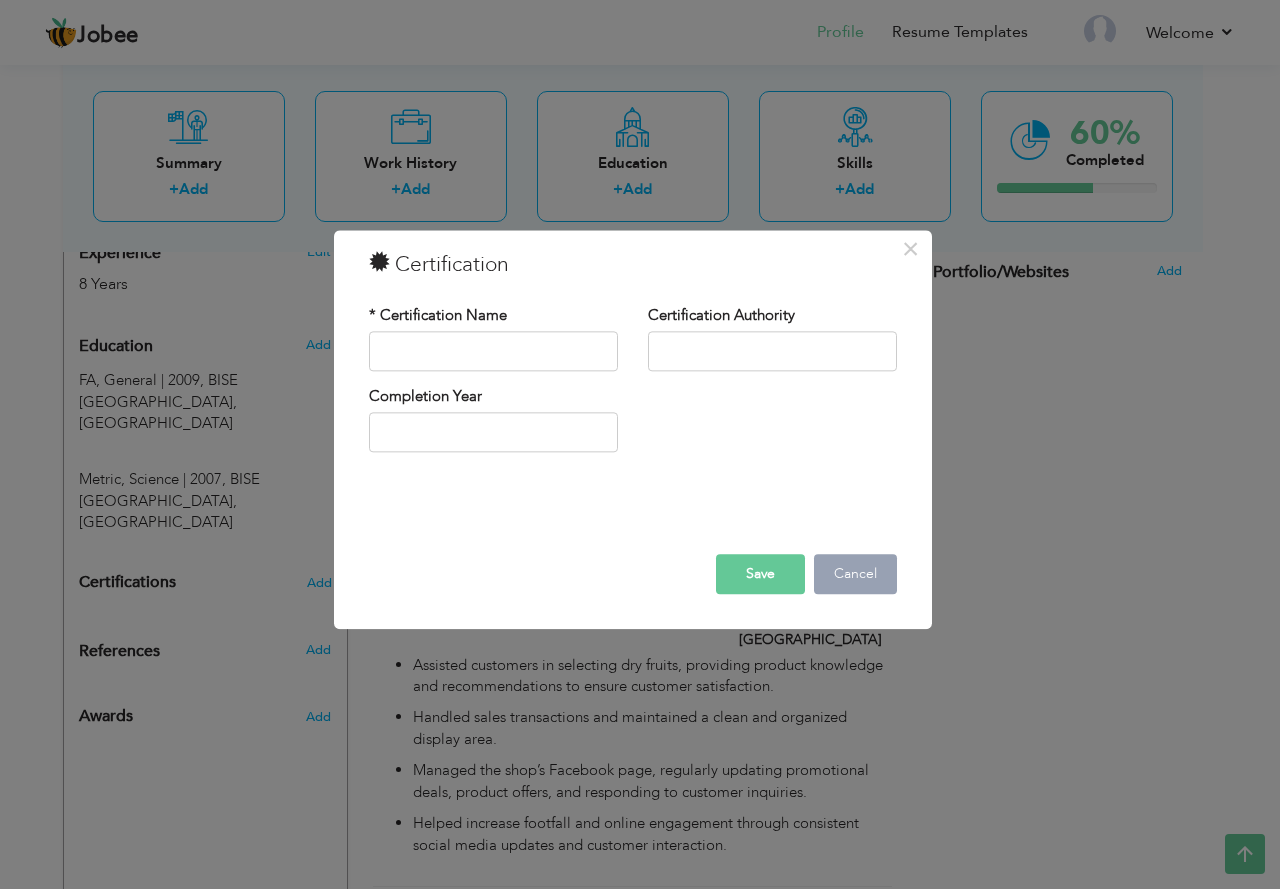 drag, startPoint x: 853, startPoint y: 572, endPoint x: 817, endPoint y: 566, distance: 36.496574 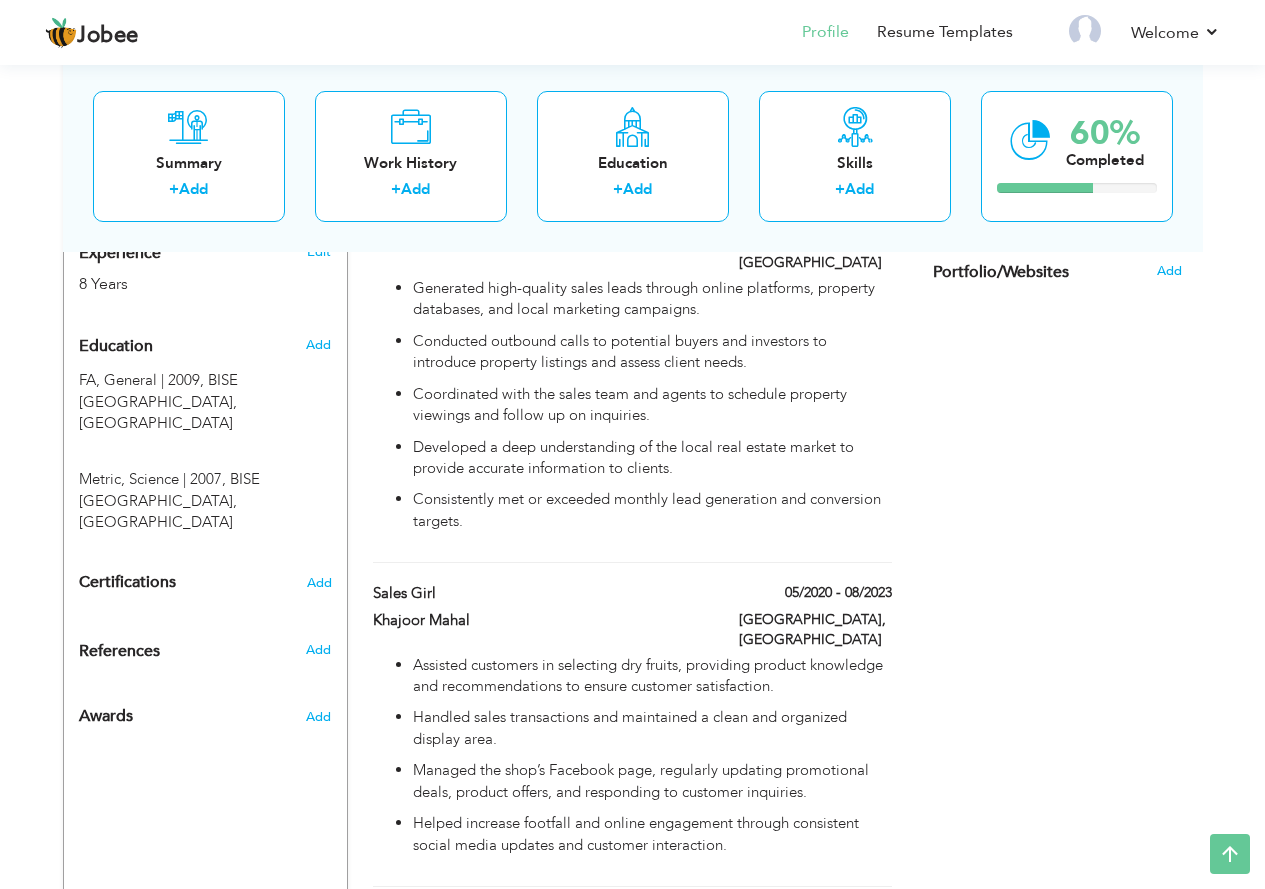 click on "Add" at bounding box center (322, 712) 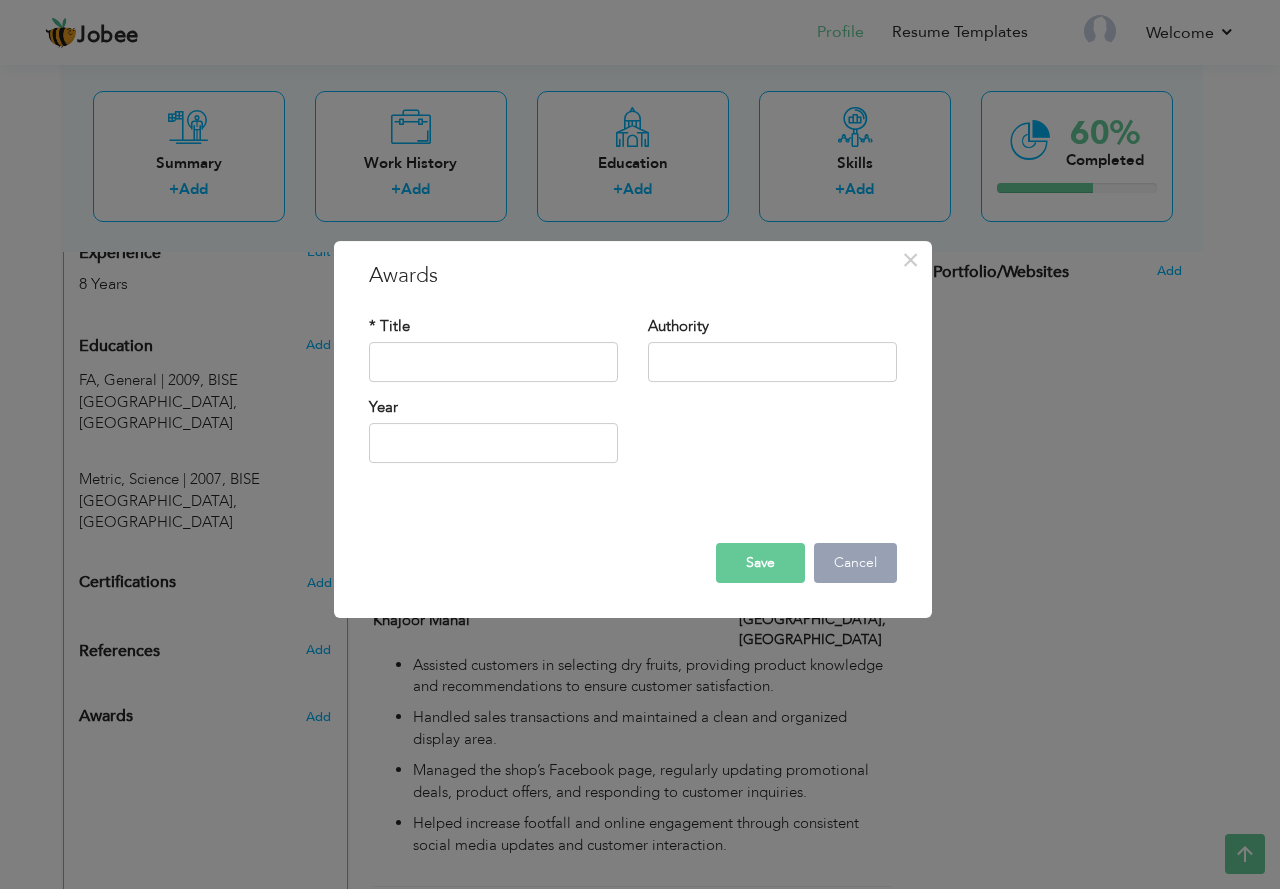 click on "Cancel" at bounding box center [855, 563] 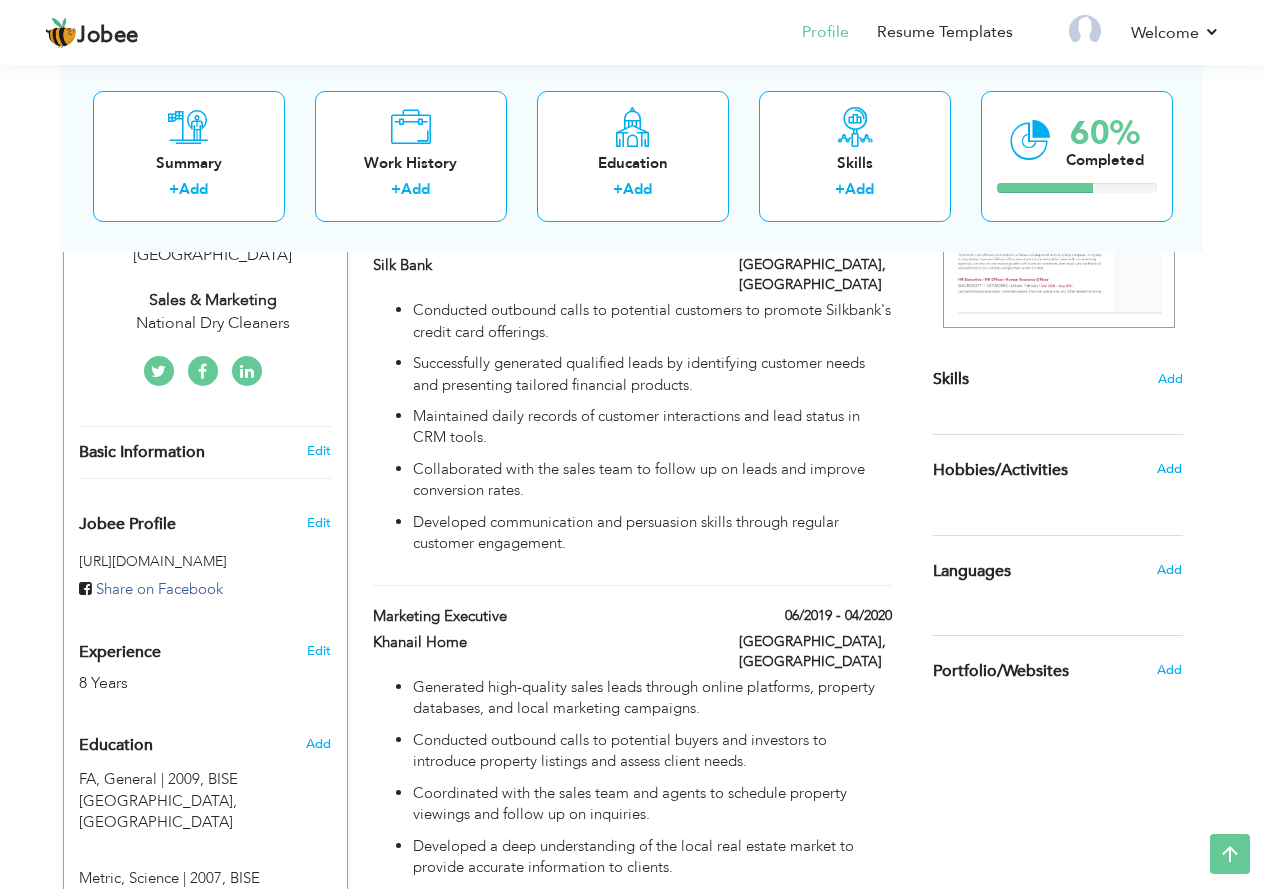 scroll, scrollTop: 400, scrollLeft: 0, axis: vertical 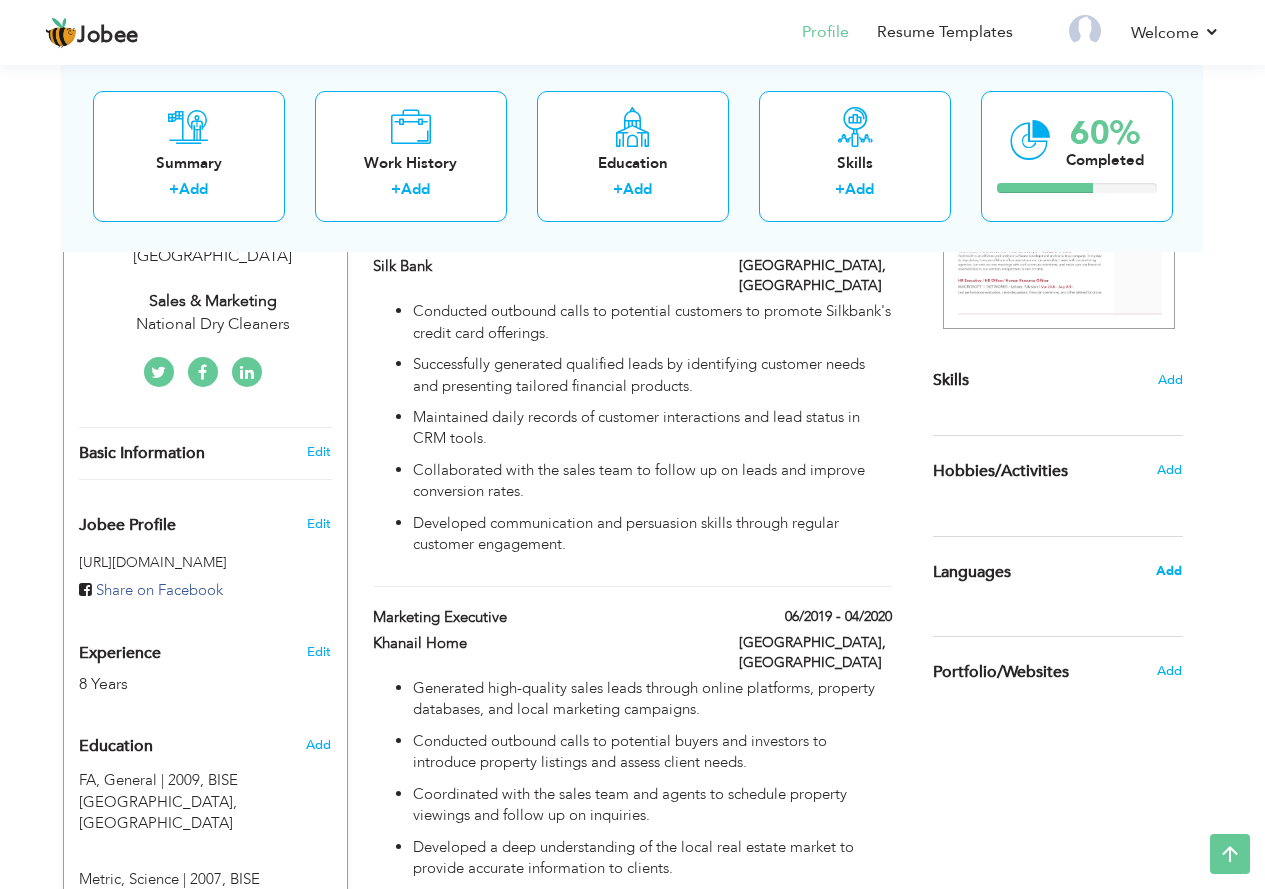 click on "Add" at bounding box center (1169, 571) 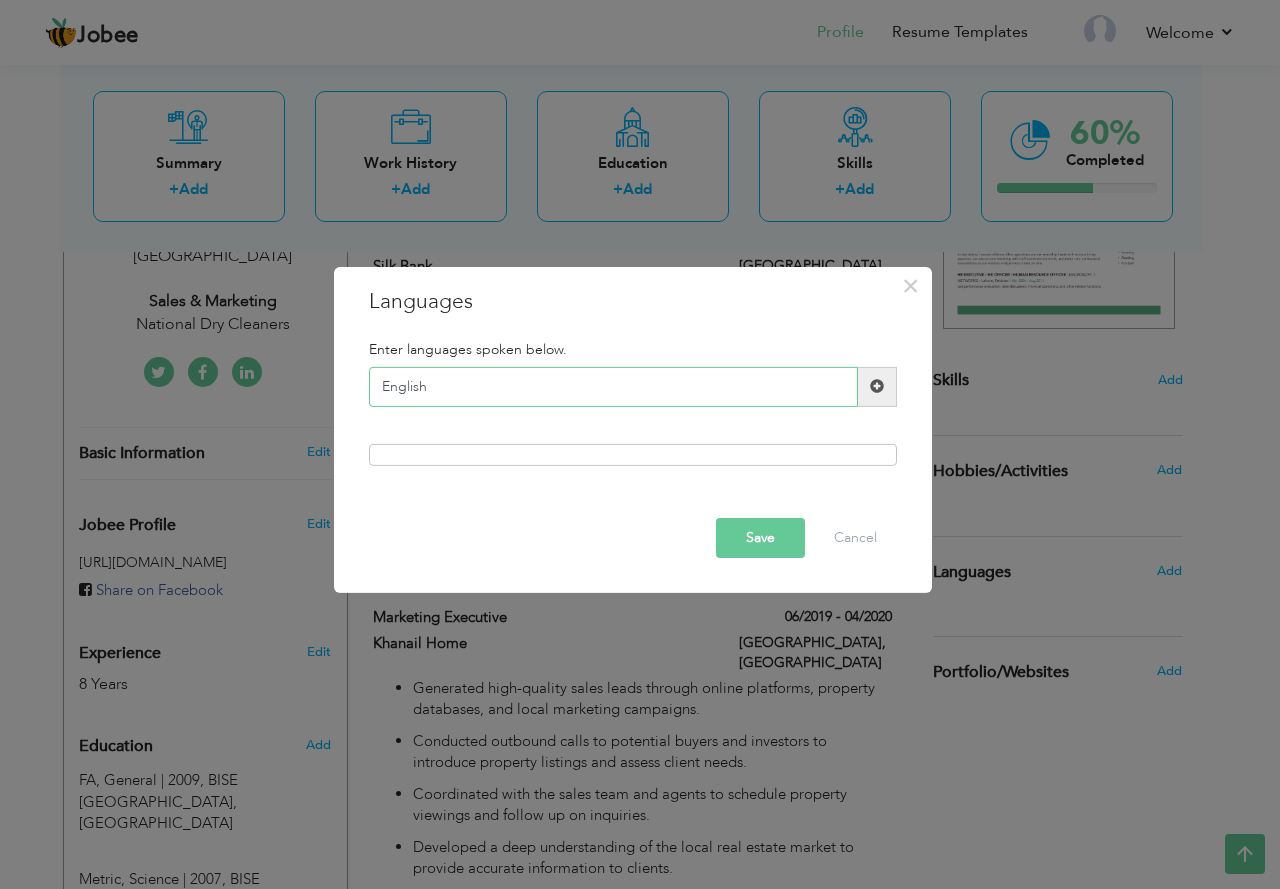 type on "English" 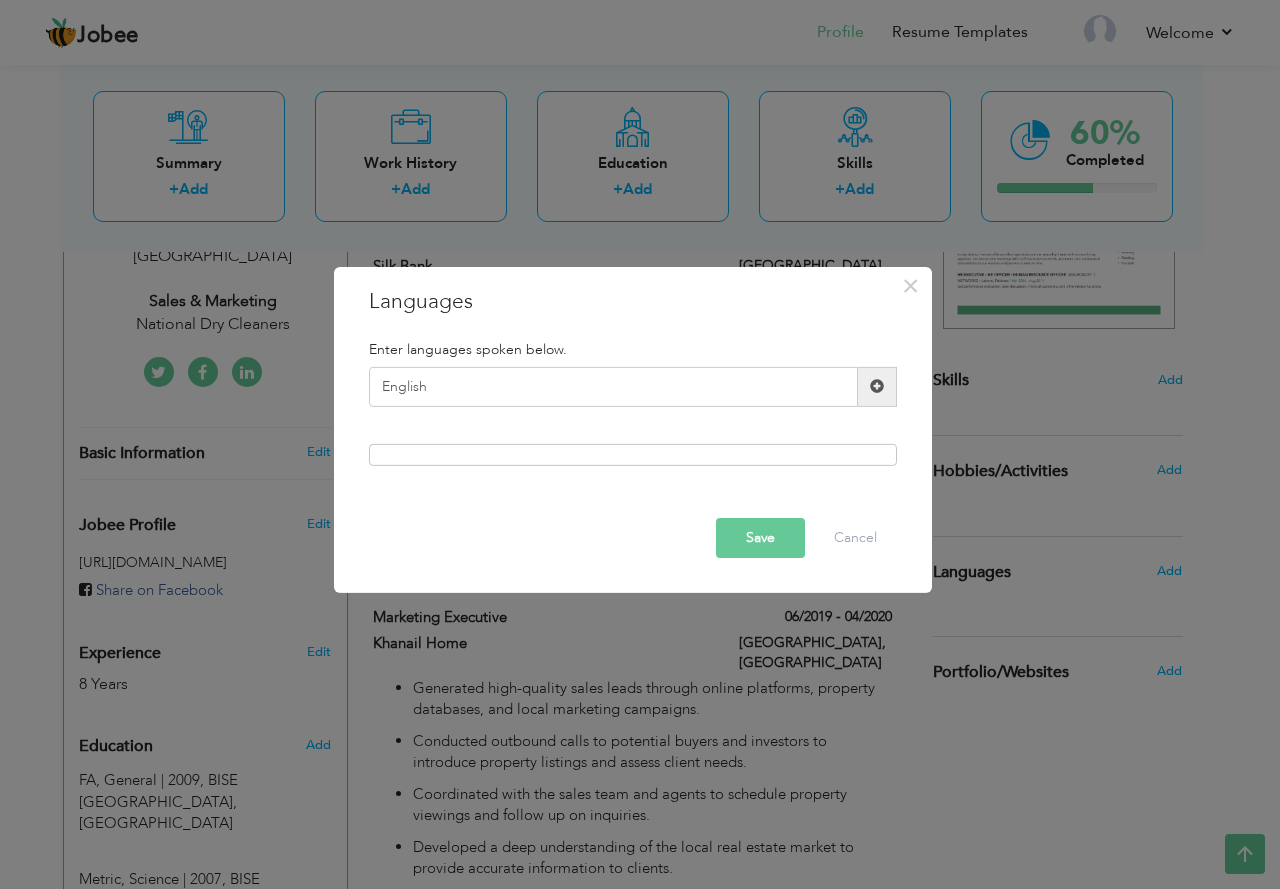 click at bounding box center [877, 387] 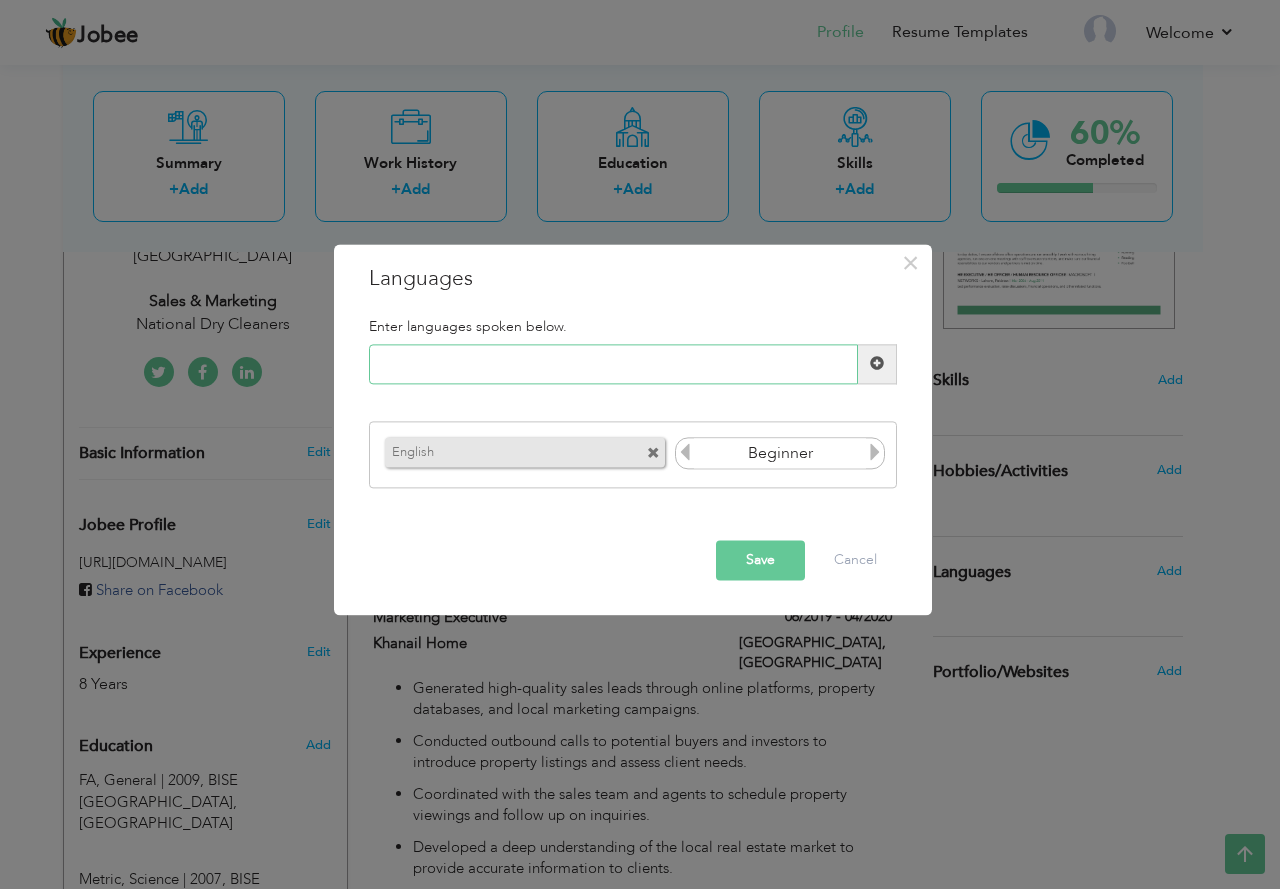 click at bounding box center (613, 364) 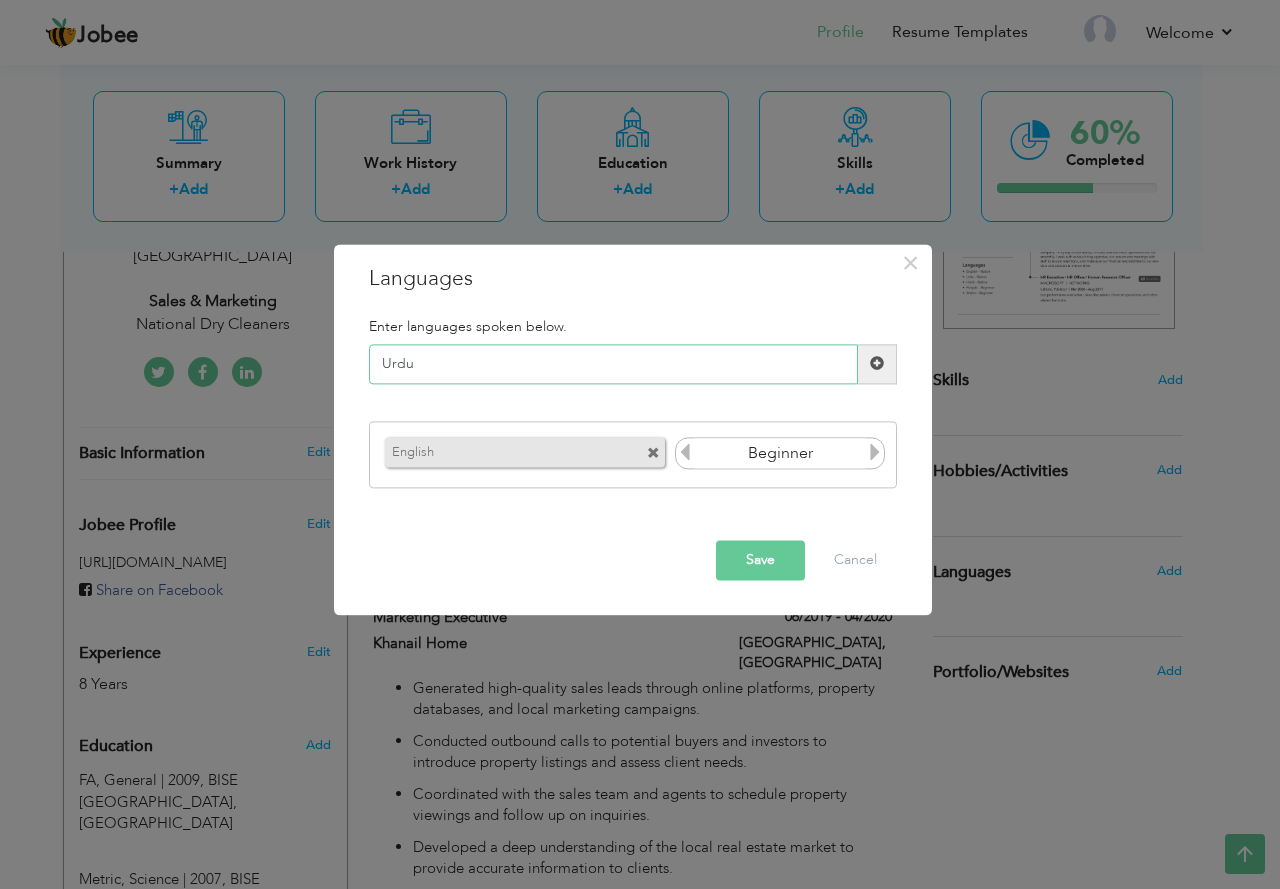 type on "Urdu" 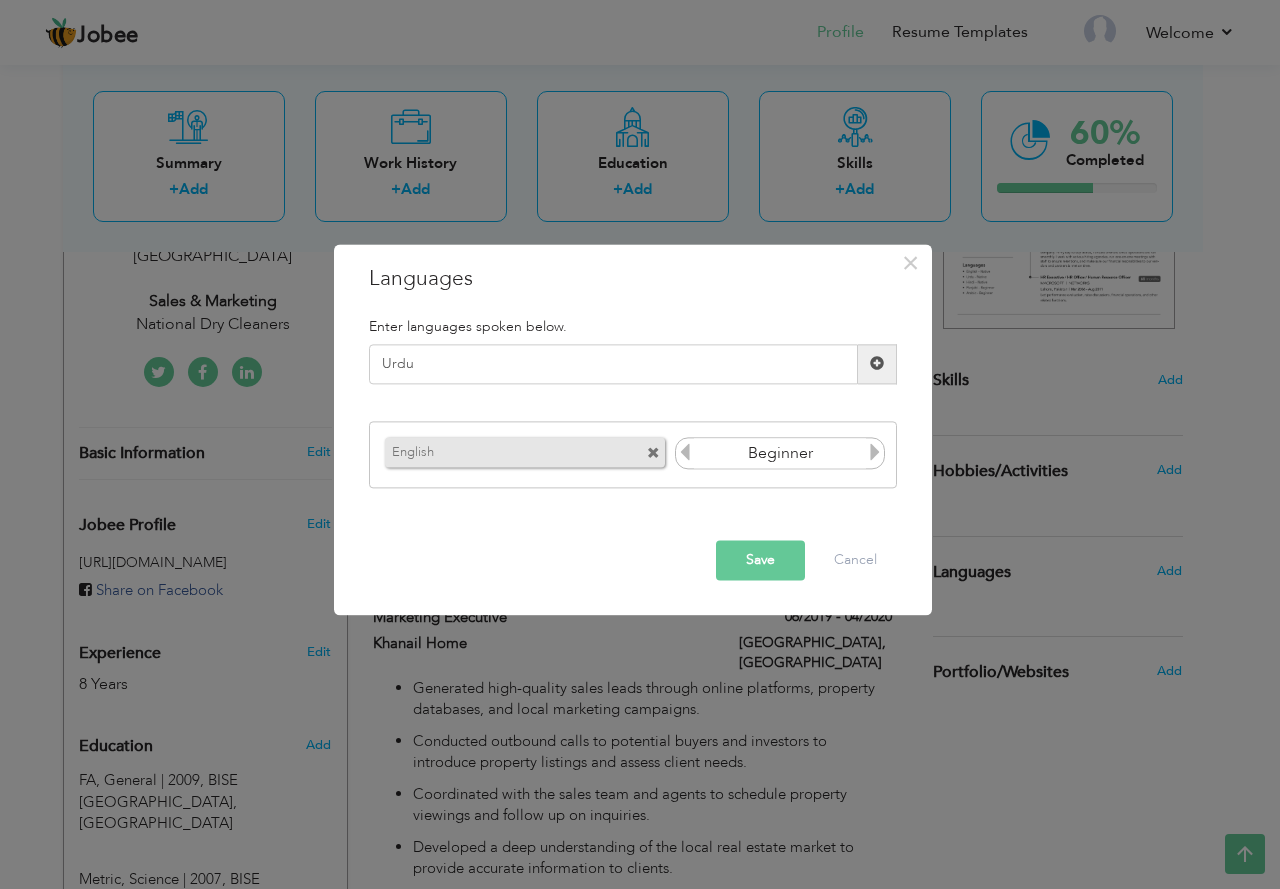 click at bounding box center (877, 364) 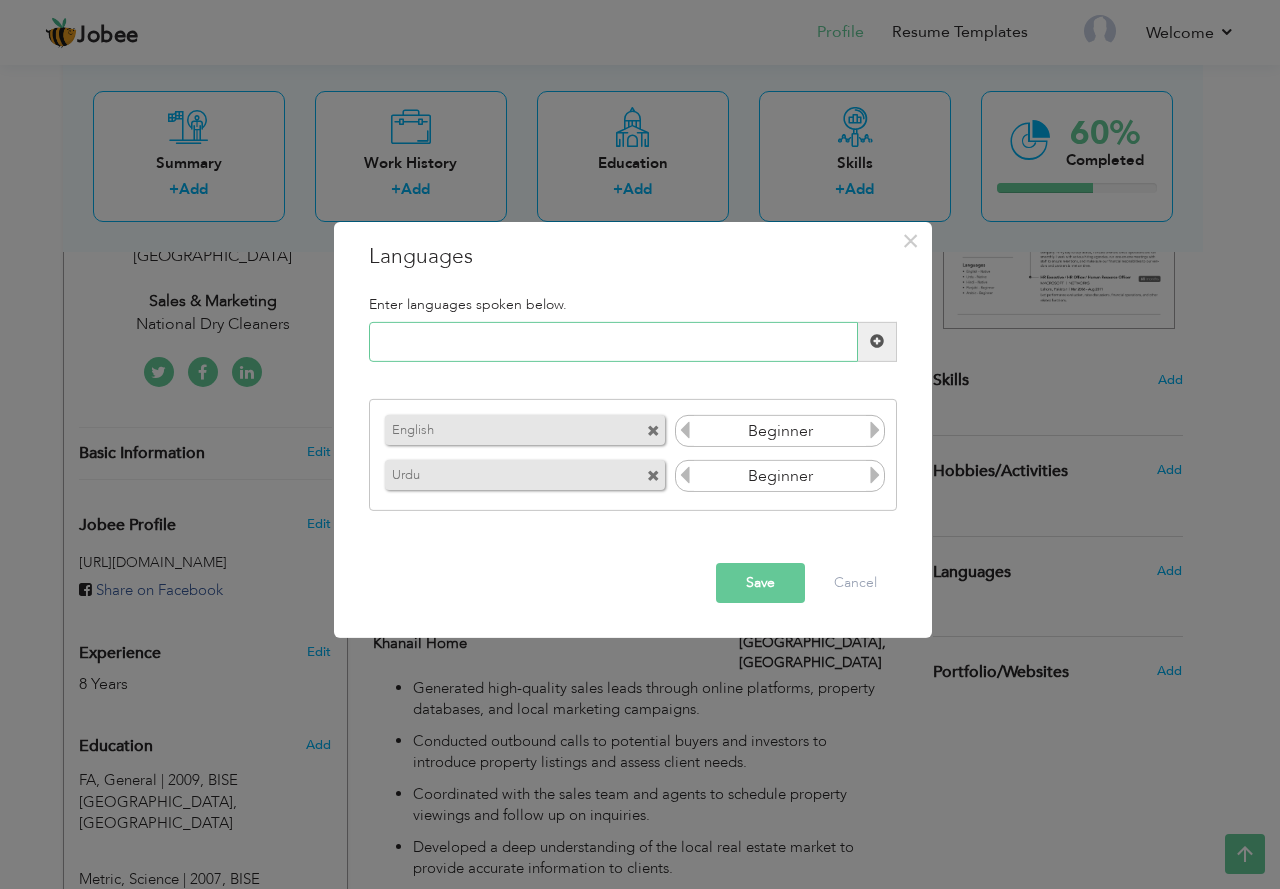 click at bounding box center (613, 342) 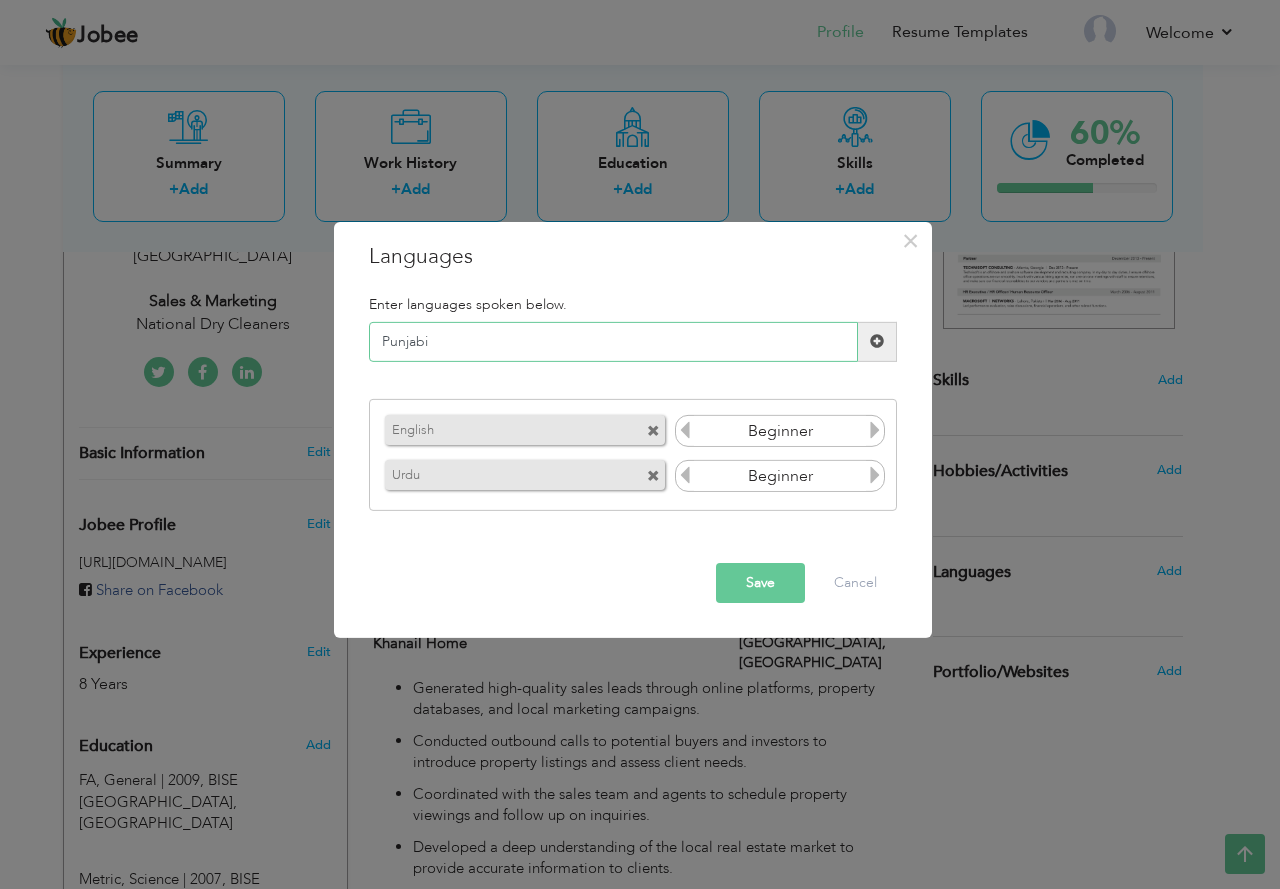type on "Punjabi" 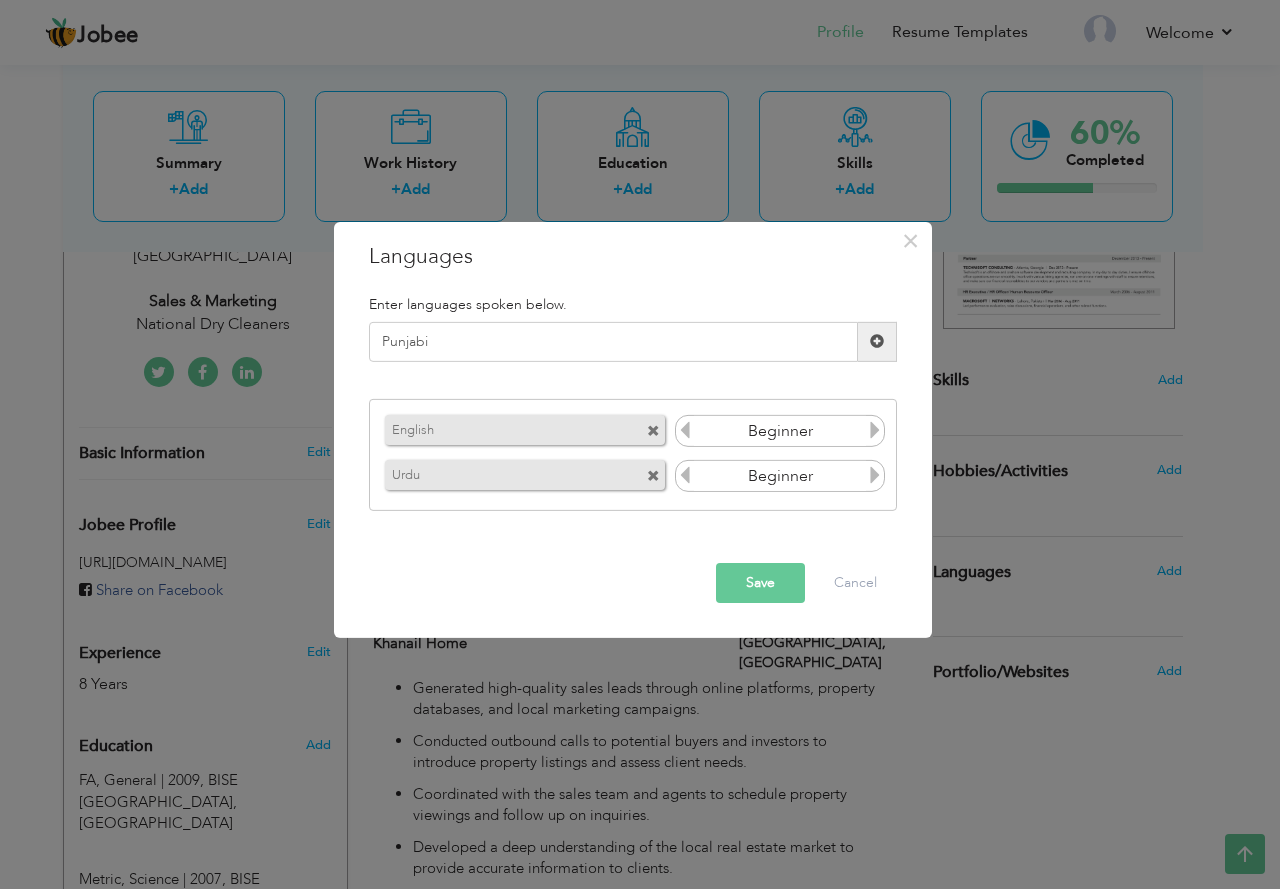 click at bounding box center (877, 341) 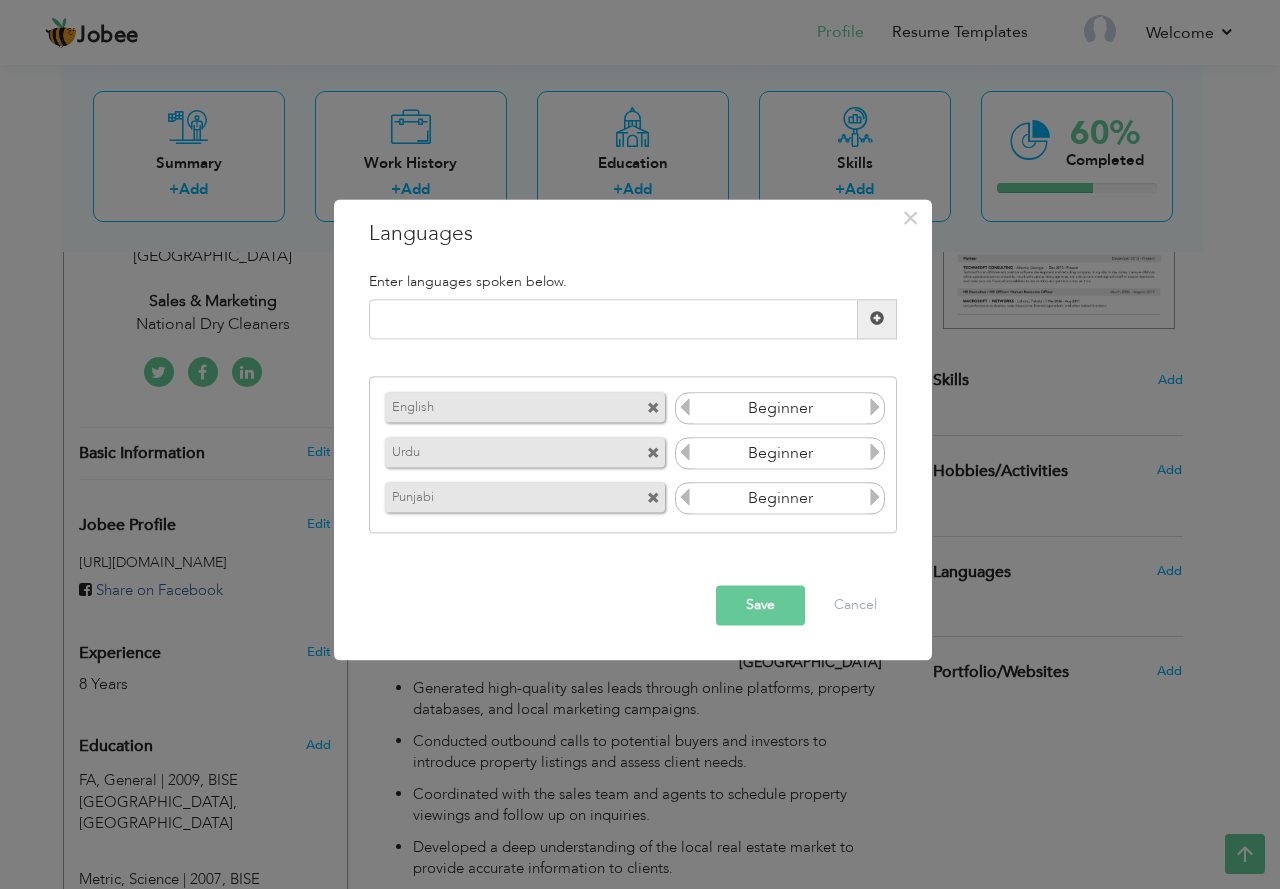 click at bounding box center (875, 453) 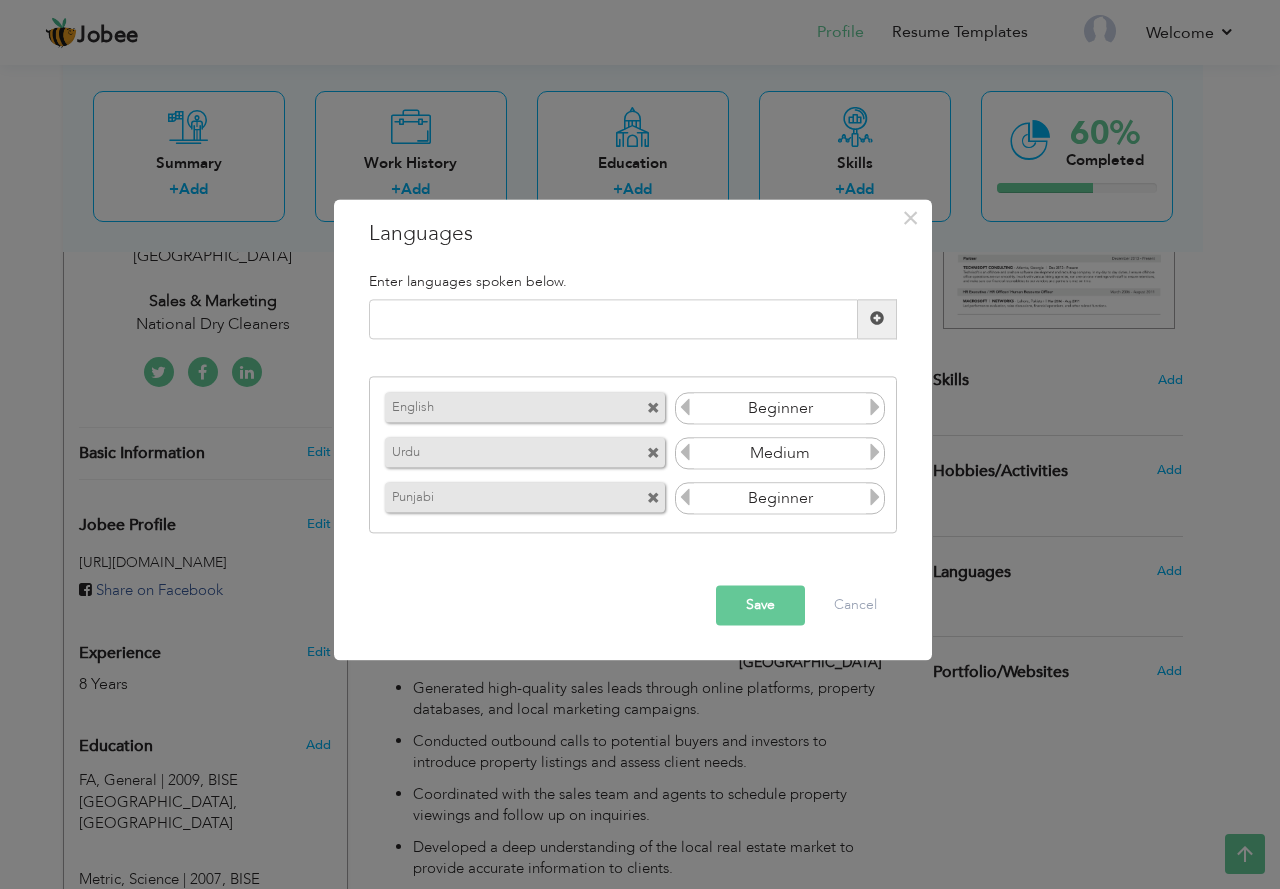 click at bounding box center [875, 453] 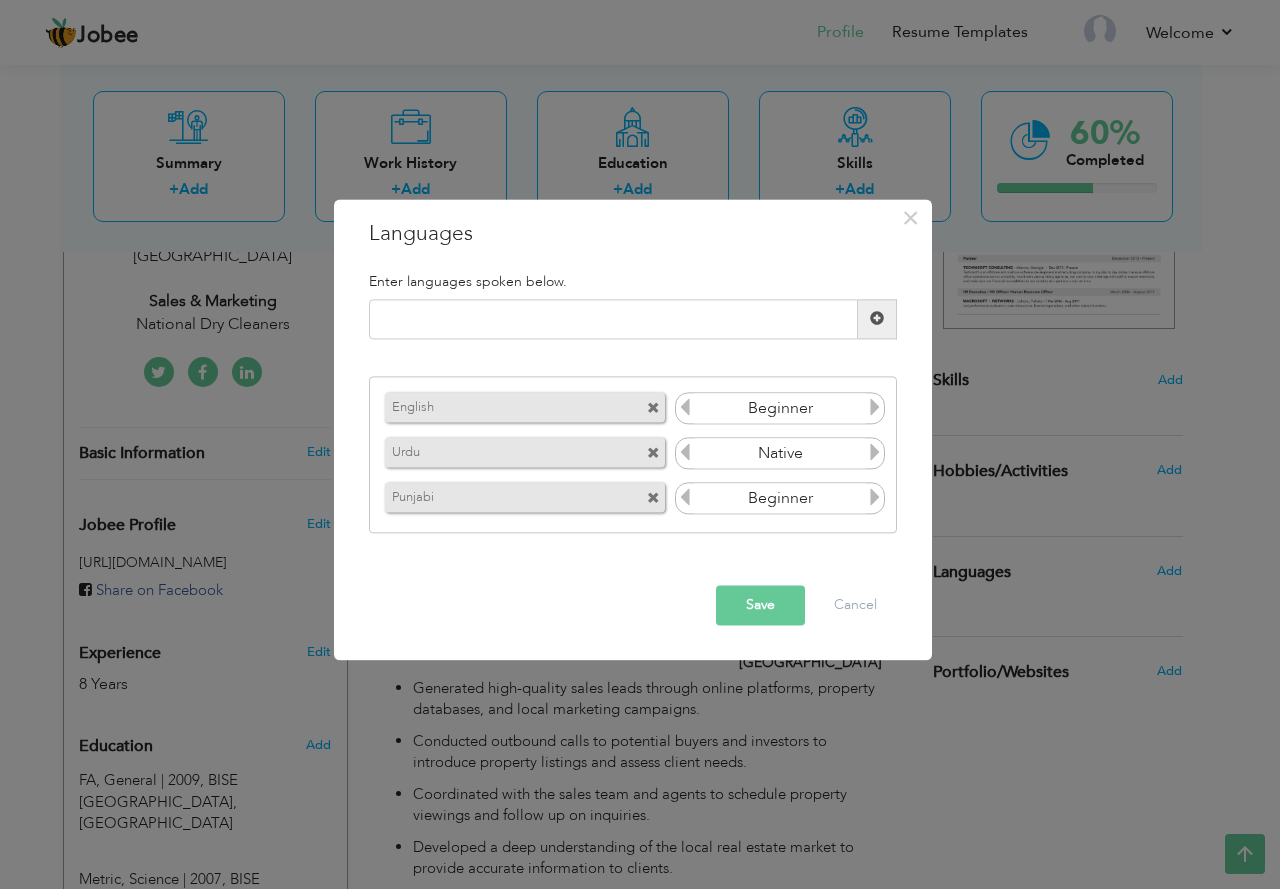 click at bounding box center [875, 453] 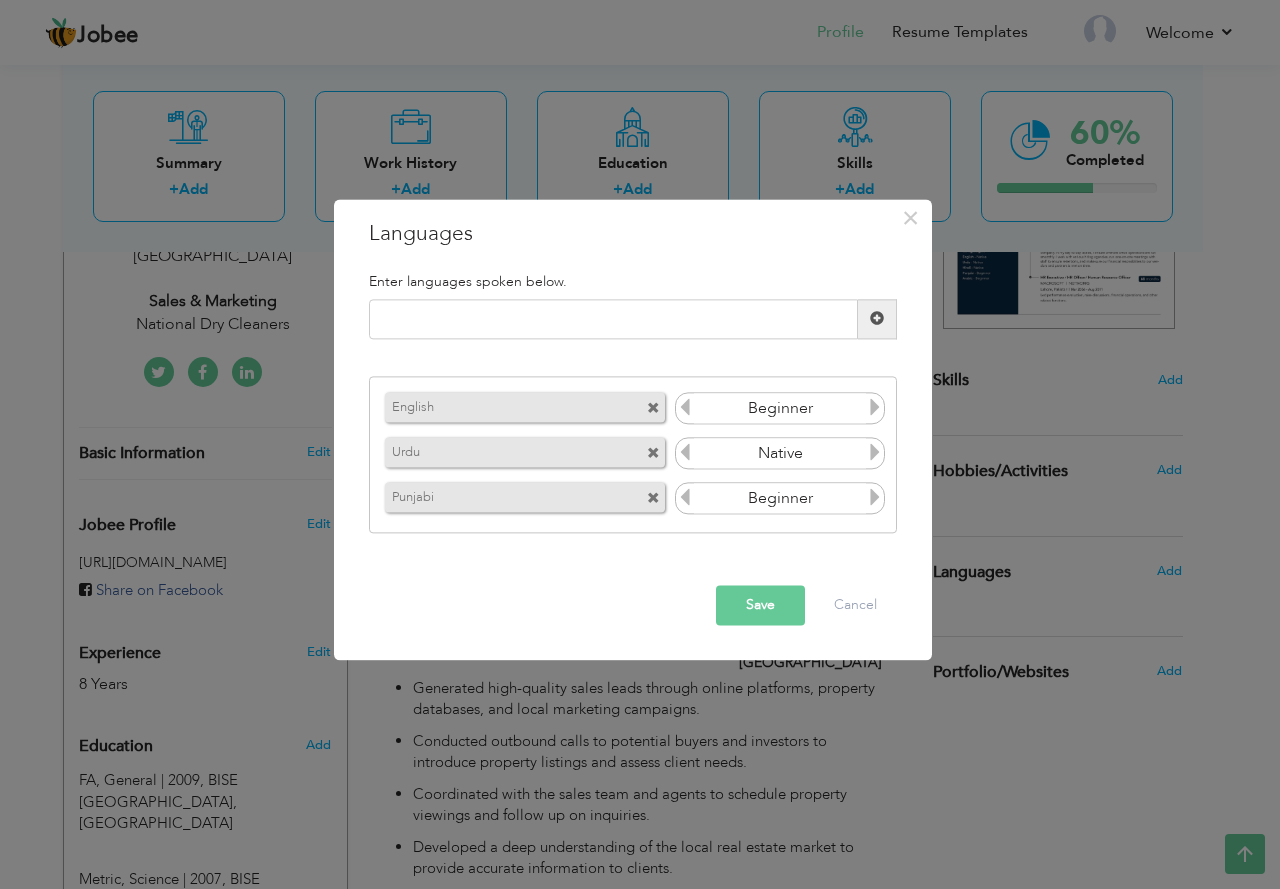 click at bounding box center (875, 498) 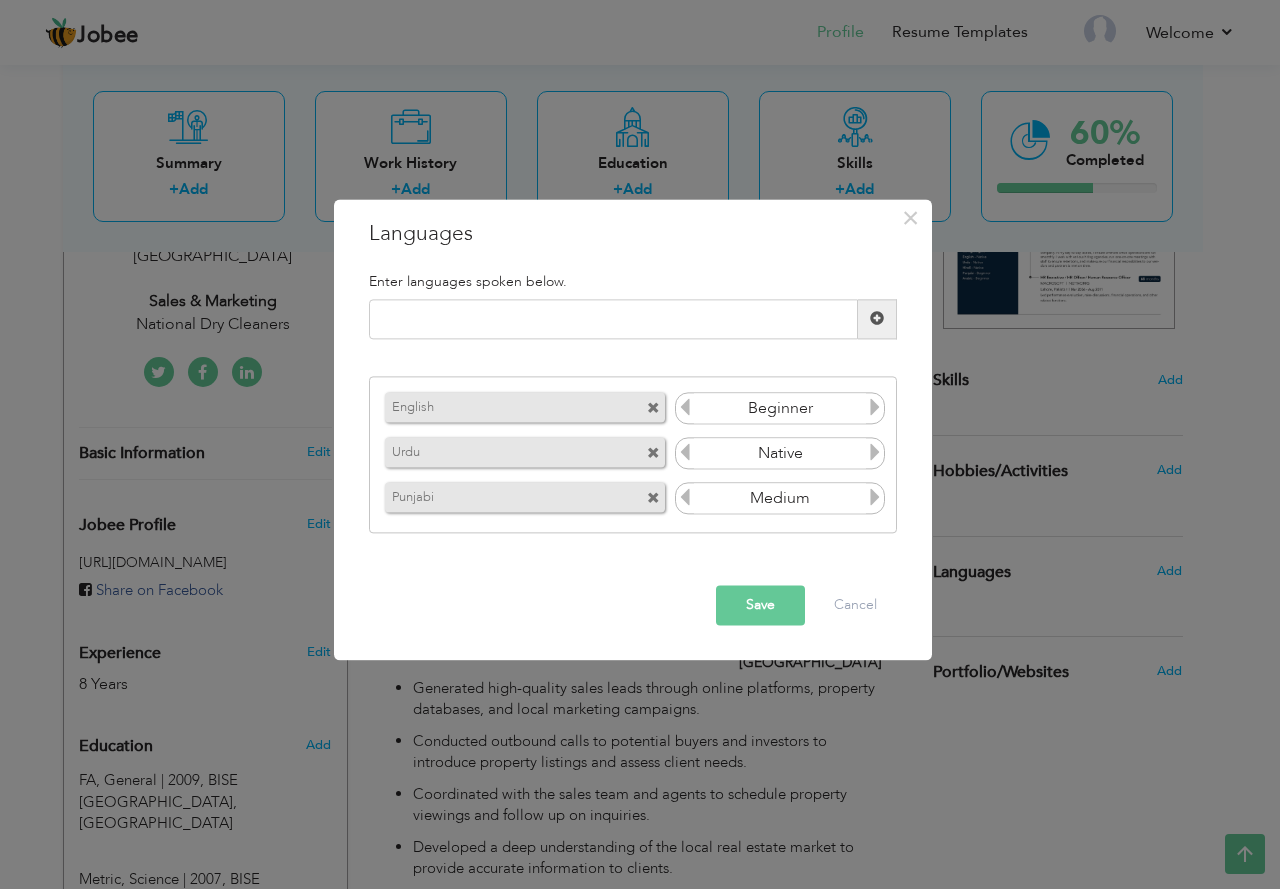 click at bounding box center (875, 498) 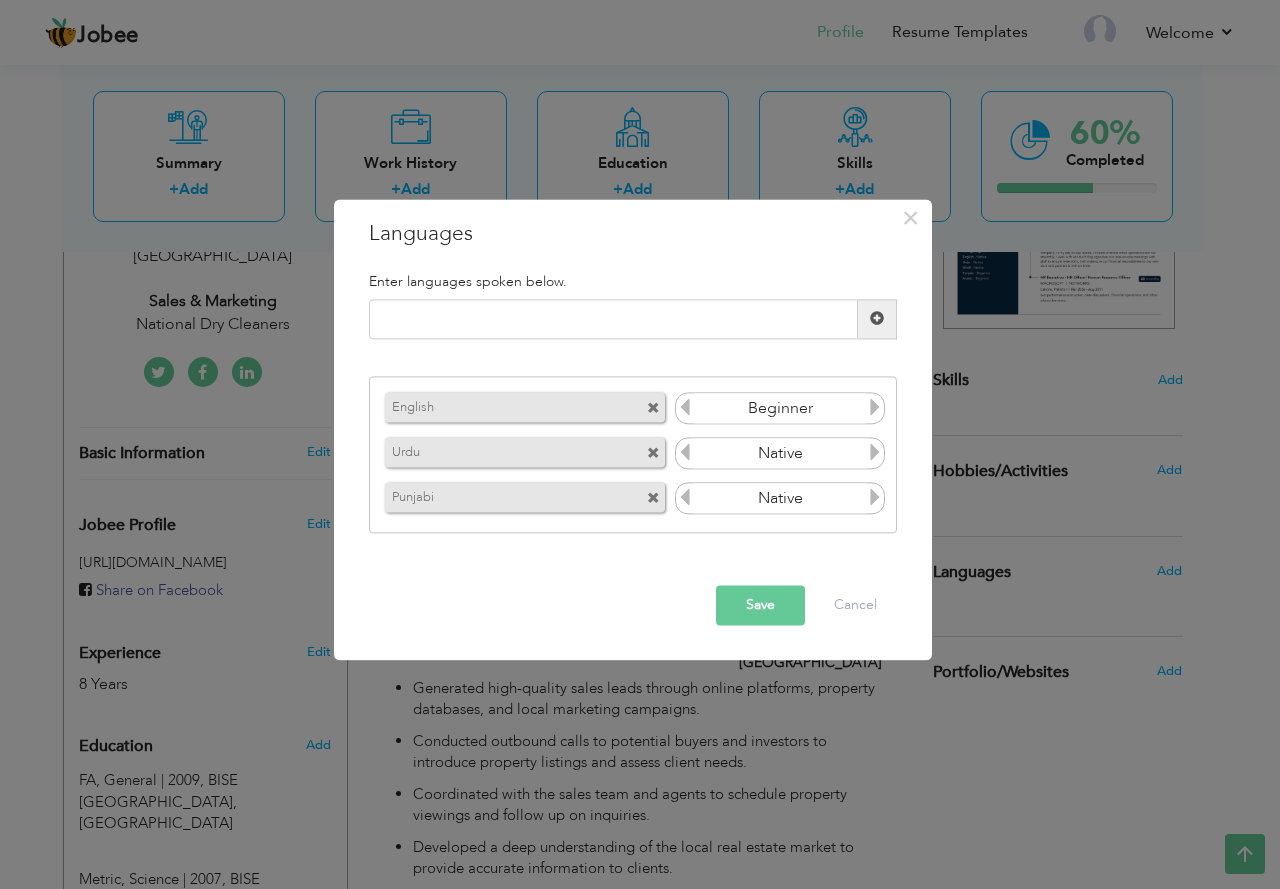 click on "Save" at bounding box center [760, 605] 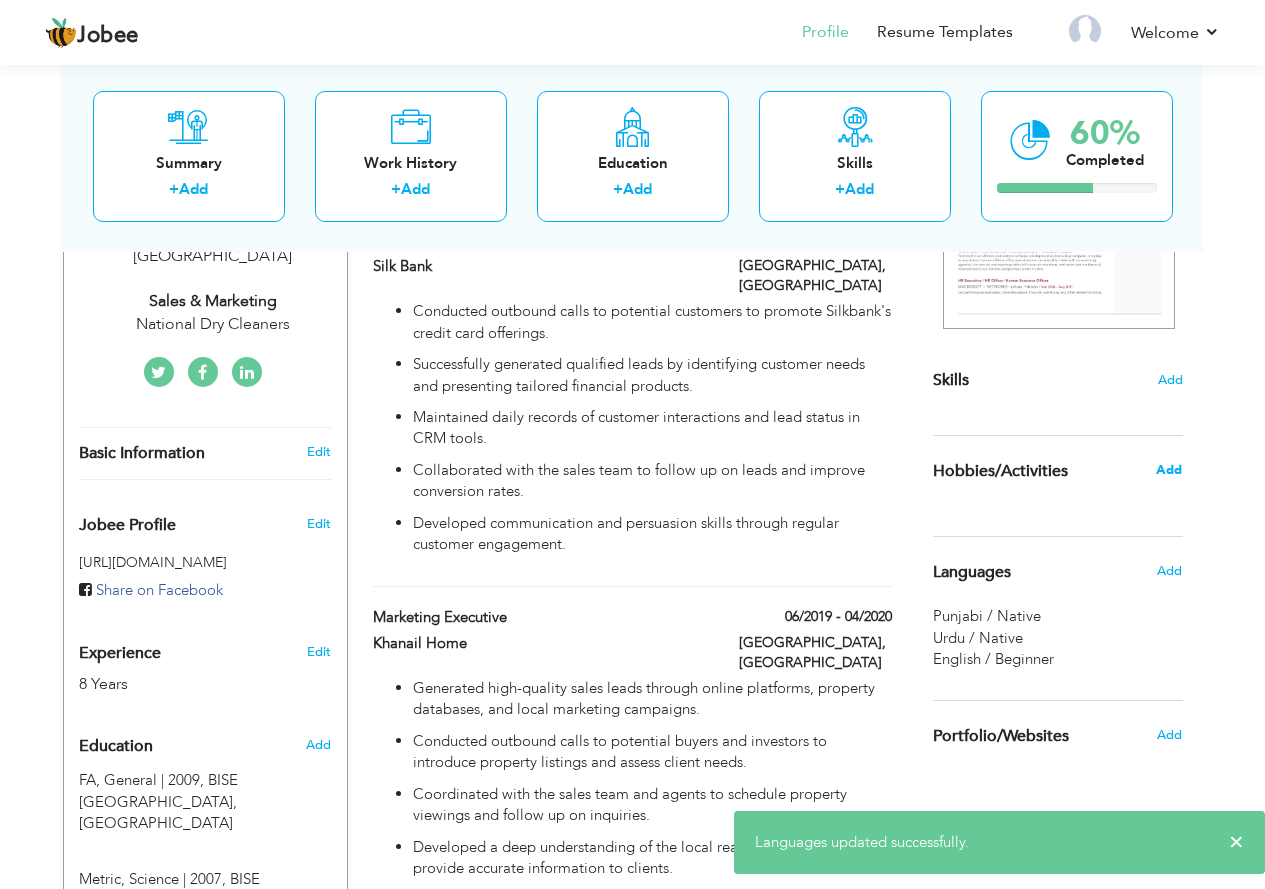 click on "Add" at bounding box center (1169, 470) 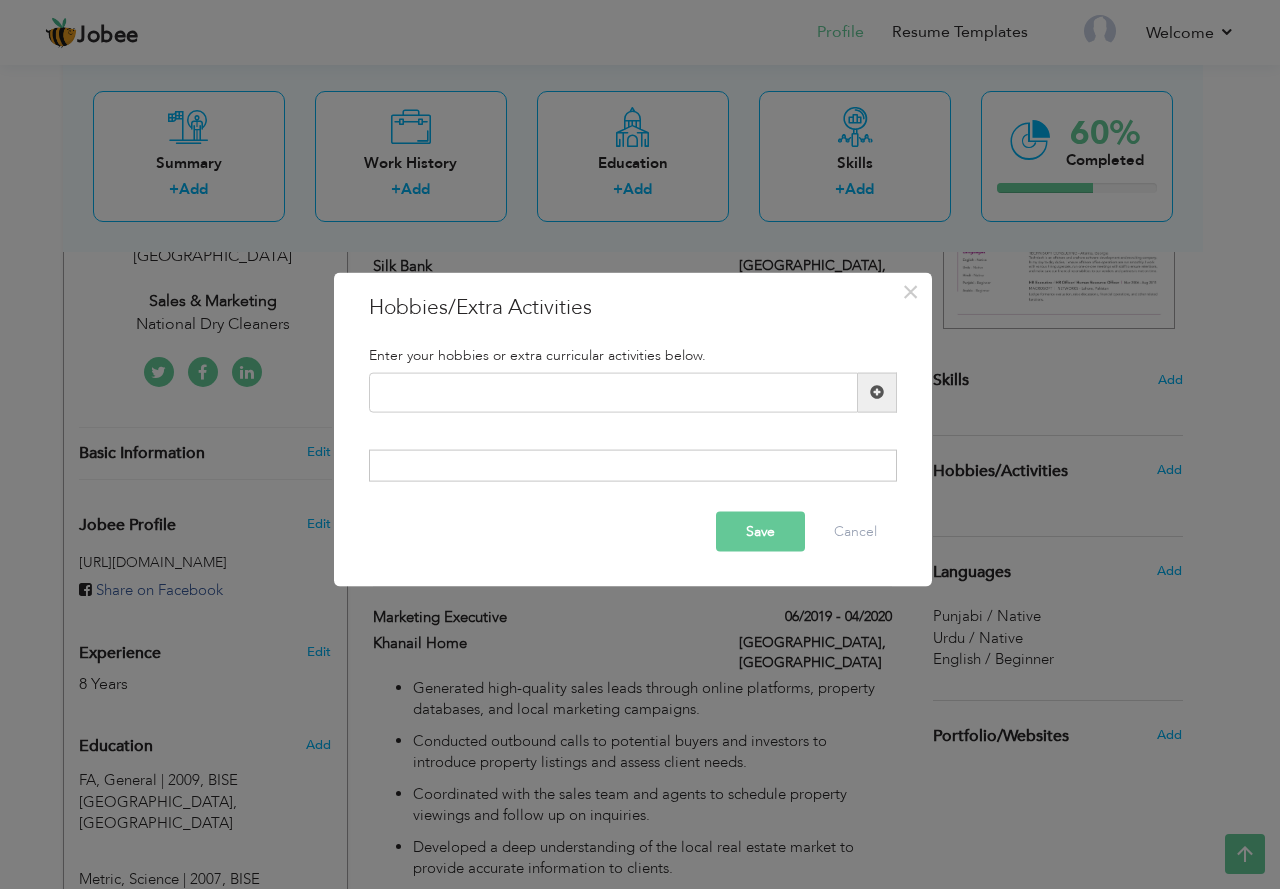 drag, startPoint x: 576, startPoint y: 301, endPoint x: 357, endPoint y: 300, distance: 219.00229 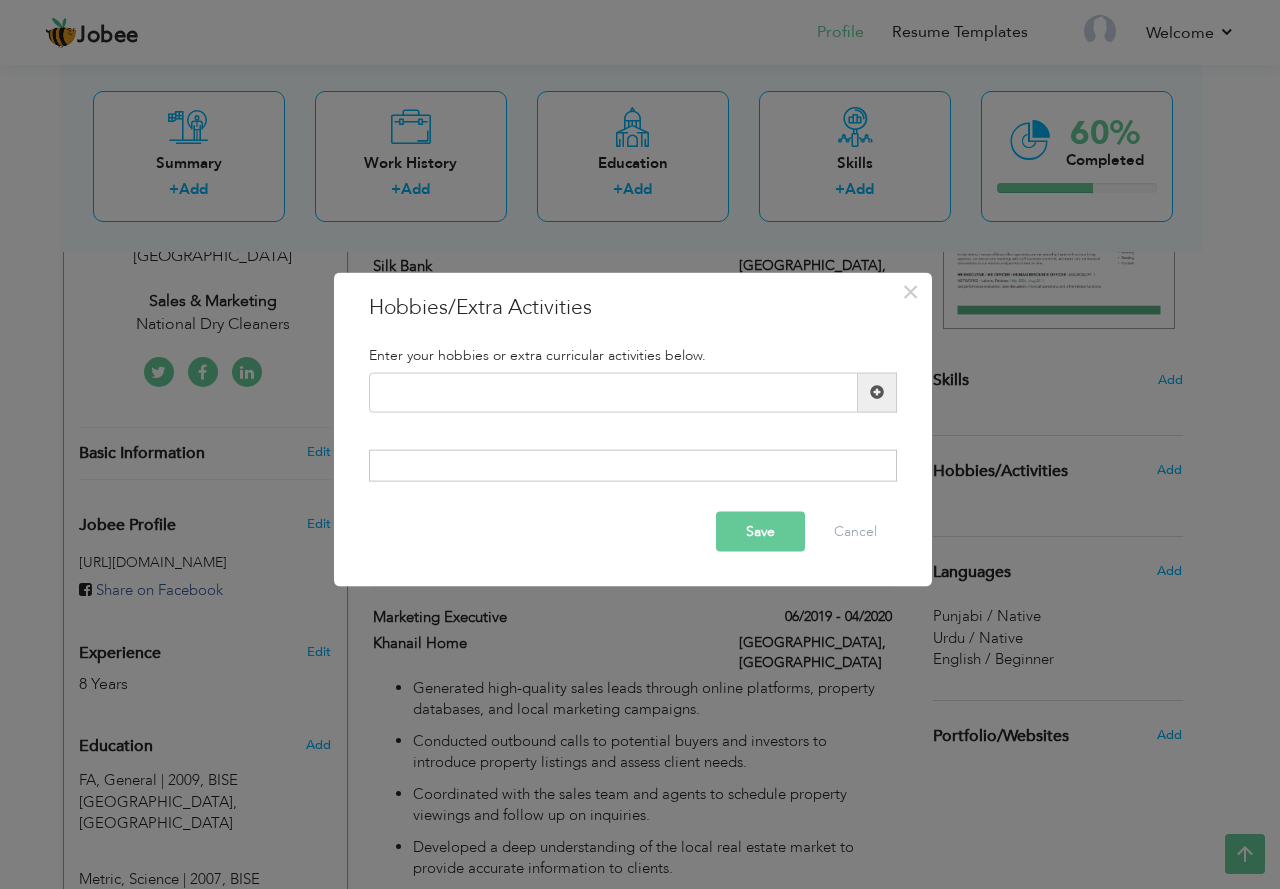 drag, startPoint x: 369, startPoint y: 308, endPoint x: 485, endPoint y: 322, distance: 116.841774 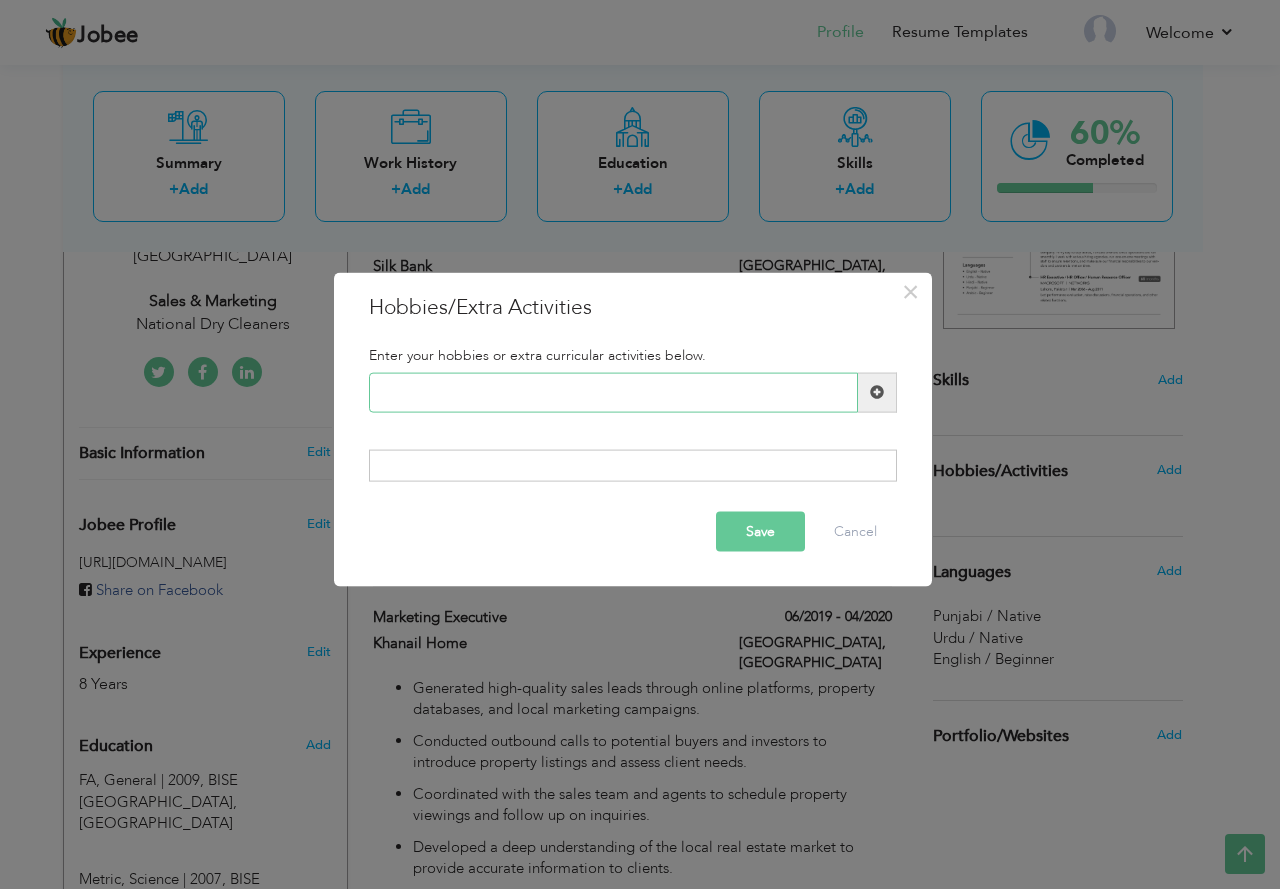 click at bounding box center (613, 392) 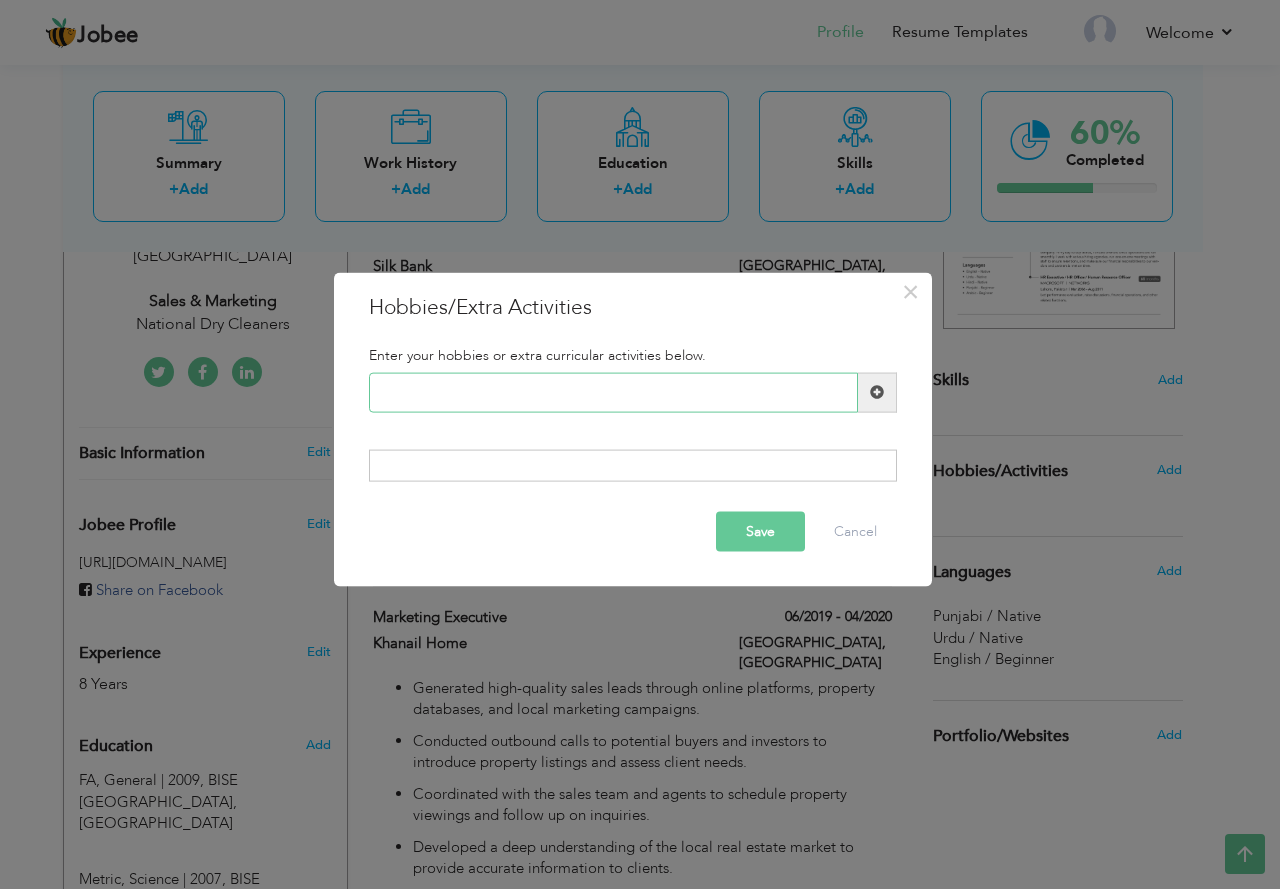 paste on "Event organizing – Planni" 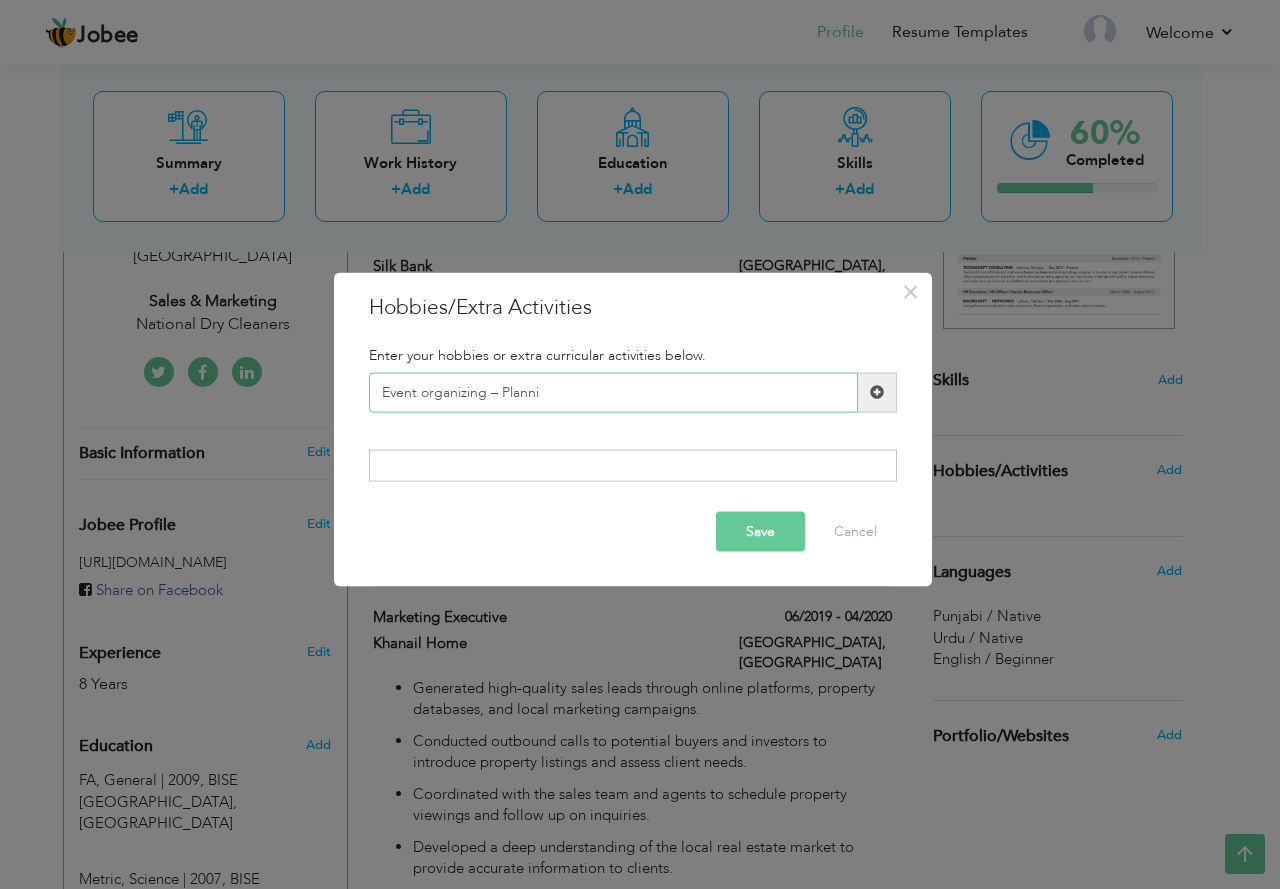 click on "Event organizing – Planni" at bounding box center (613, 392) 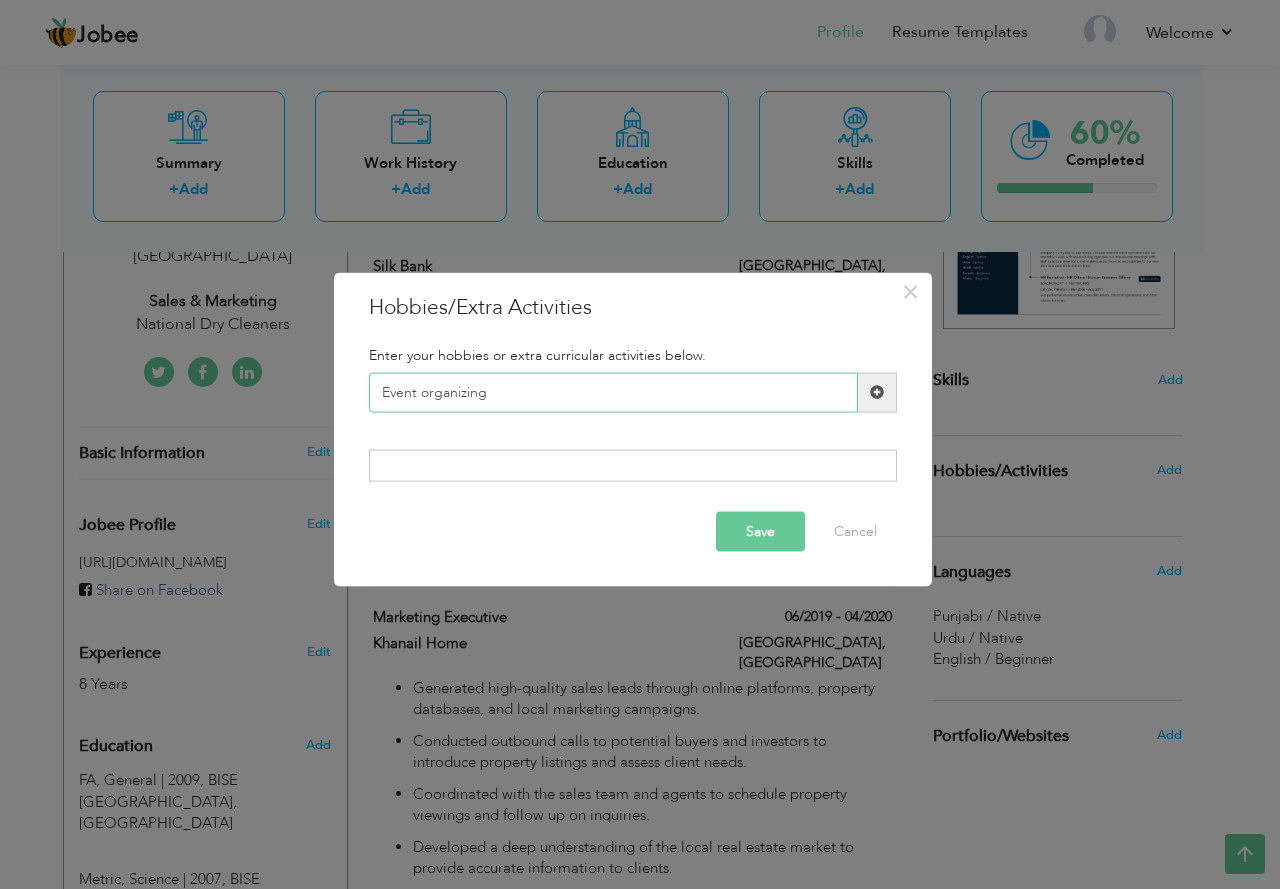 type on "Event organizing" 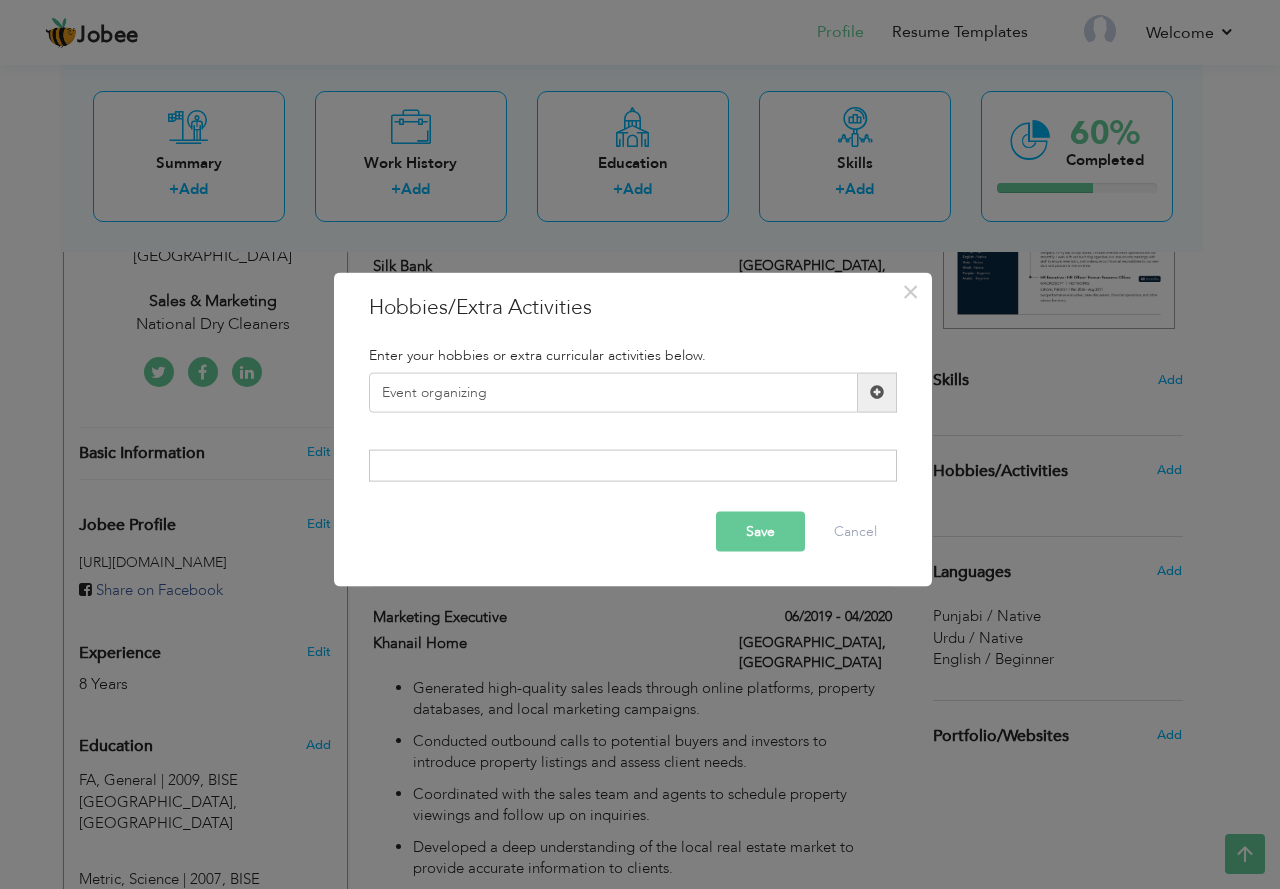 click at bounding box center [877, 392] 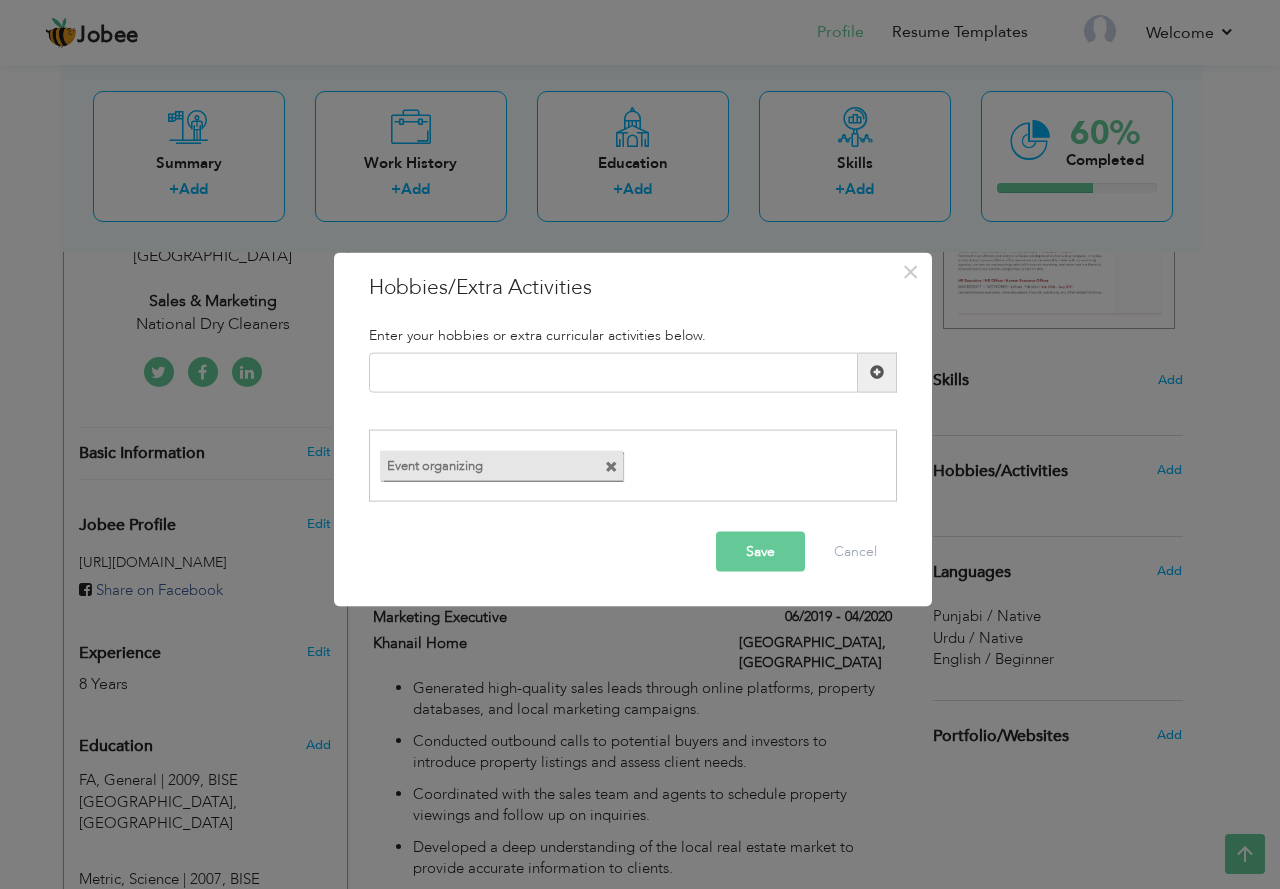 click on "Save" at bounding box center [760, 552] 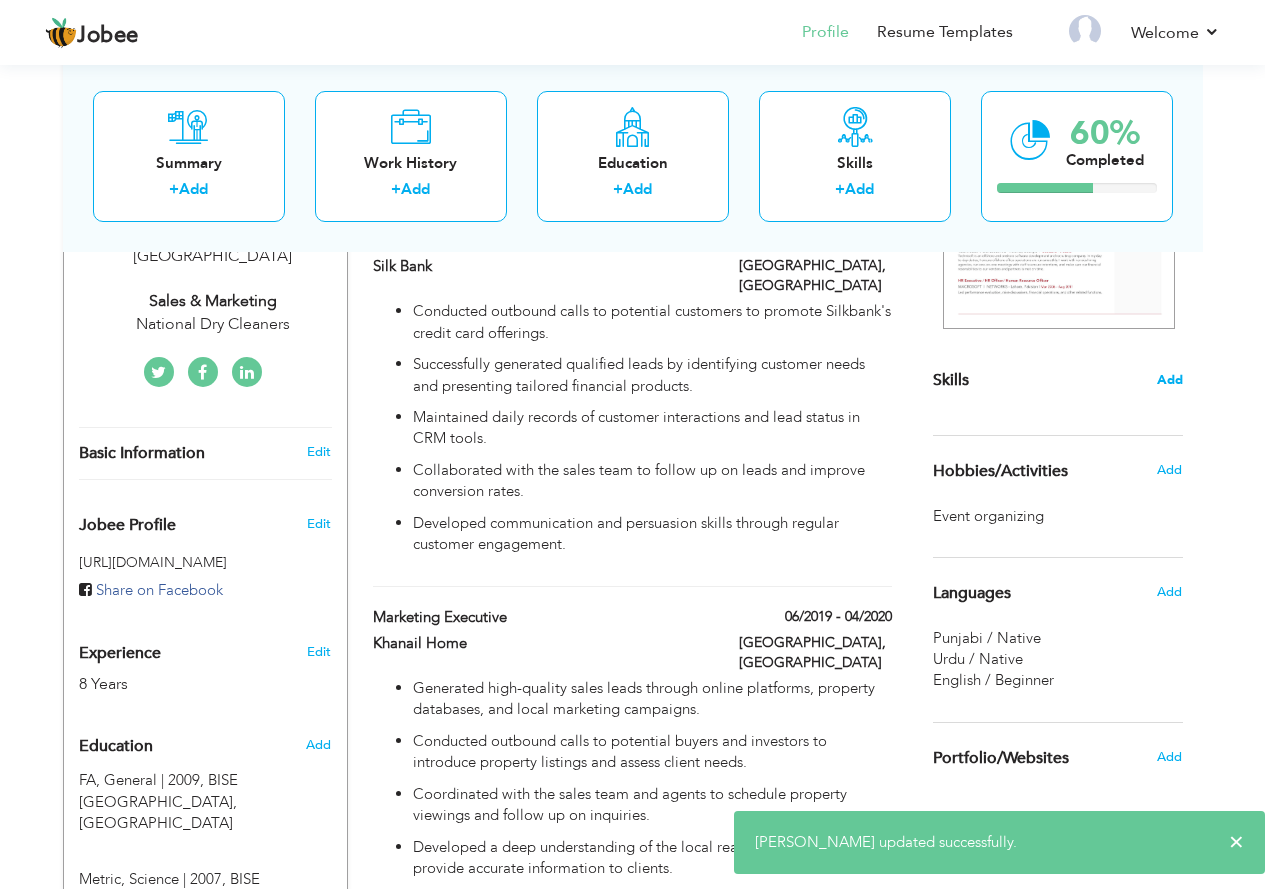 click on "Add" at bounding box center [1170, 380] 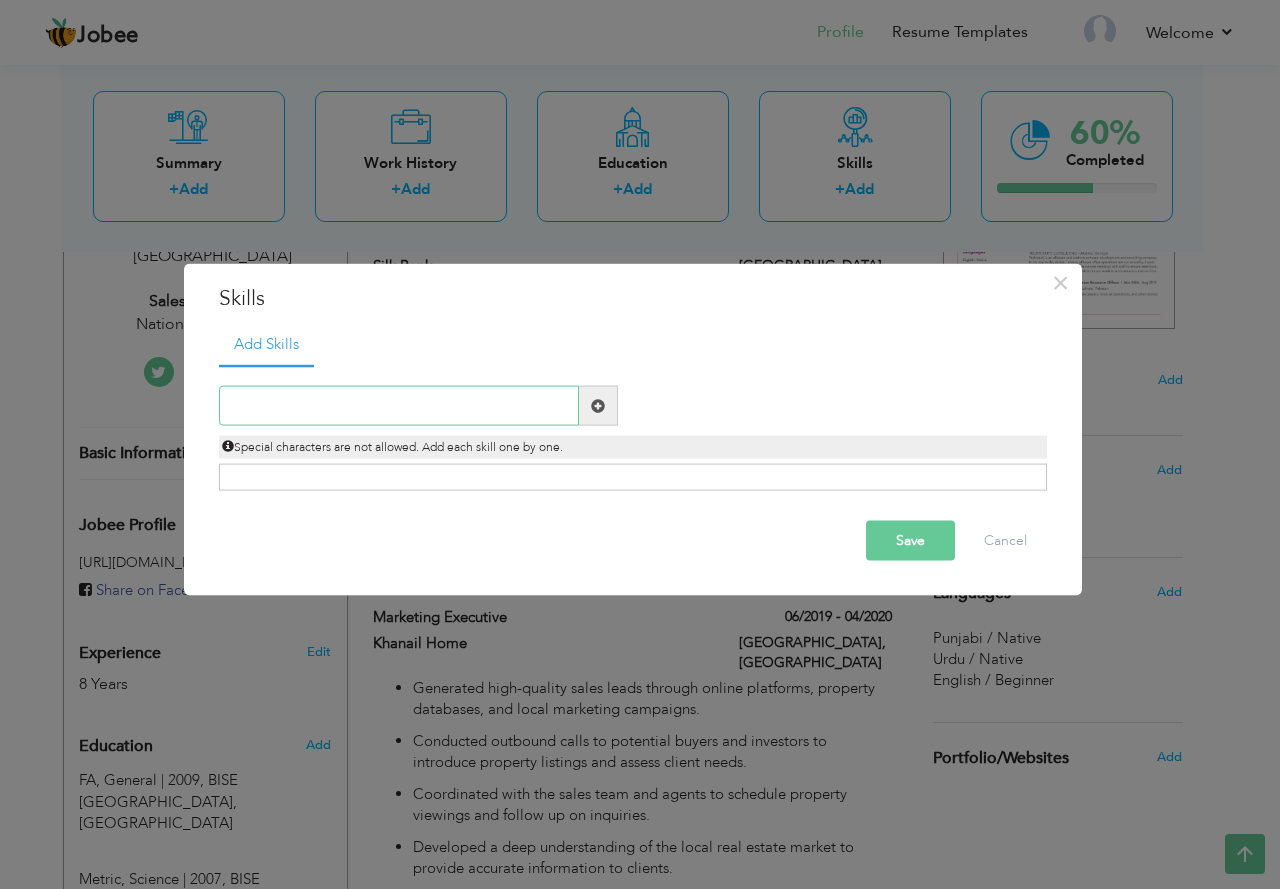 click at bounding box center [399, 406] 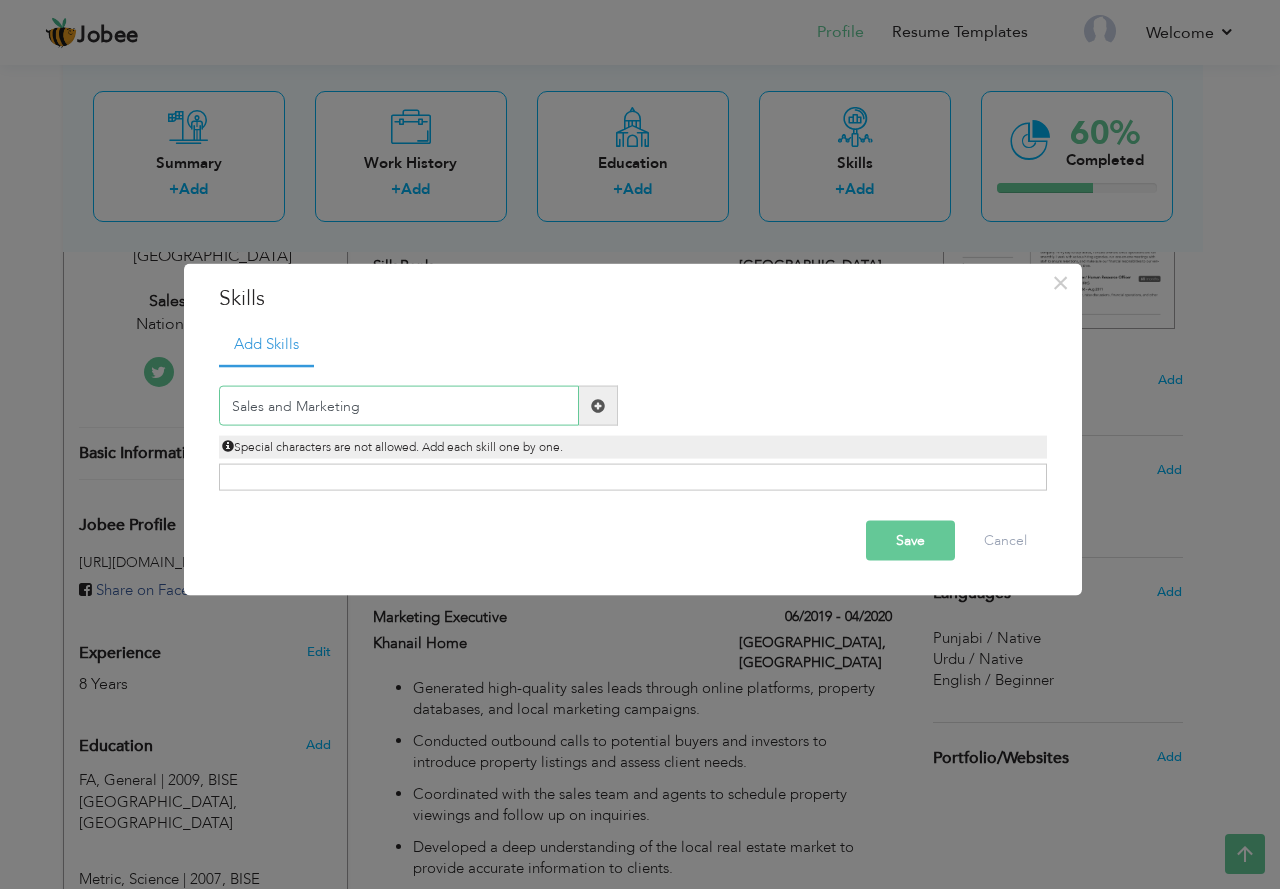 click on "Sales and Marketing" at bounding box center [399, 406] 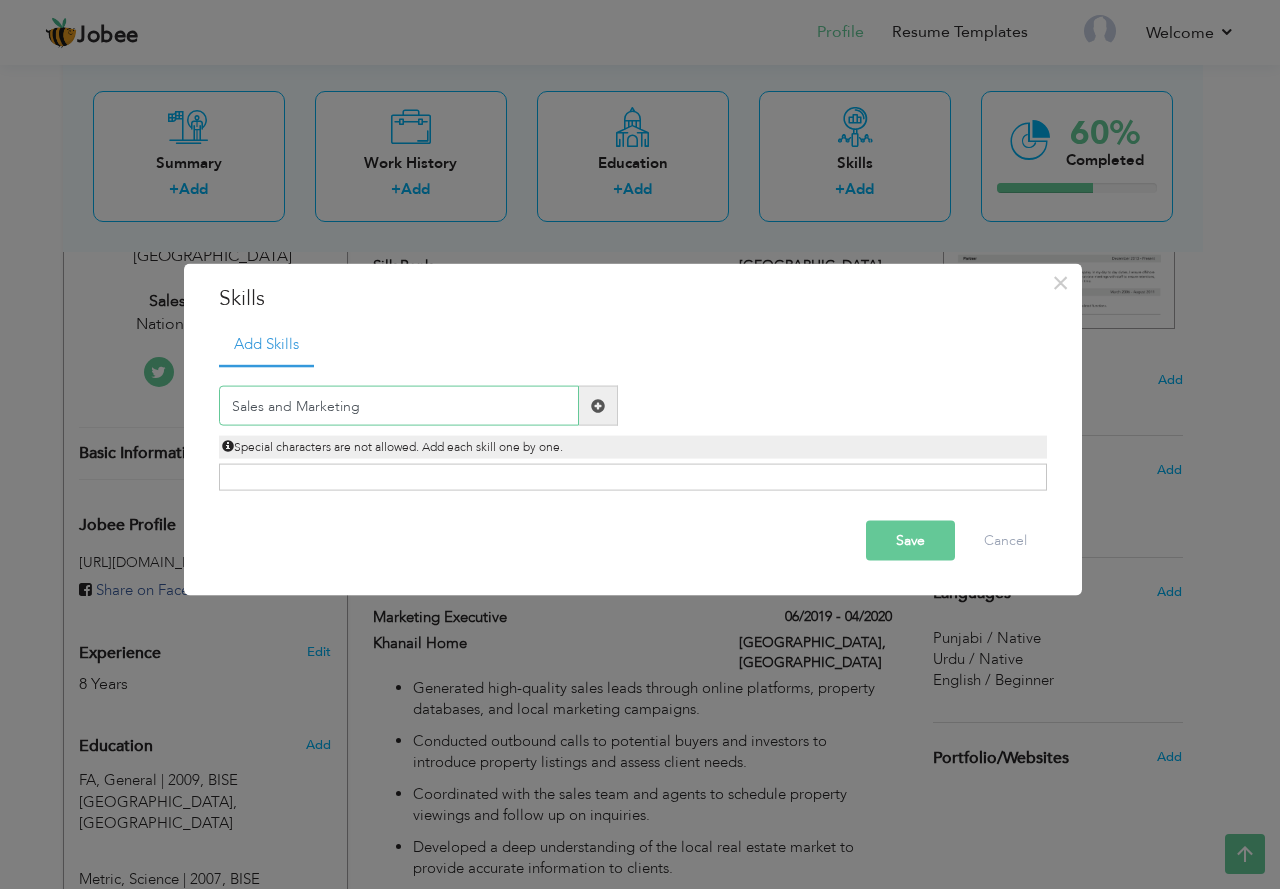 type on "Sales and Marketing" 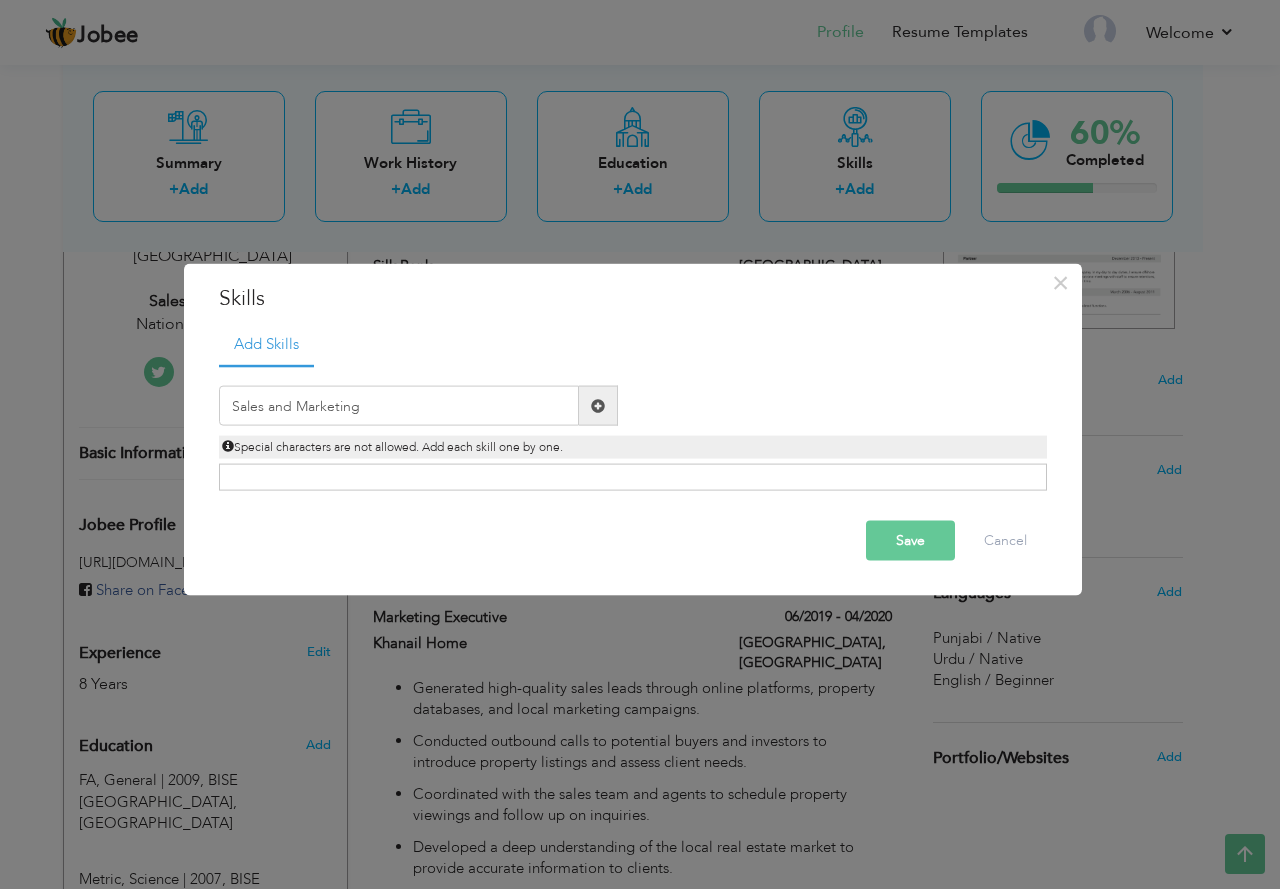 click at bounding box center [598, 405] 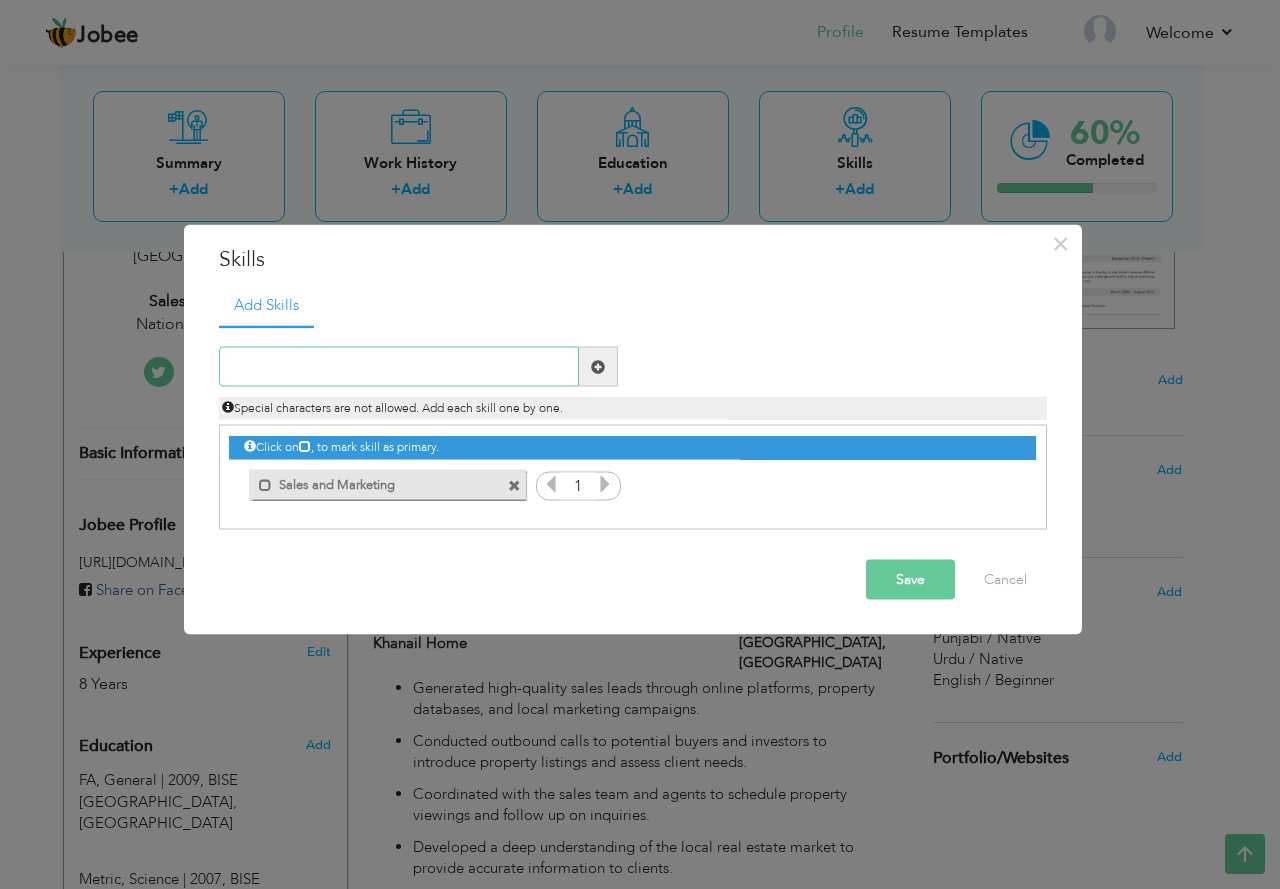 click at bounding box center (399, 367) 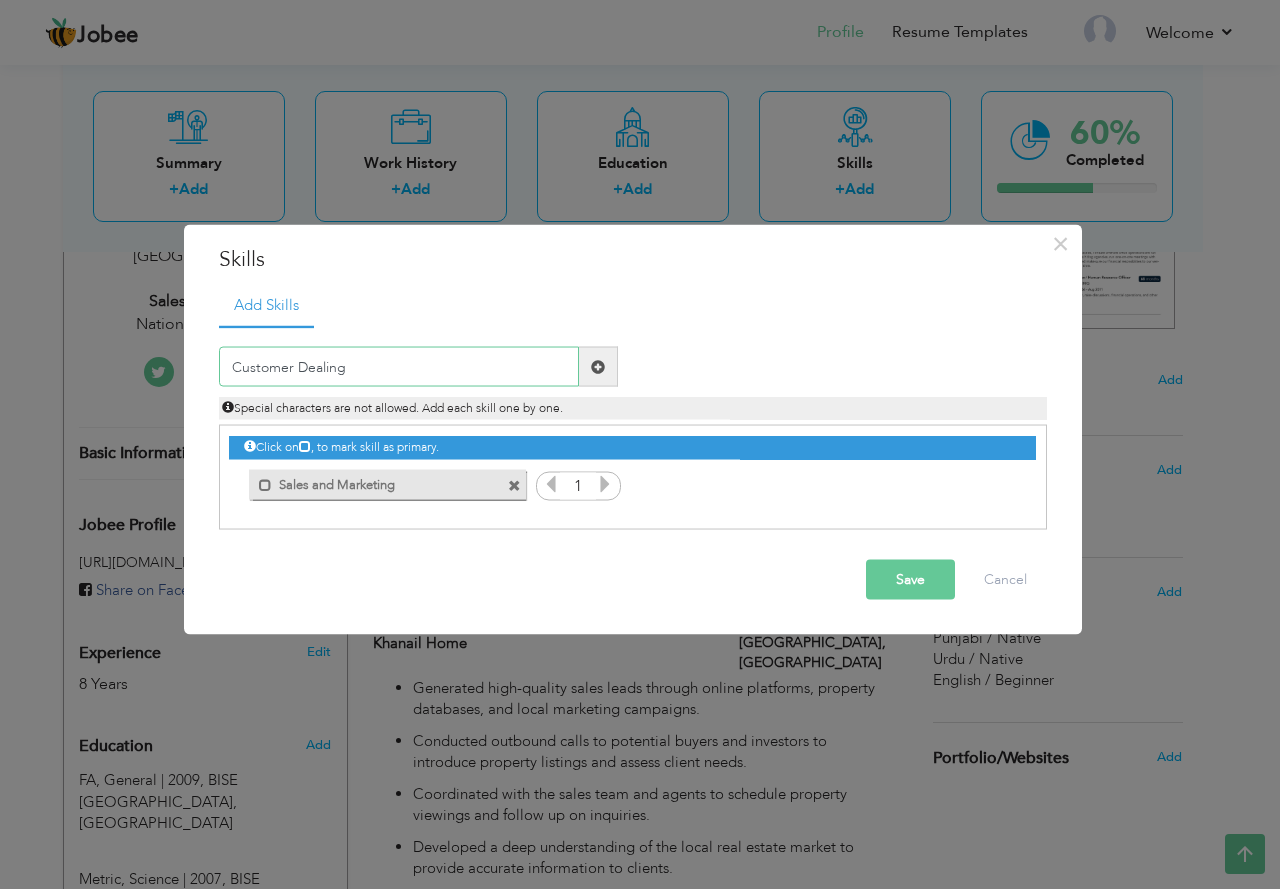 type on "Customer Dealing" 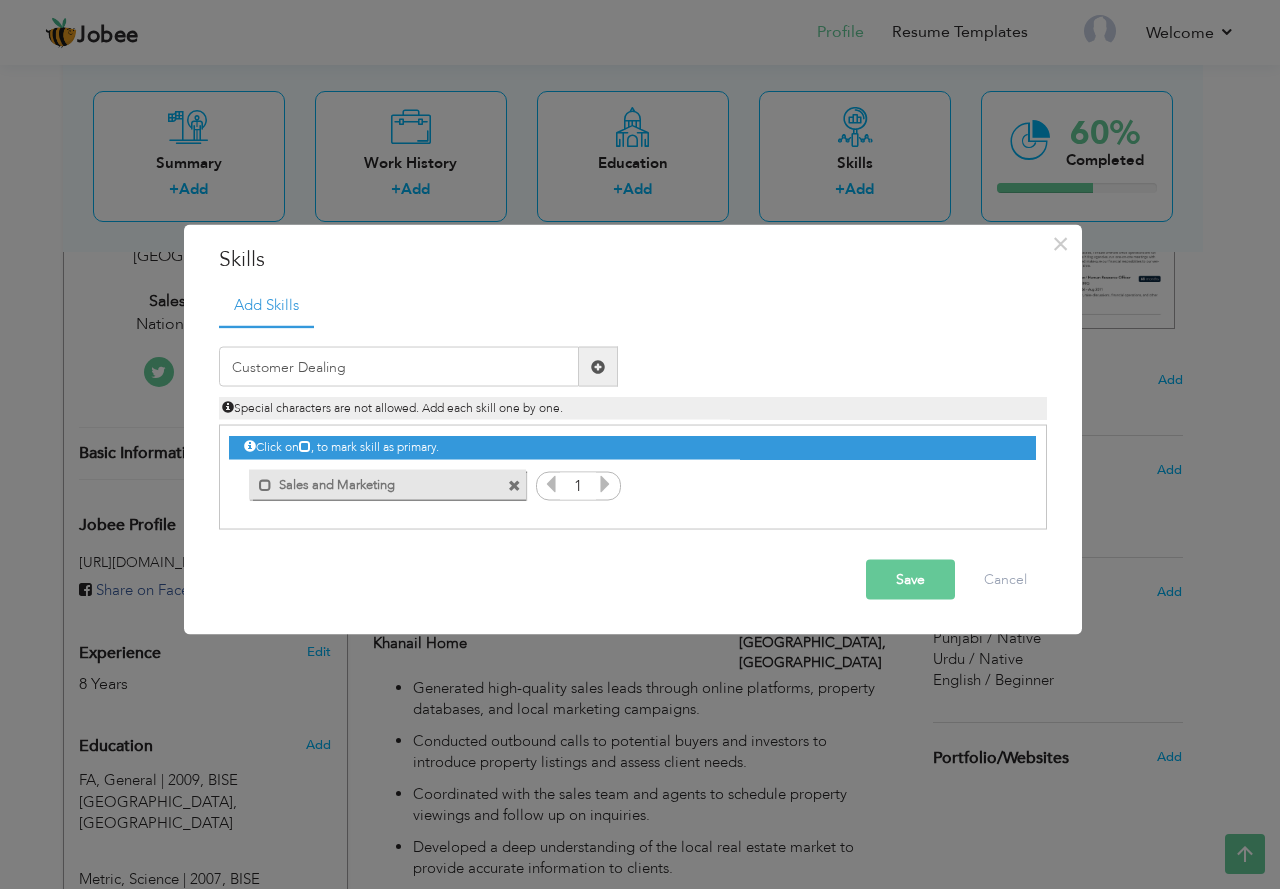 click at bounding box center [598, 366] 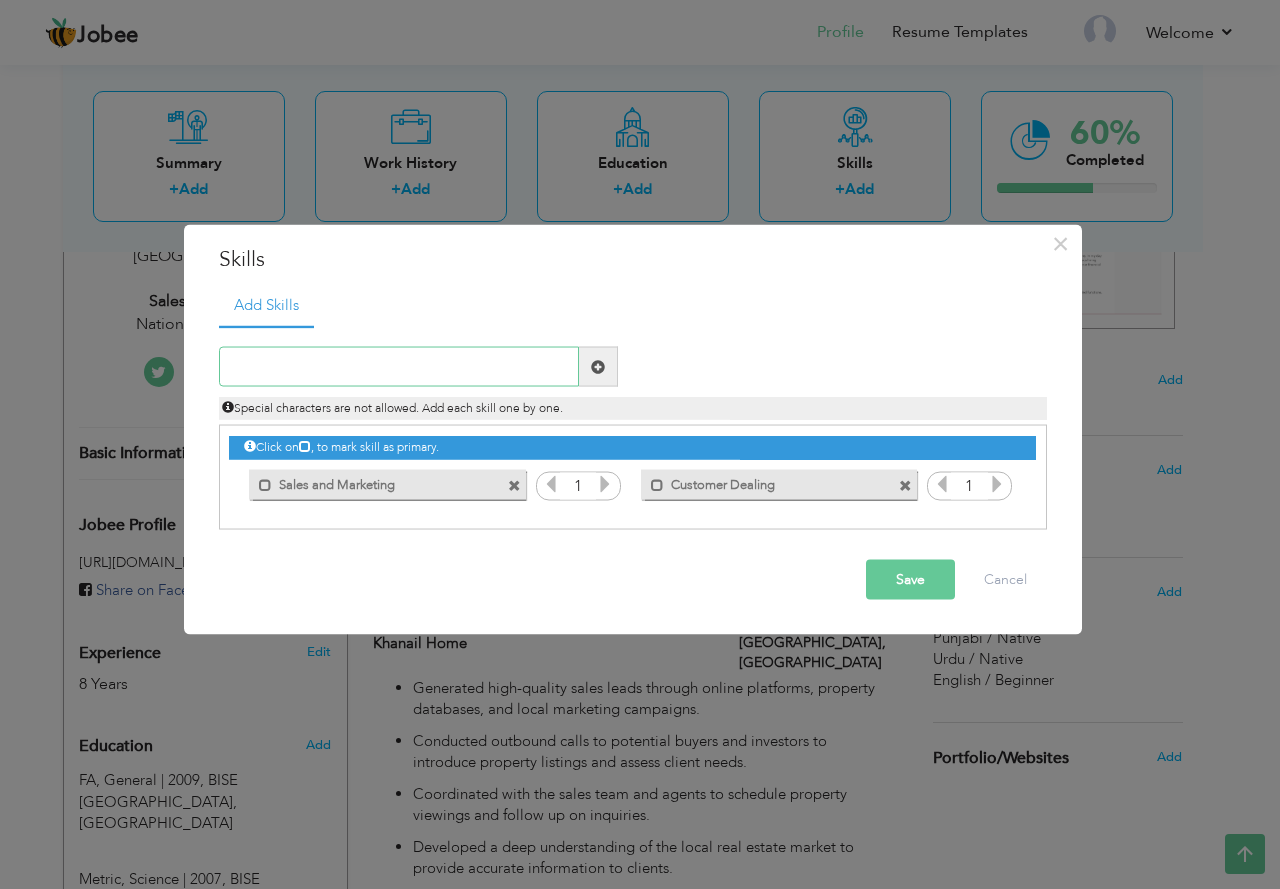 click at bounding box center [399, 367] 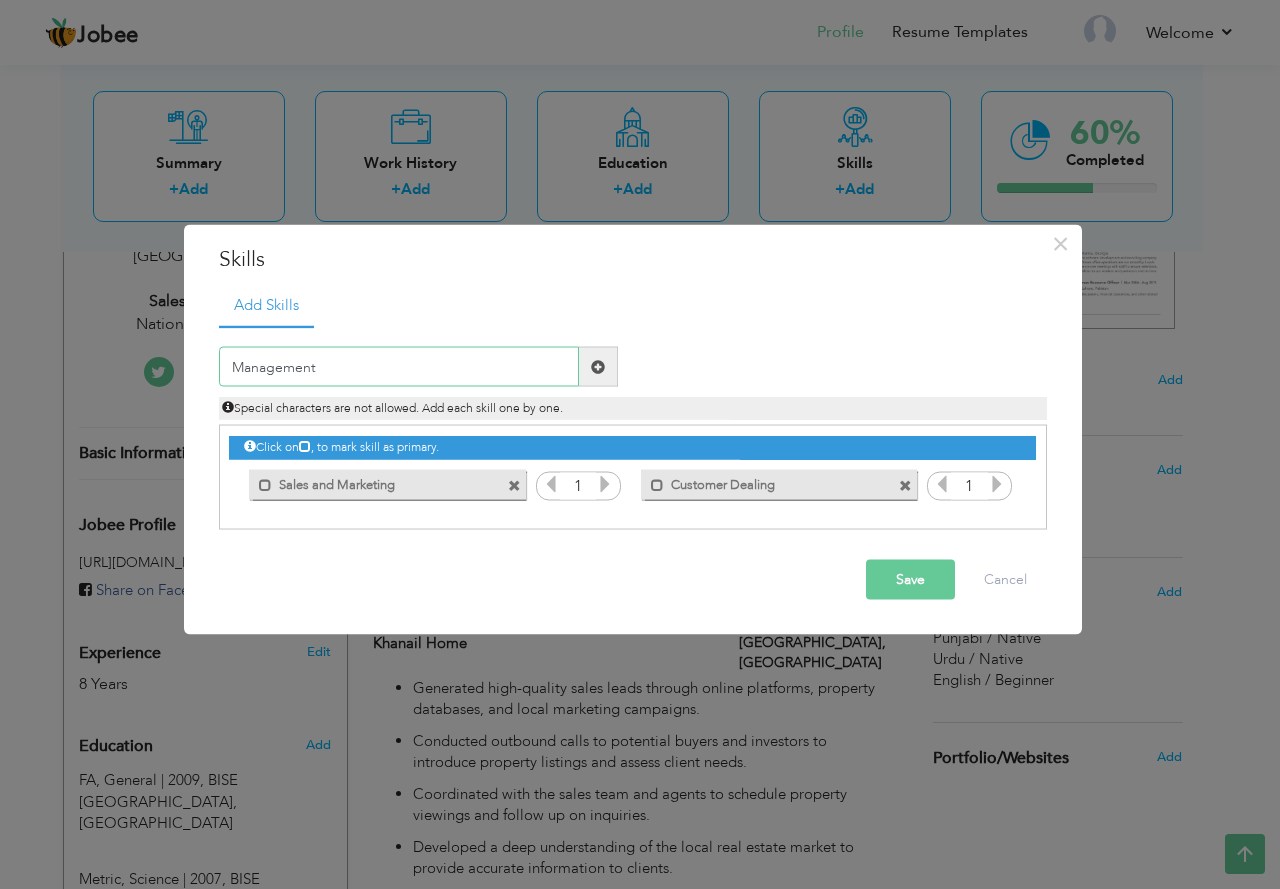 click on "Management" at bounding box center (399, 367) 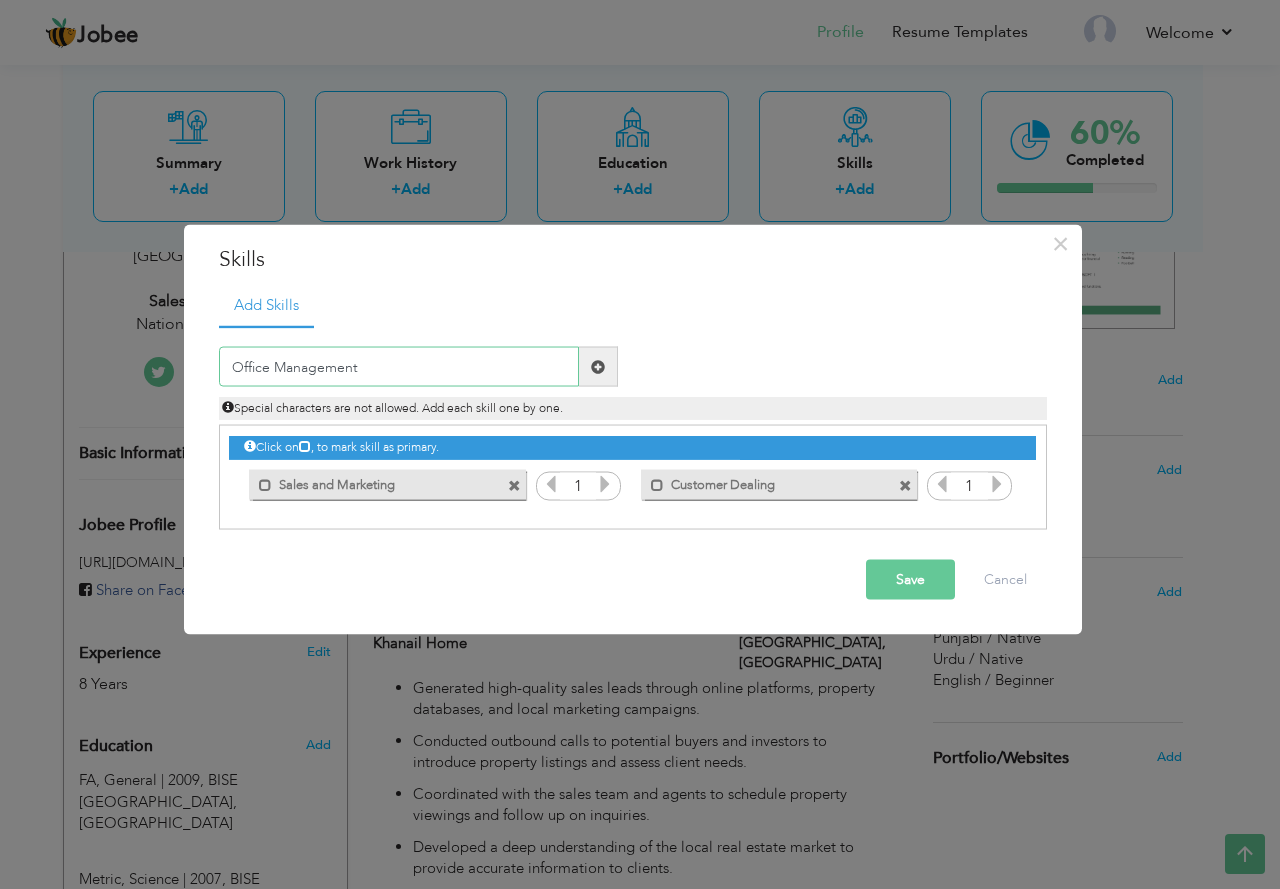 type on "Office Management" 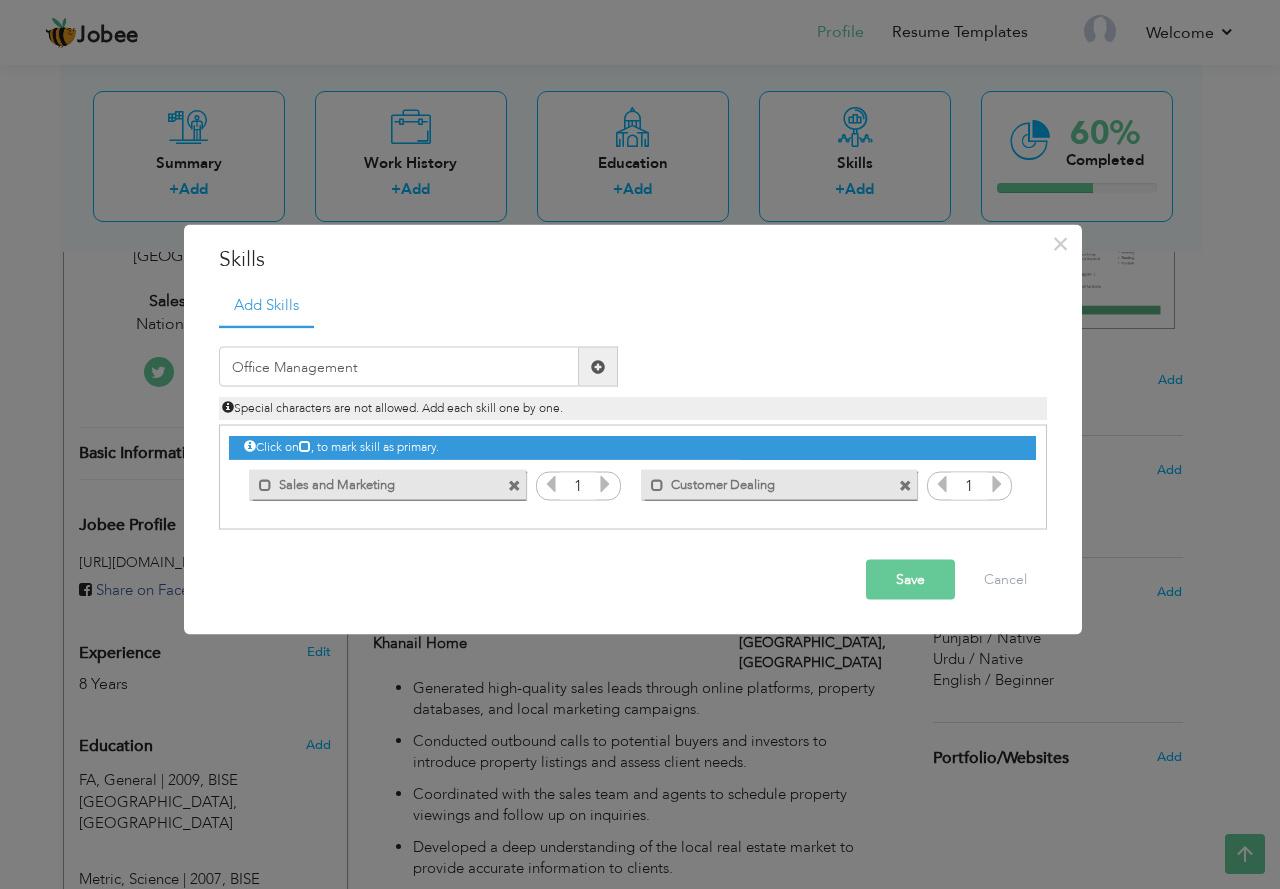 click at bounding box center (598, 366) 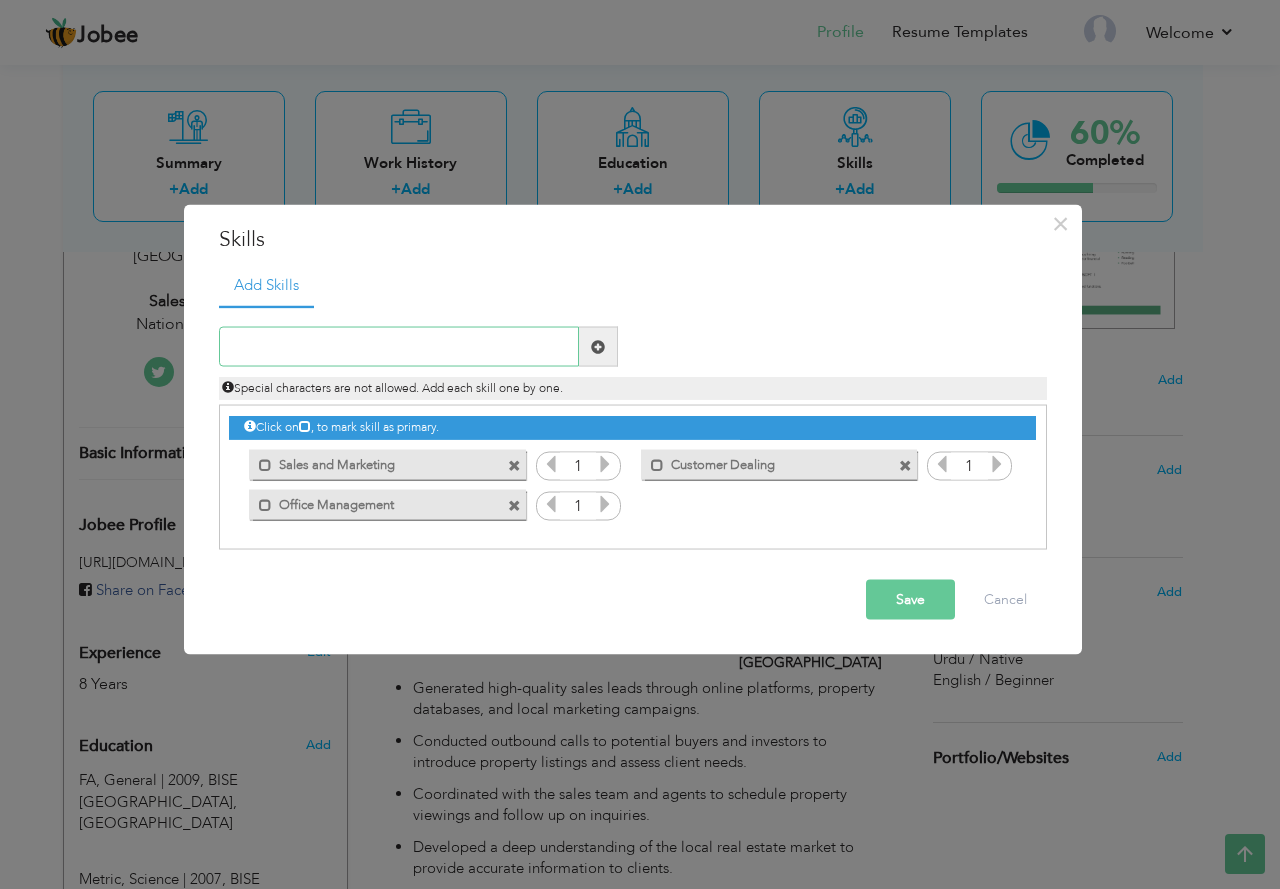 click at bounding box center [399, 347] 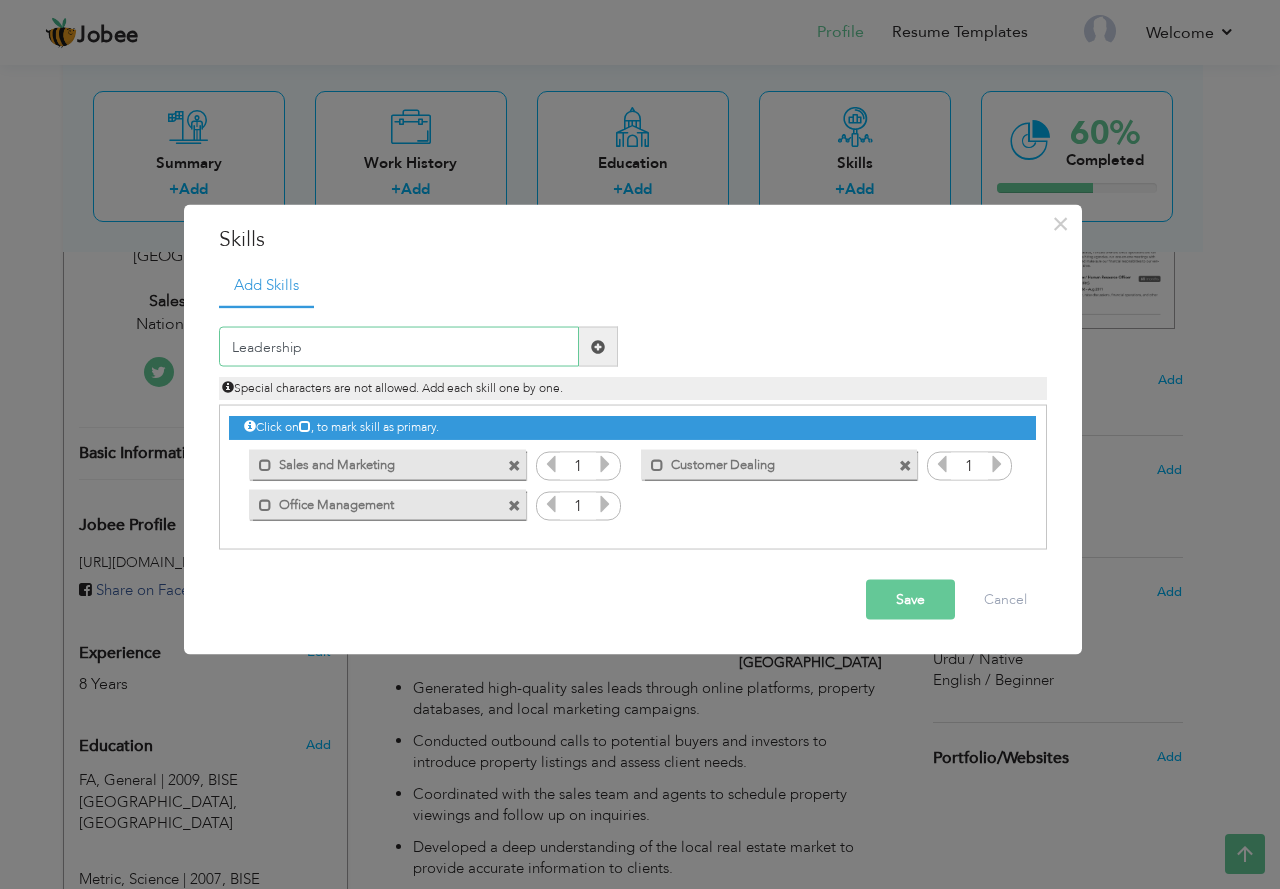 type on "Leadership" 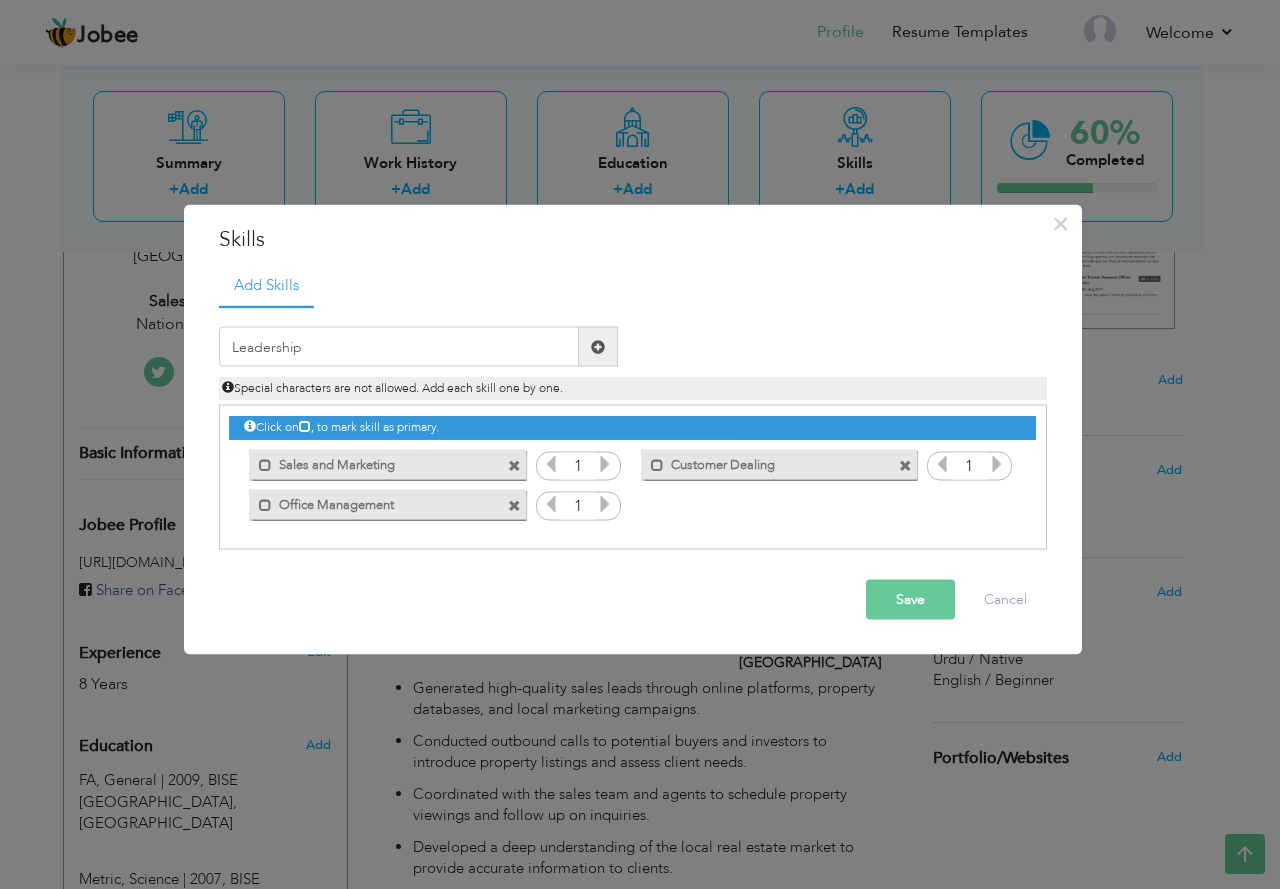 click at bounding box center [598, 346] 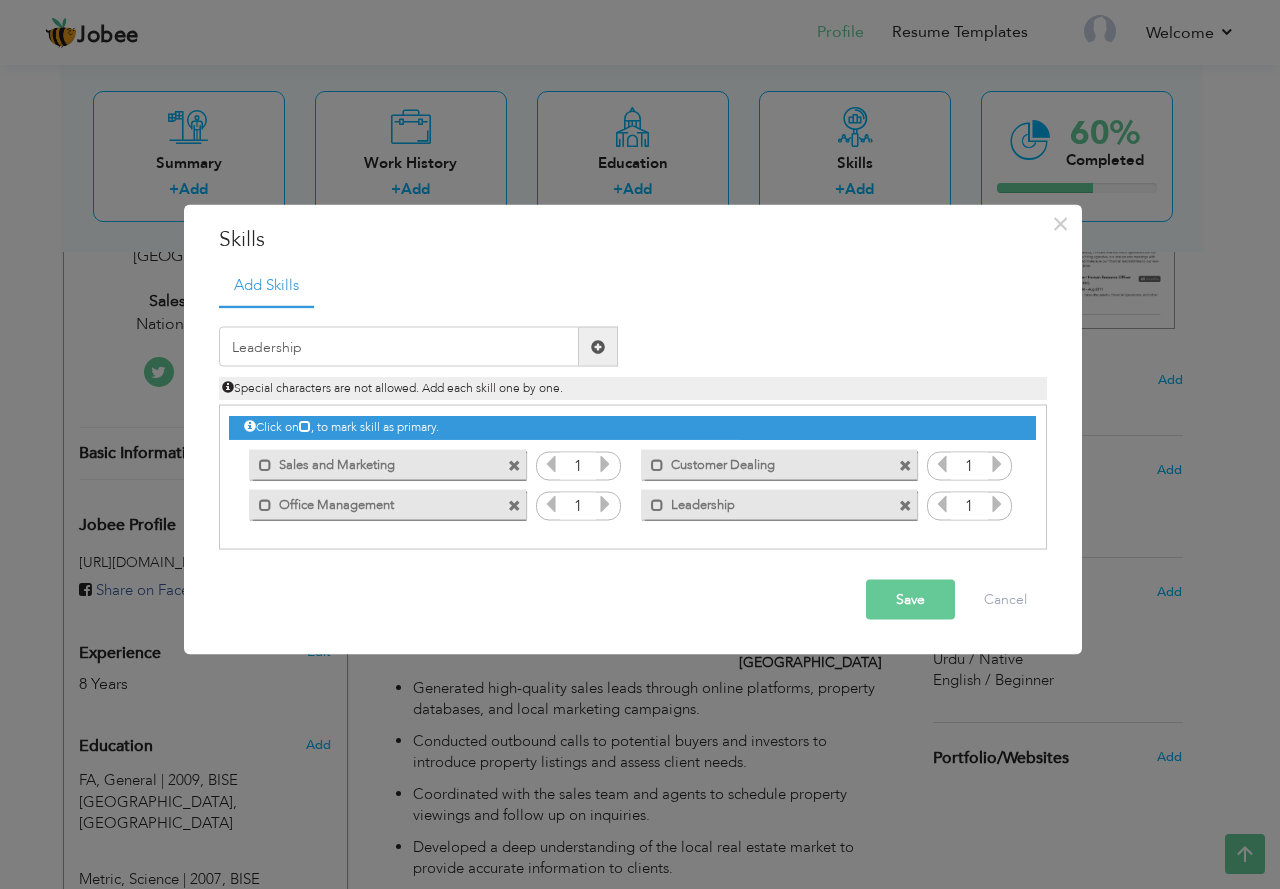 type 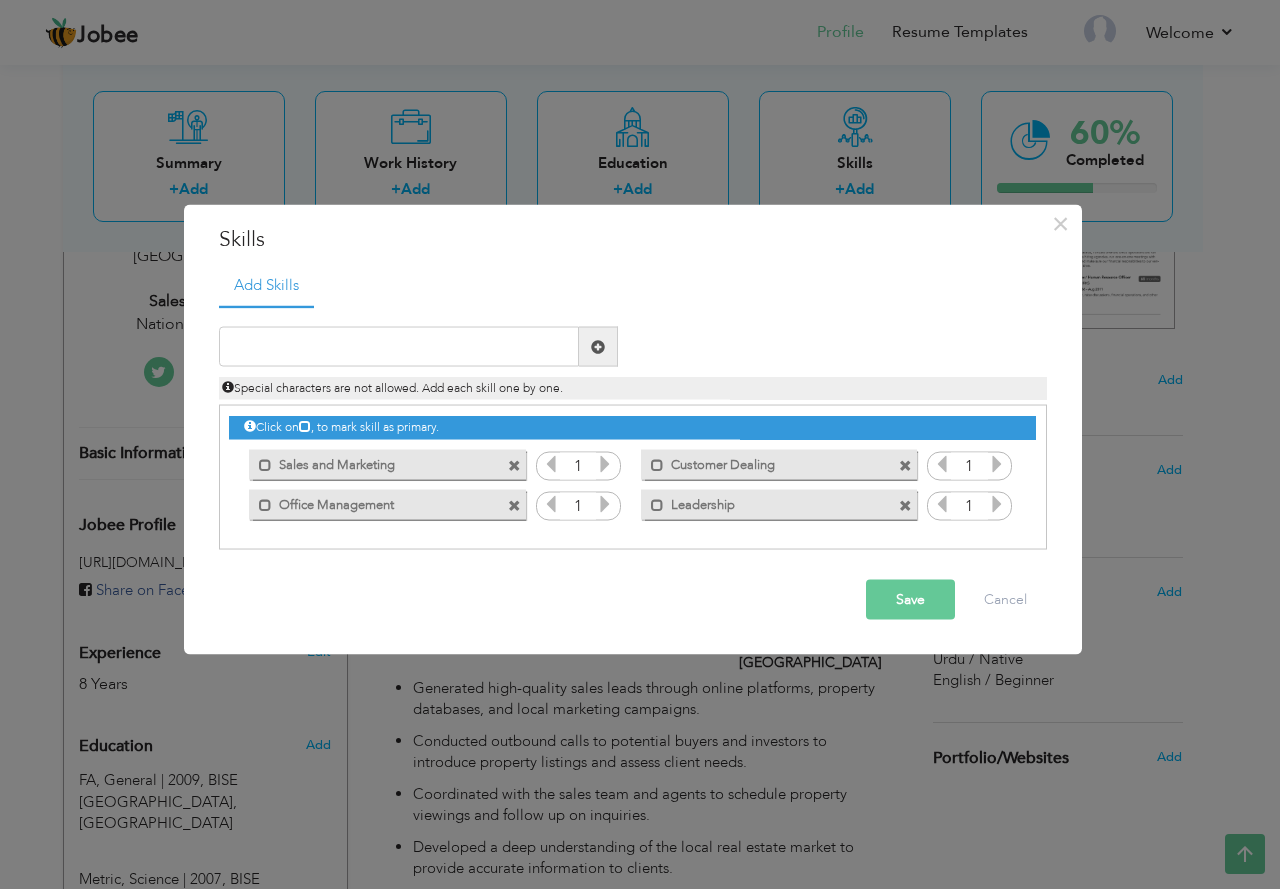 click on "Save" at bounding box center (910, 600) 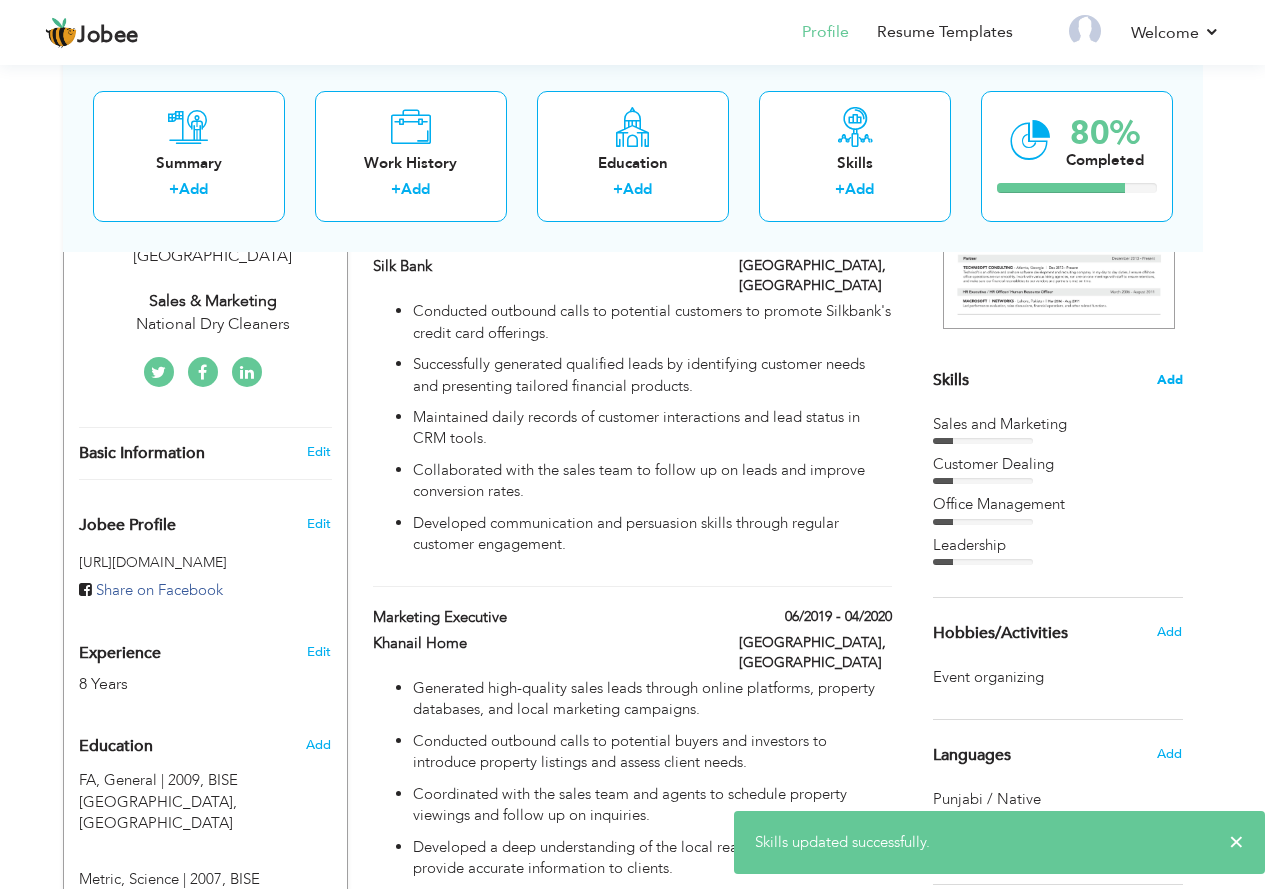 click on "Add" at bounding box center [1170, 380] 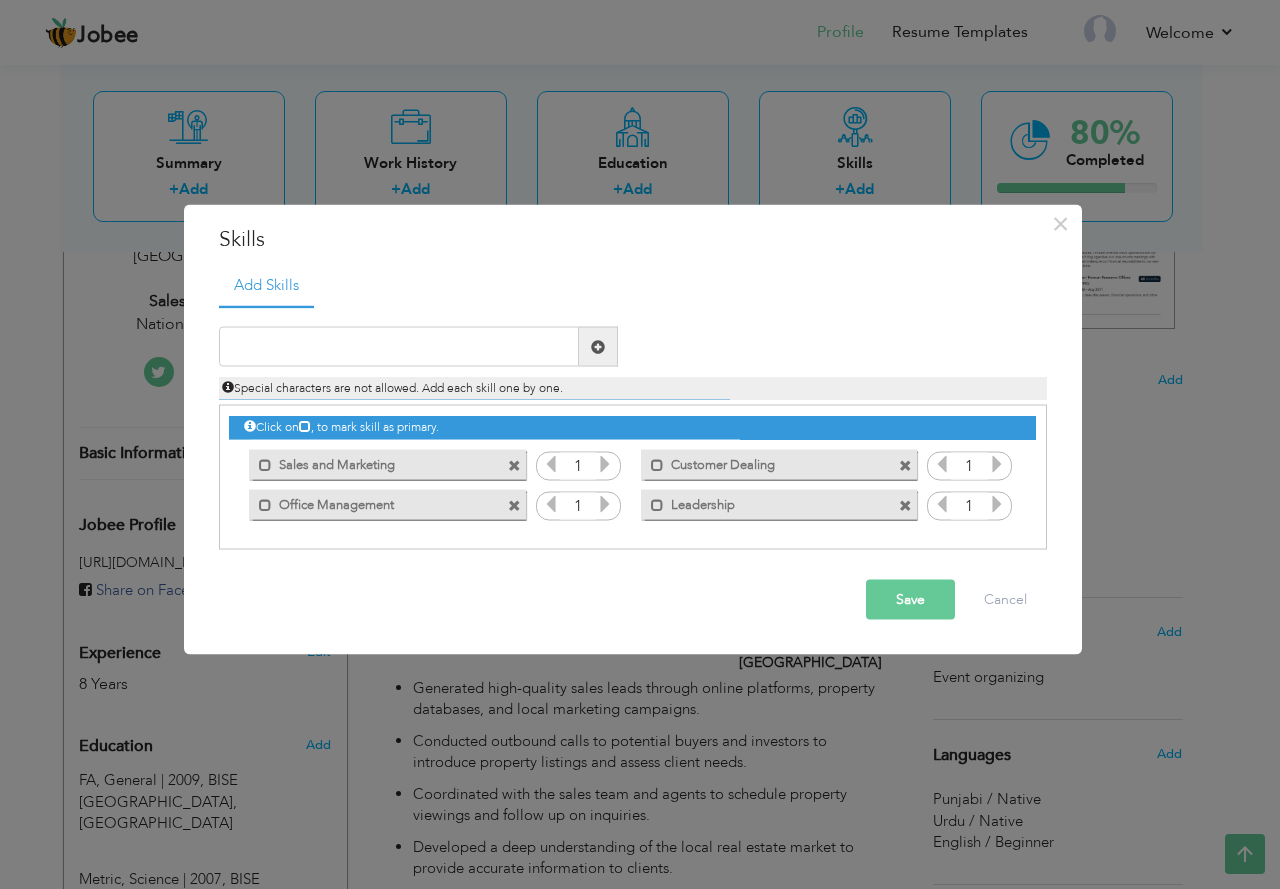 click at bounding box center [605, 504] 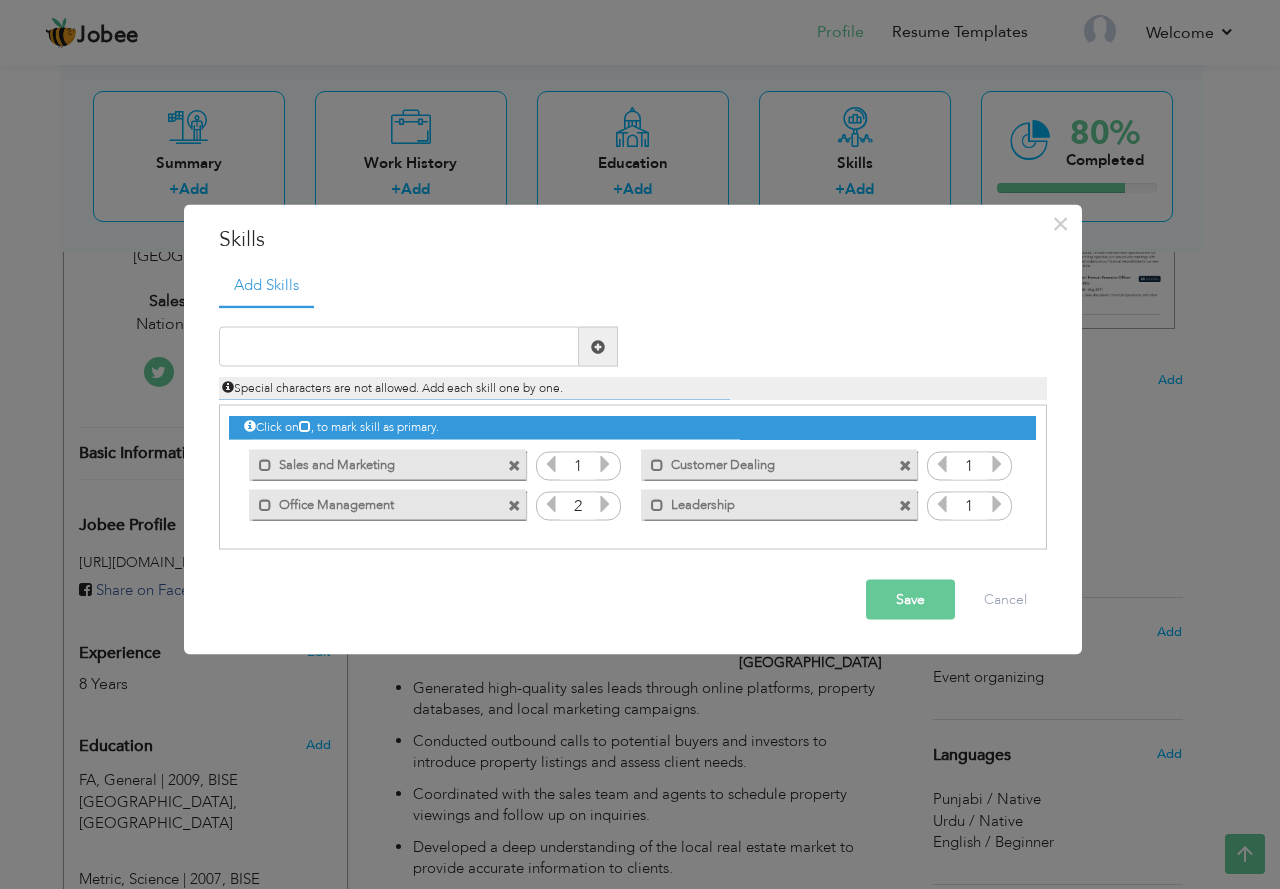 click at bounding box center [605, 504] 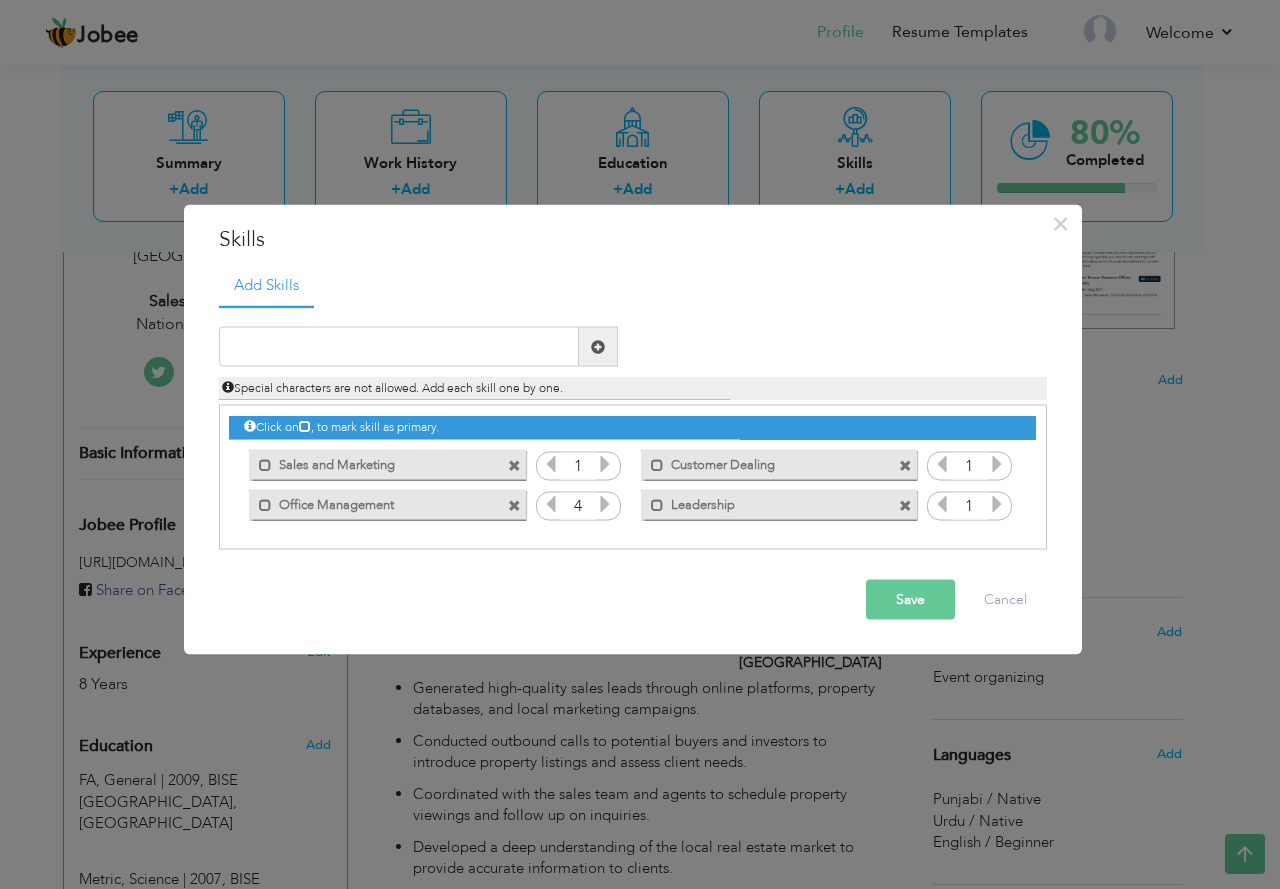 click at bounding box center (605, 504) 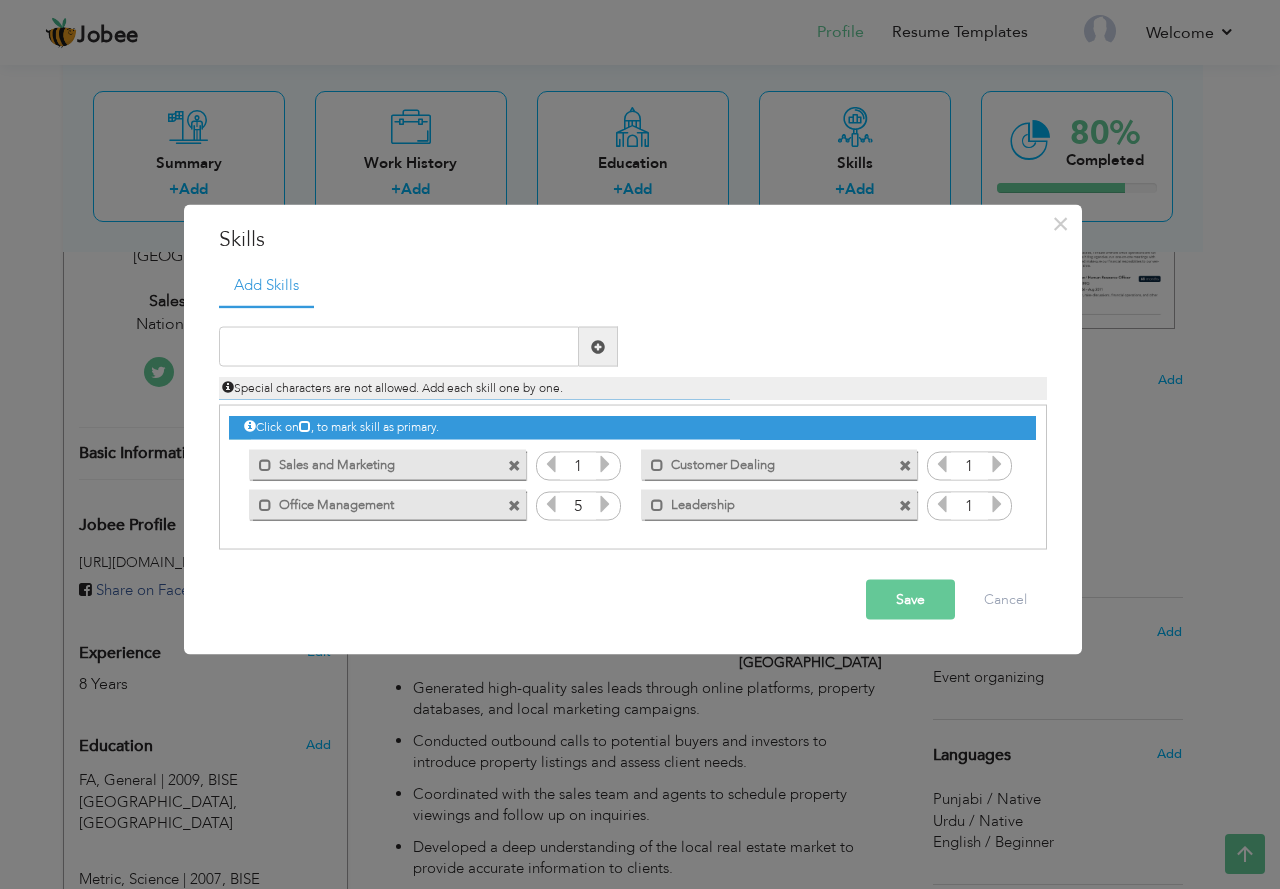 click at bounding box center [605, 504] 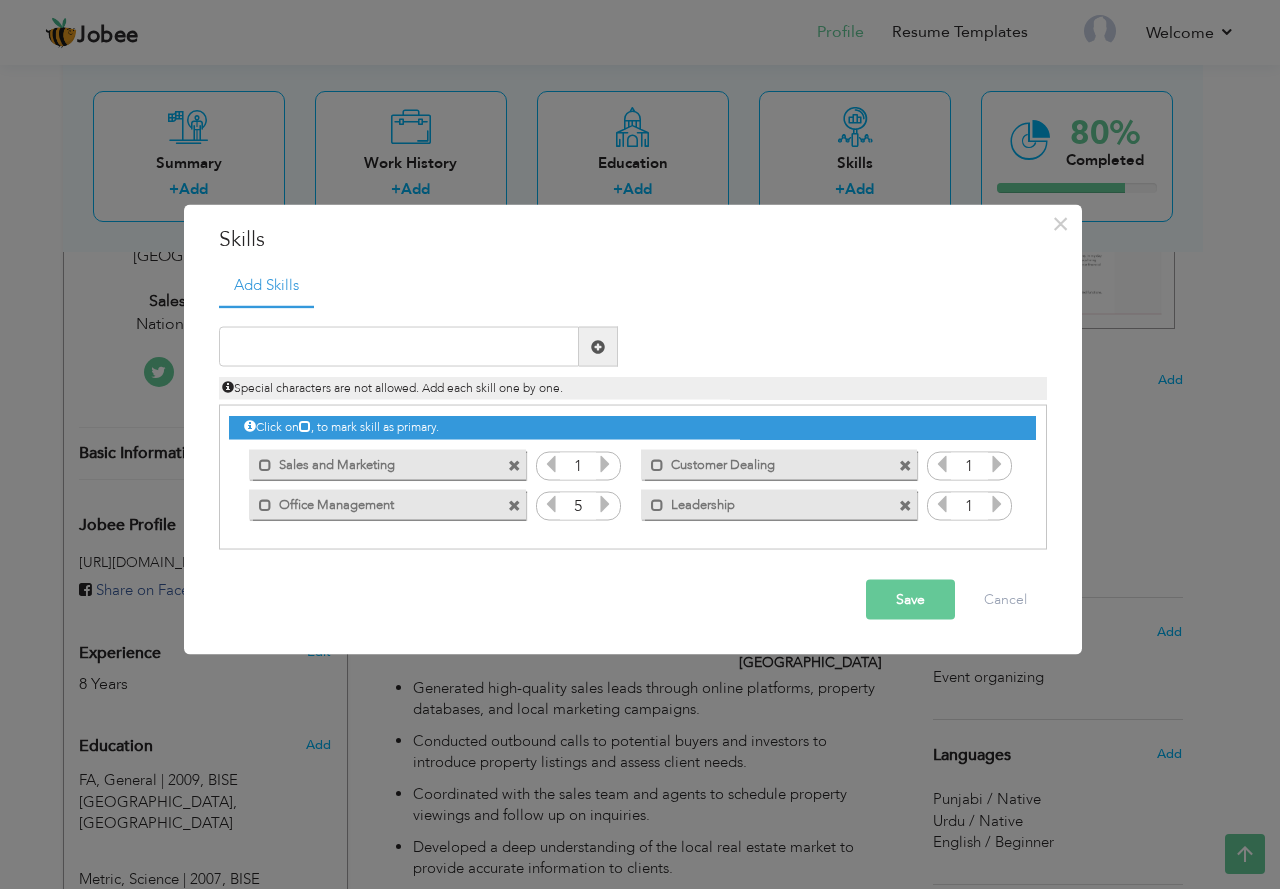 click at bounding box center (605, 464) 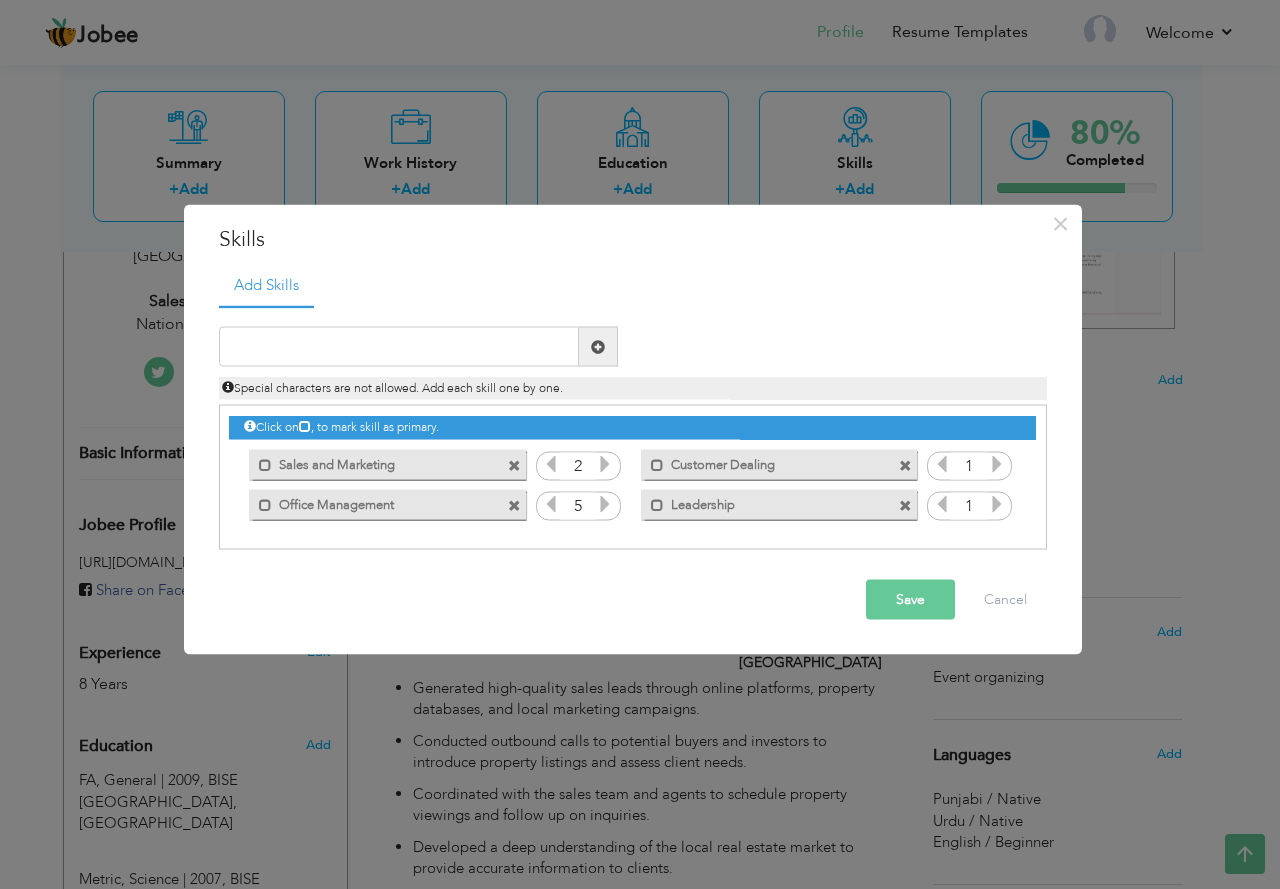 click at bounding box center [605, 464] 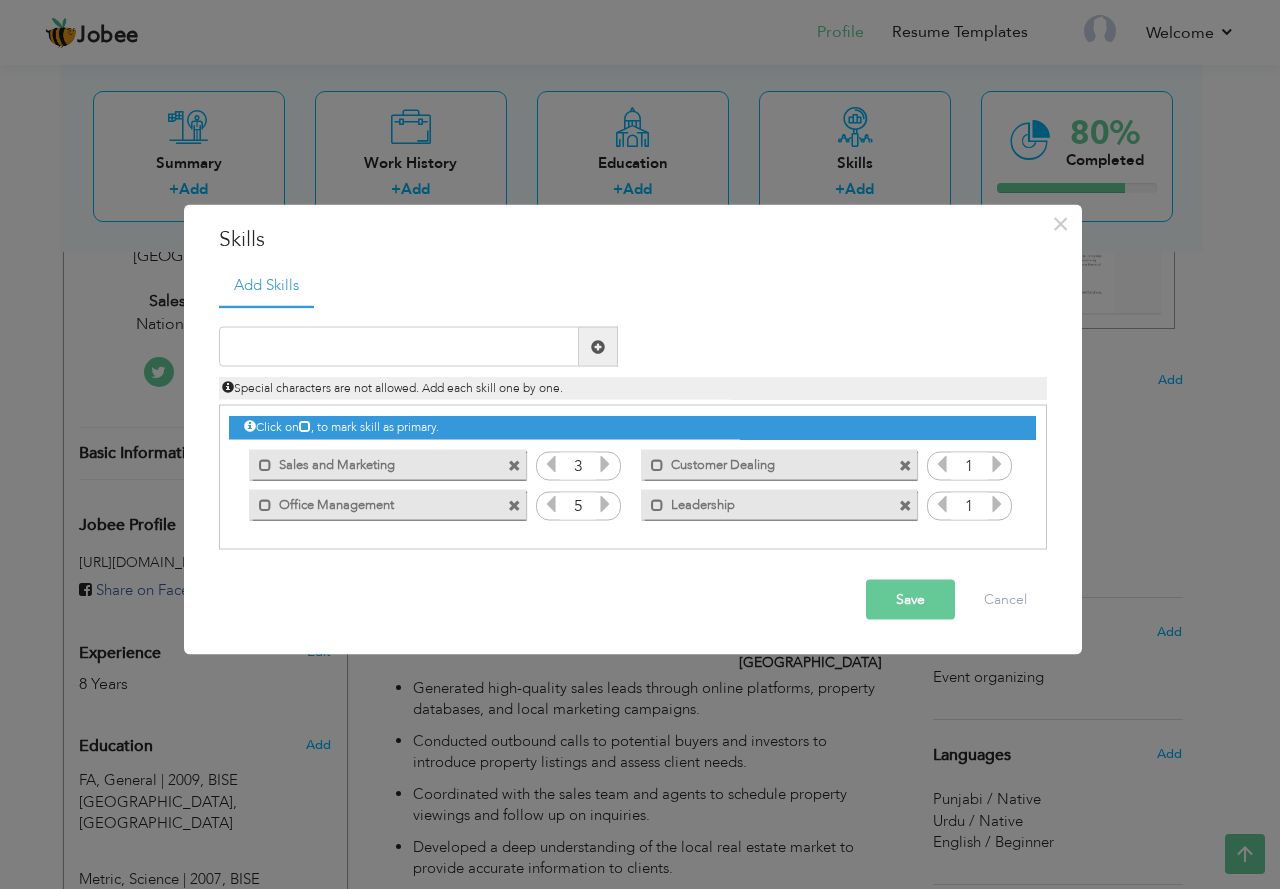 click at bounding box center [605, 464] 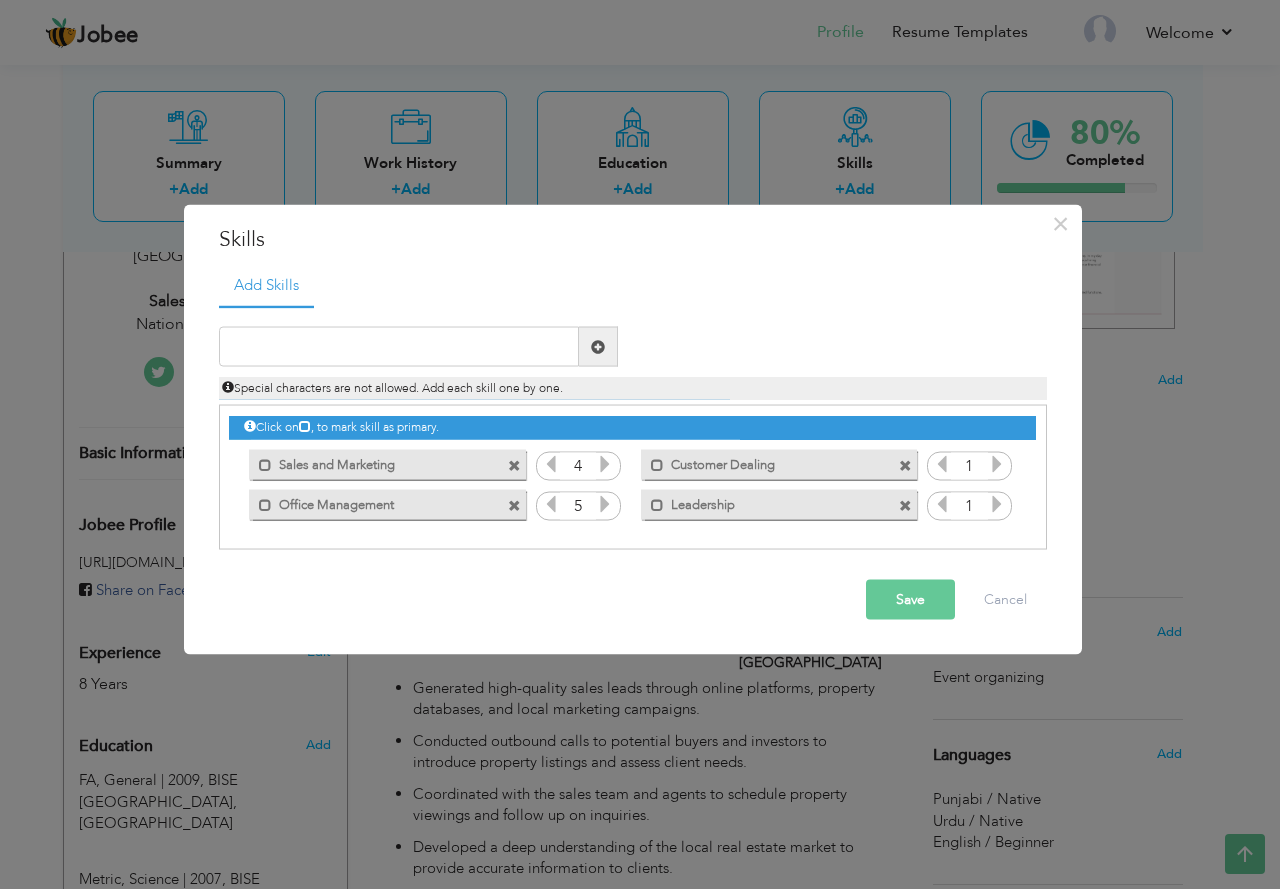 click at bounding box center [605, 464] 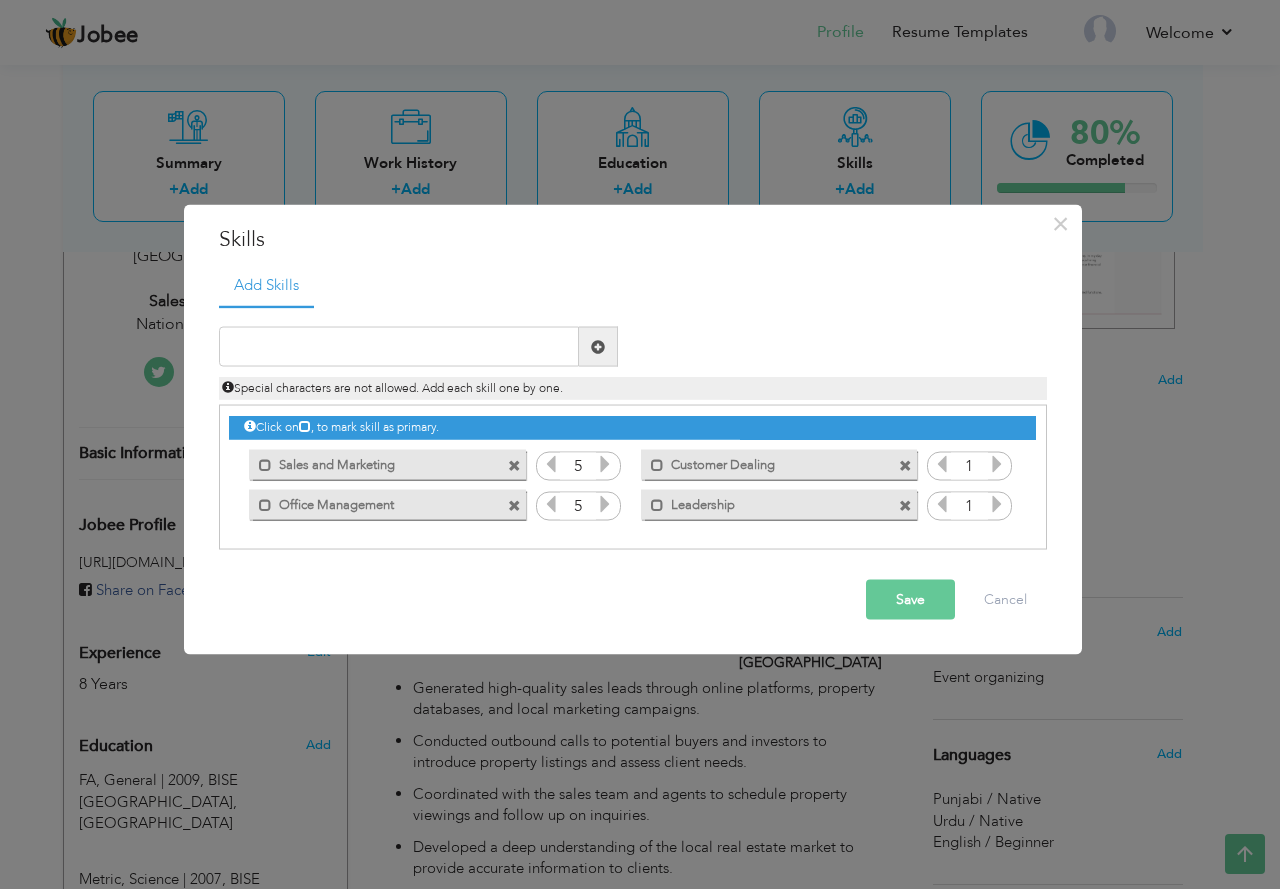 click at bounding box center [997, 464] 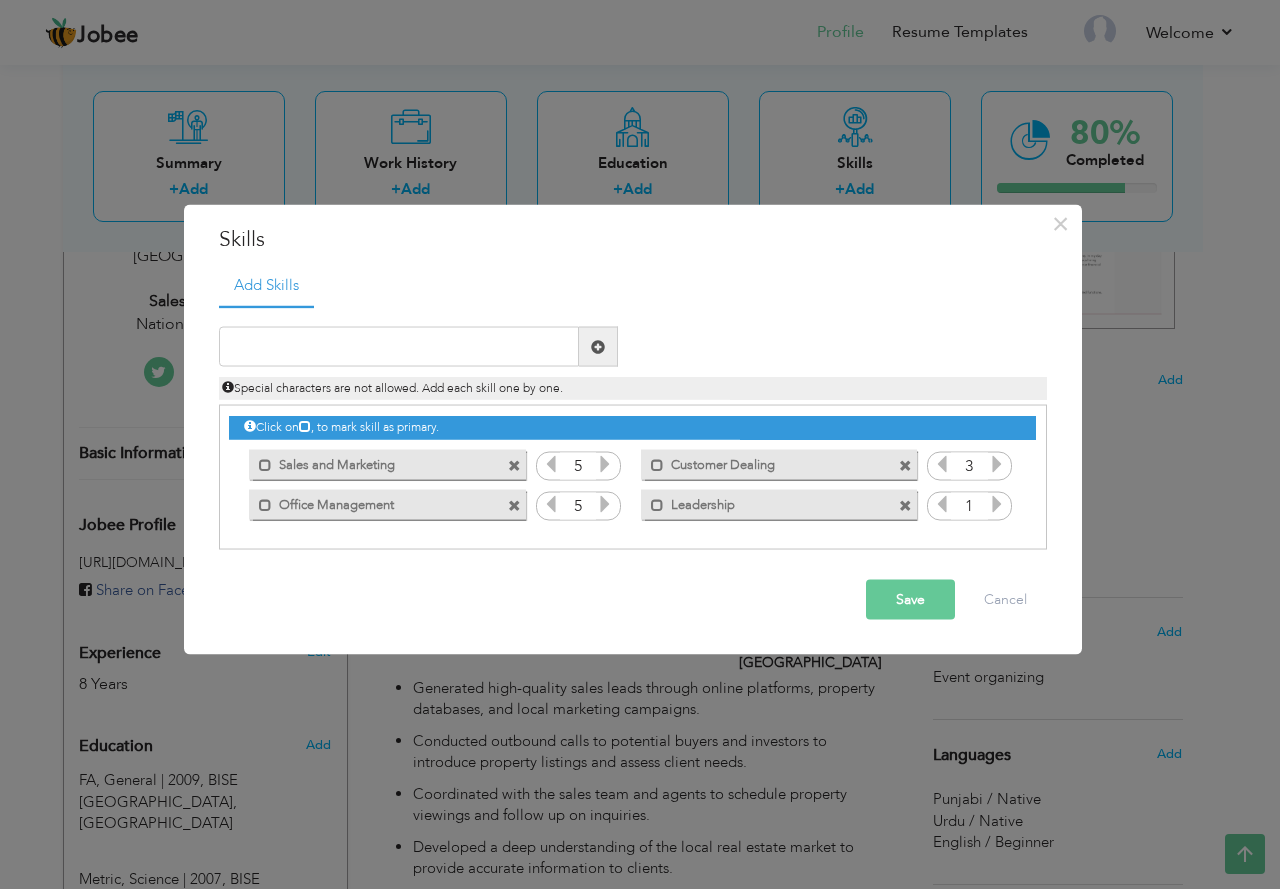 click at bounding box center [997, 464] 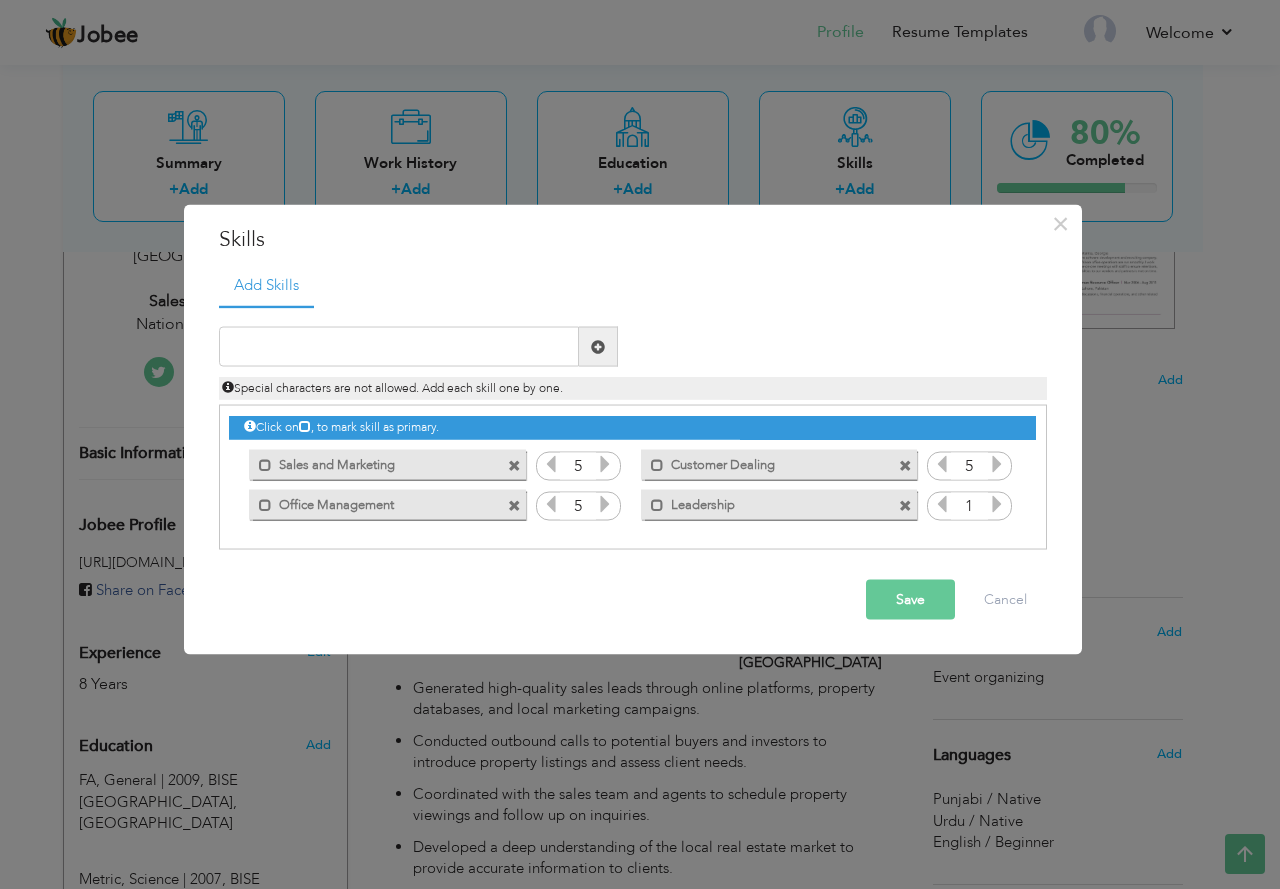 click at bounding box center [997, 464] 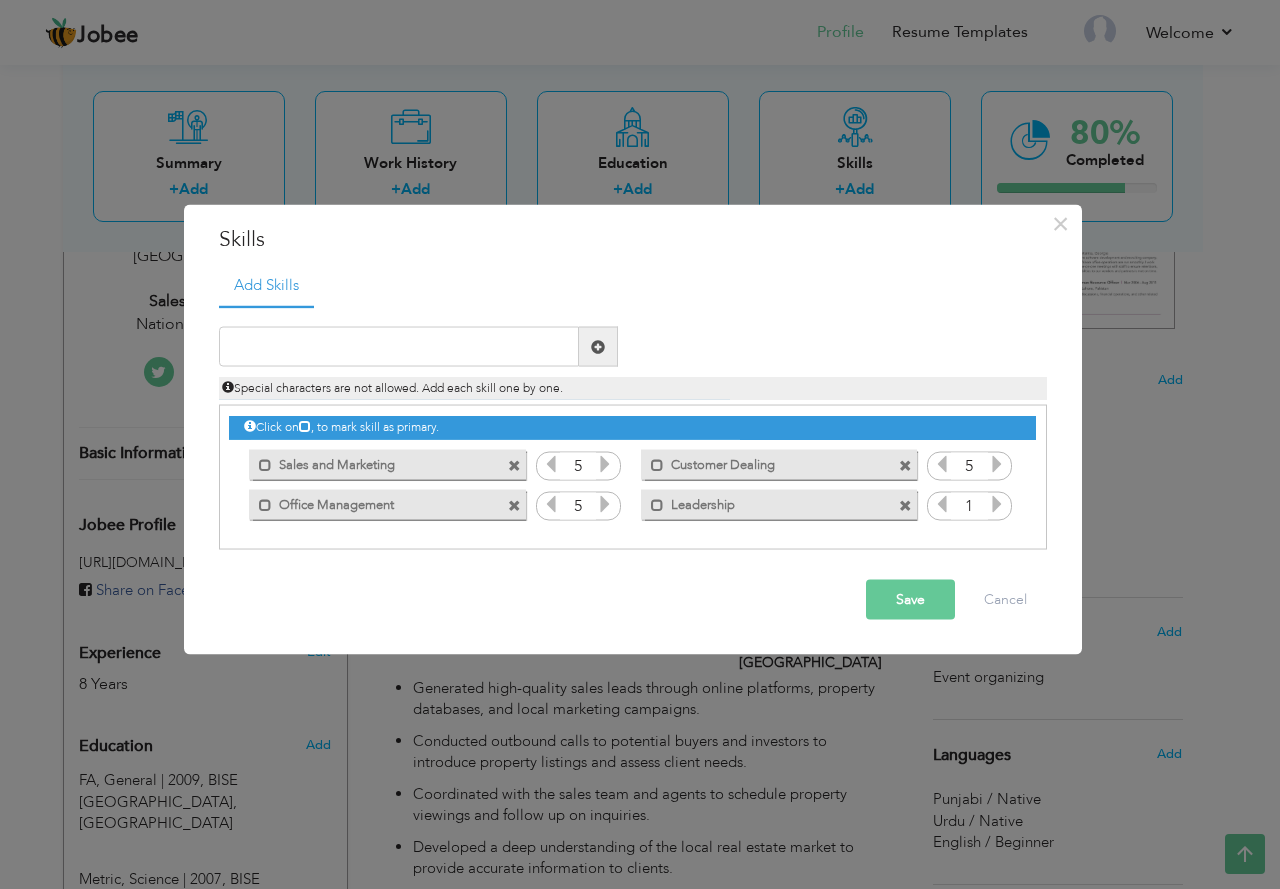 click at bounding box center (997, 504) 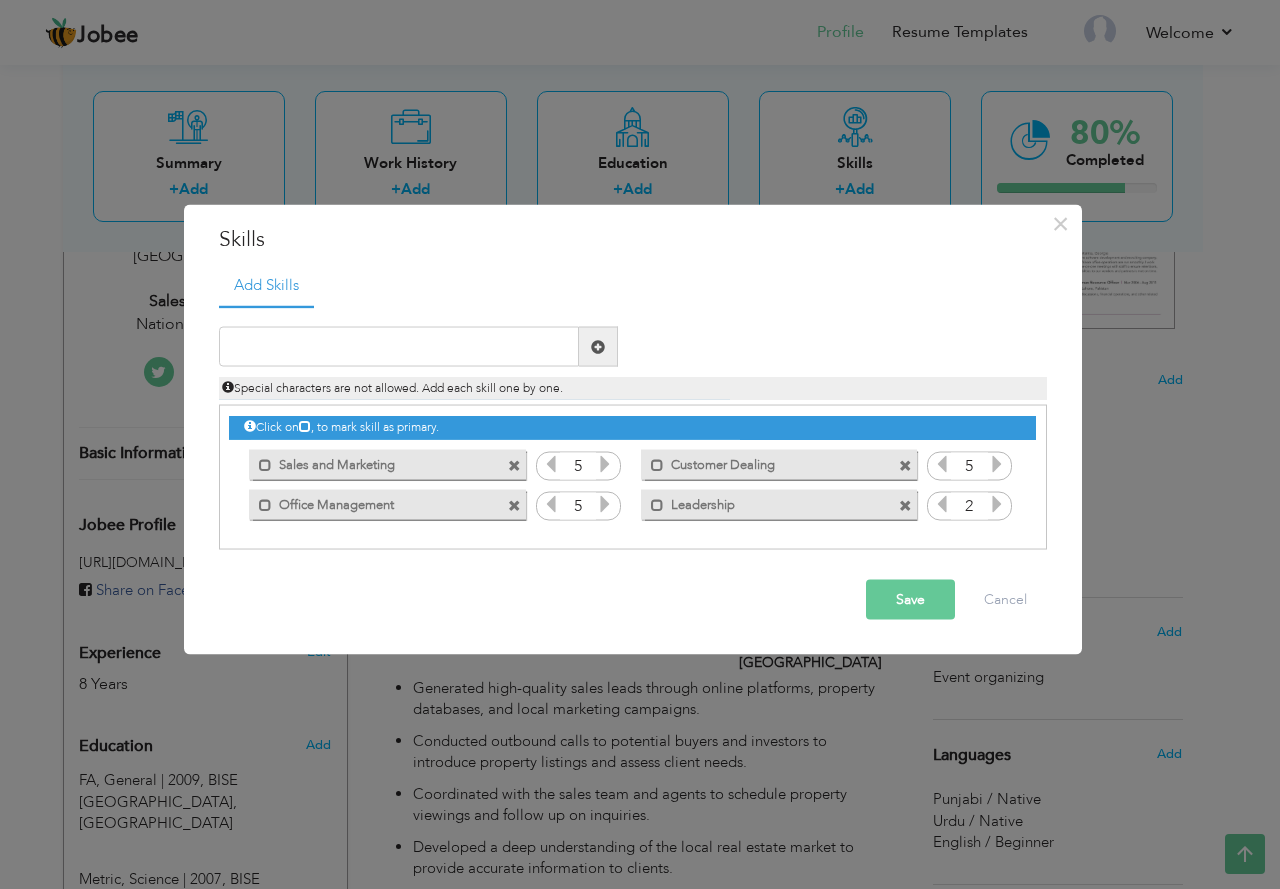 click at bounding box center (997, 504) 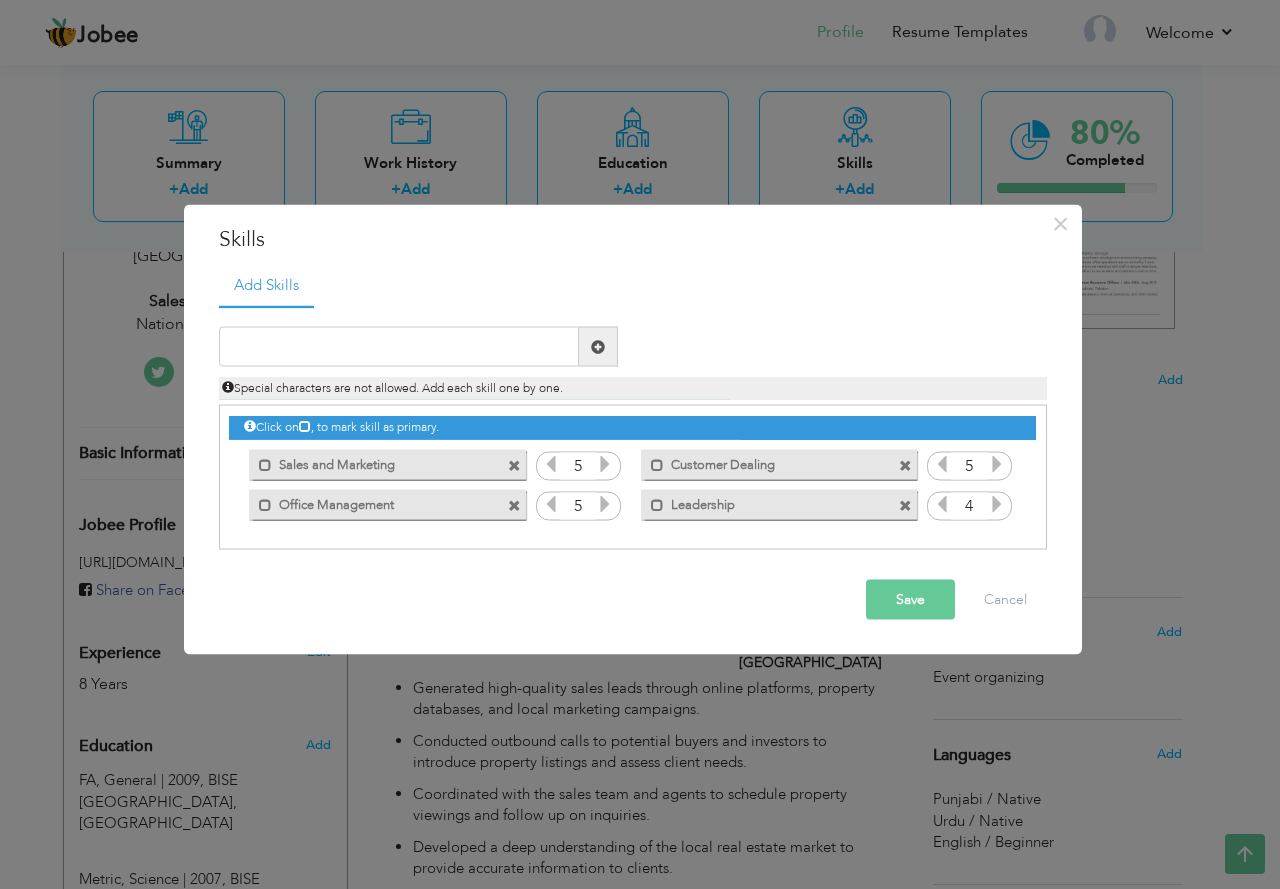click at bounding box center (997, 504) 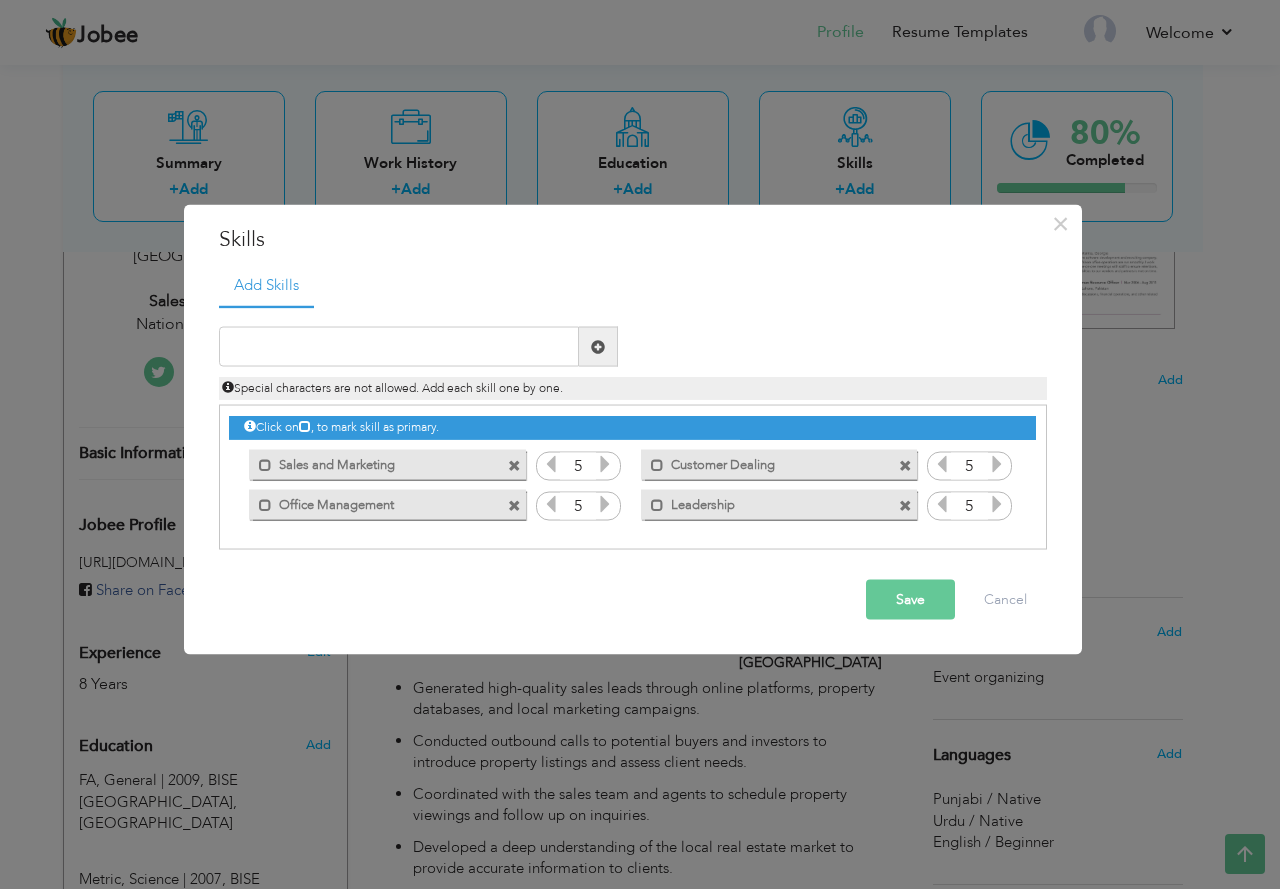 click on "Save" at bounding box center [910, 600] 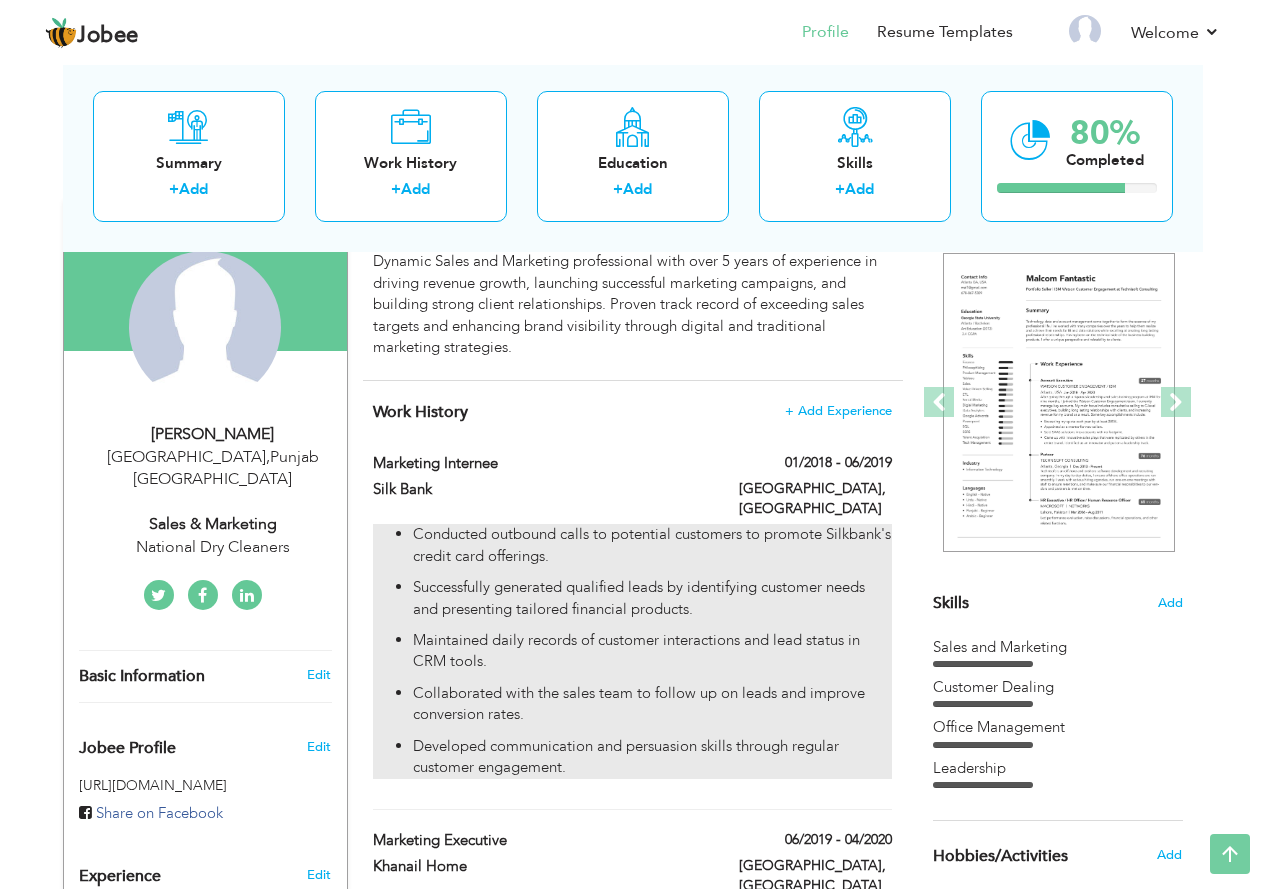 scroll, scrollTop: 0, scrollLeft: 0, axis: both 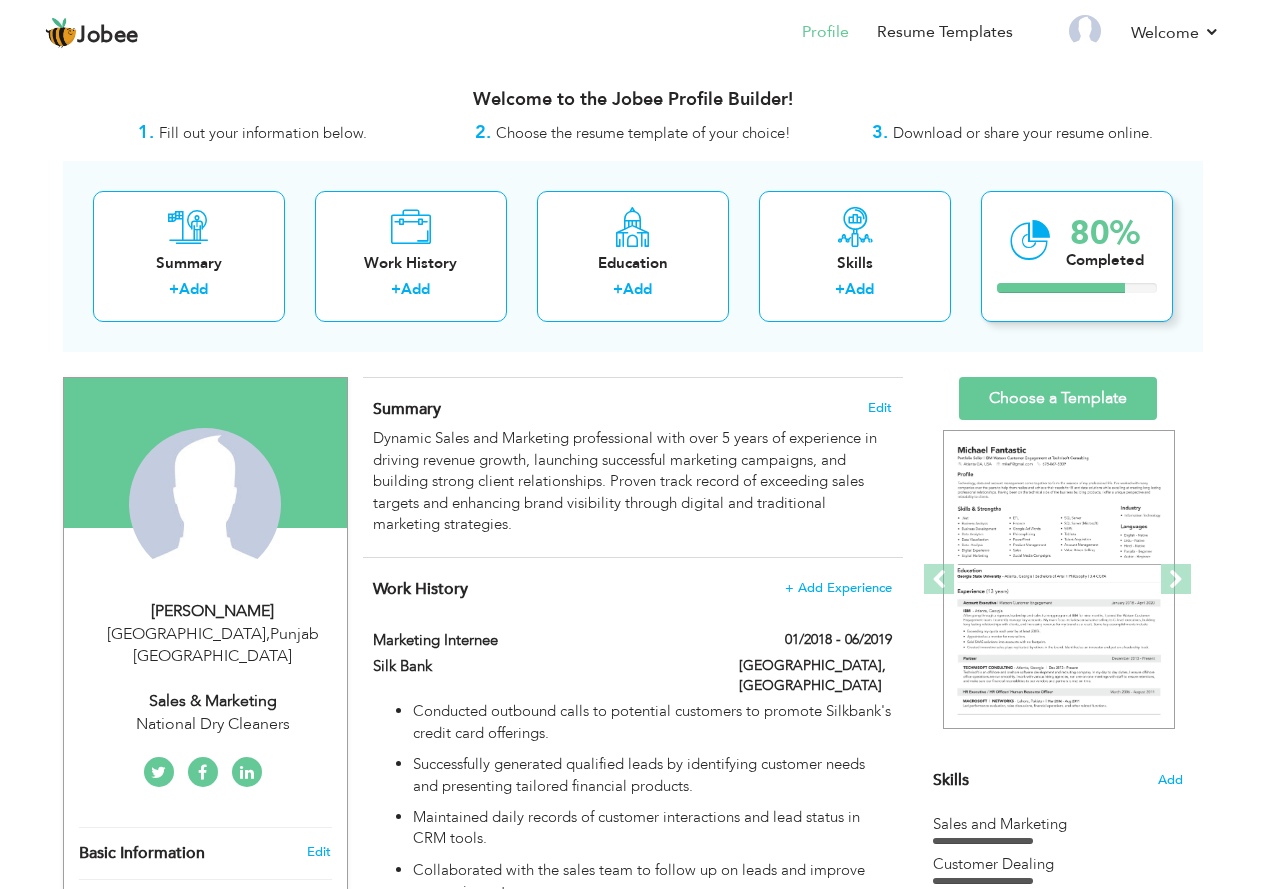 click at bounding box center (1061, 288) 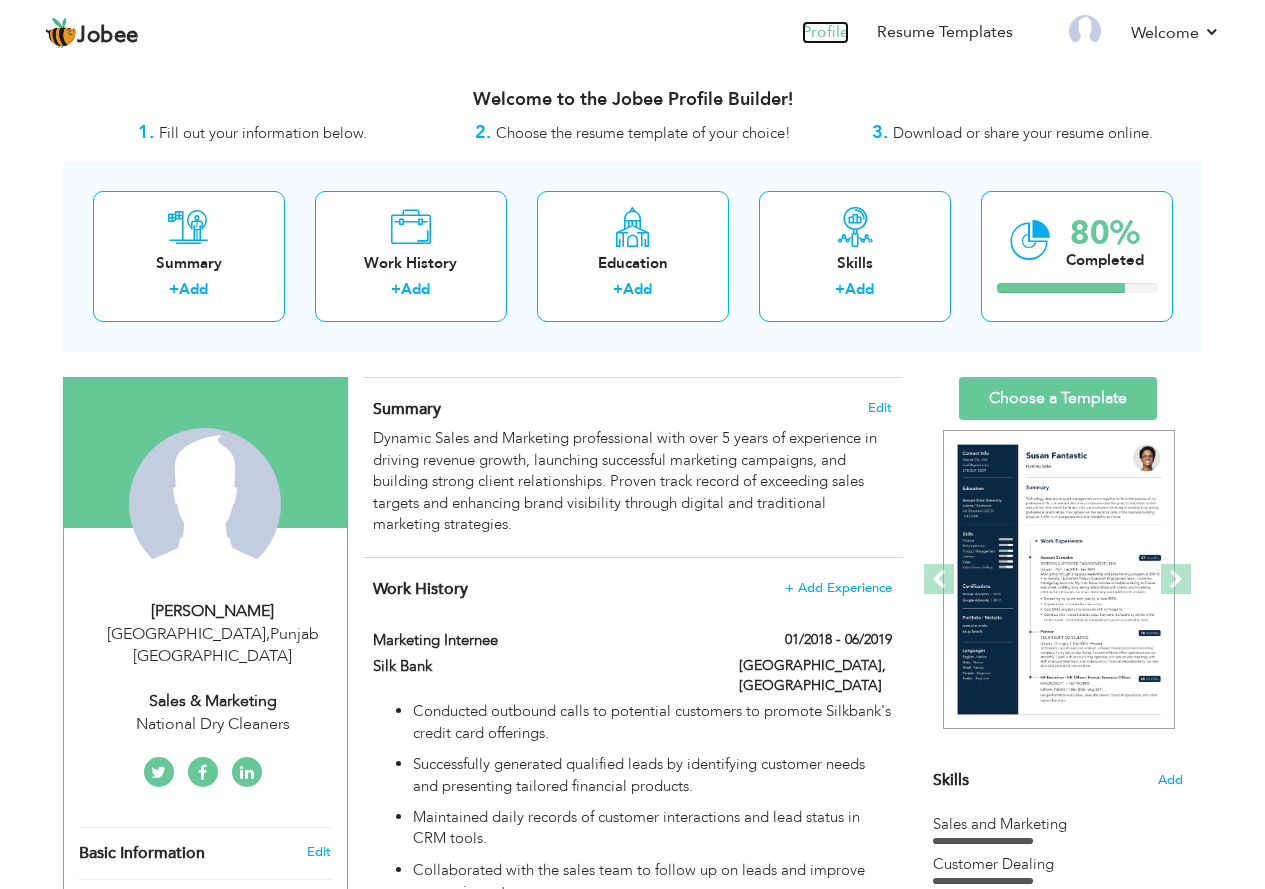 click on "Profile" 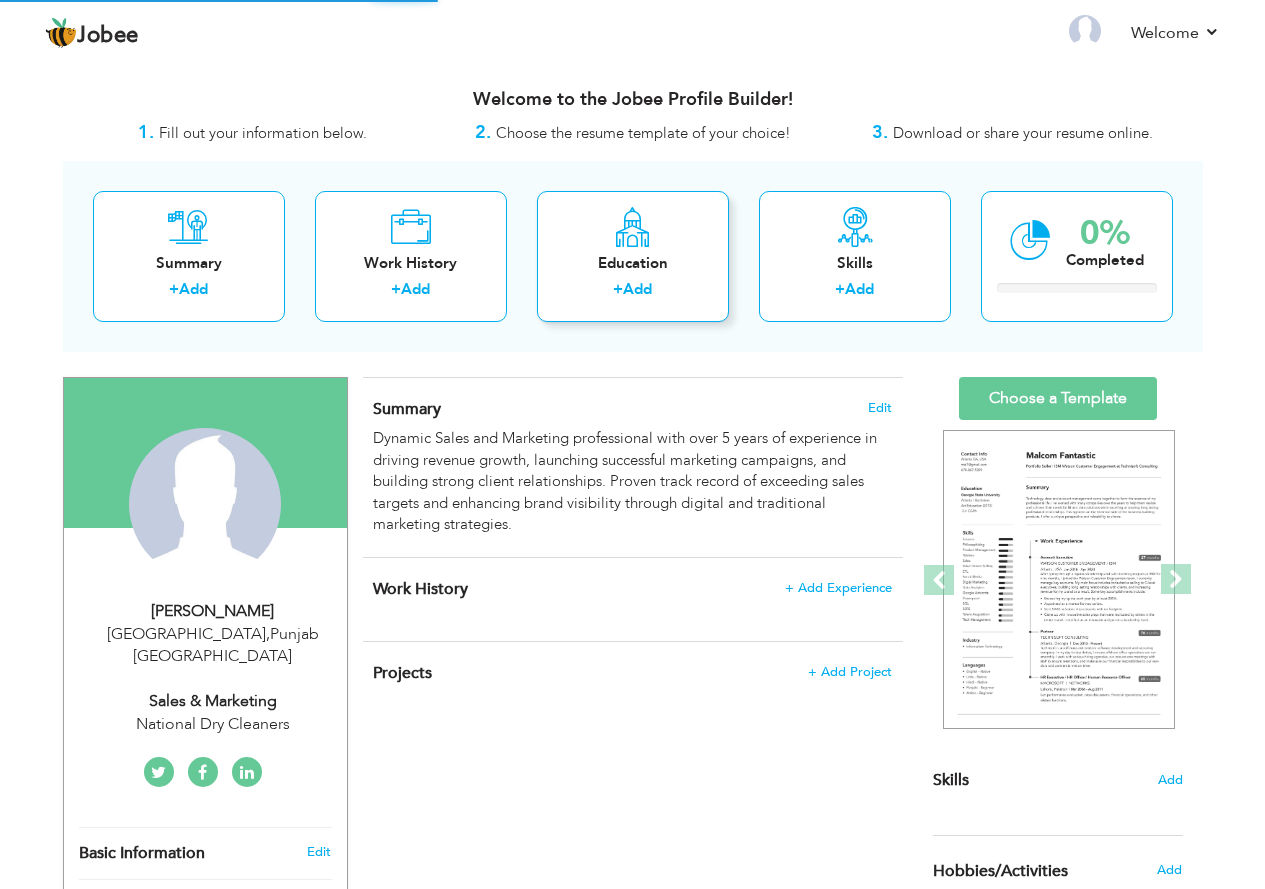 scroll, scrollTop: 0, scrollLeft: 0, axis: both 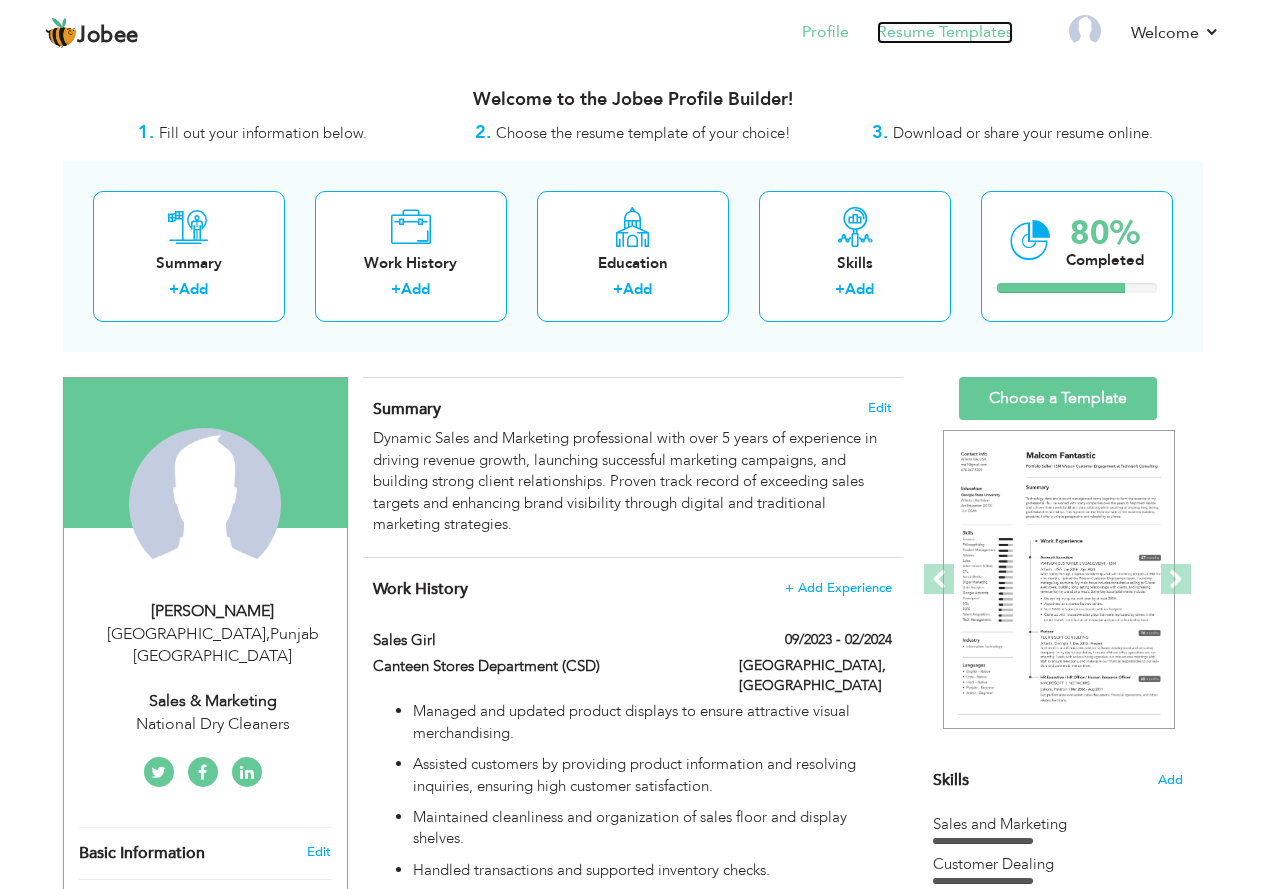 click on "Resume Templates" at bounding box center (945, 32) 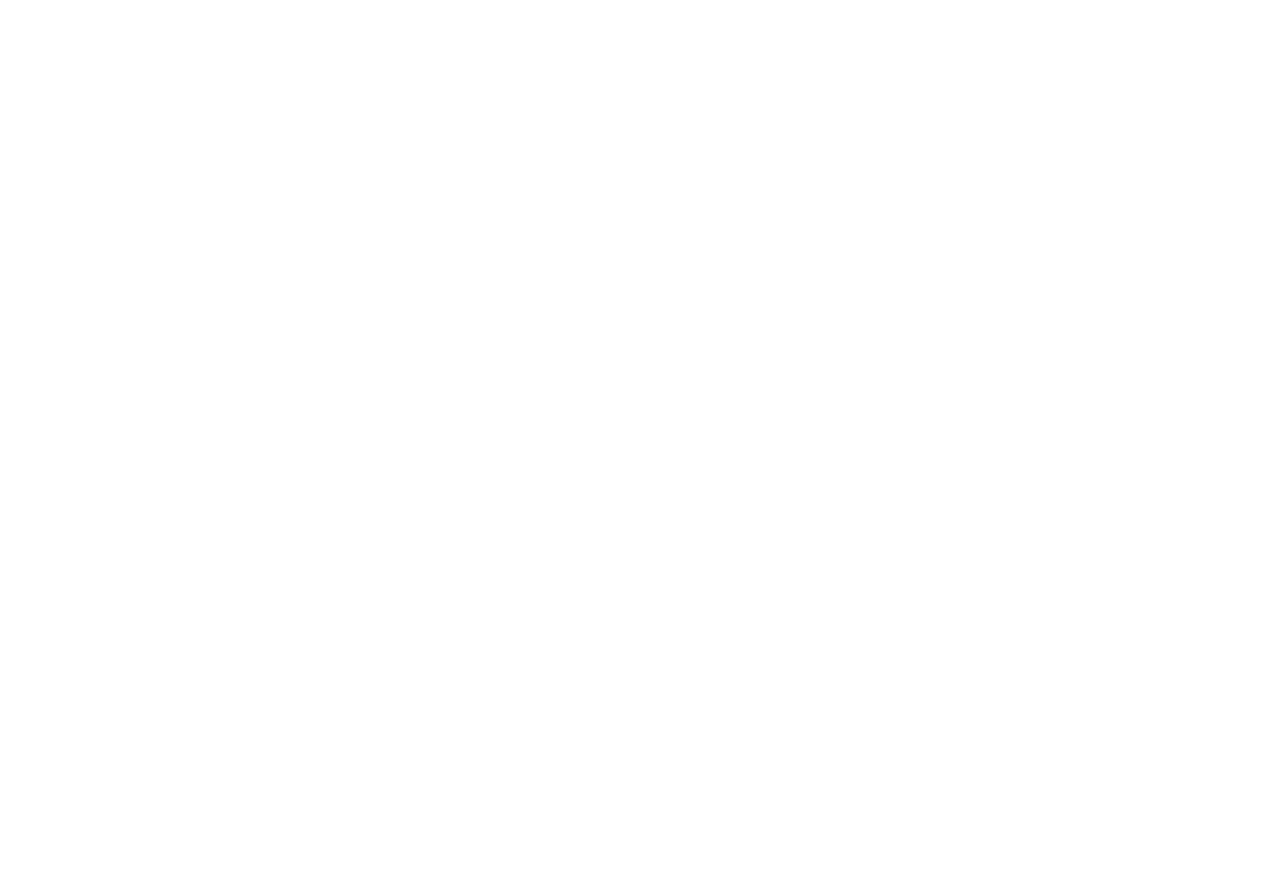 scroll, scrollTop: 0, scrollLeft: 0, axis: both 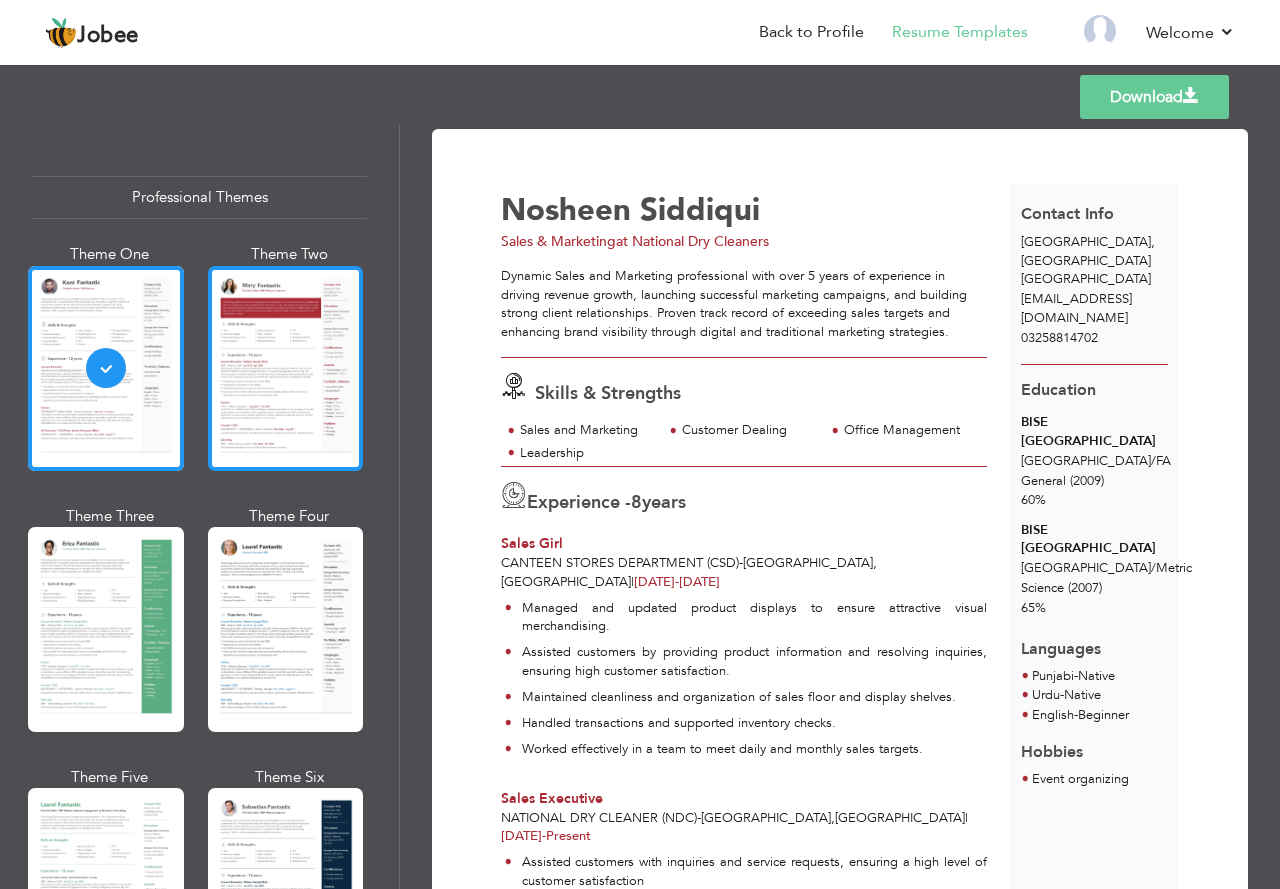 click at bounding box center [286, 368] 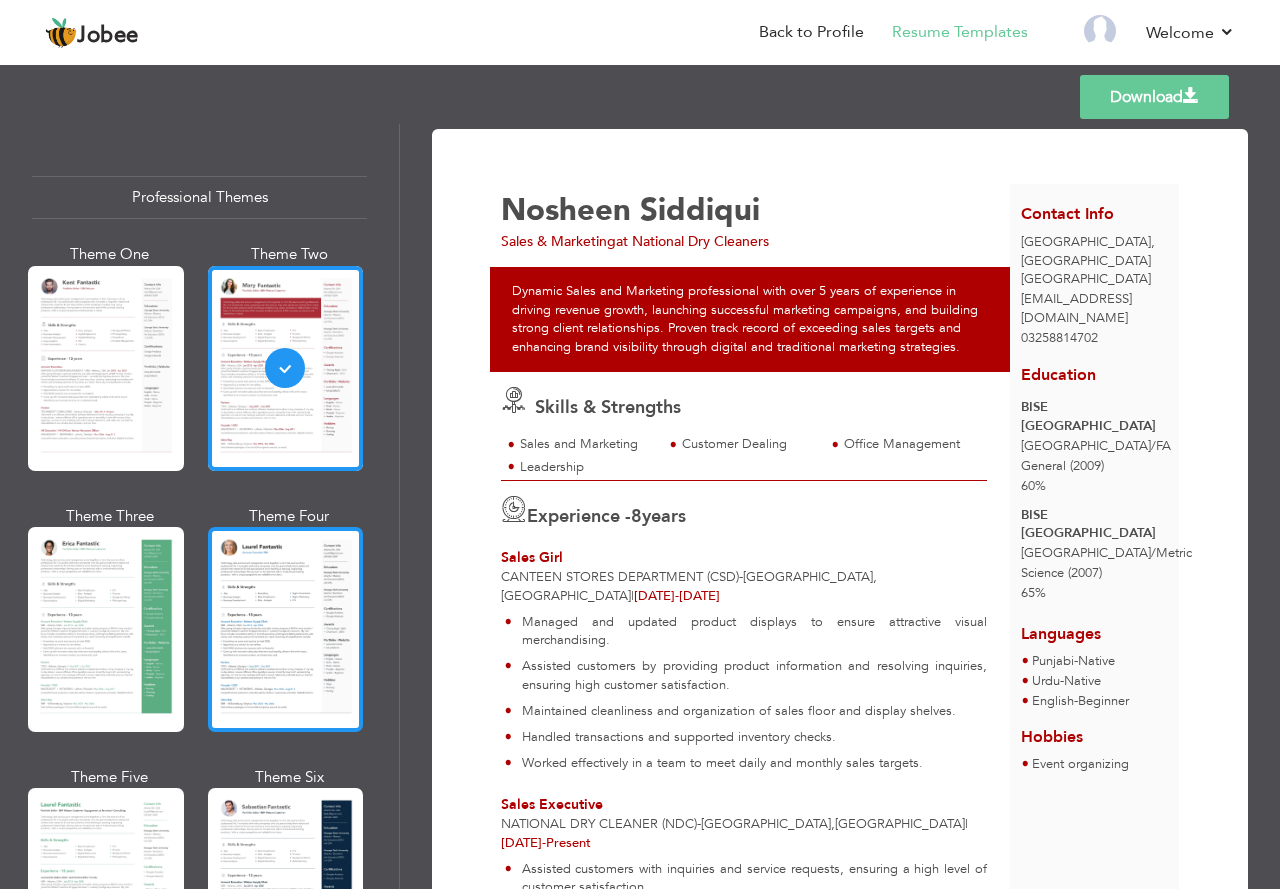 click at bounding box center (286, 629) 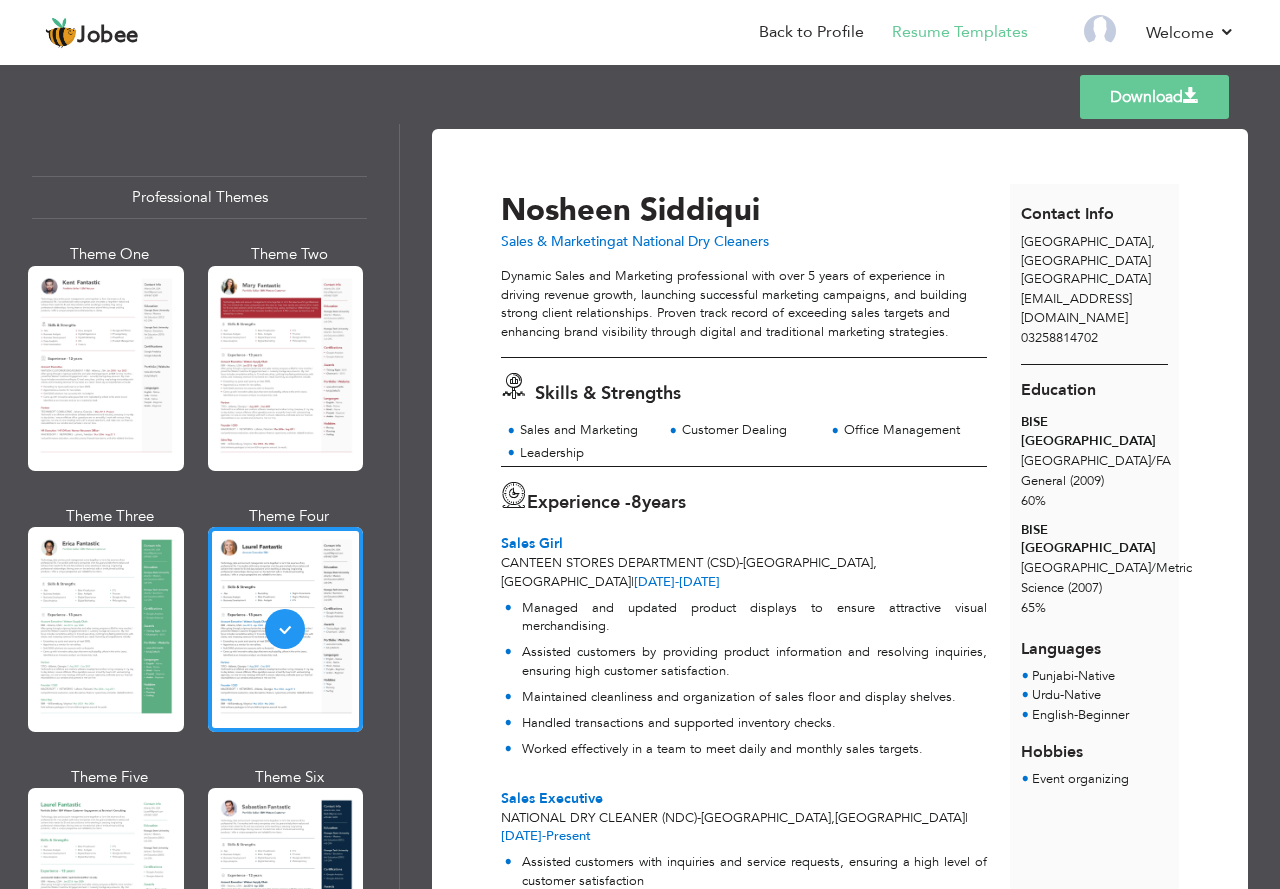 scroll, scrollTop: 100, scrollLeft: 0, axis: vertical 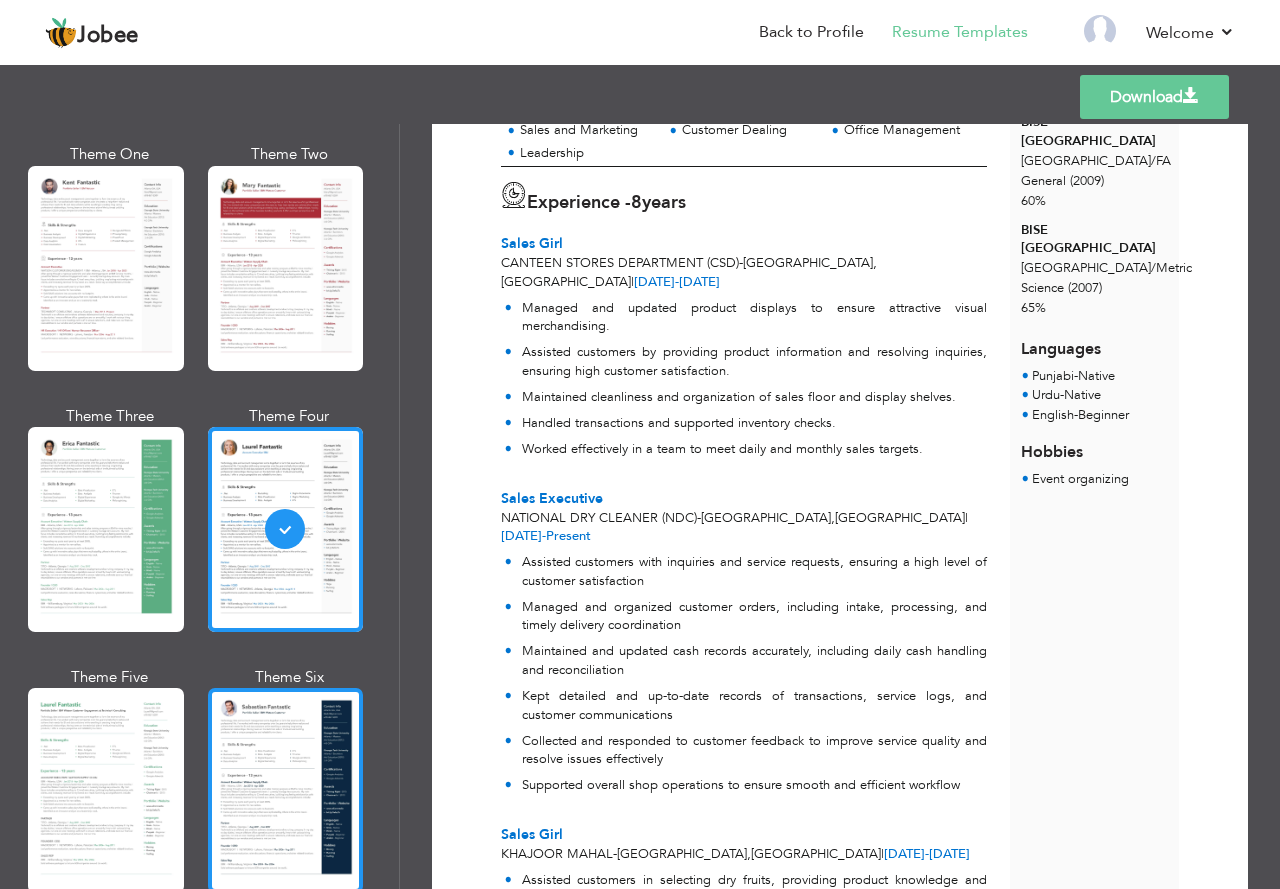click at bounding box center [286, 790] 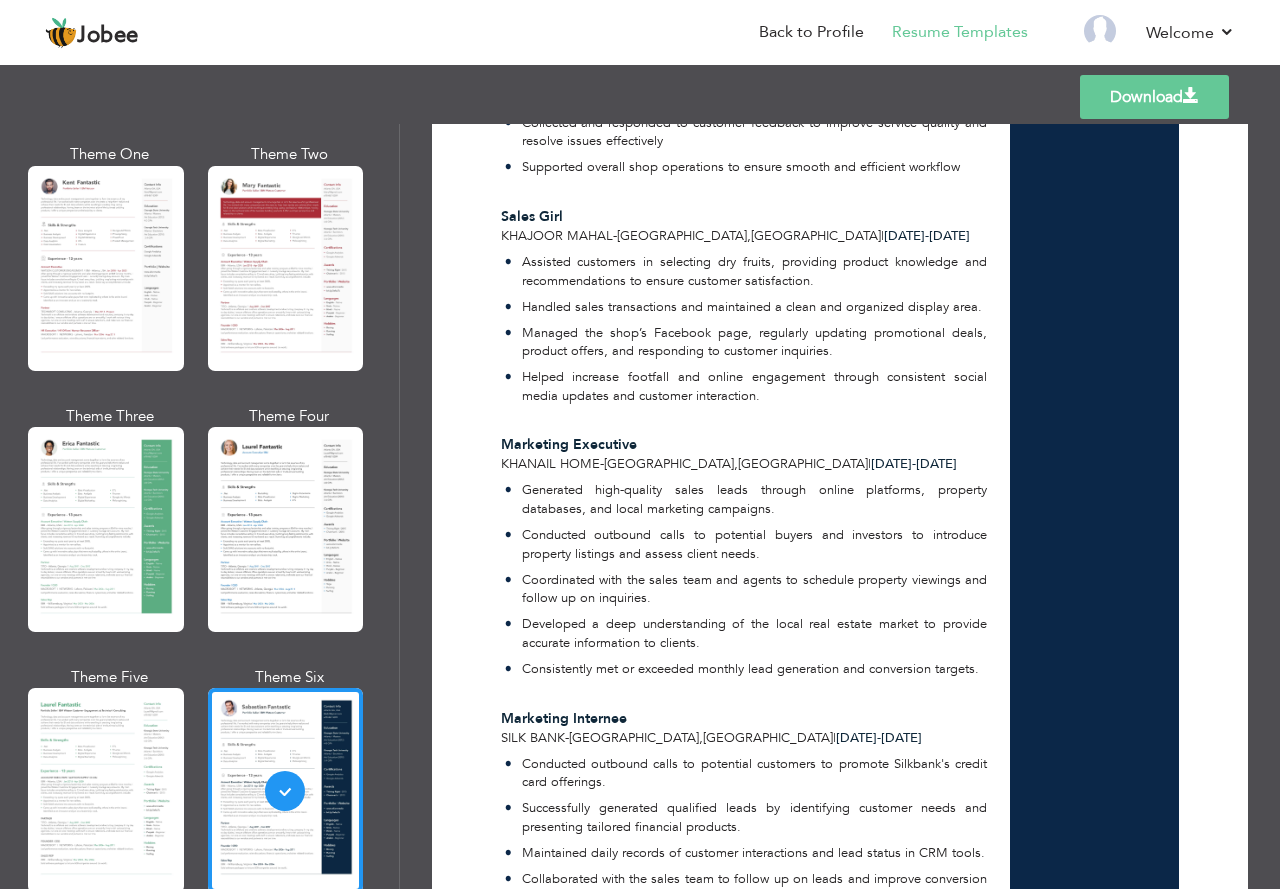 scroll, scrollTop: 1056, scrollLeft: 0, axis: vertical 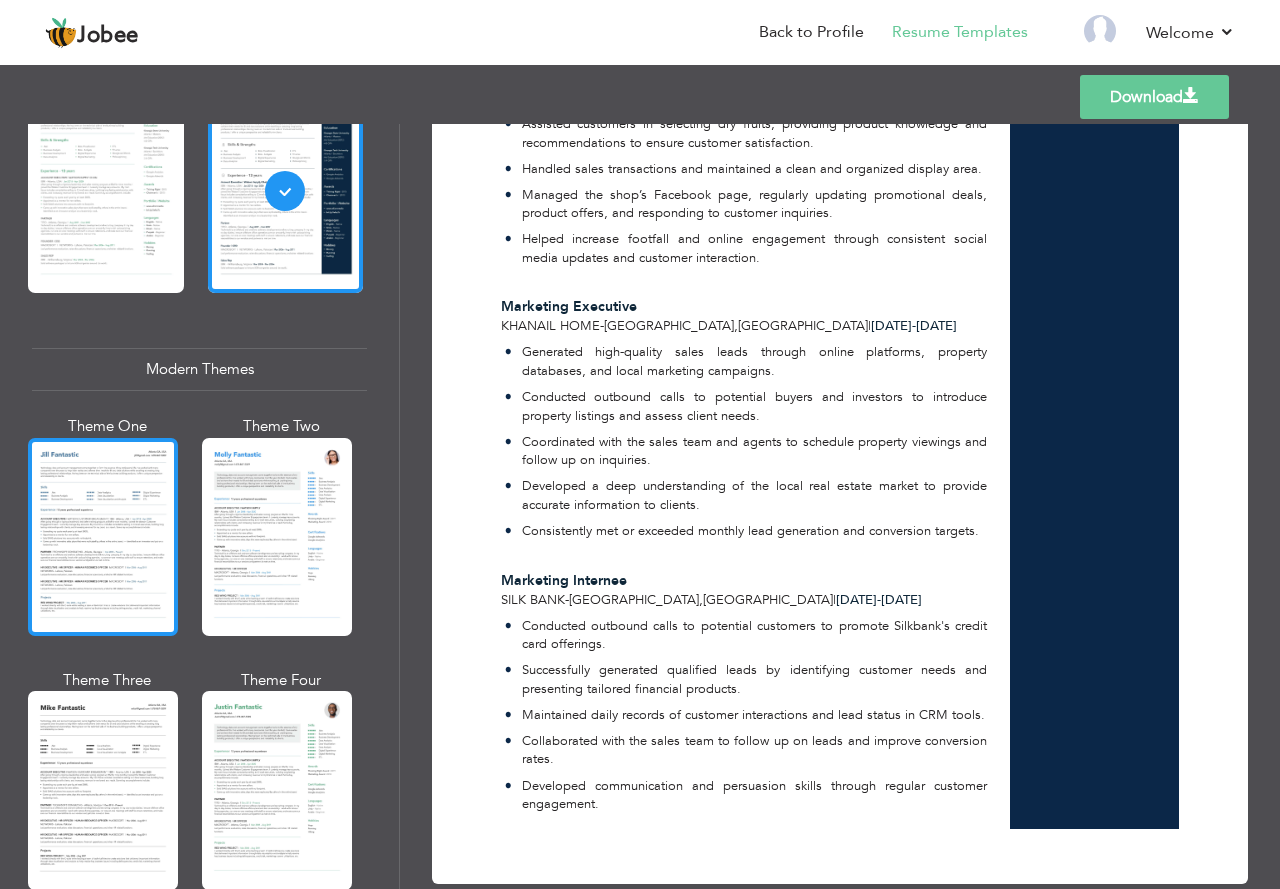 click at bounding box center [103, 537] 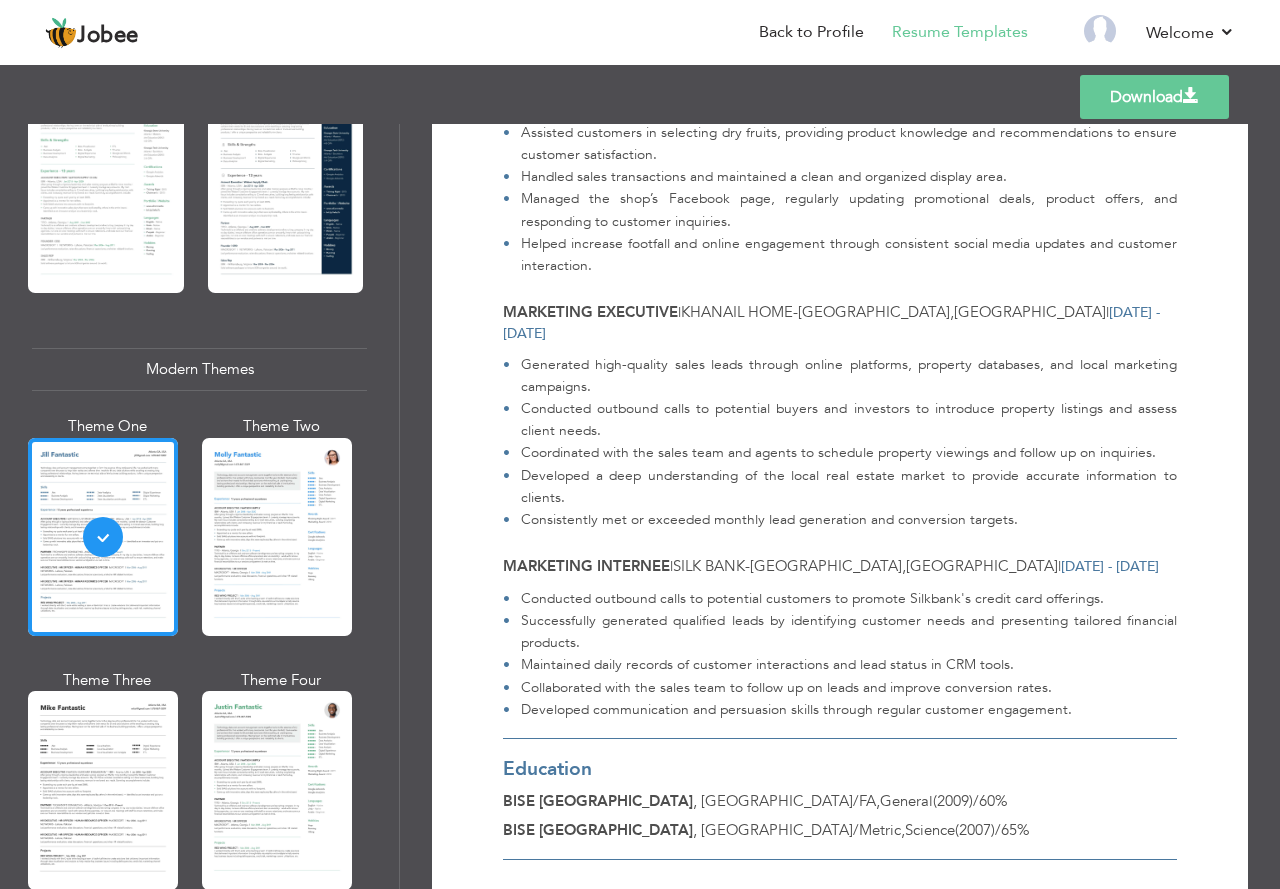 scroll, scrollTop: 1110, scrollLeft: 0, axis: vertical 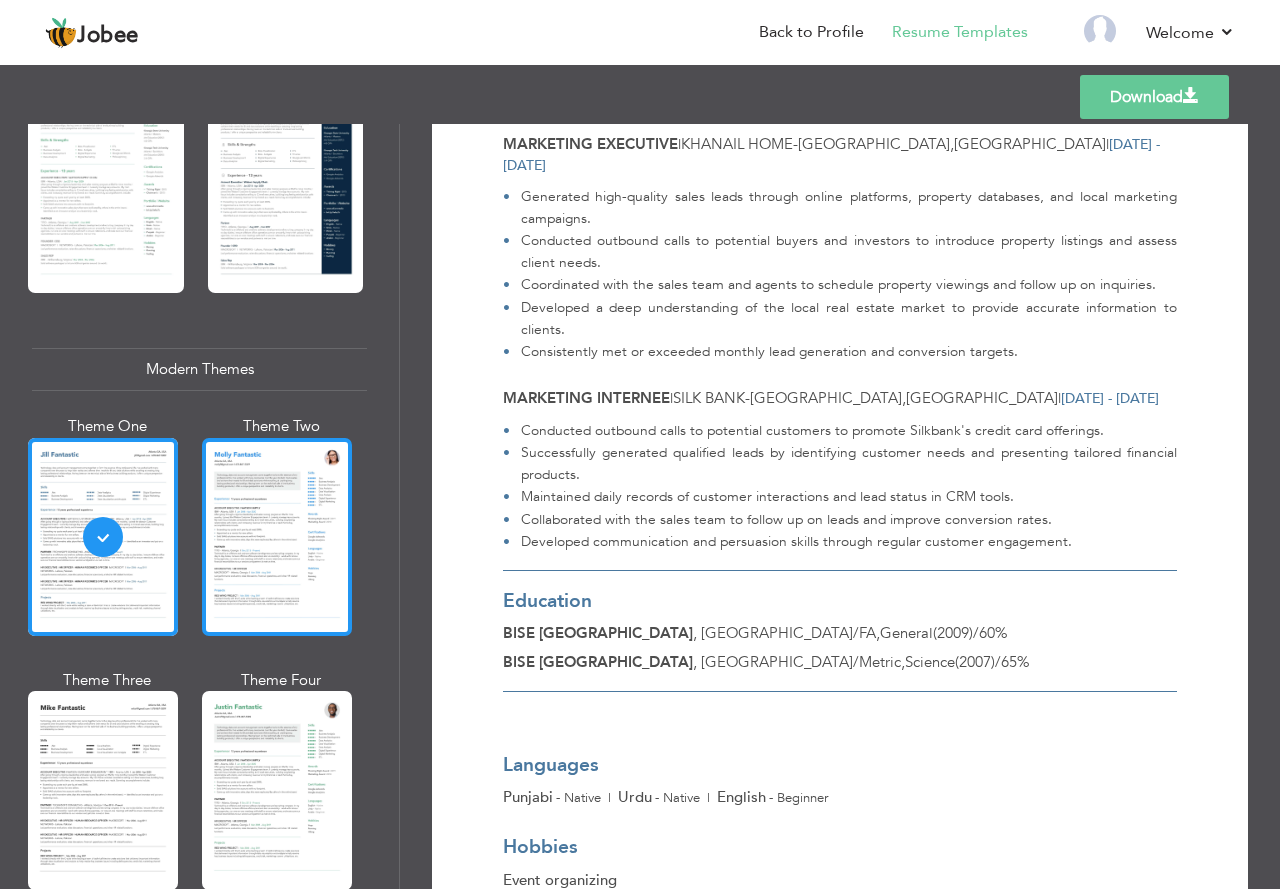 click at bounding box center [277, 537] 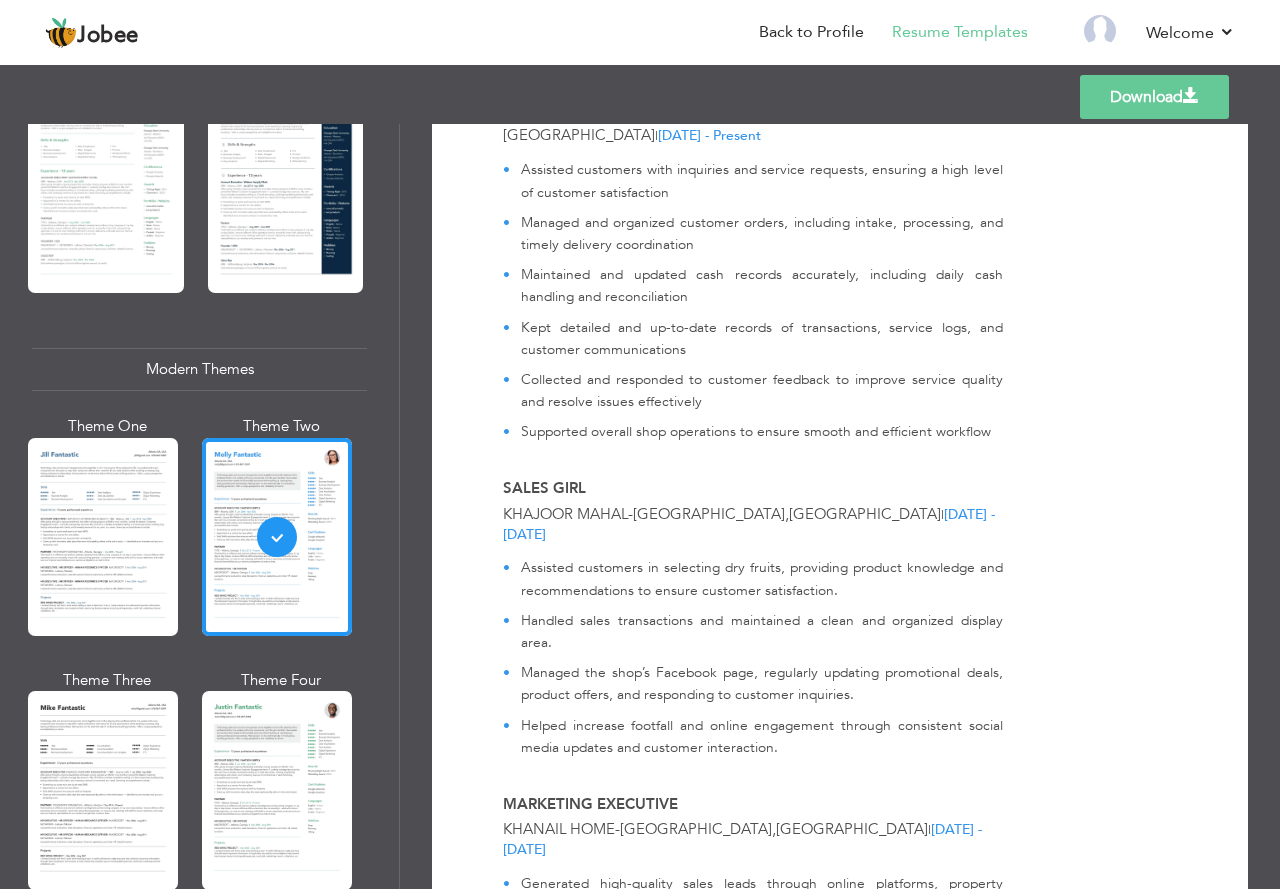 scroll, scrollTop: 900, scrollLeft: 0, axis: vertical 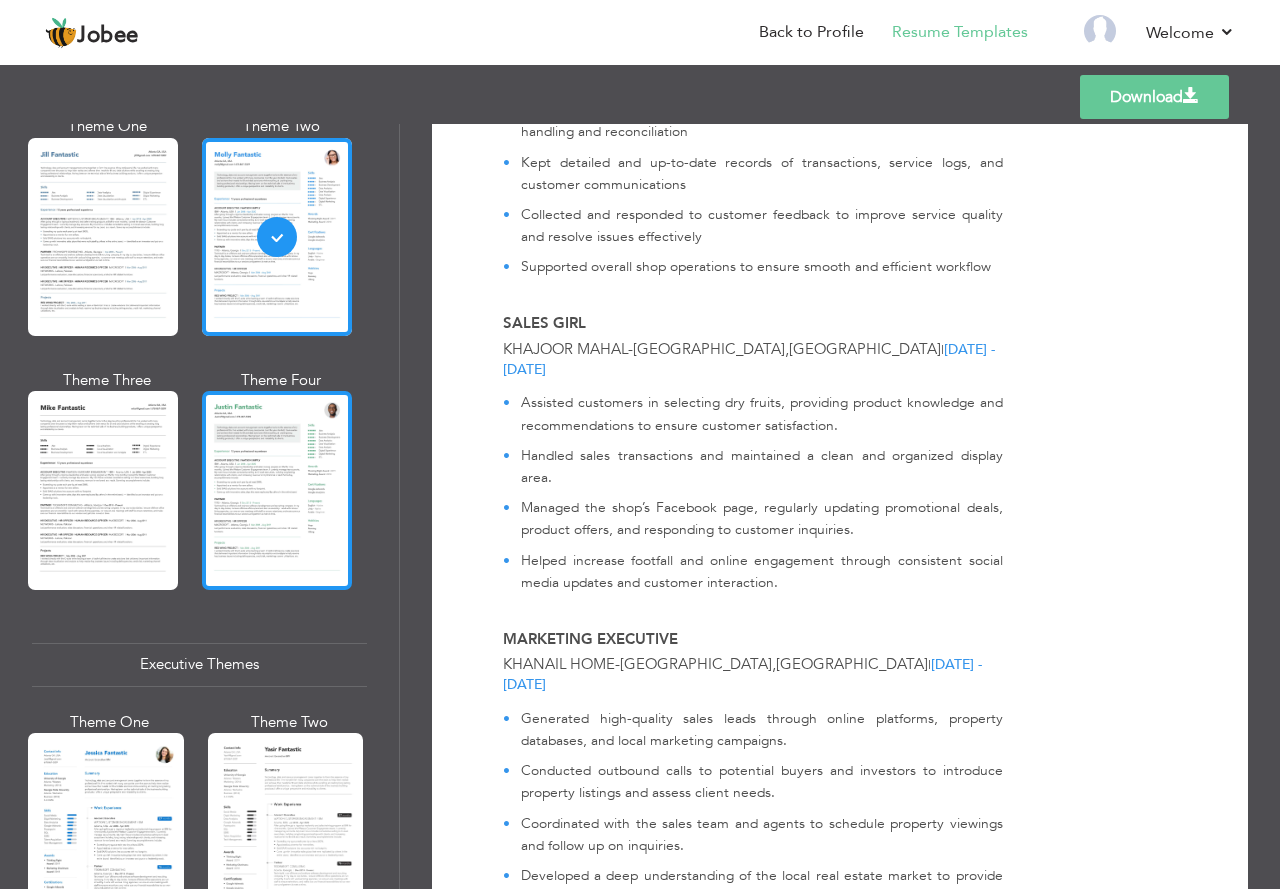 click at bounding box center [277, 490] 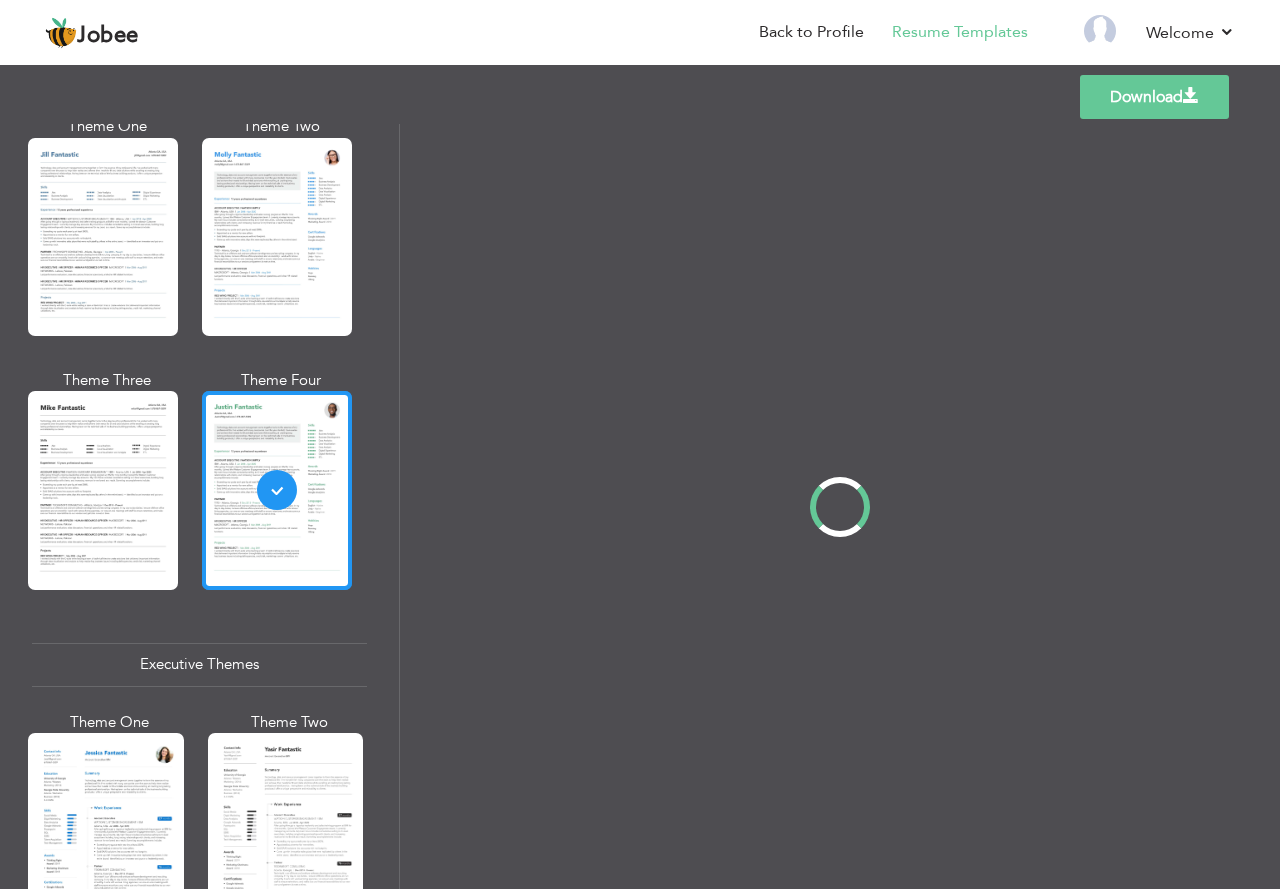 scroll, scrollTop: 0, scrollLeft: 0, axis: both 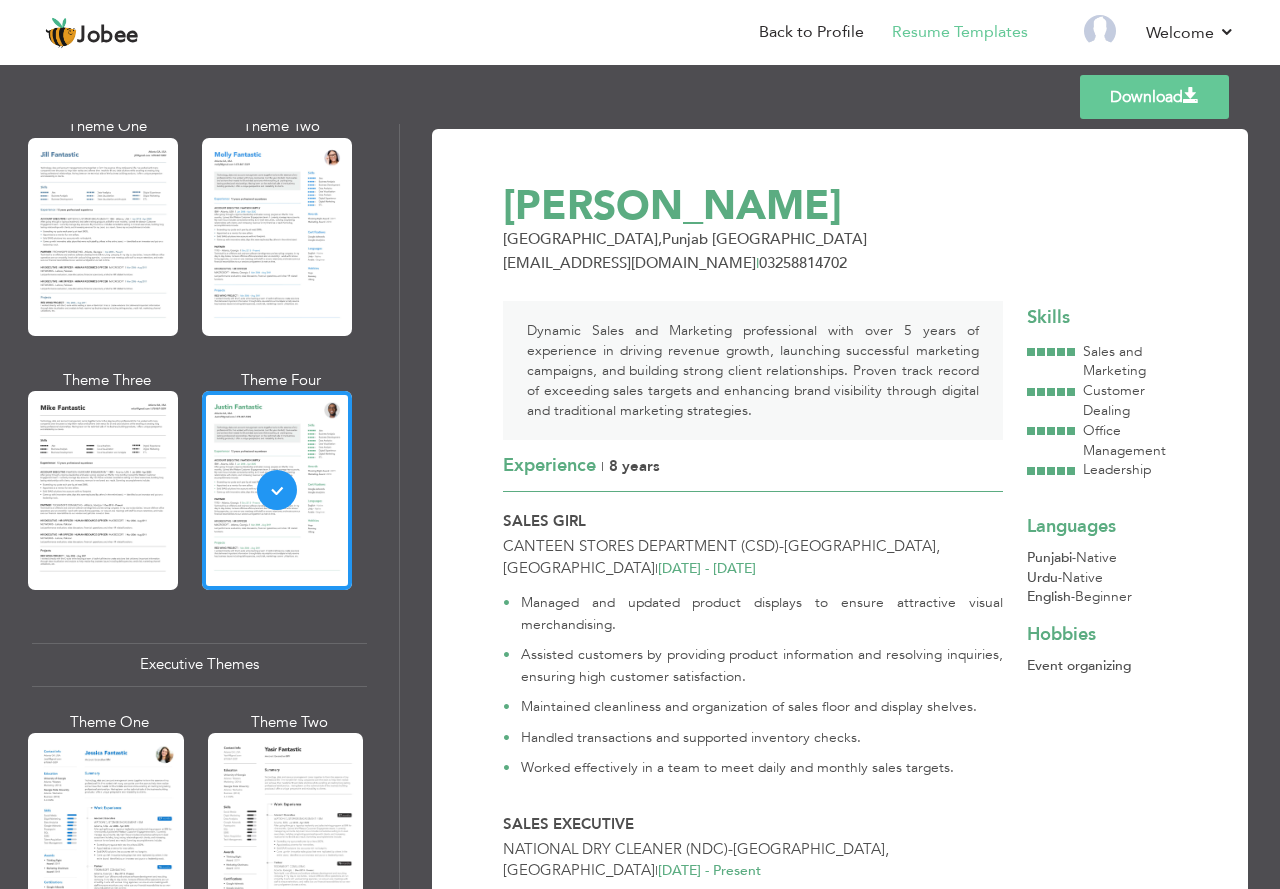 click on "Theme Three" at bounding box center (107, 486) 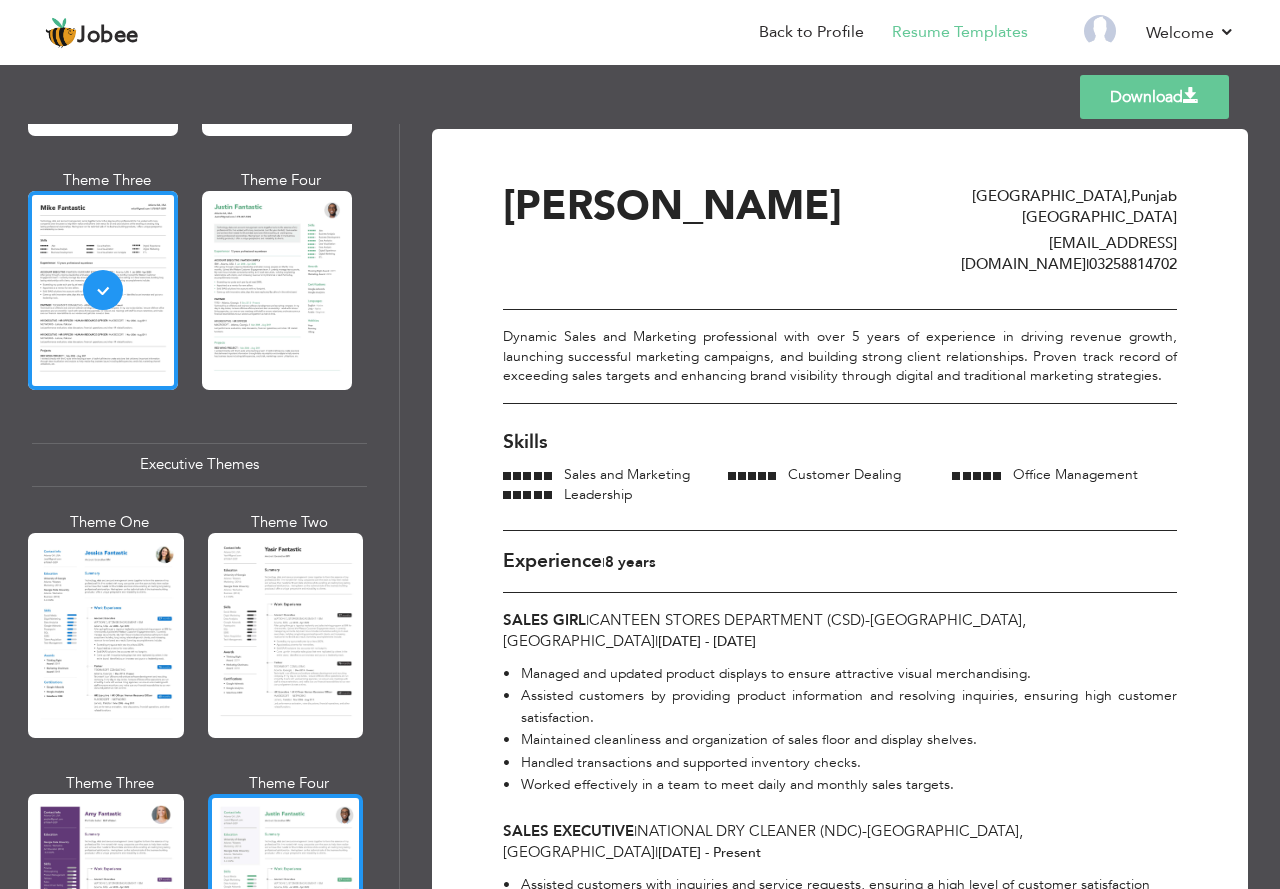 scroll, scrollTop: 1500, scrollLeft: 0, axis: vertical 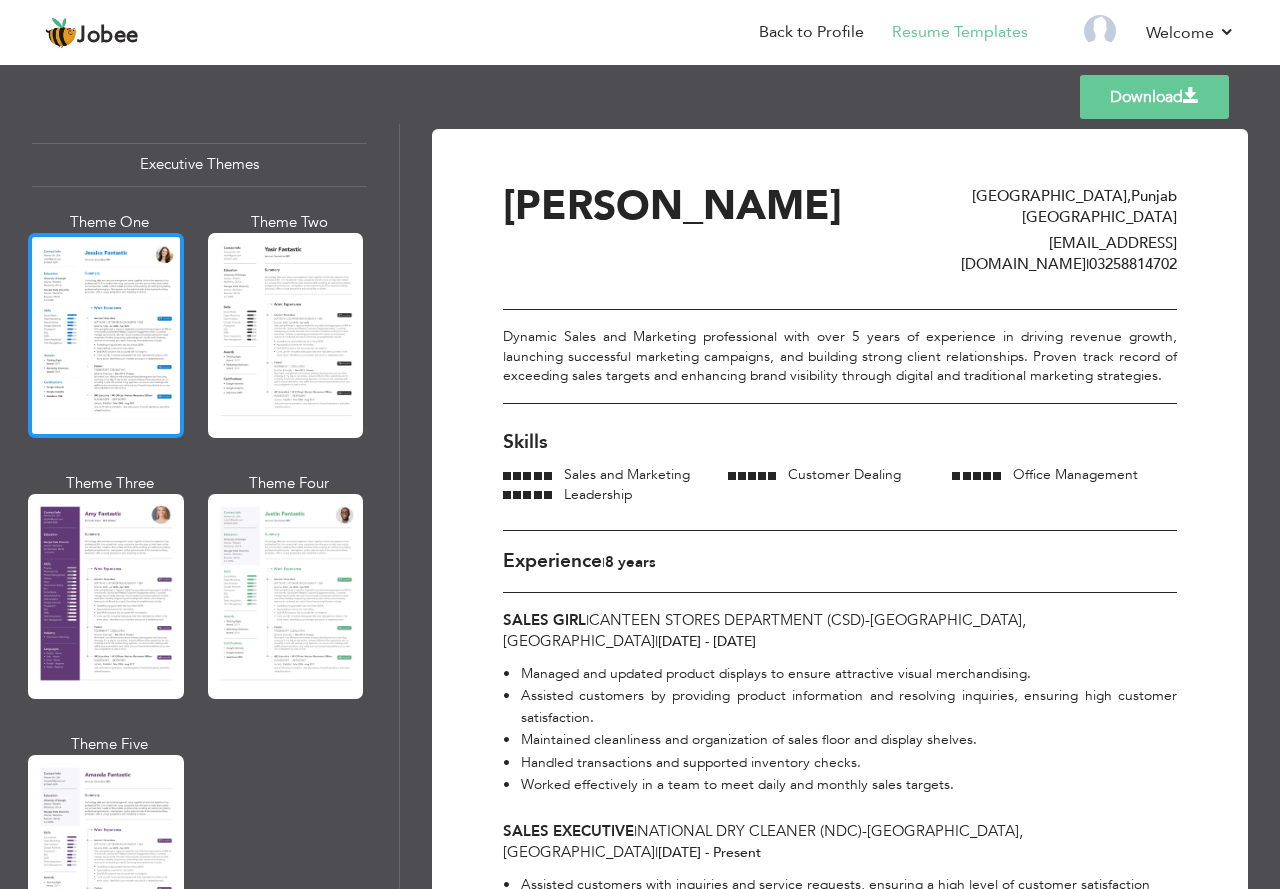 click at bounding box center [106, 335] 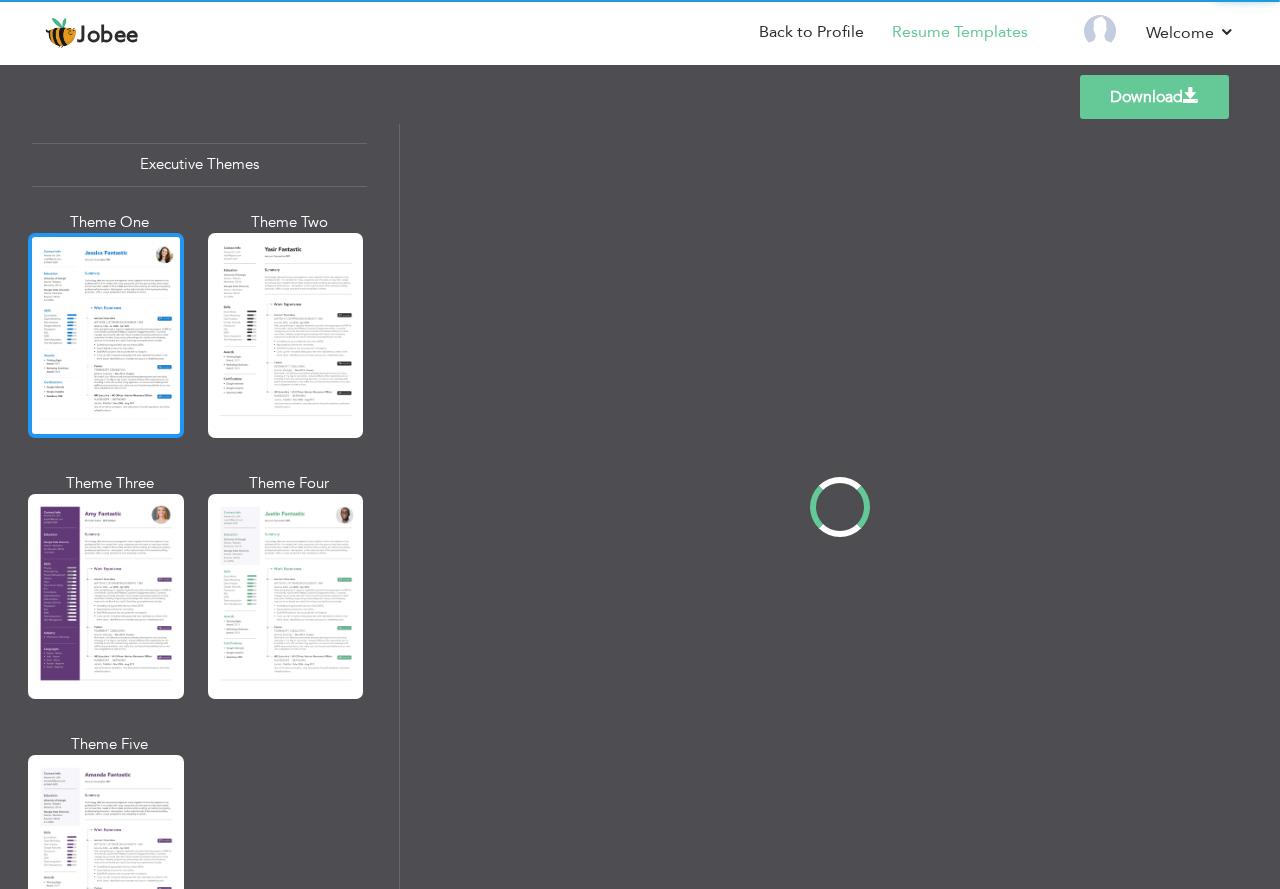 scroll, scrollTop: 1498, scrollLeft: 0, axis: vertical 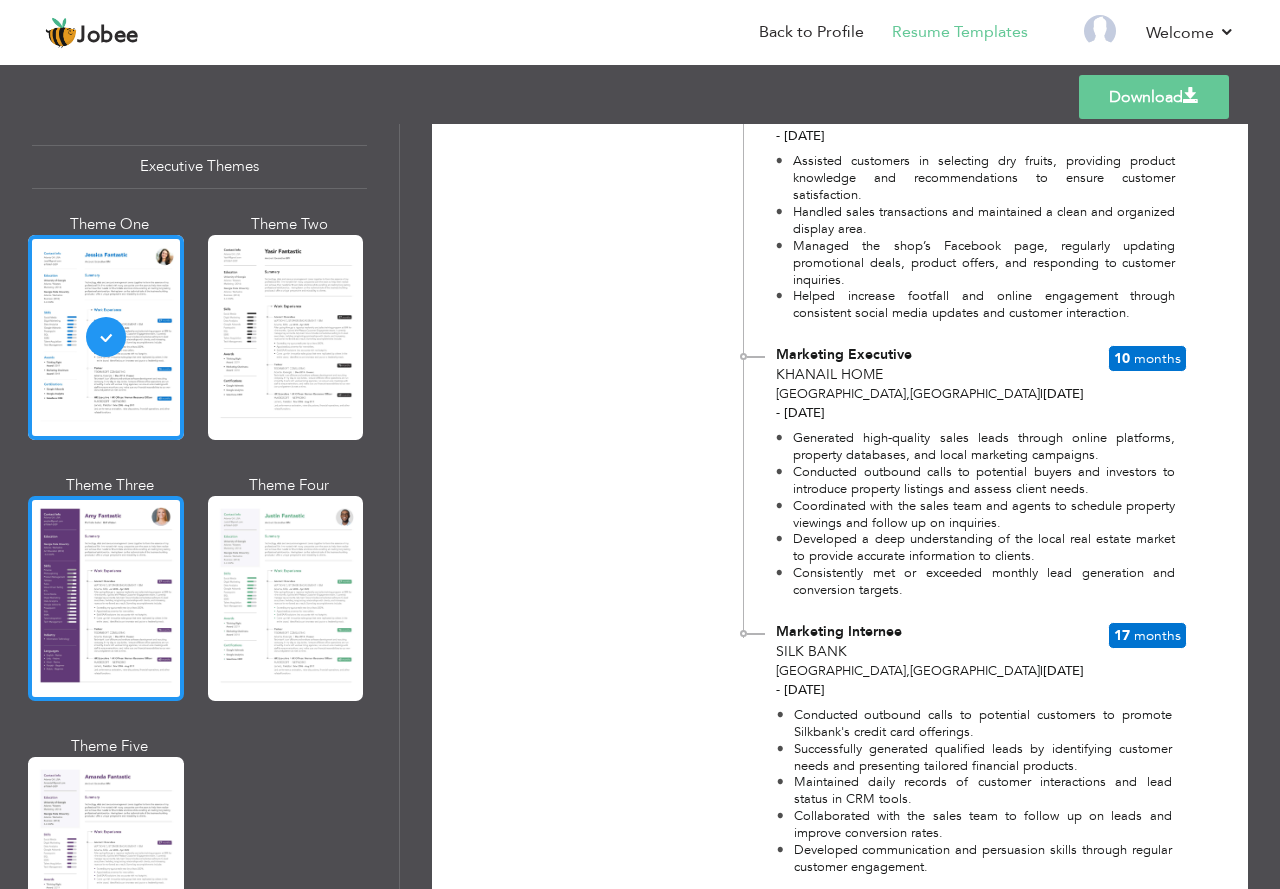 click at bounding box center (106, 598) 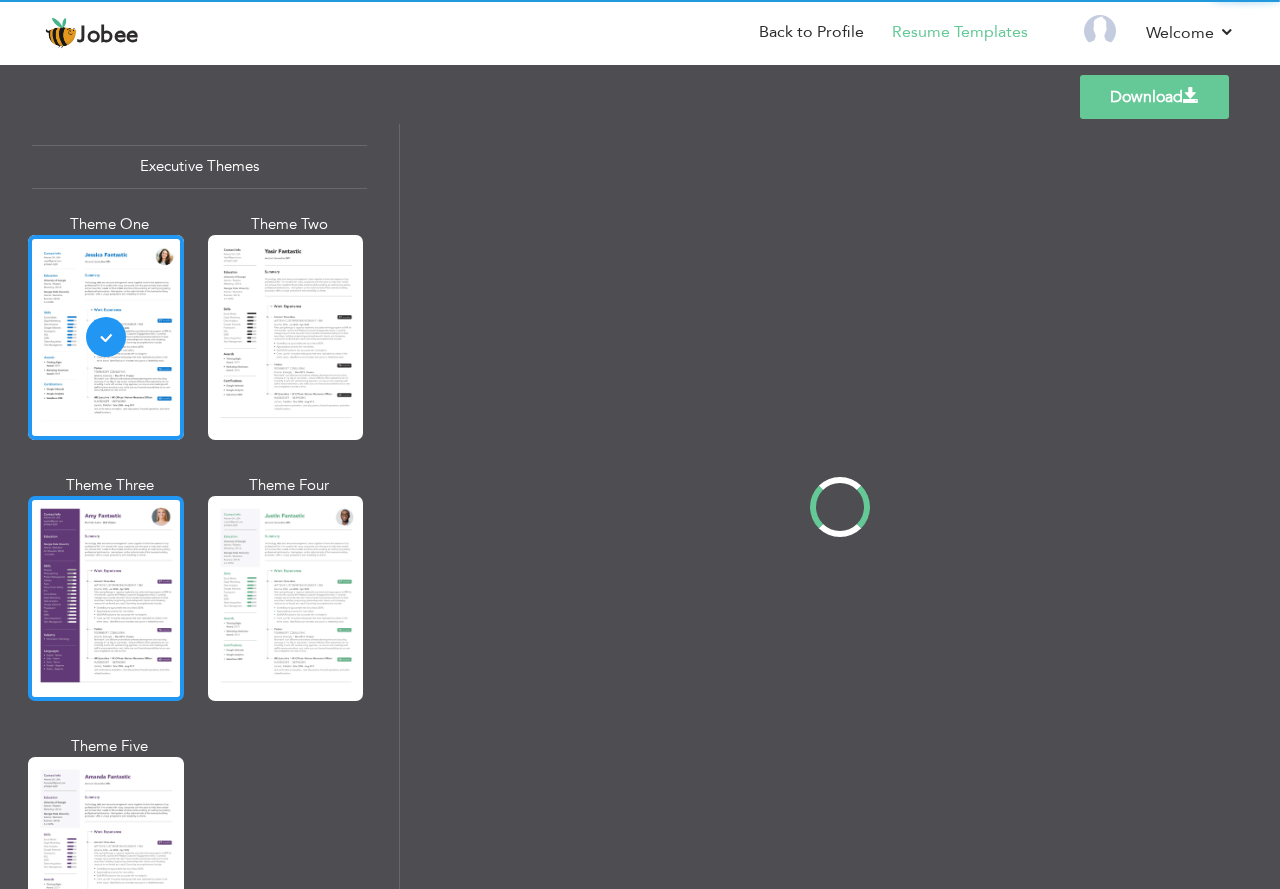 scroll, scrollTop: 1500, scrollLeft: 0, axis: vertical 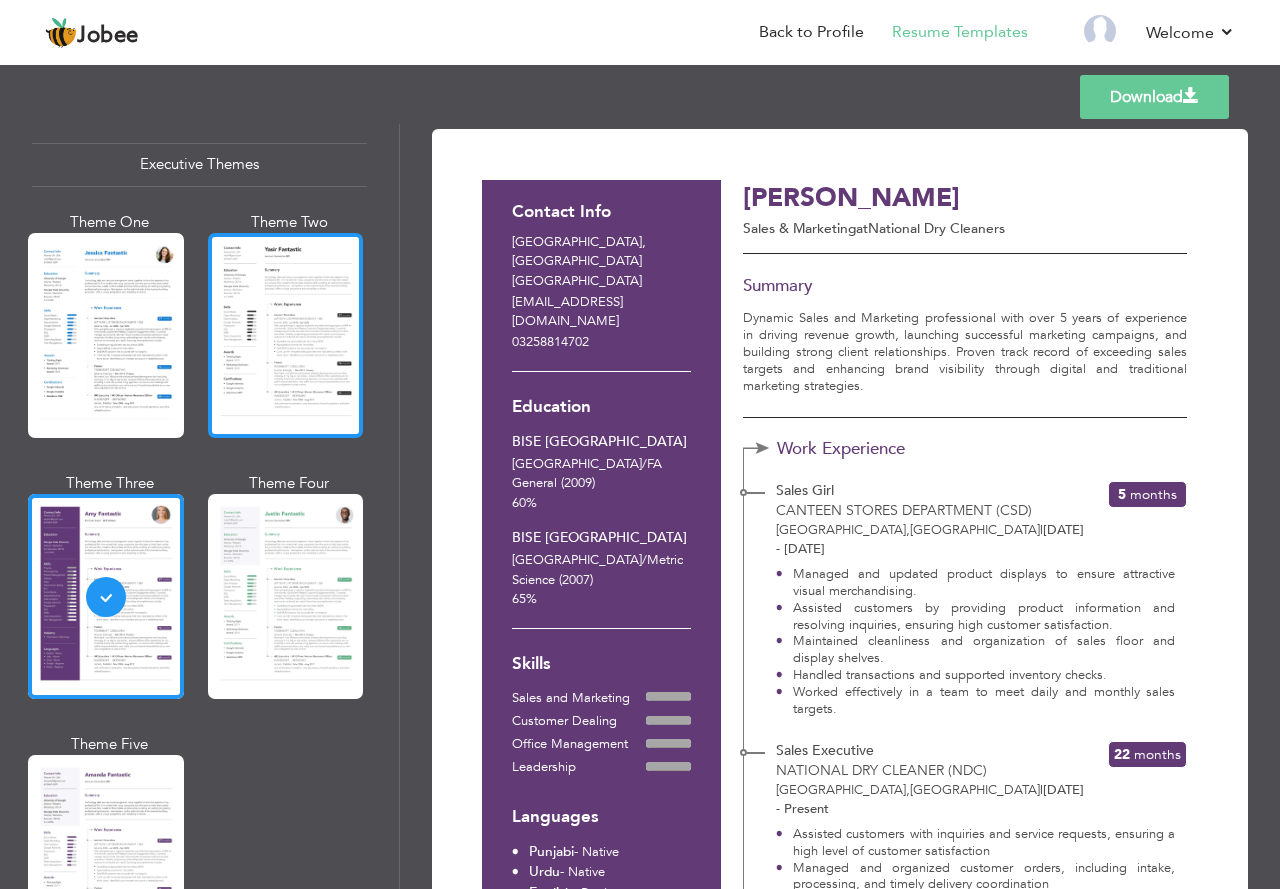 click at bounding box center [286, 335] 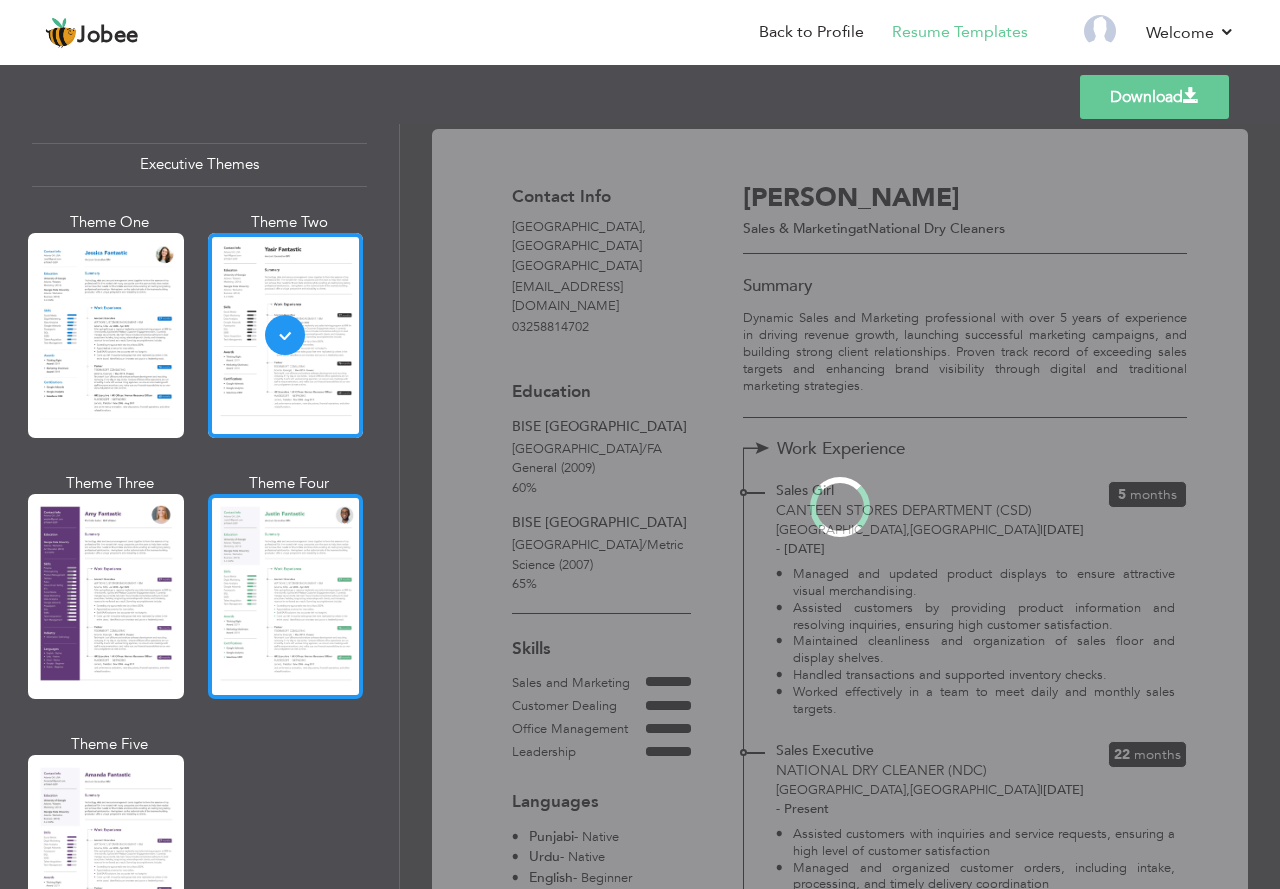 click at bounding box center [286, 596] 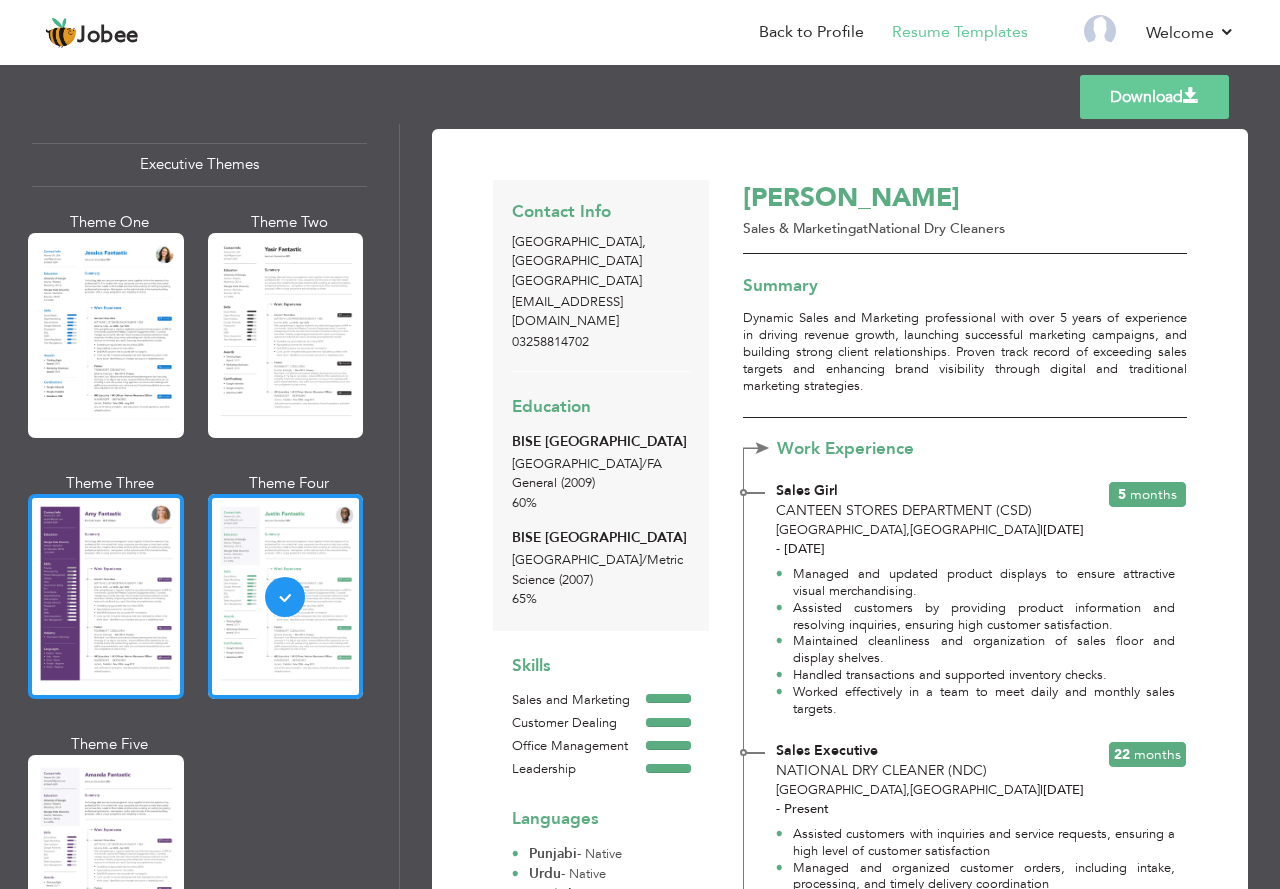 click at bounding box center [106, 596] 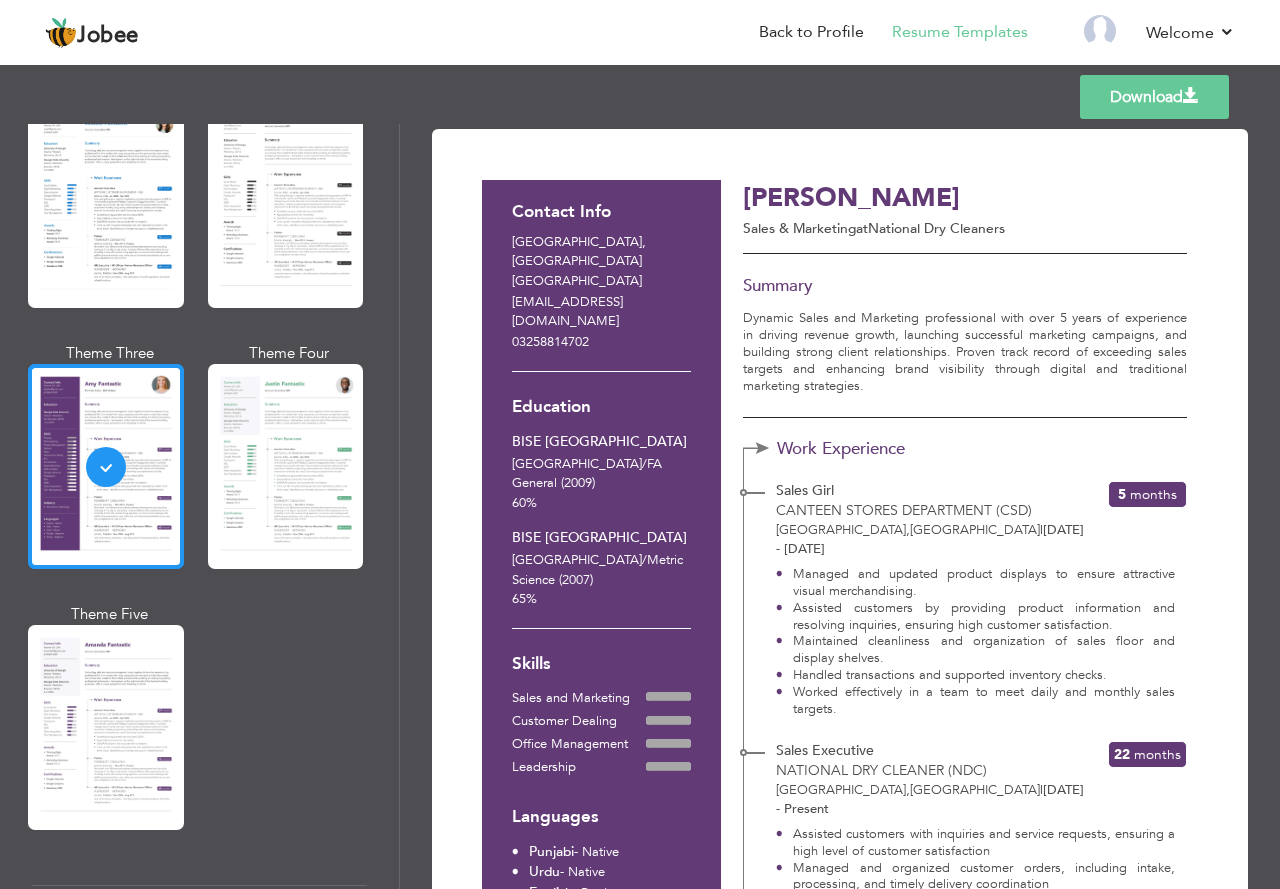 scroll, scrollTop: 1900, scrollLeft: 0, axis: vertical 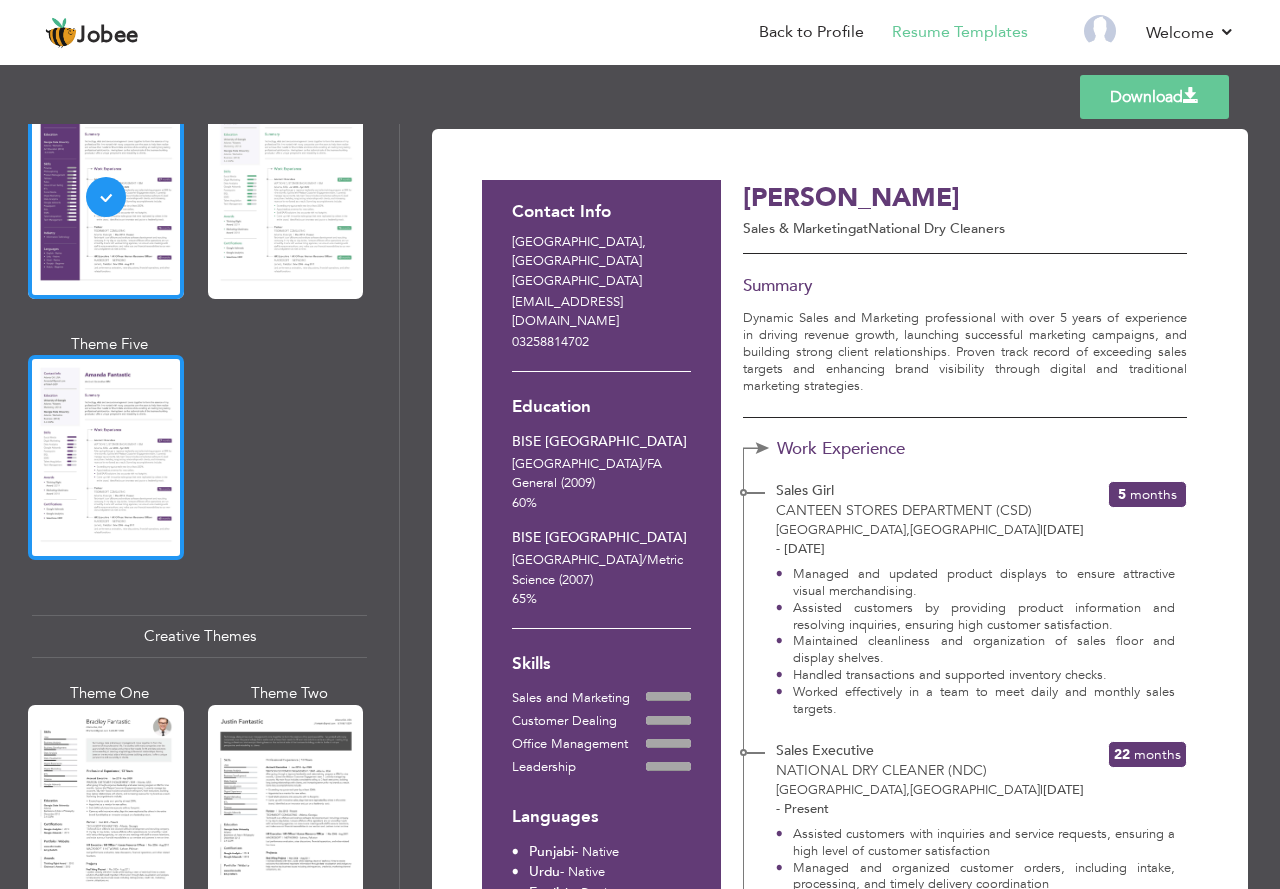 click at bounding box center [106, 457] 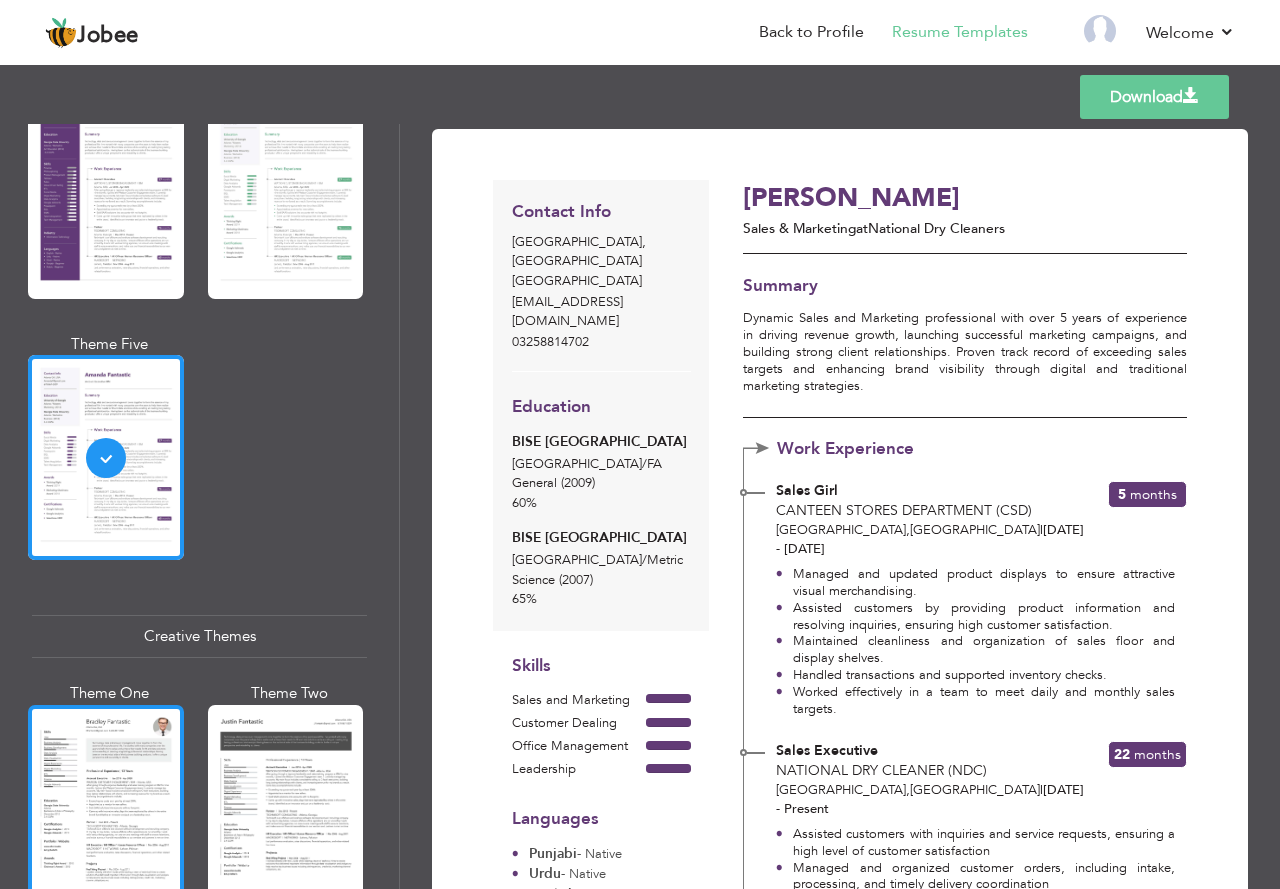 click at bounding box center (106, 807) 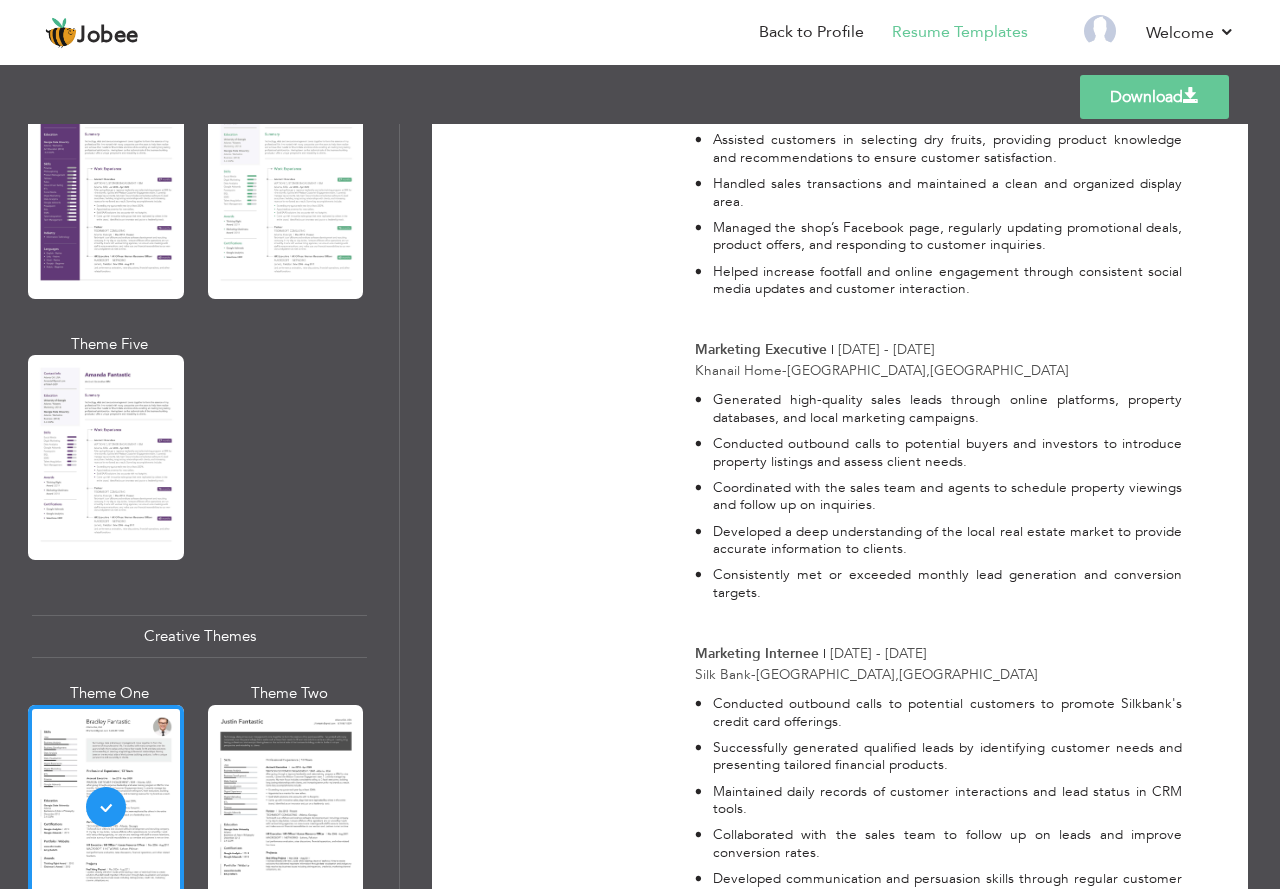 scroll, scrollTop: 1134, scrollLeft: 0, axis: vertical 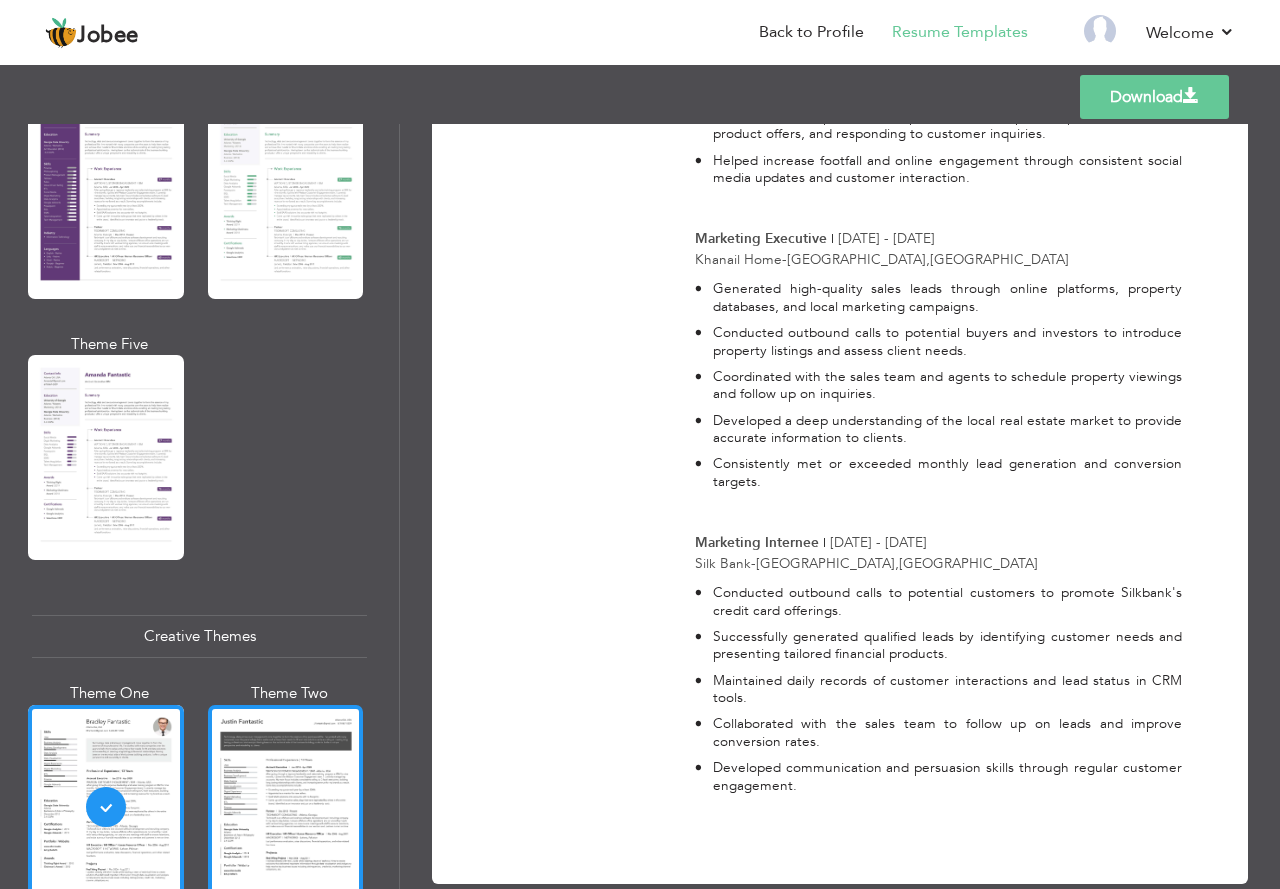 click at bounding box center [286, 807] 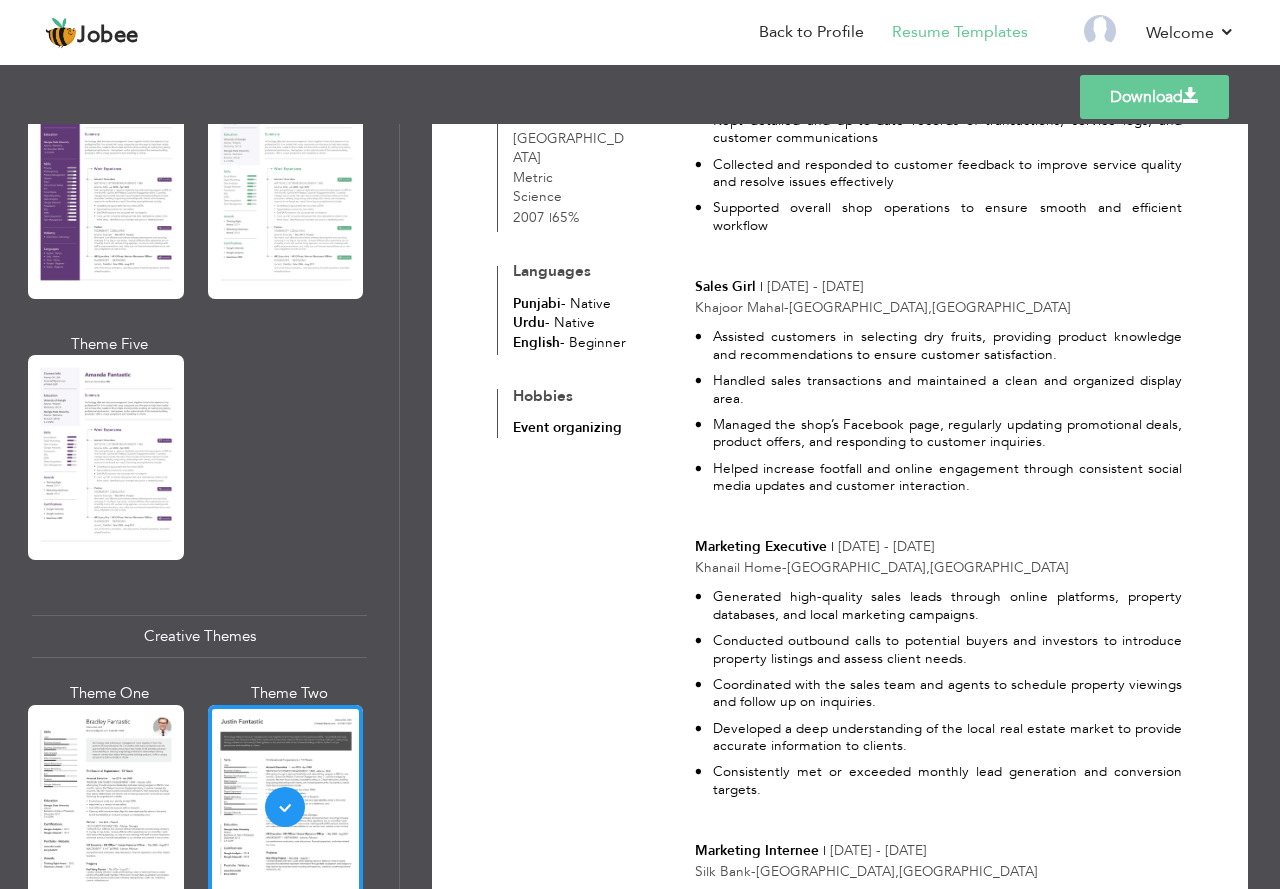 scroll, scrollTop: 1108, scrollLeft: 0, axis: vertical 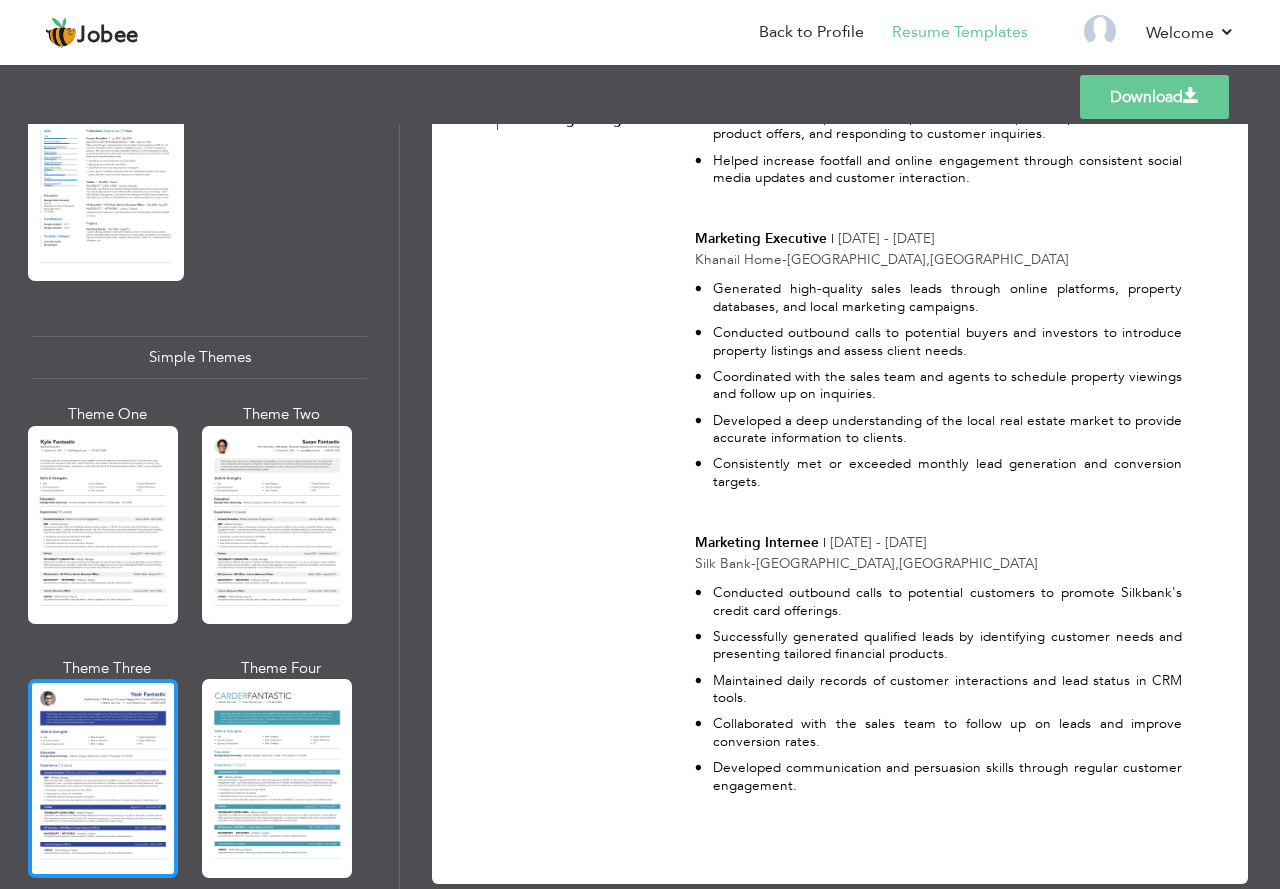click at bounding box center [103, 778] 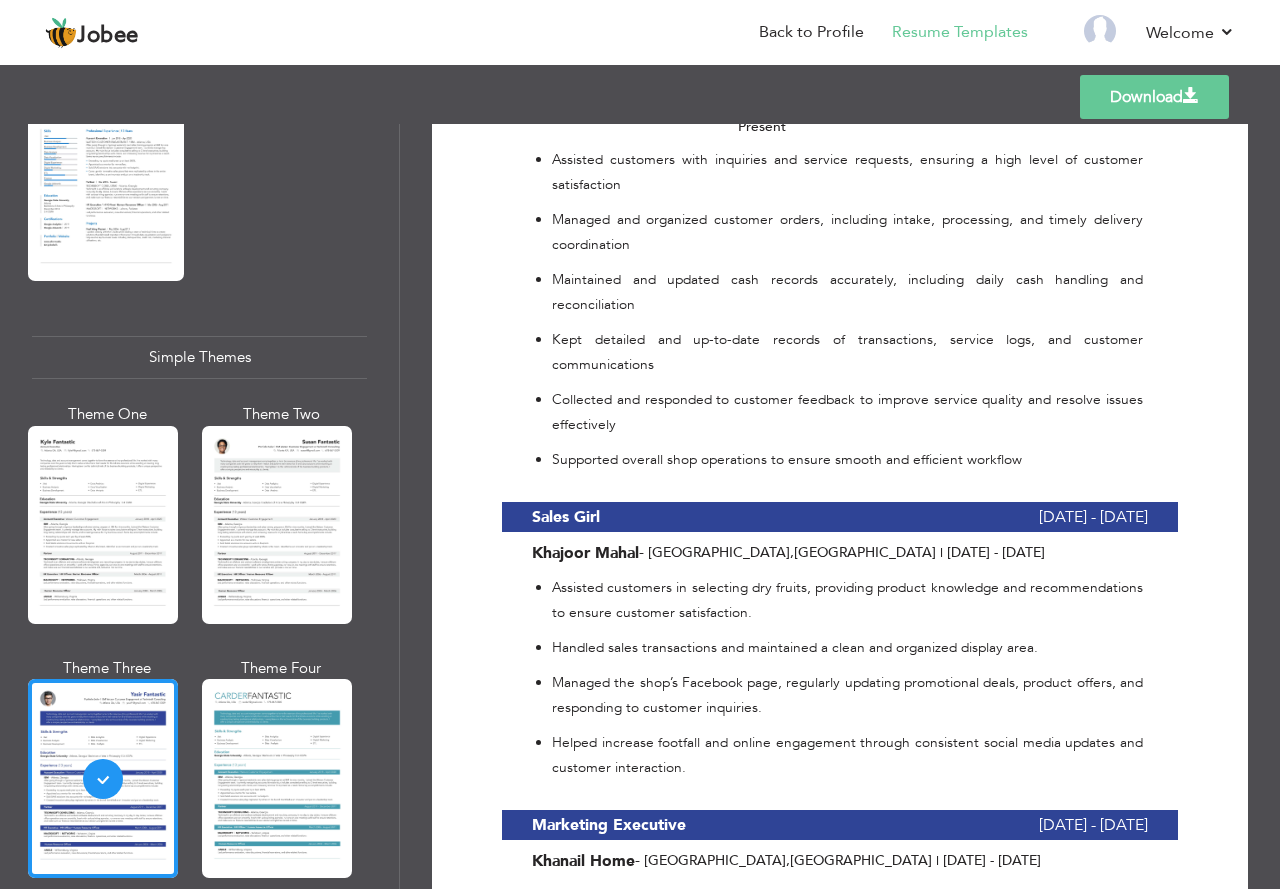 scroll, scrollTop: 1400, scrollLeft: 0, axis: vertical 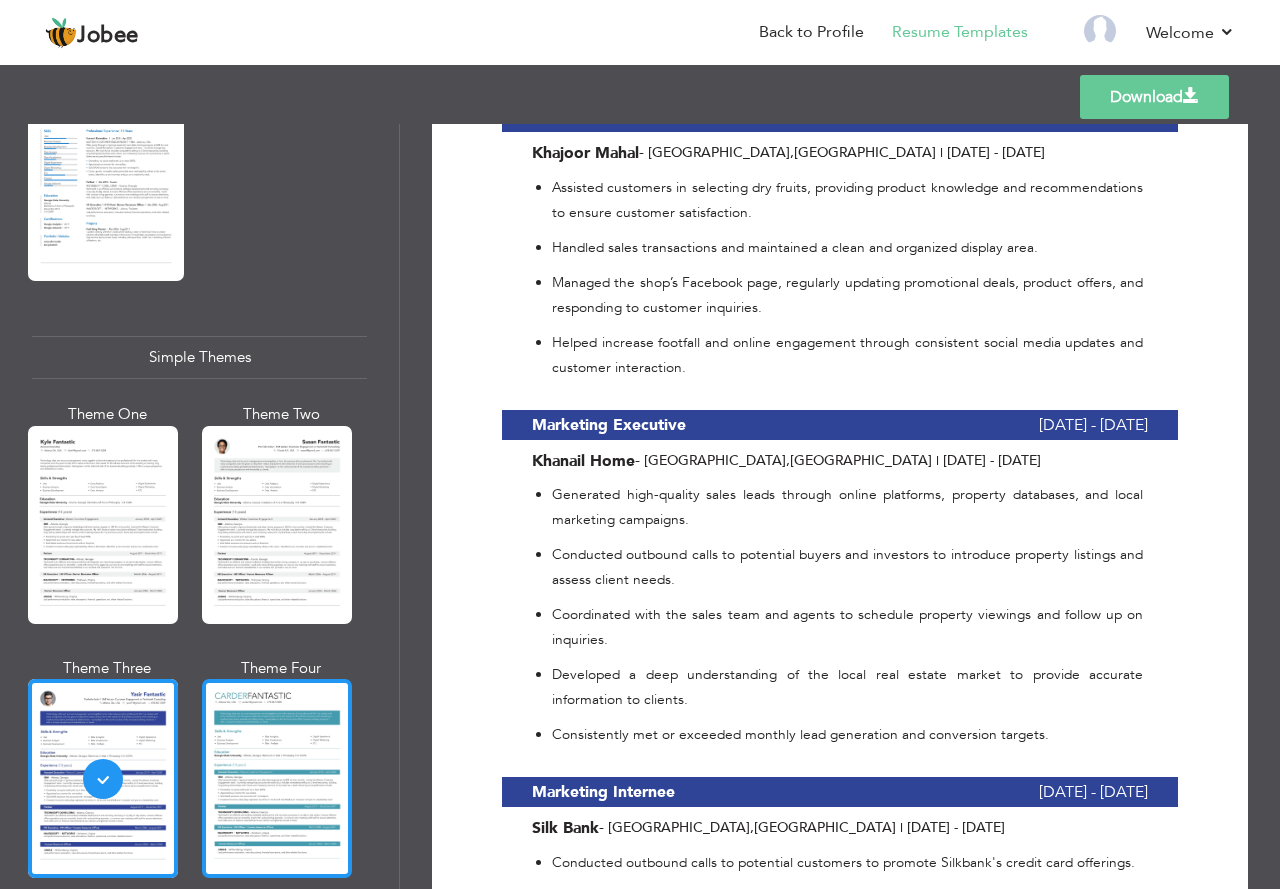 click at bounding box center [277, 778] 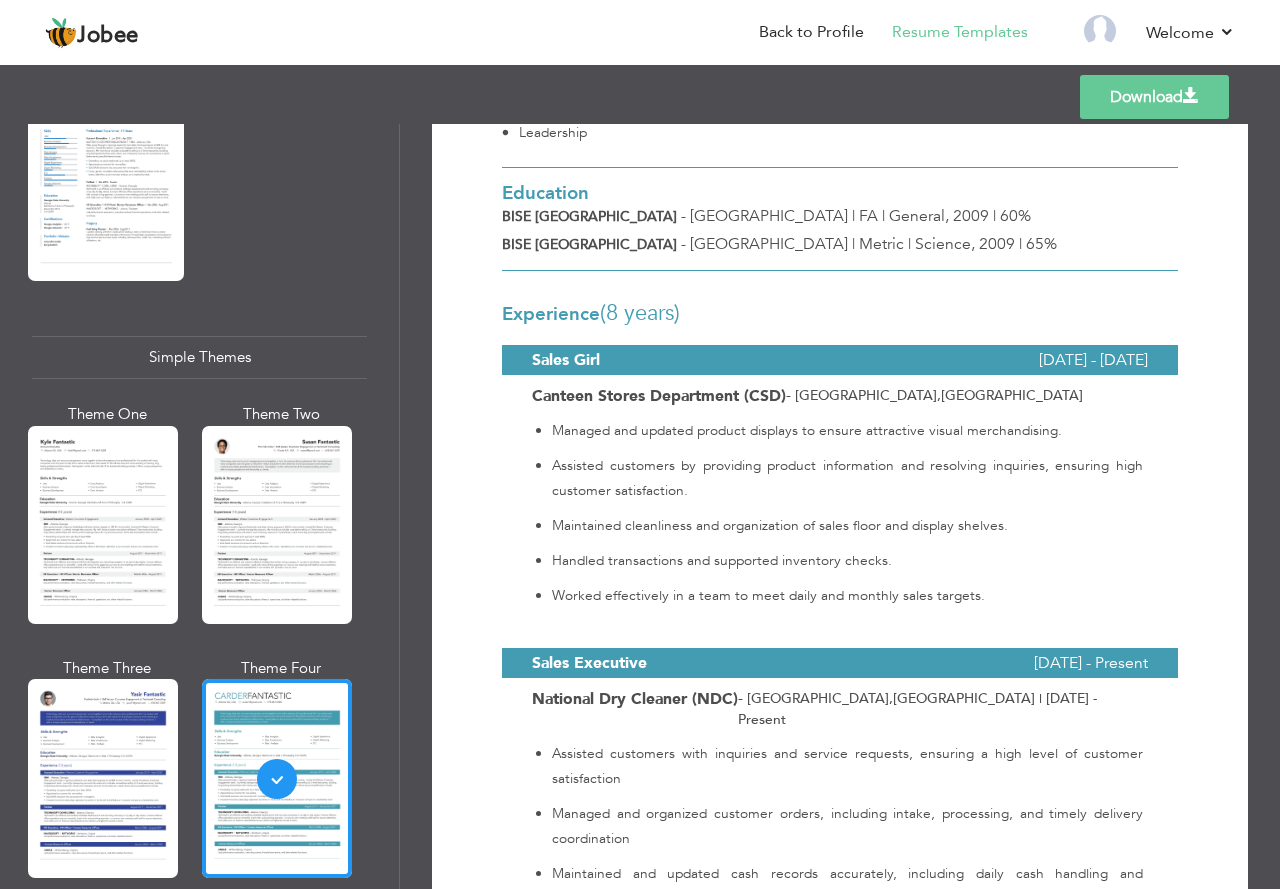 scroll, scrollTop: 900, scrollLeft: 0, axis: vertical 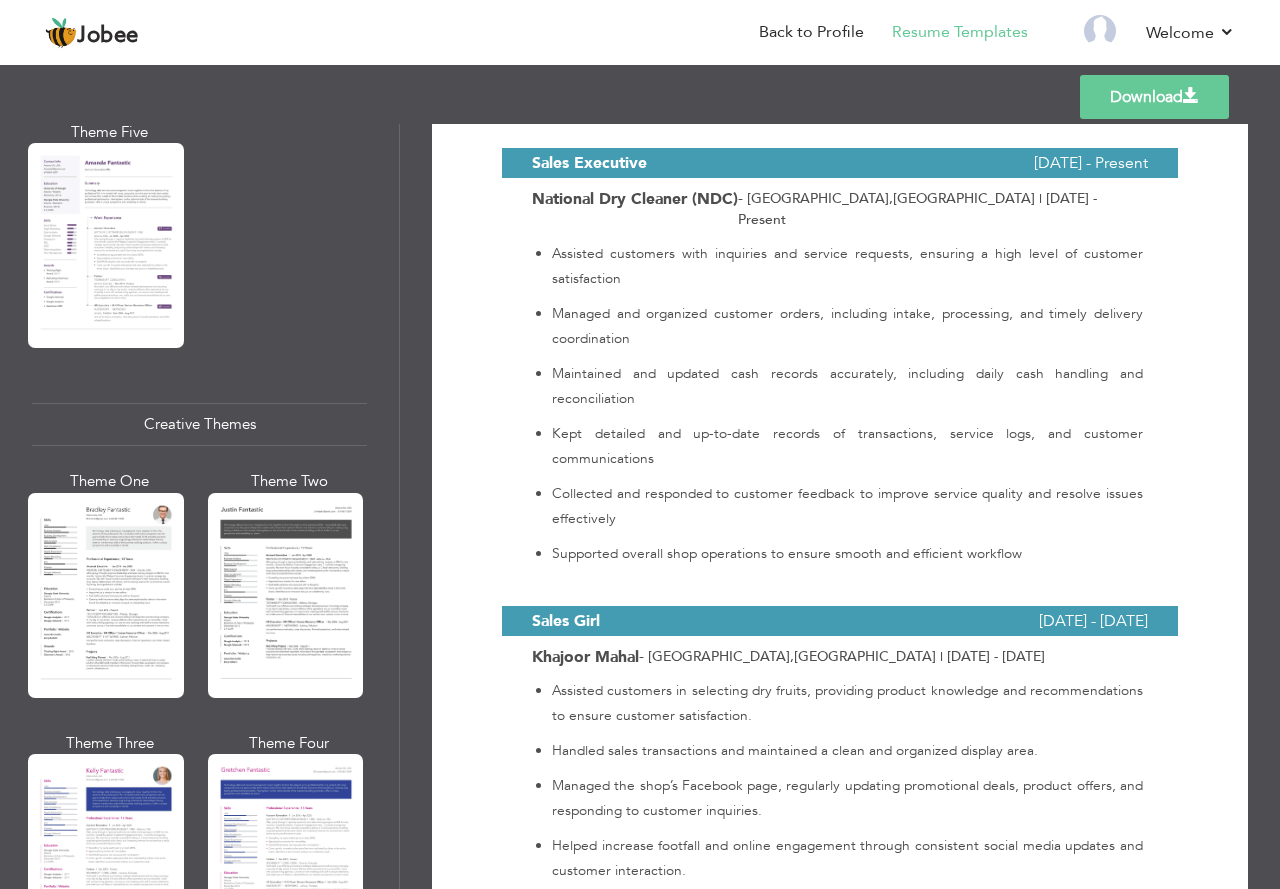 click at bounding box center [106, 595] 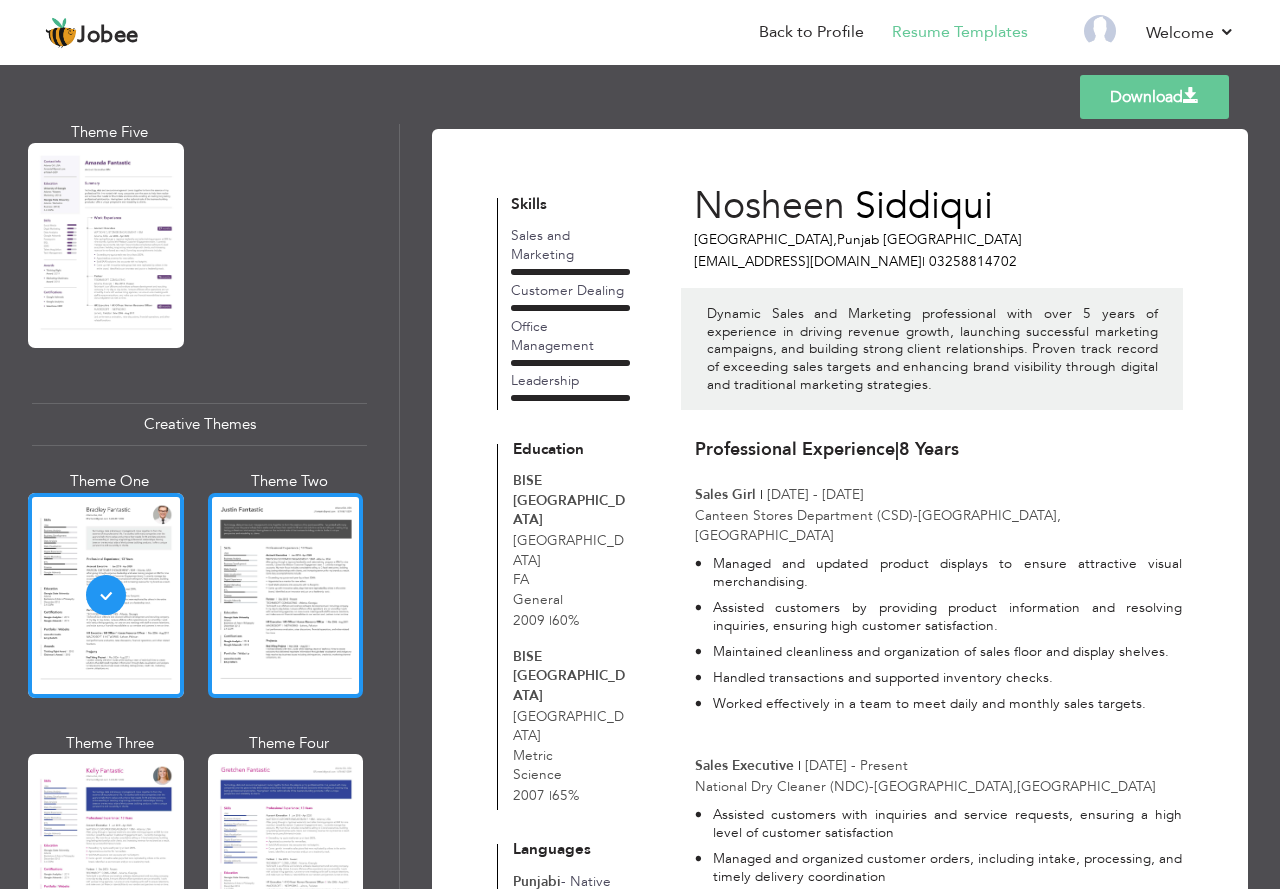 click at bounding box center [286, 595] 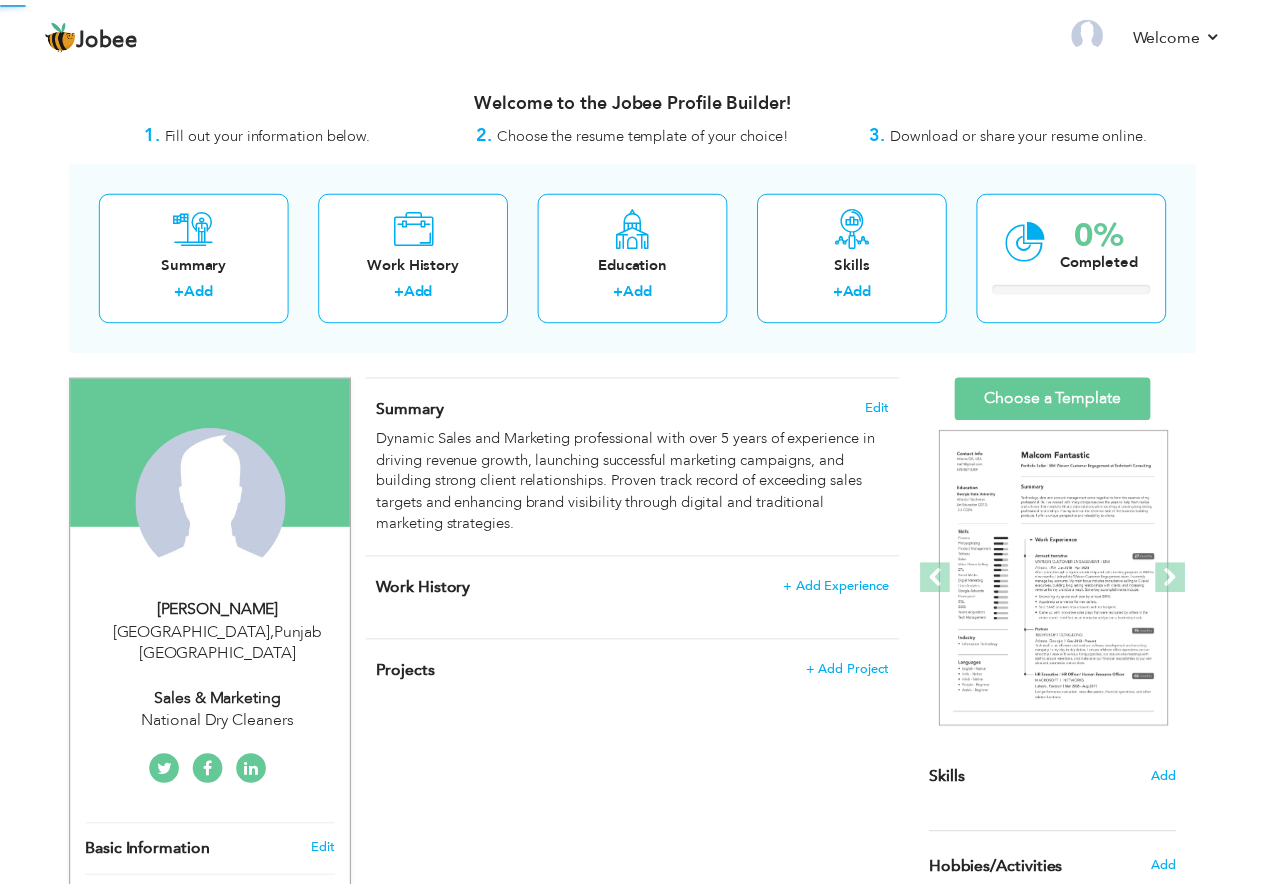 scroll, scrollTop: 0, scrollLeft: 0, axis: both 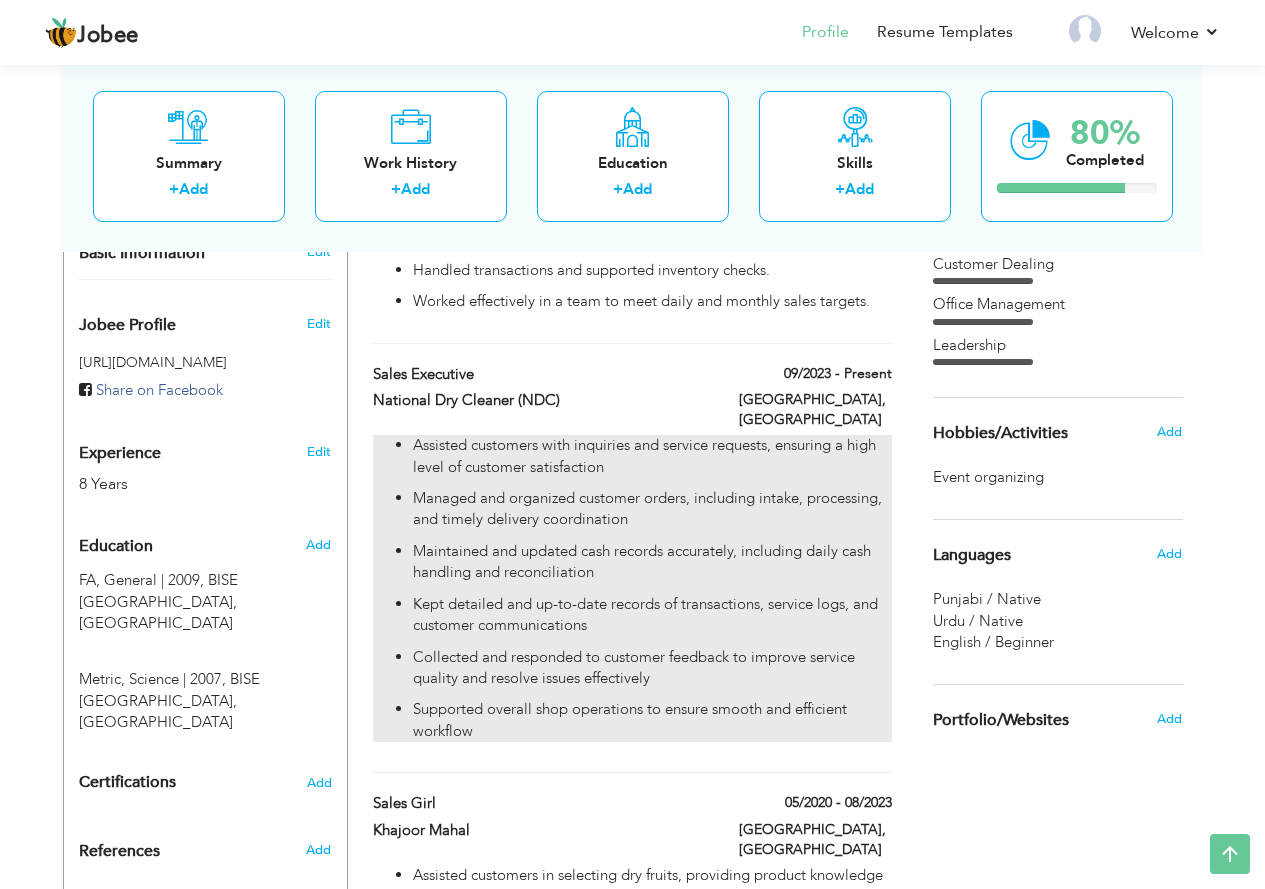 drag, startPoint x: 490, startPoint y: 690, endPoint x: 402, endPoint y: 490, distance: 218.504 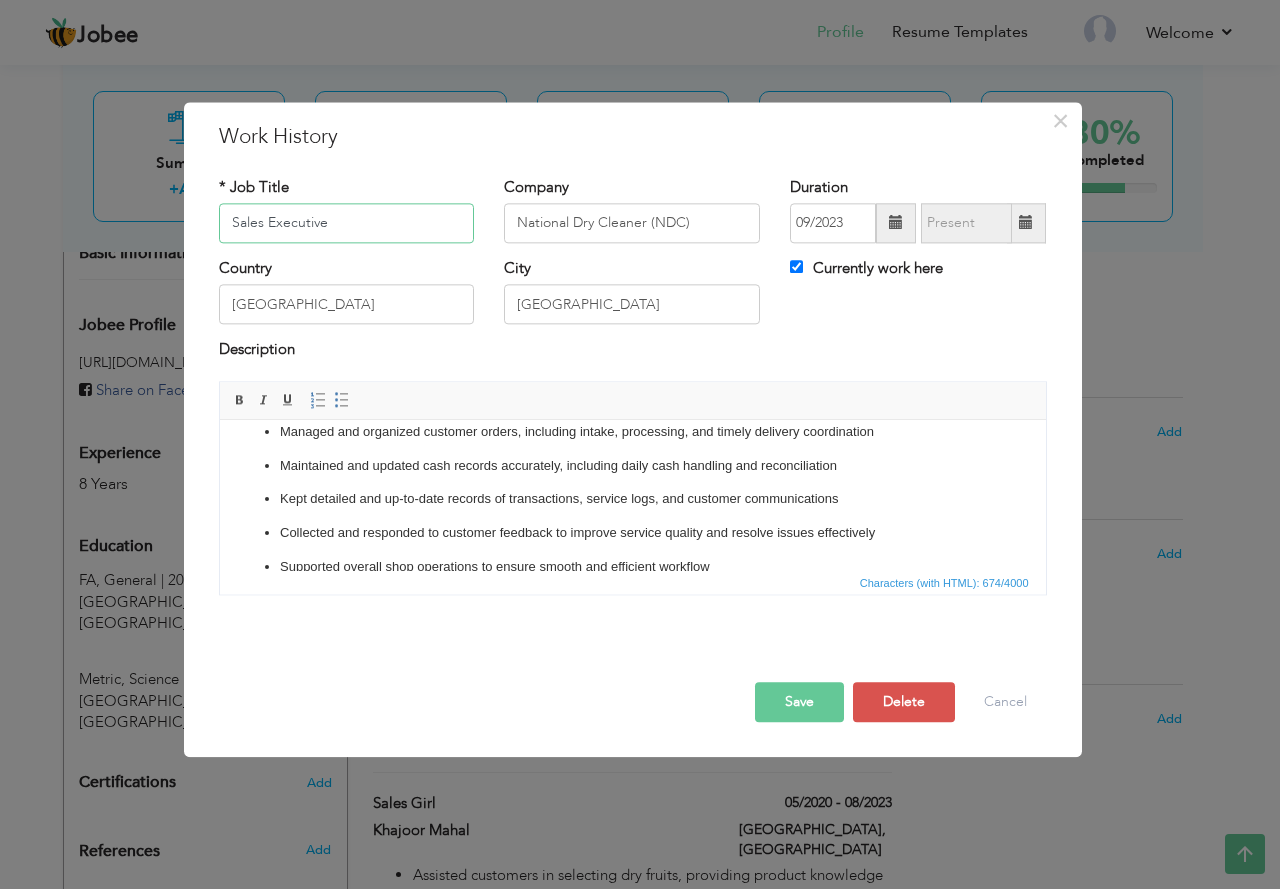 scroll, scrollTop: 80, scrollLeft: 0, axis: vertical 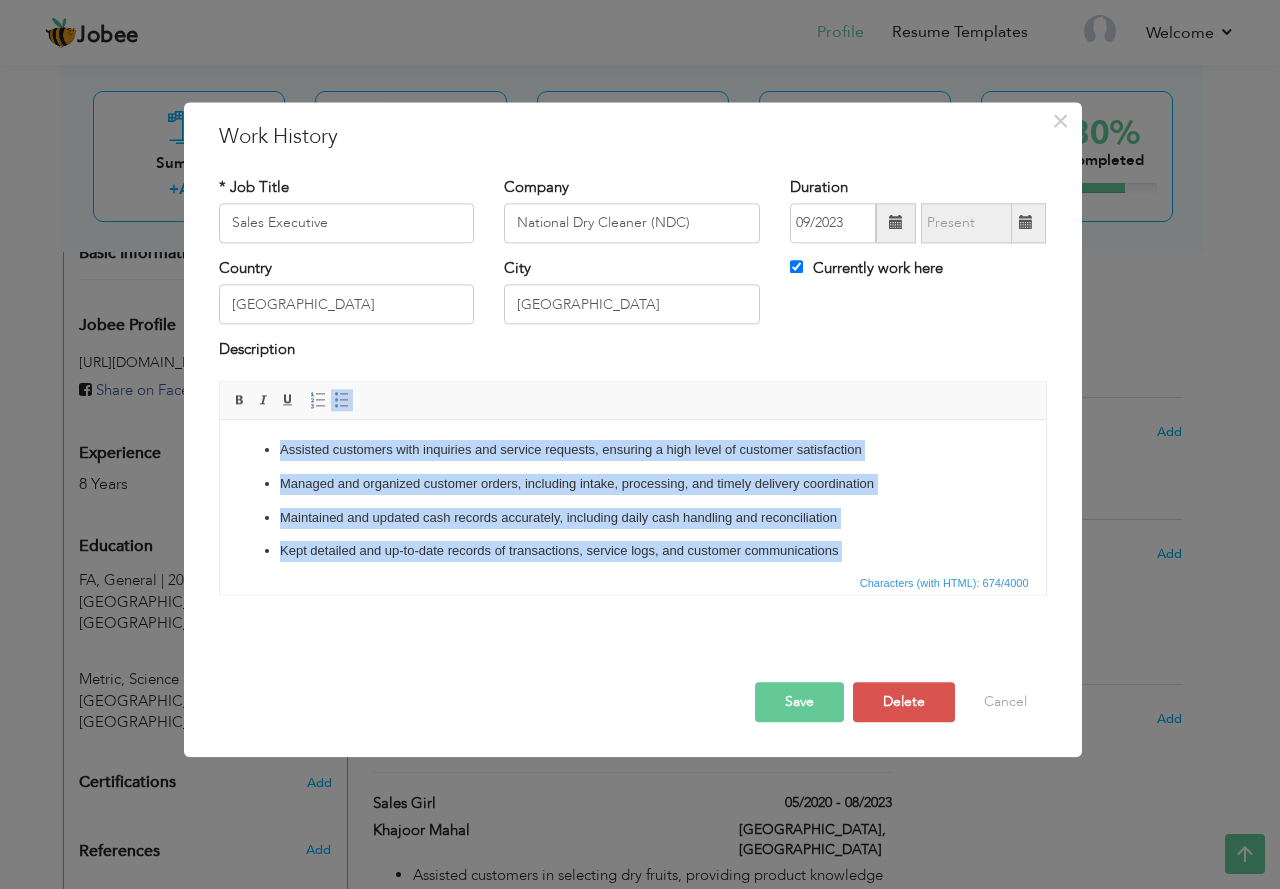 drag, startPoint x: 506, startPoint y: 513, endPoint x: 188, endPoint y: 380, distance: 344.69263 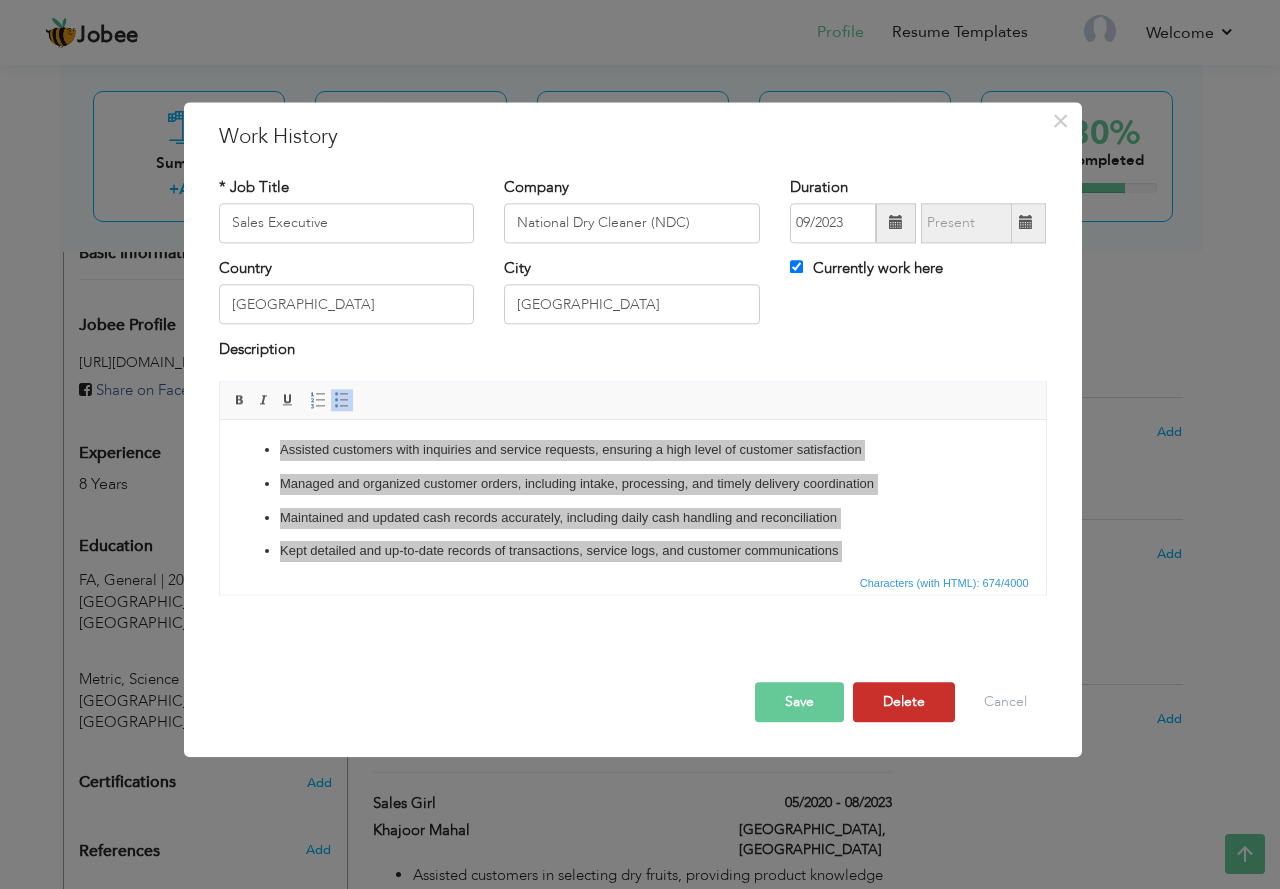 click on "Delete" at bounding box center (904, 702) 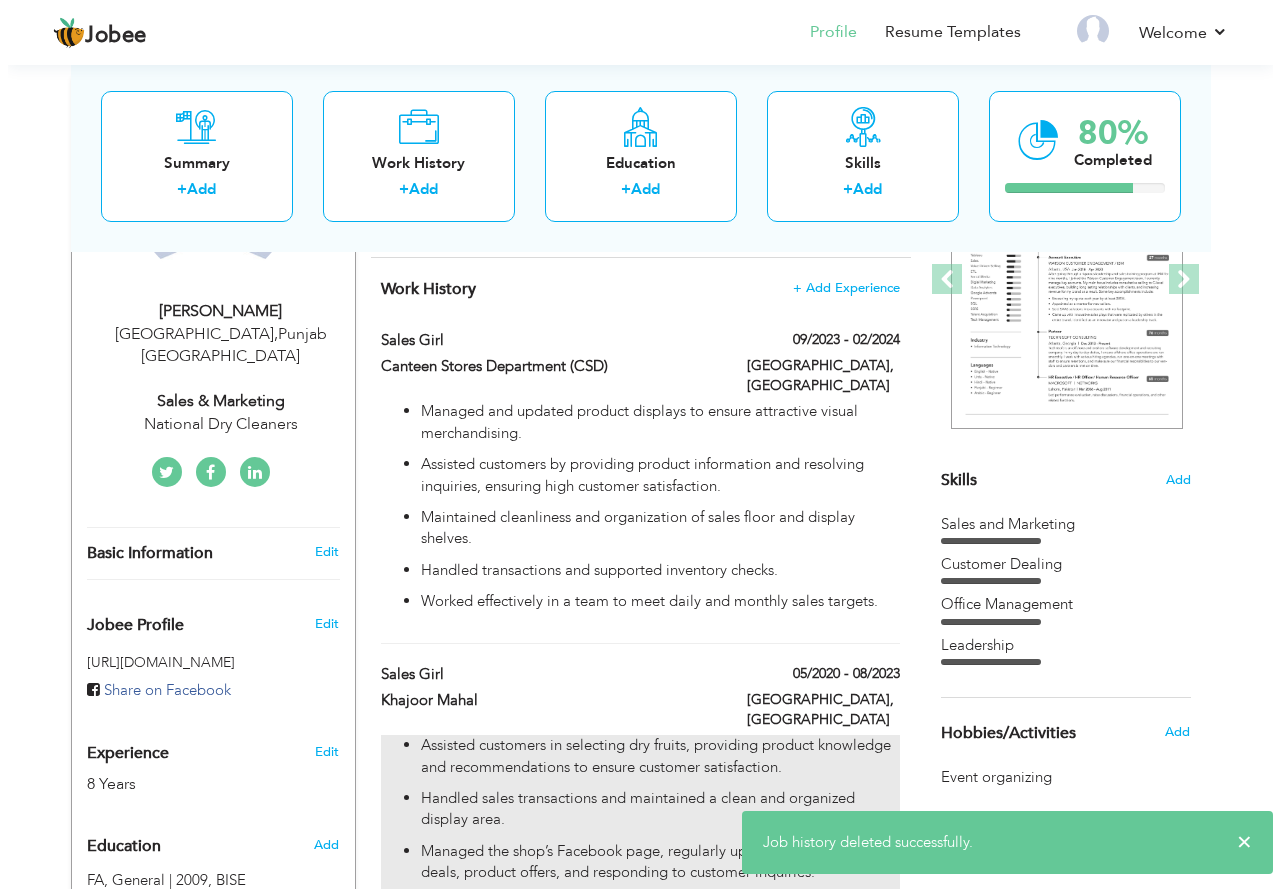 scroll, scrollTop: 200, scrollLeft: 0, axis: vertical 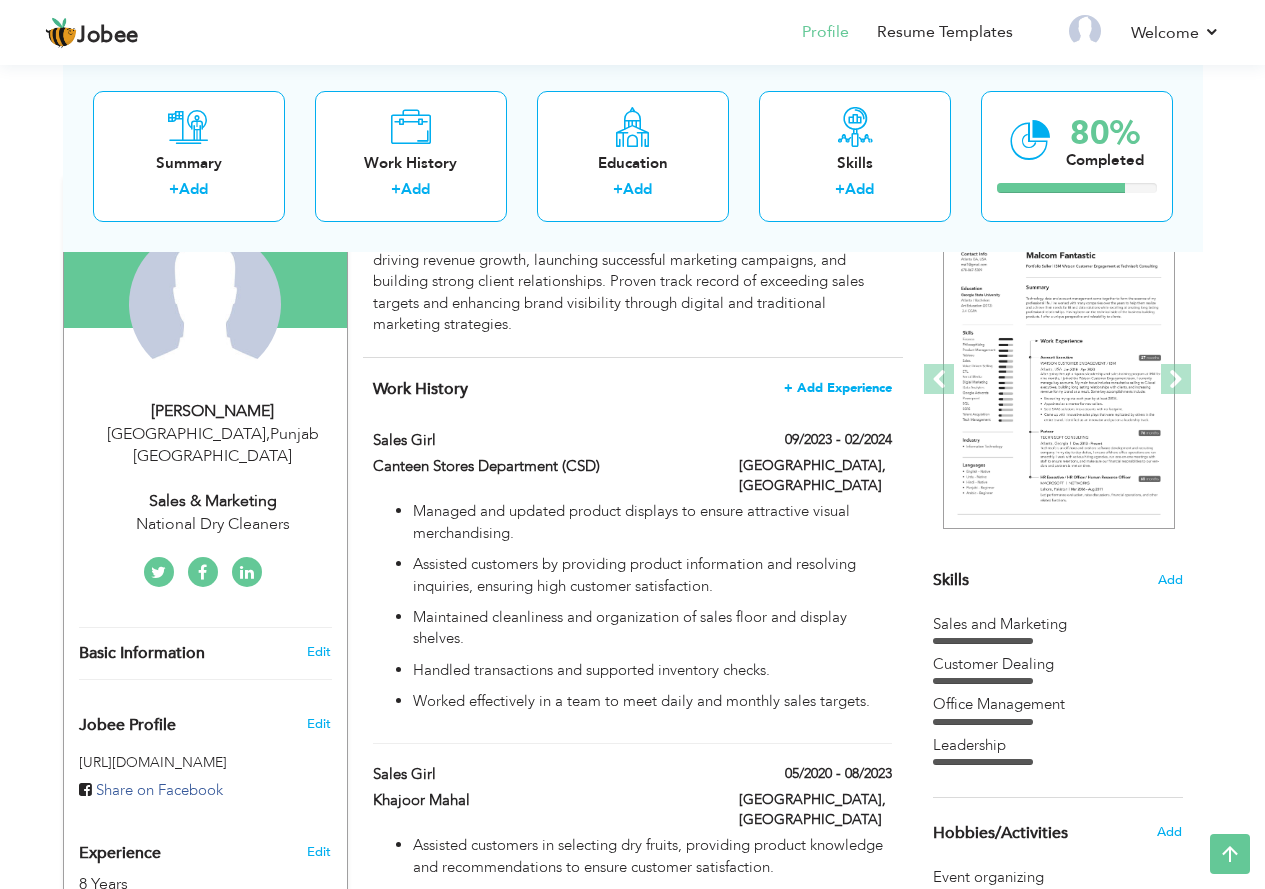 click on "+ Add Experience" at bounding box center (838, 388) 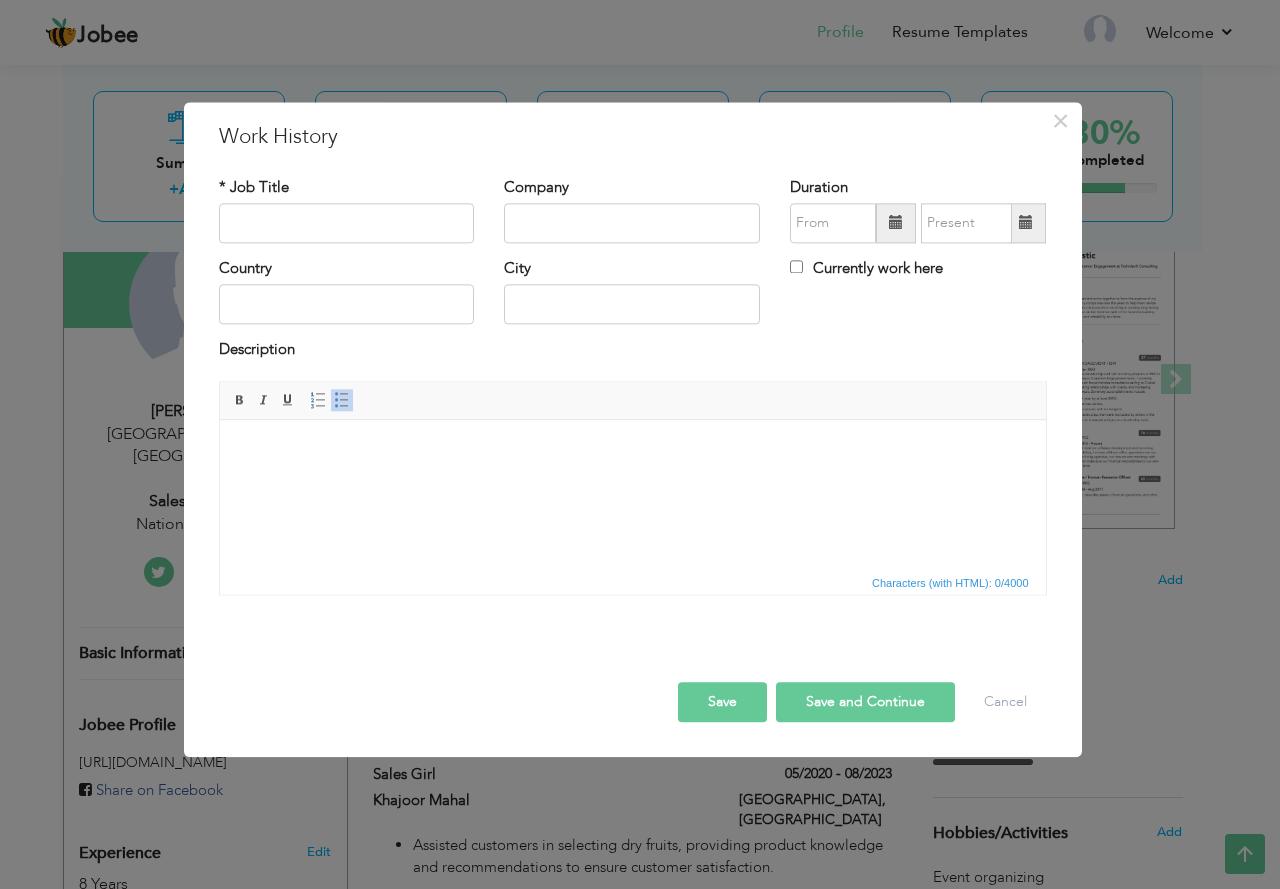 click at bounding box center (632, 450) 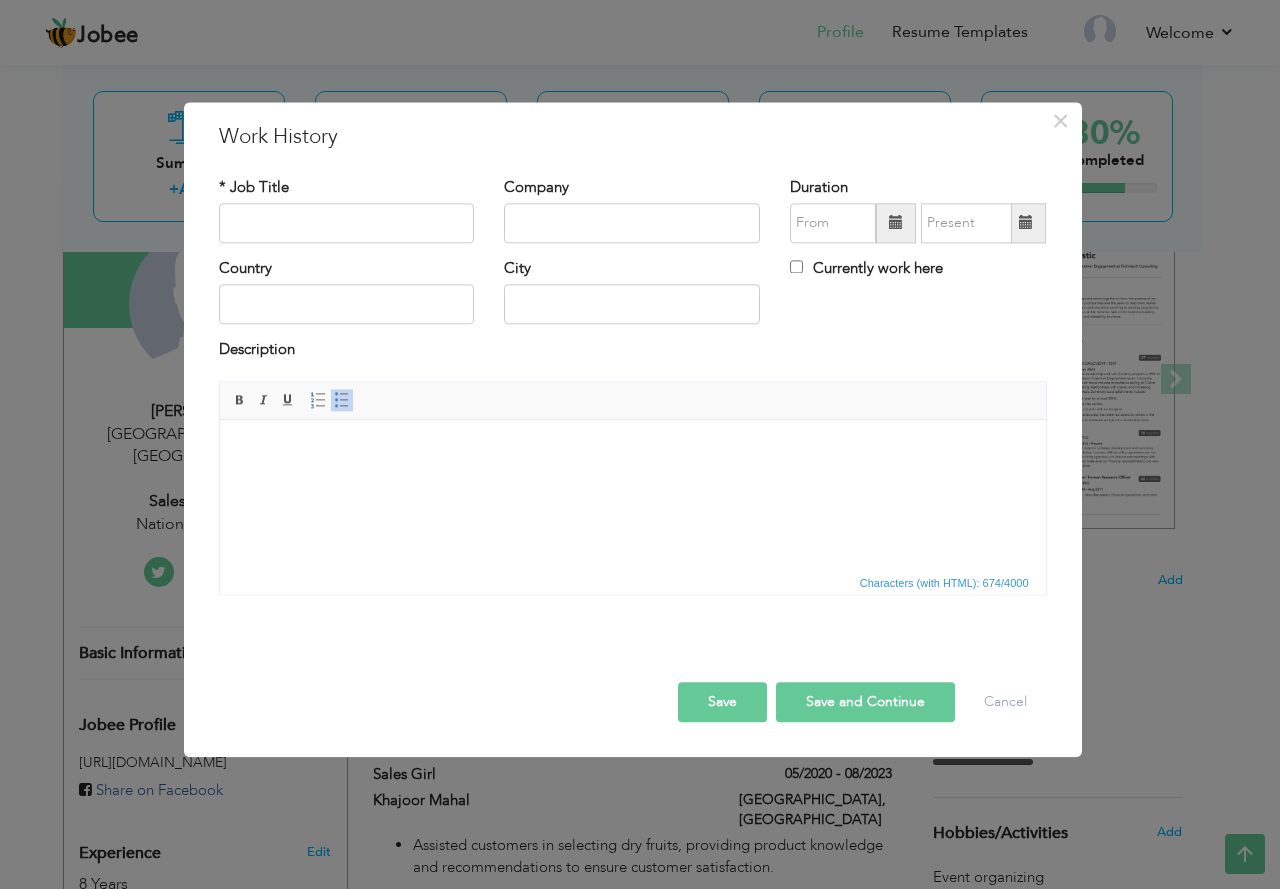scroll, scrollTop: 56, scrollLeft: 0, axis: vertical 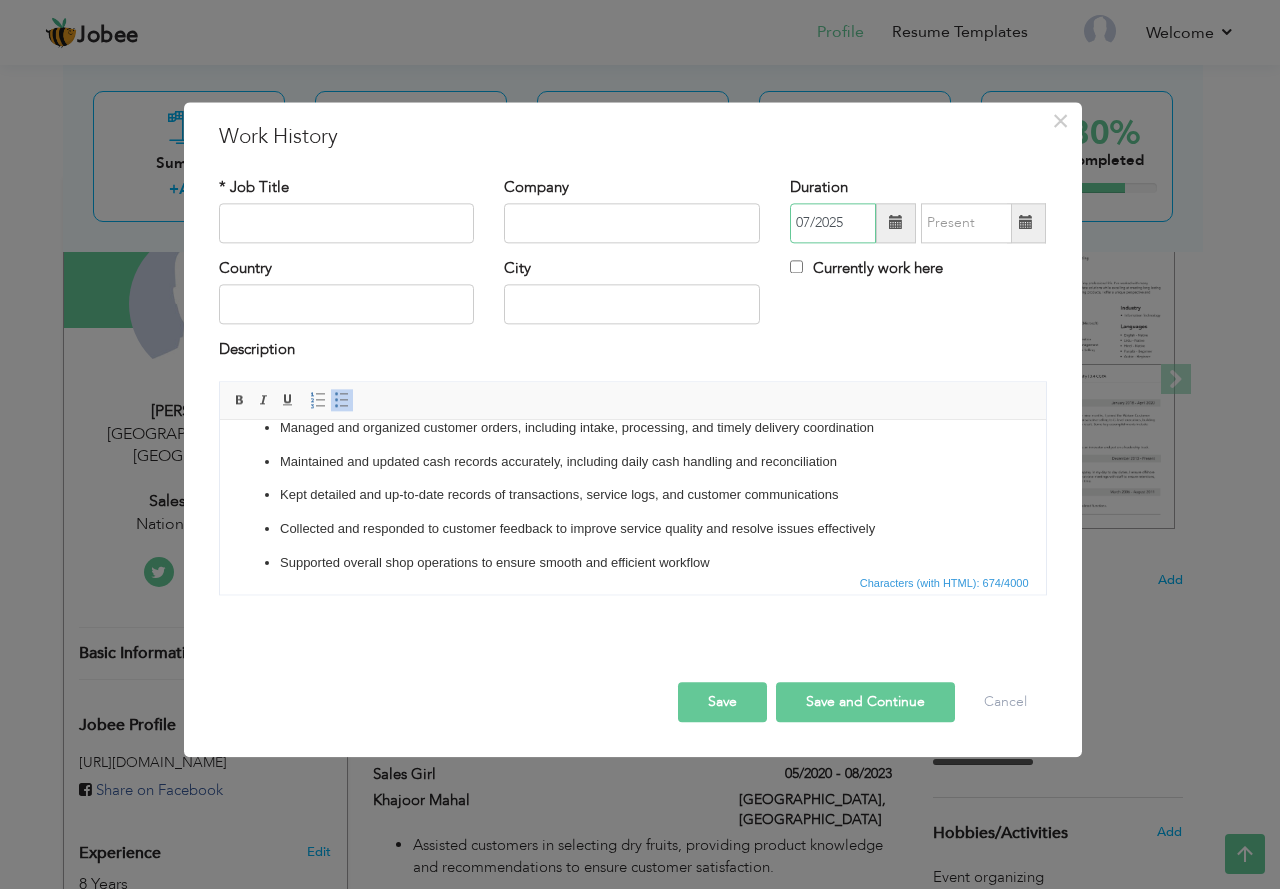 click on "07/2025" at bounding box center (833, 223) 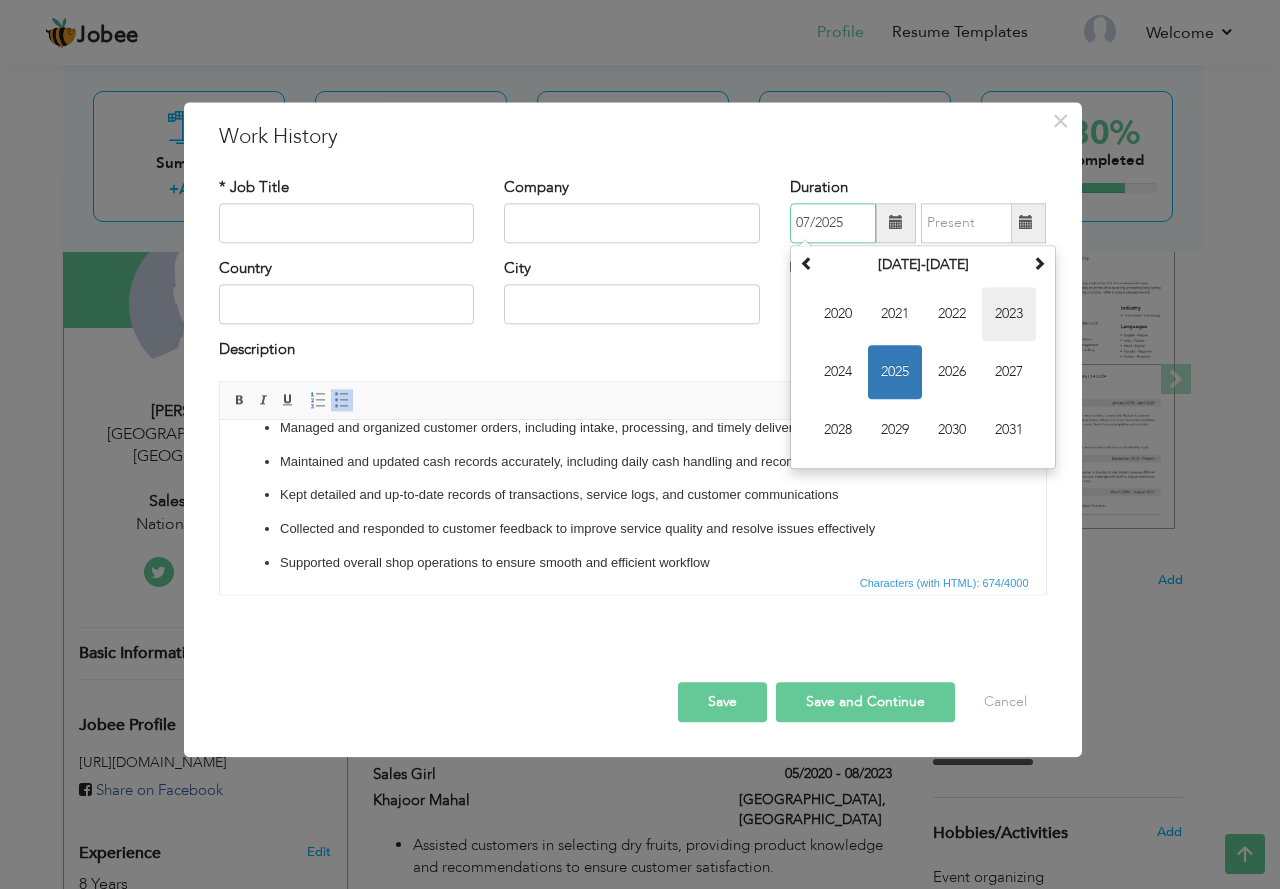 click on "2023" at bounding box center [1009, 314] 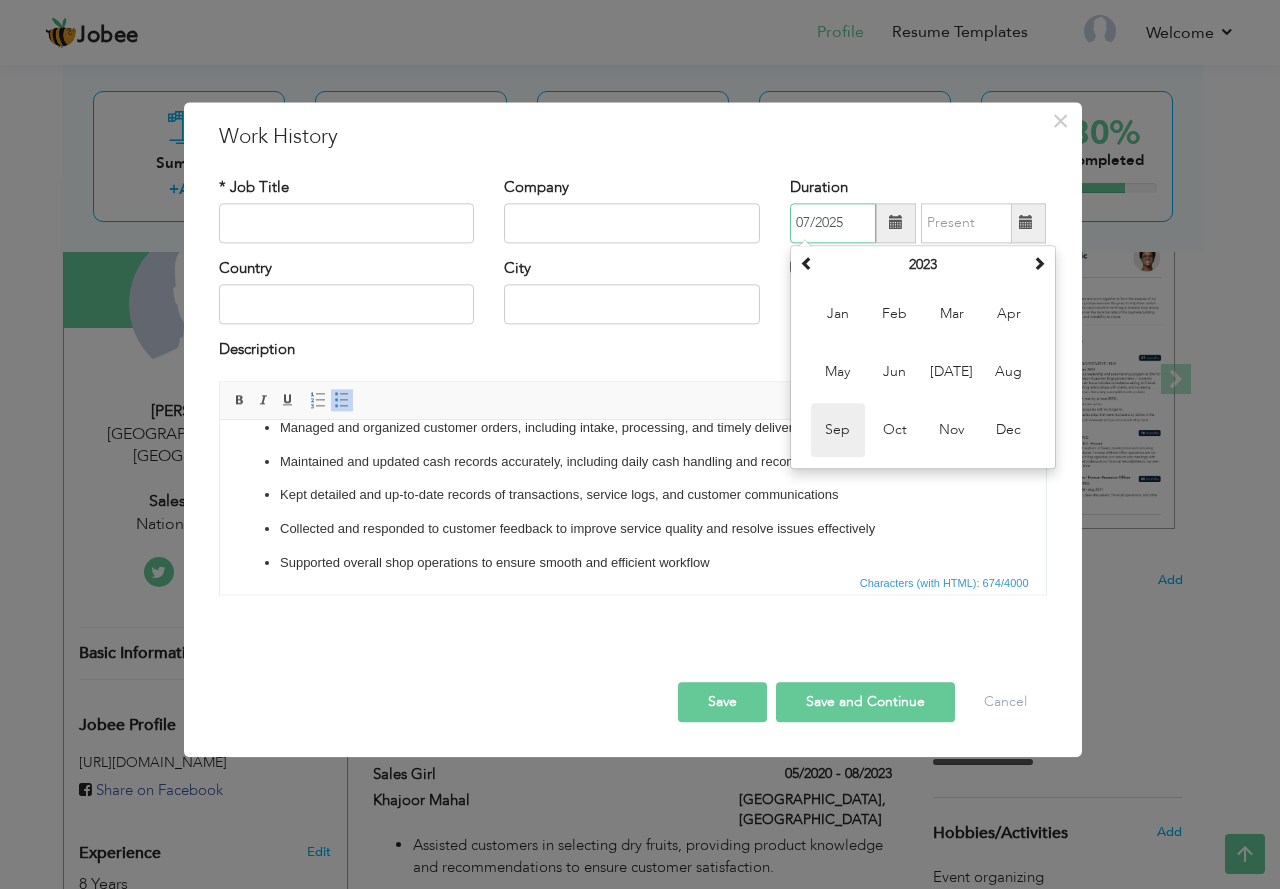 drag, startPoint x: 846, startPoint y: 422, endPoint x: 630, endPoint y: 2, distance: 472.28806 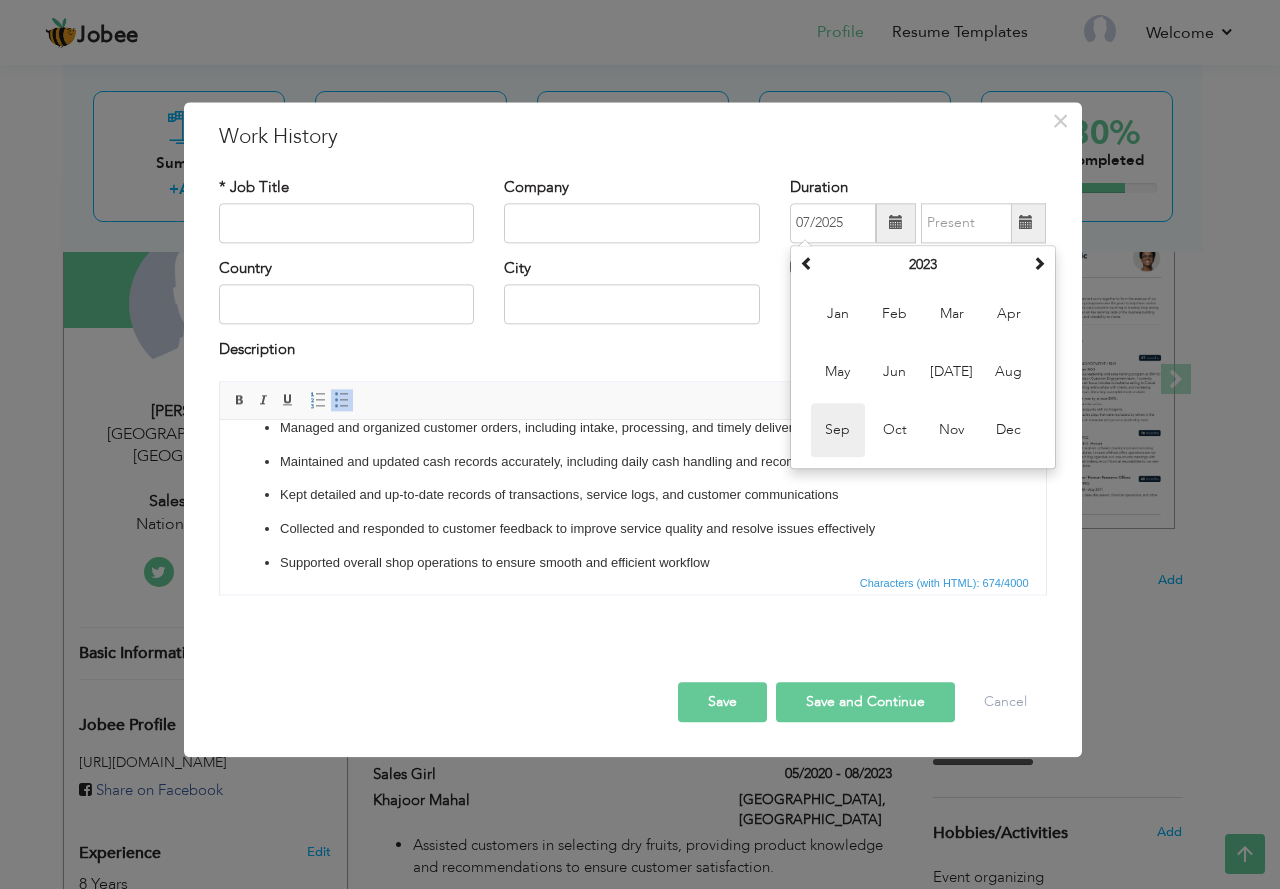 type on "09/2023" 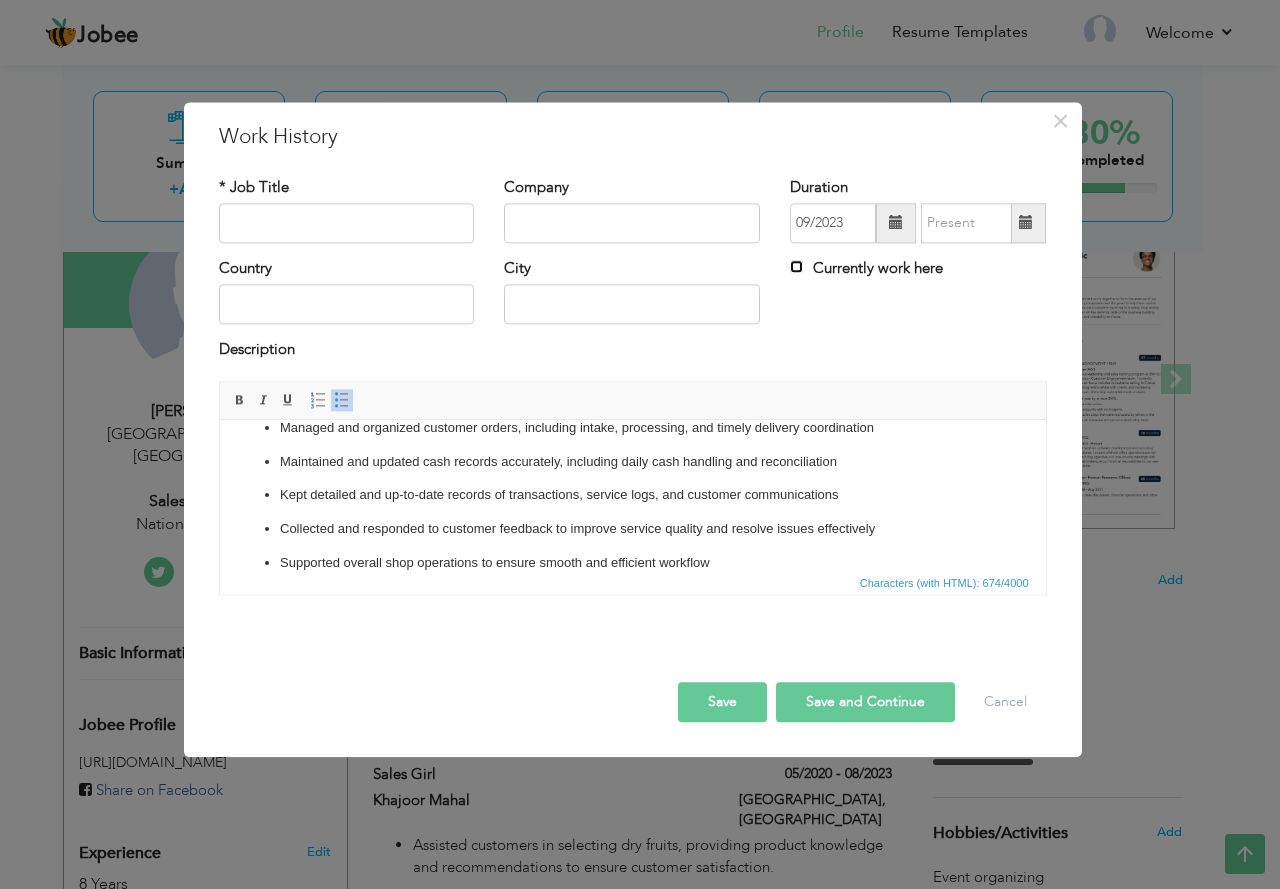 click on "Currently work here" at bounding box center (796, 266) 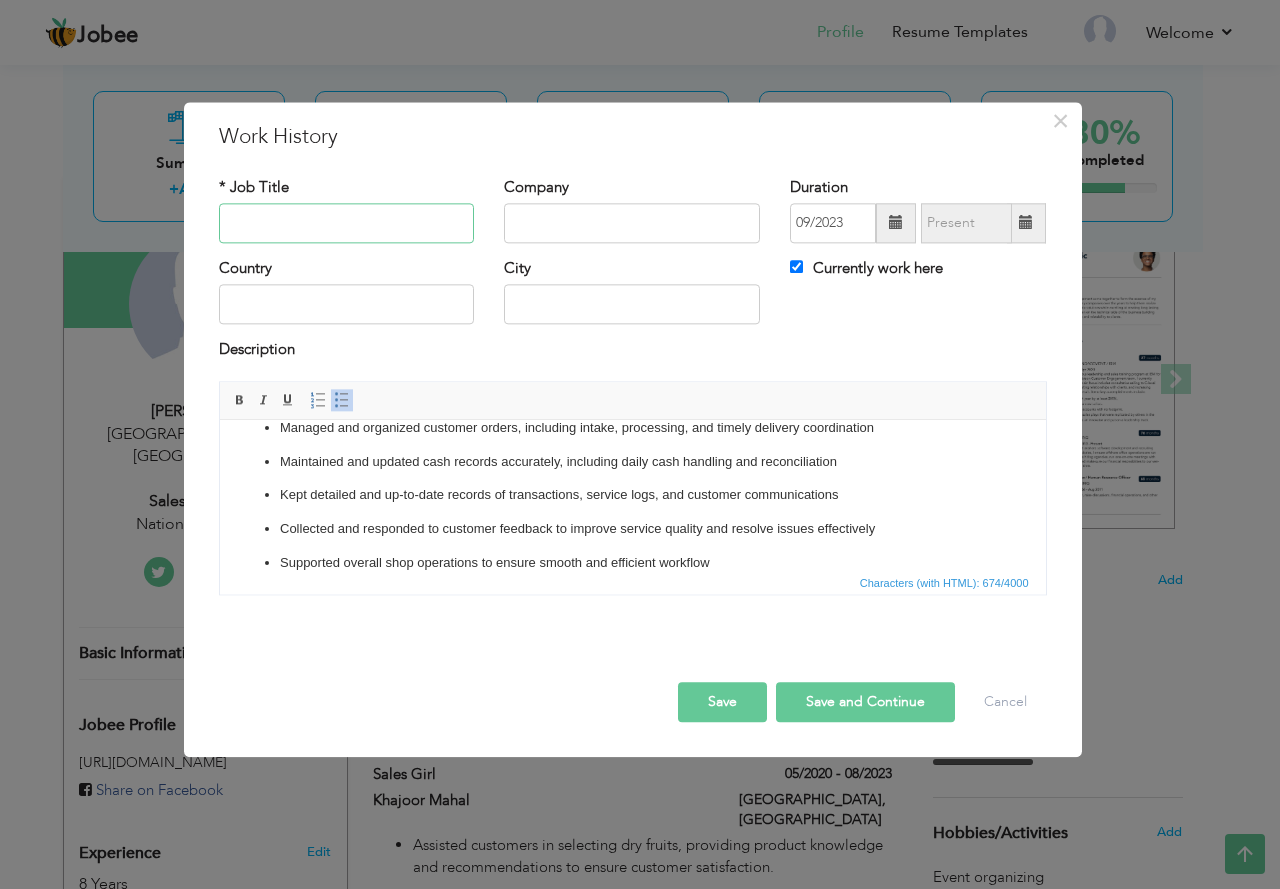 click at bounding box center [347, 223] 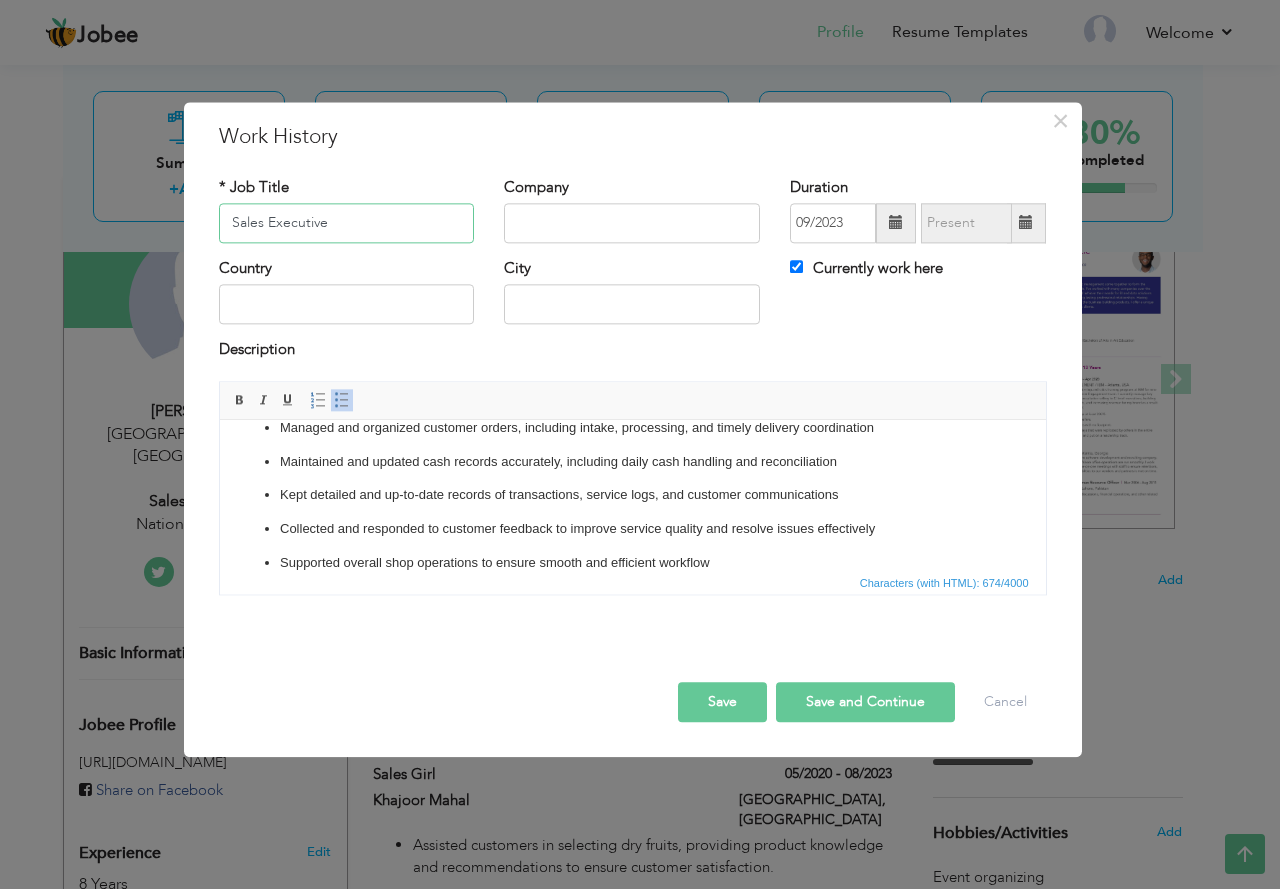 type on "Sales Executive" 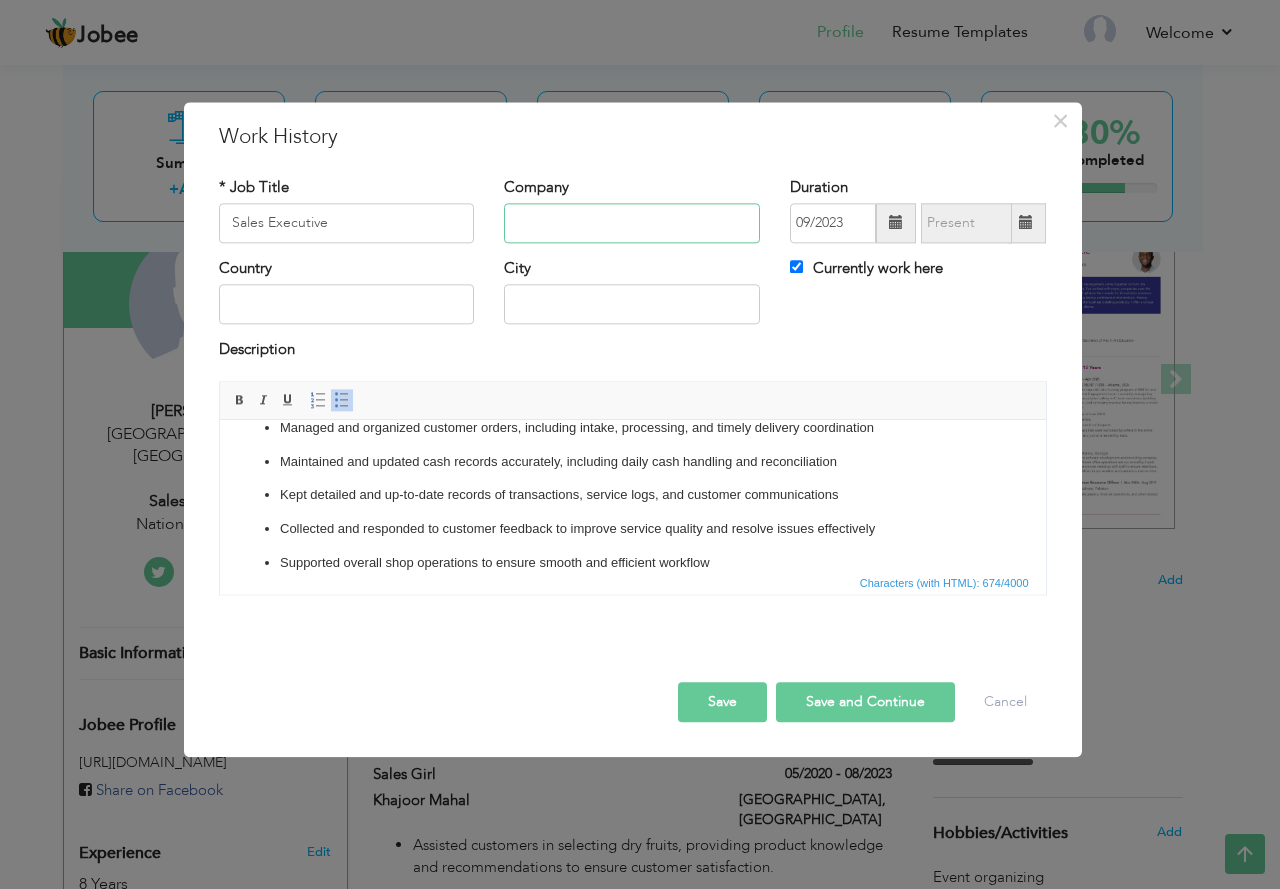 click at bounding box center (632, 223) 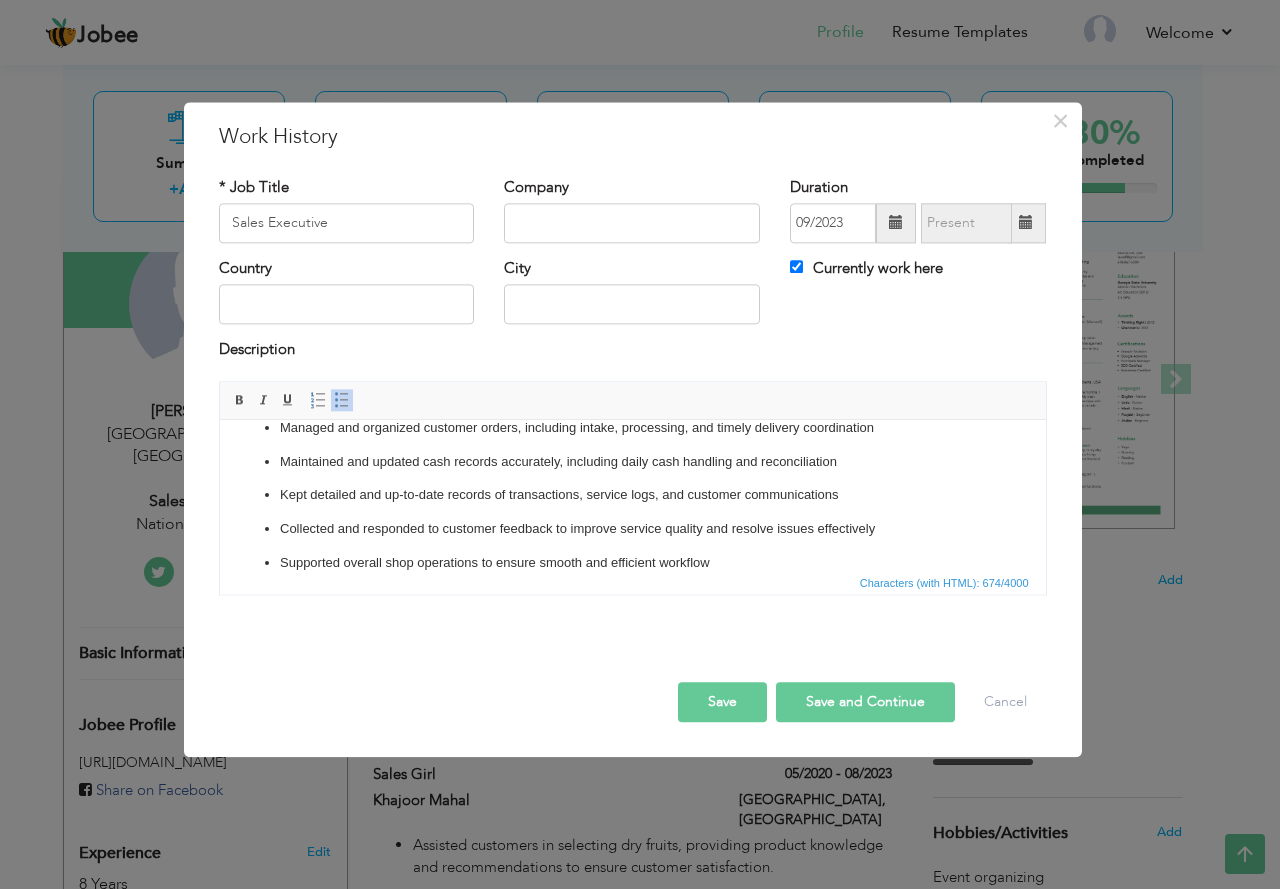click on "Assisted customers with inquiries and service requests, ensuring a high level of customer satisfaction Managed and organized customer orders, including intake, processing, and timely delivery coordination Maintained and updated cash records accurately, including daily cash handling and reconciliation Kept detailed and up-to-date records of transactions, service logs, and customer communications Collected and responded to customer feedback to improve service quality and resolve issues effectively Supported overall shop operations to ensure smooth and efficient workflow" at bounding box center (632, 479) 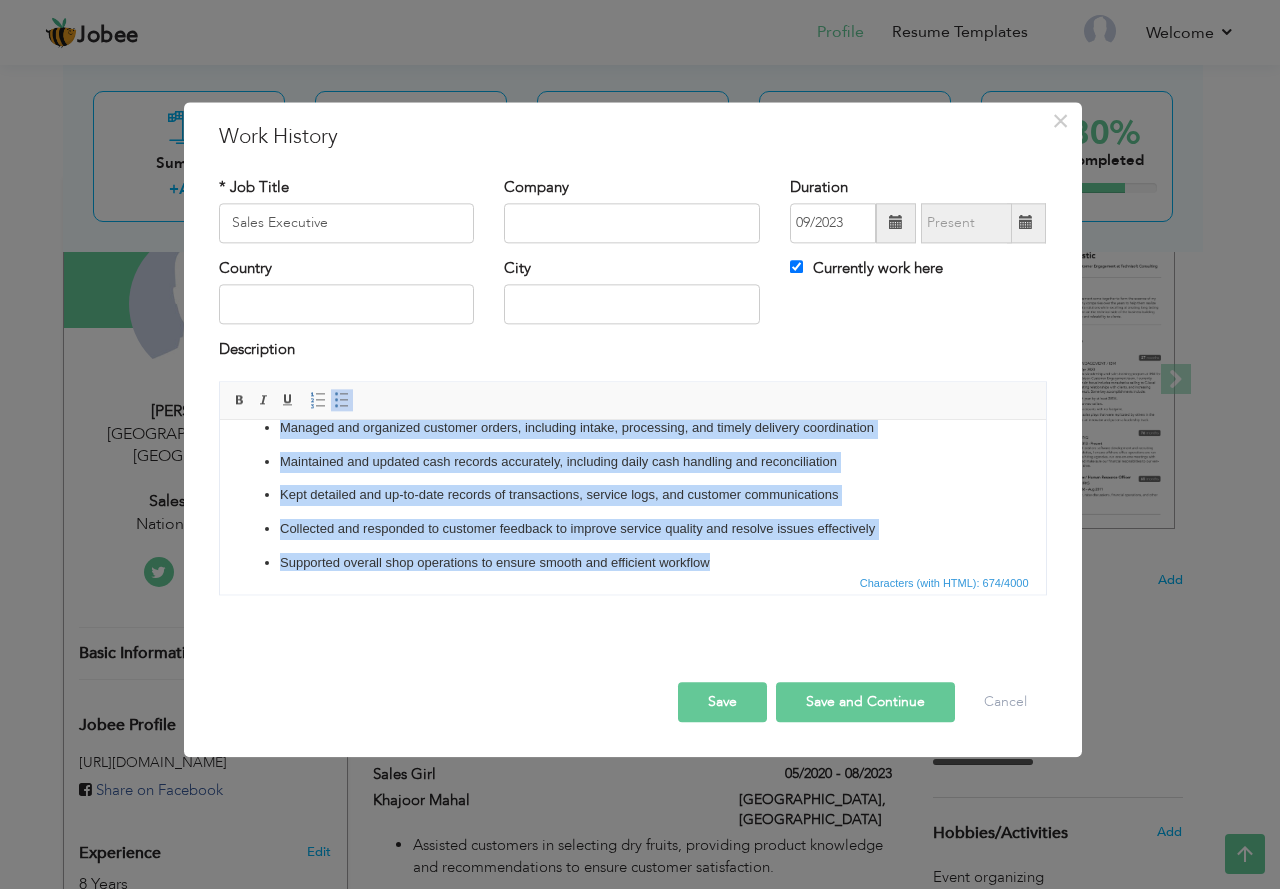 copy on "Assisted customers with inquiries and service requests, ensuring a high level of customer satisfaction Managed and organized customer orders, including intake, processing, and timely delivery coordination Maintained and updated cash records accurately, including daily cash handling and reconciliation Kept detailed and up-to-date records of transactions, service logs, and customer communications Collected and responded to customer feedback to improve service quality and resolve issues effectively Supported overall shop operations to ensure smooth and efficient workflow" 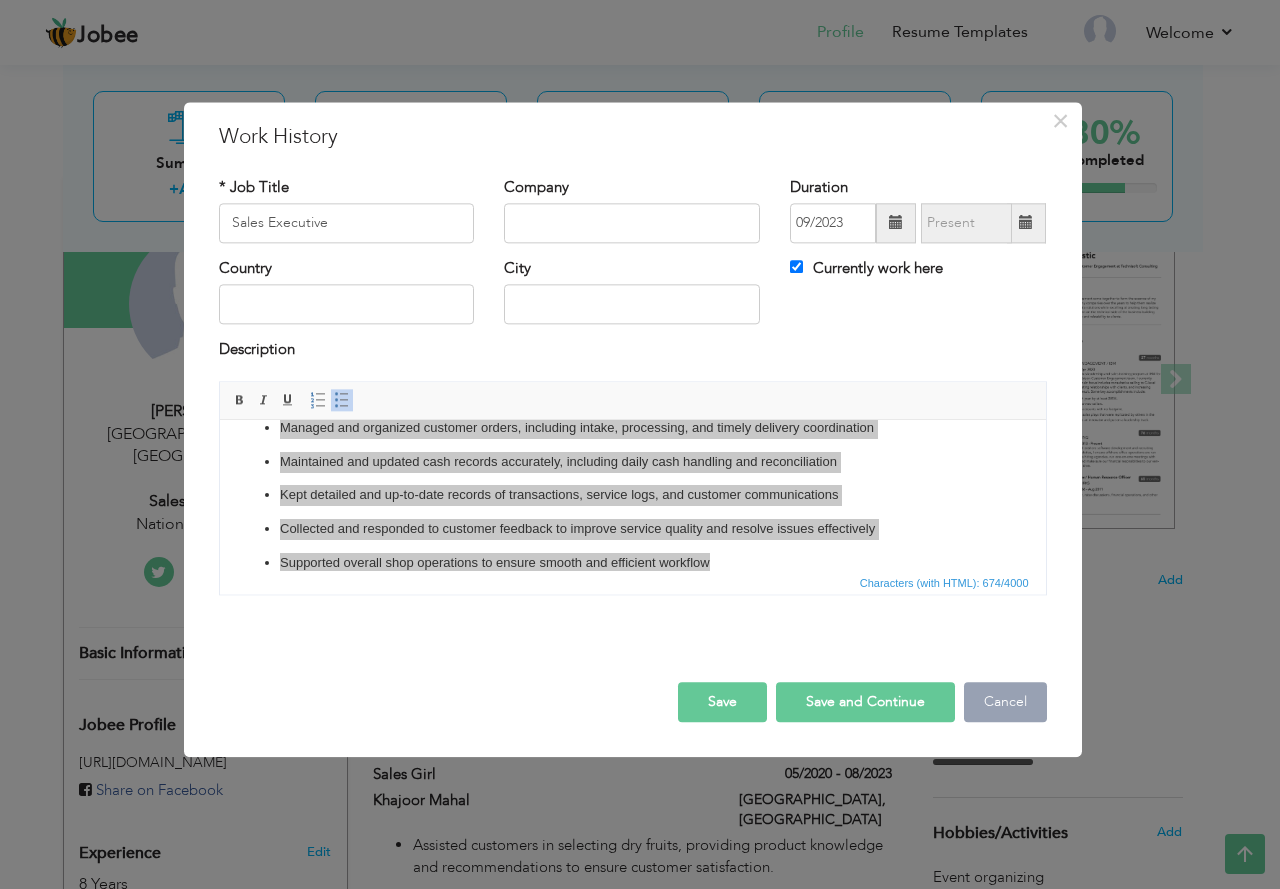 click on "Cancel" at bounding box center [1005, 702] 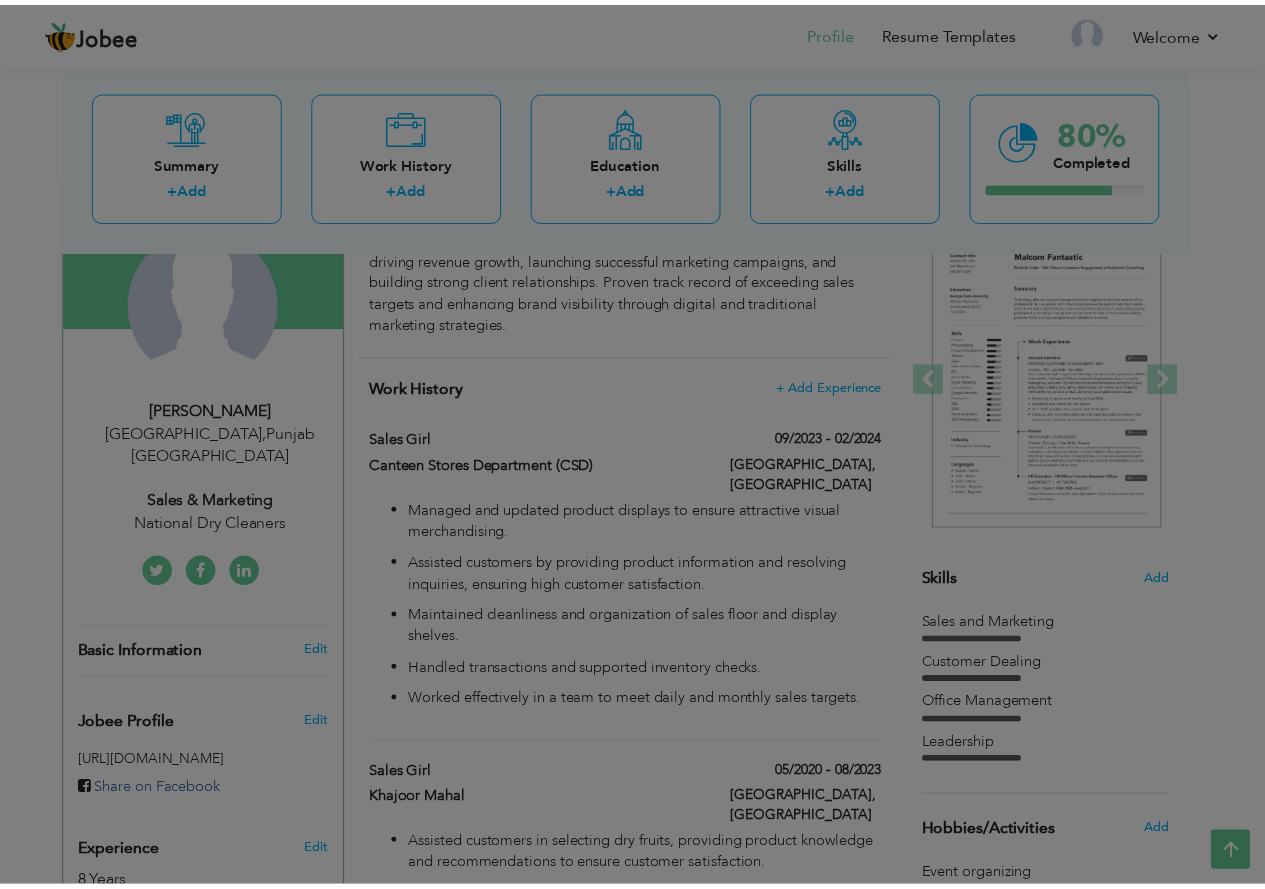 scroll, scrollTop: 0, scrollLeft: 0, axis: both 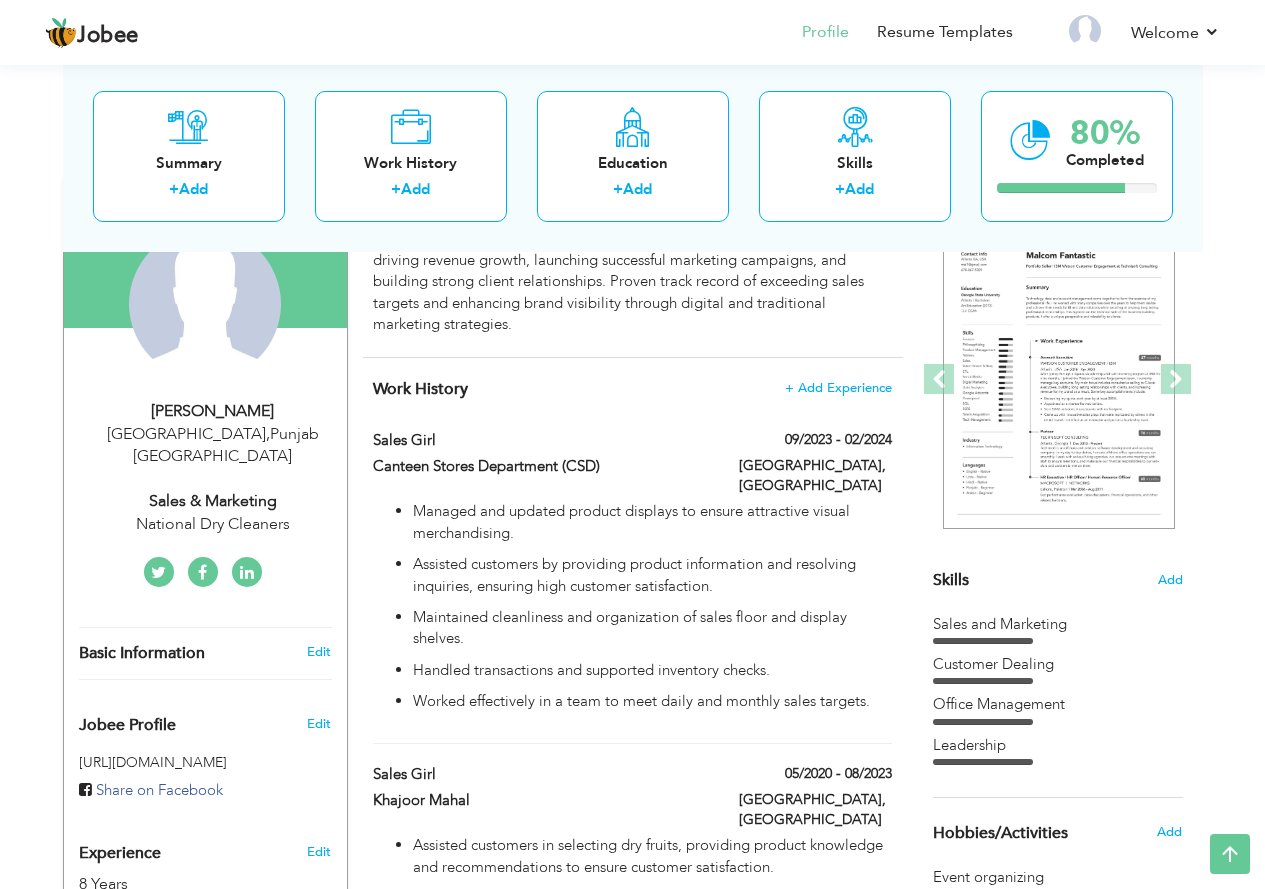 click on "Work History
+ Add Experience
Sales Girl
09/2023 - 02/2024
Sales Girl
09/2023 - 02/2024" at bounding box center (633, 1084) 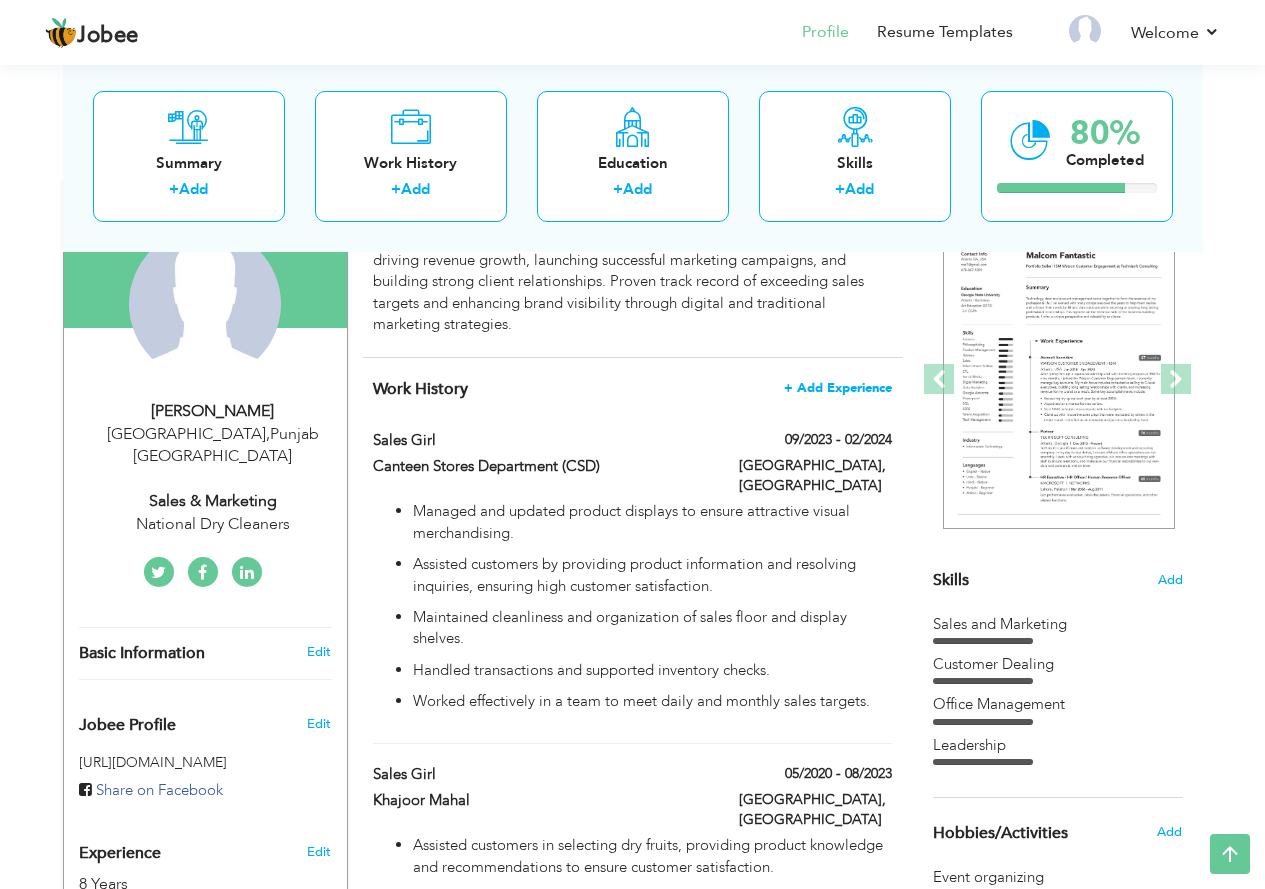 click on "+ Add Experience" at bounding box center [838, 388] 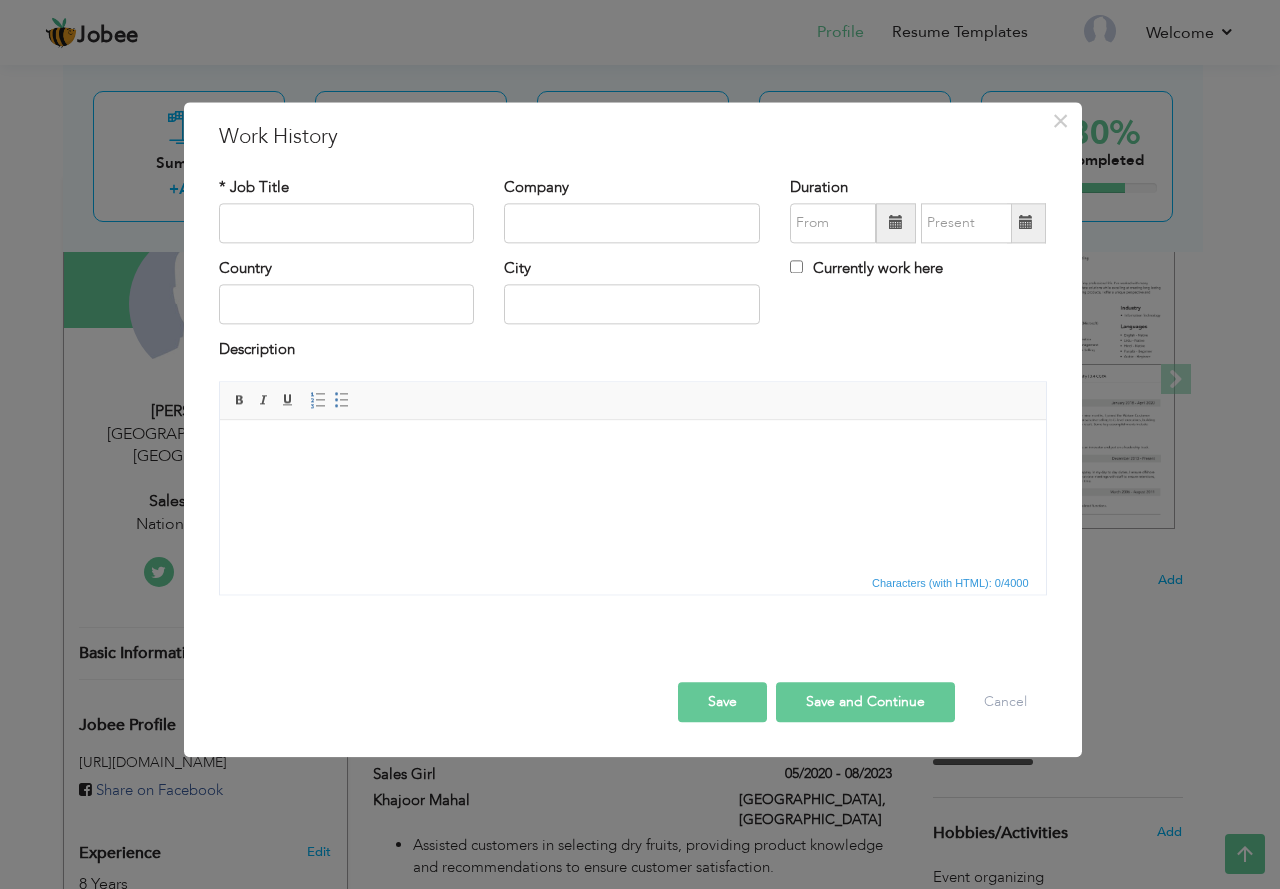 click at bounding box center [632, 450] 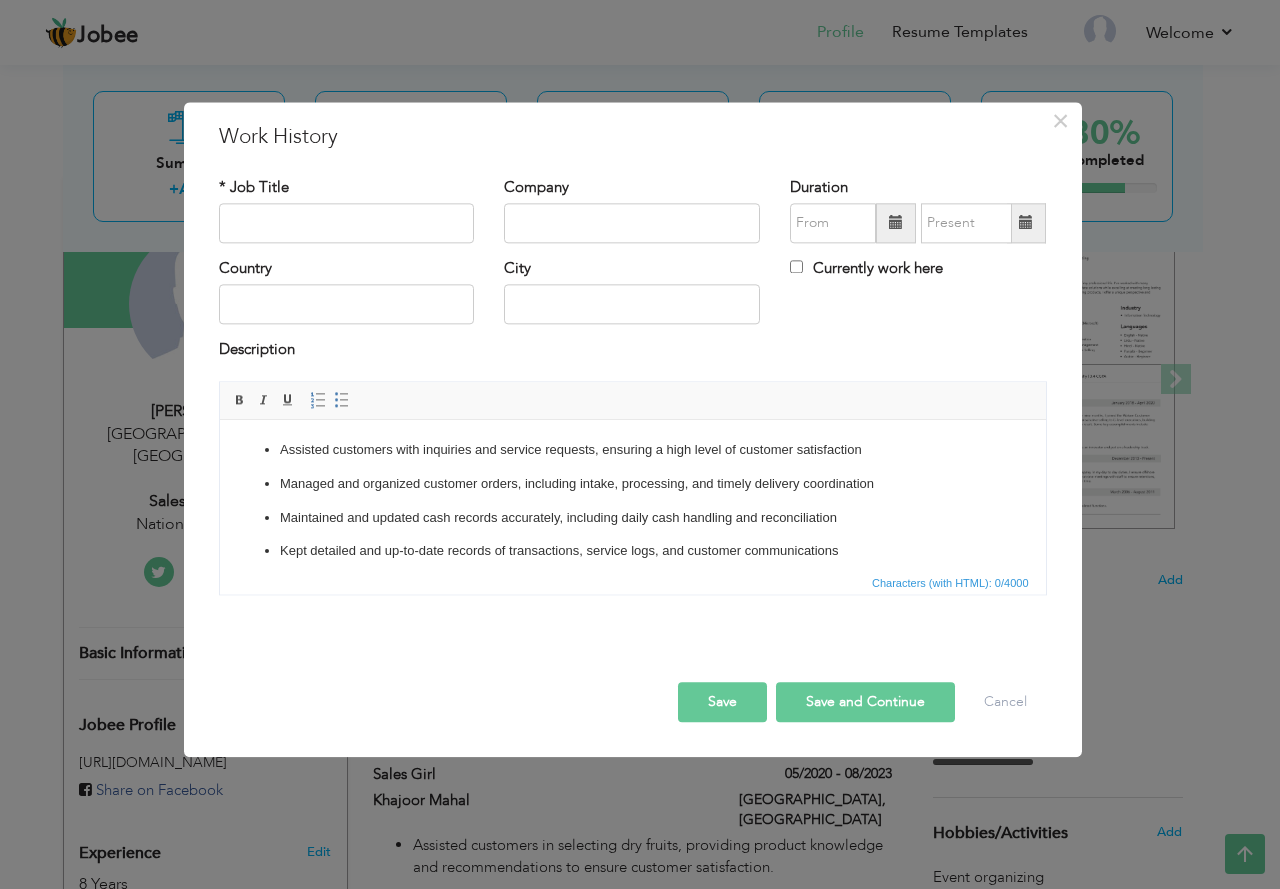 scroll, scrollTop: 56, scrollLeft: 0, axis: vertical 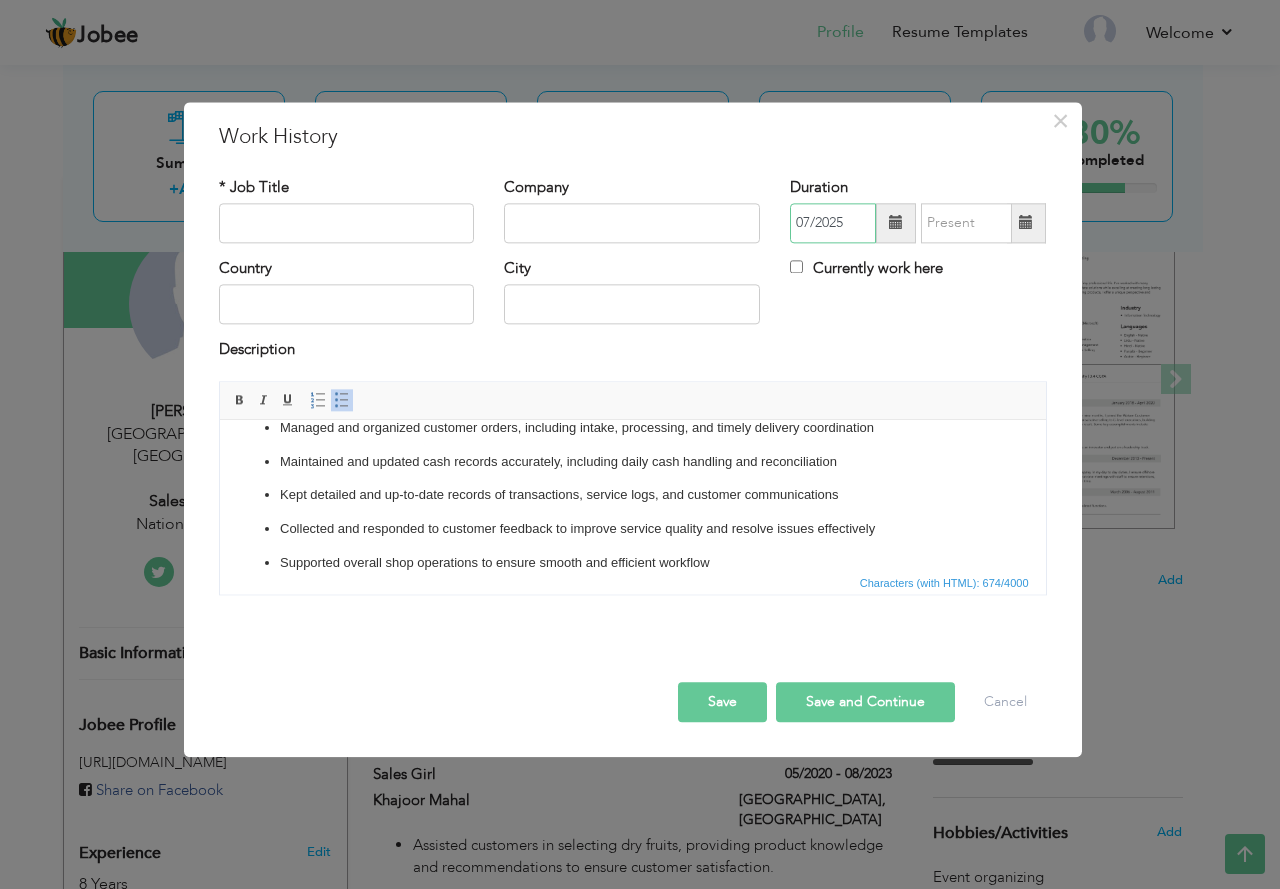 click on "07/2025" at bounding box center [833, 223] 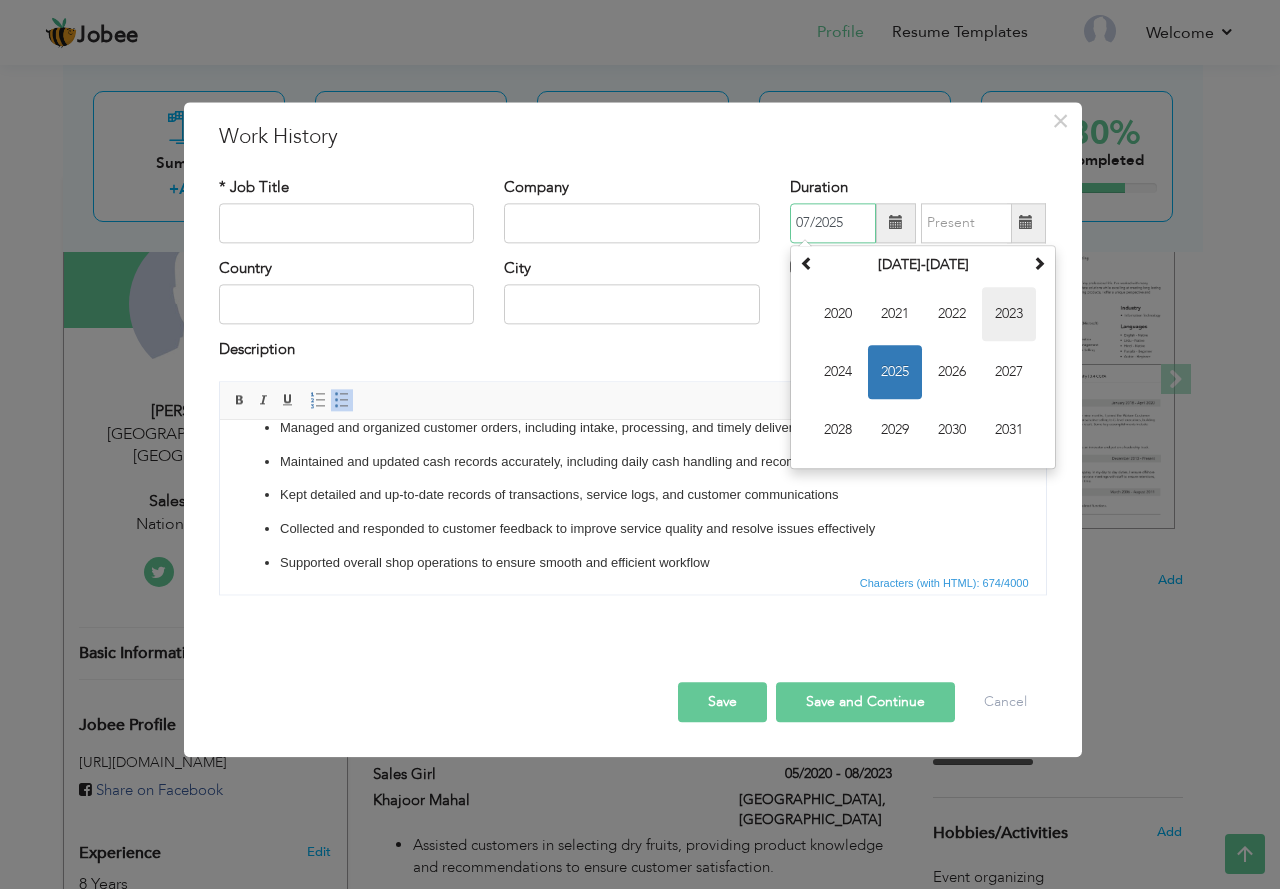 click on "2023" at bounding box center [1009, 314] 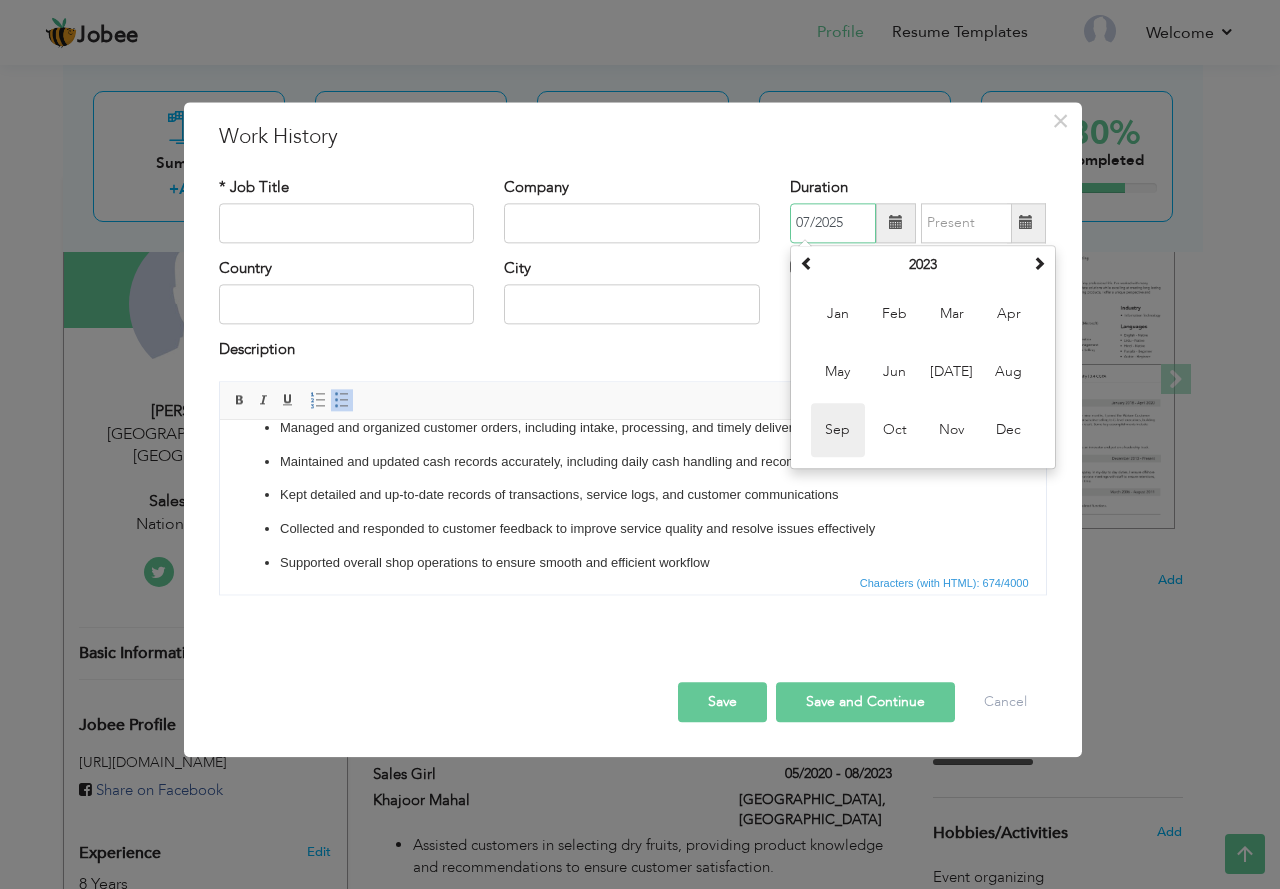 click on "Sep" at bounding box center [838, 430] 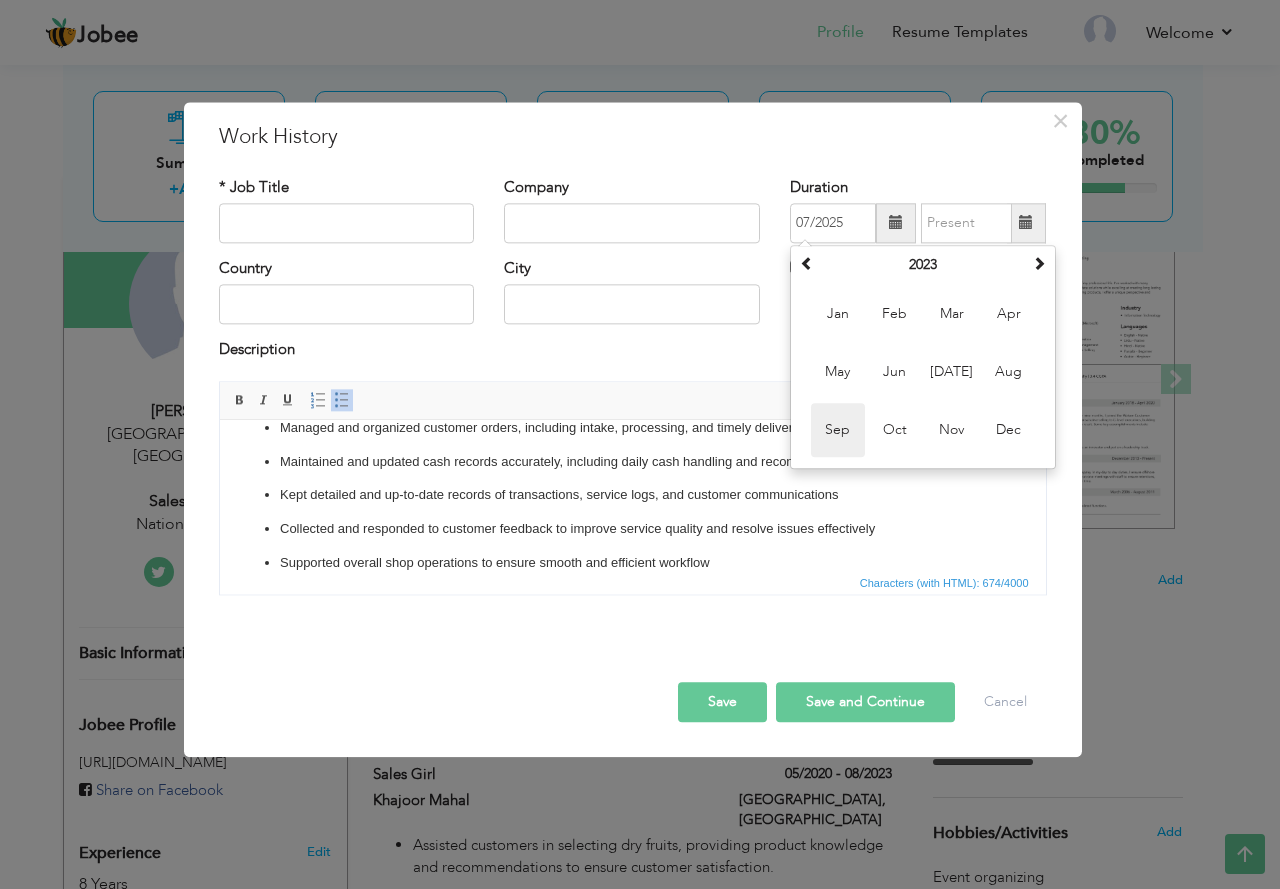 type on "09/2023" 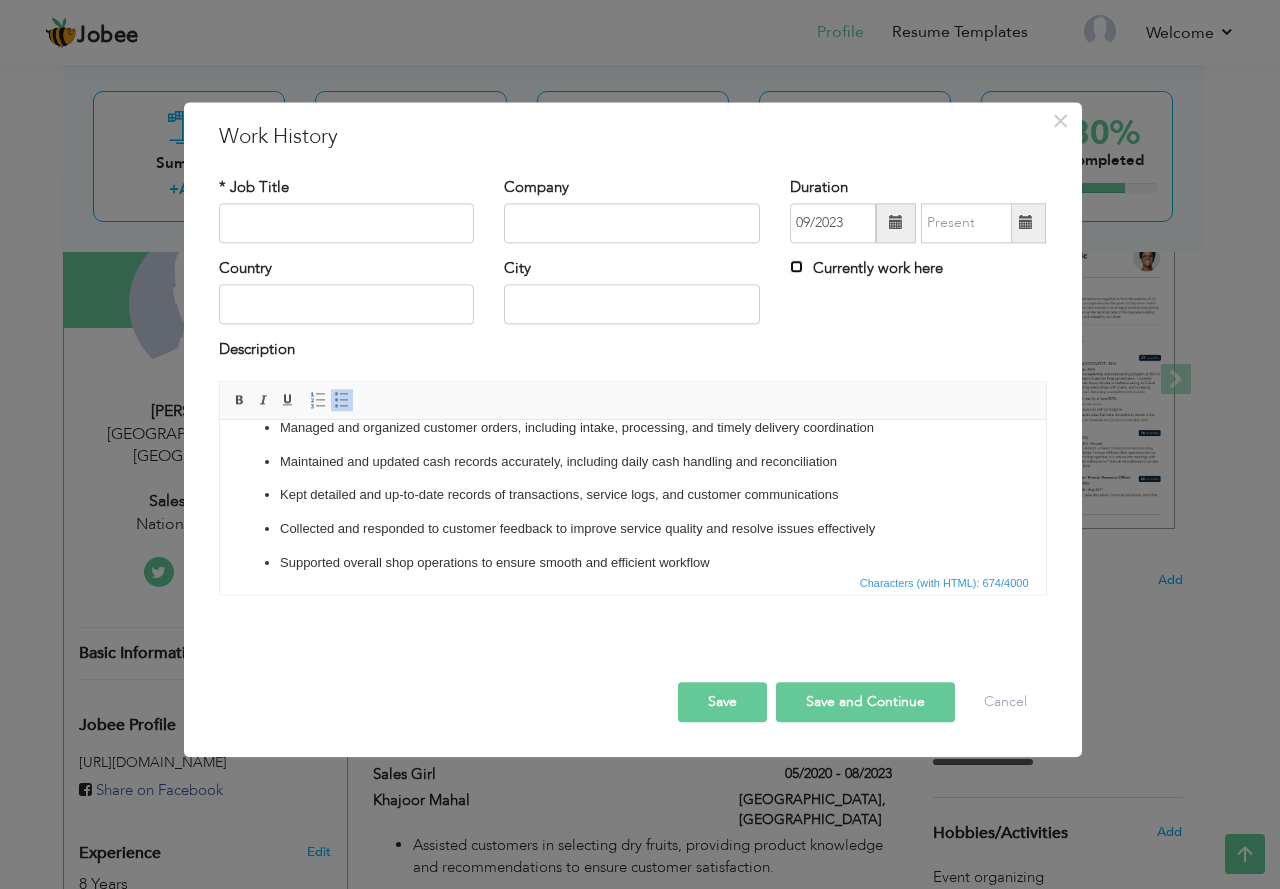 click on "Currently work here" at bounding box center [796, 266] 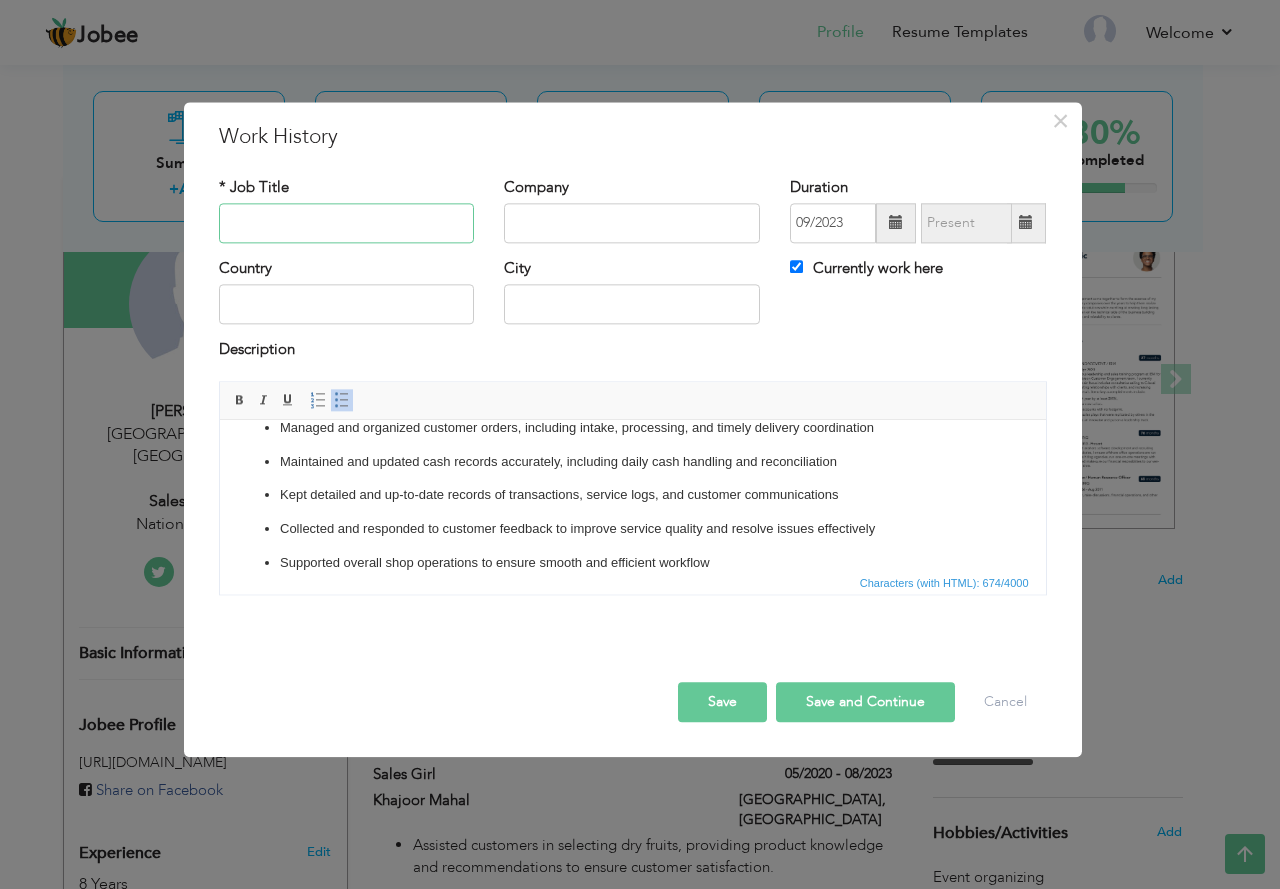 click at bounding box center [347, 223] 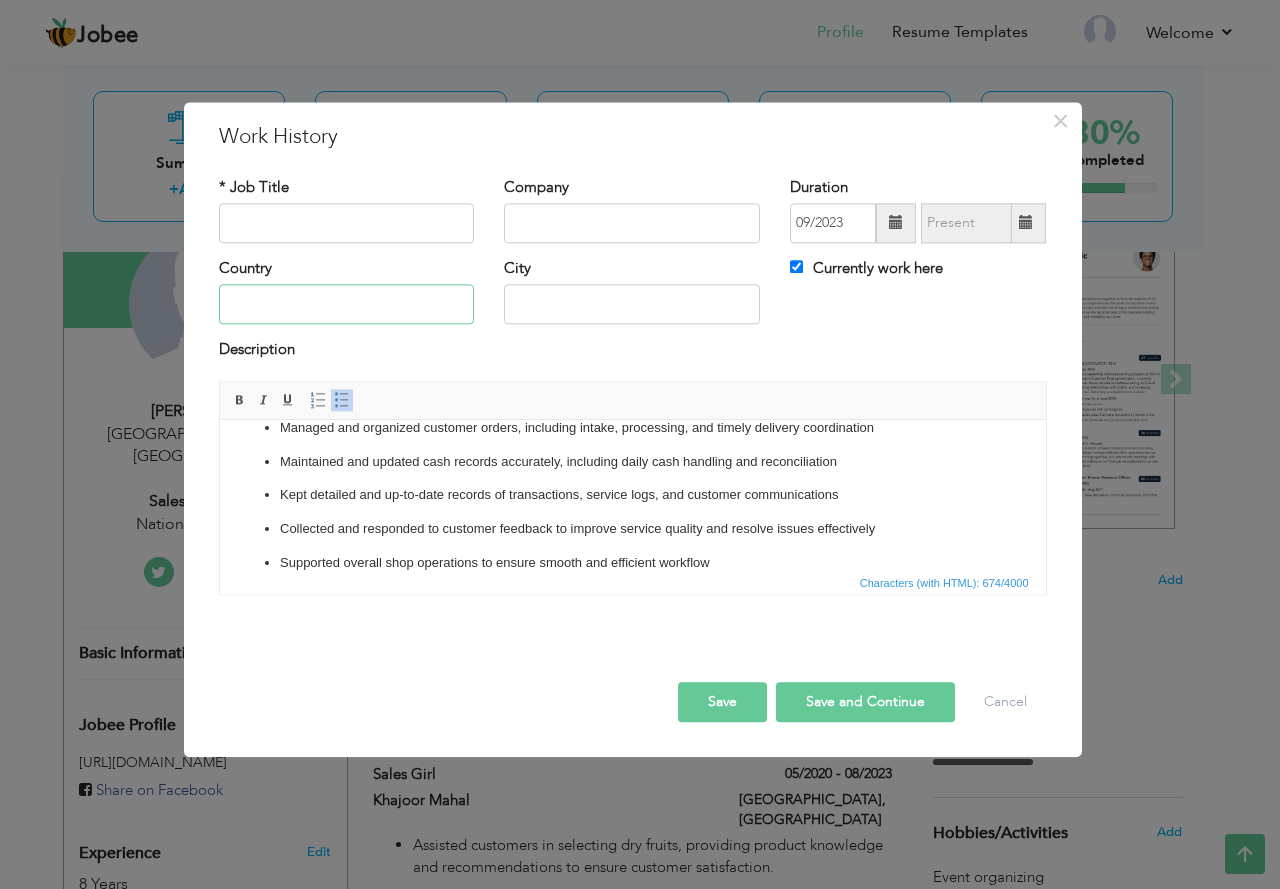 click at bounding box center (347, 305) 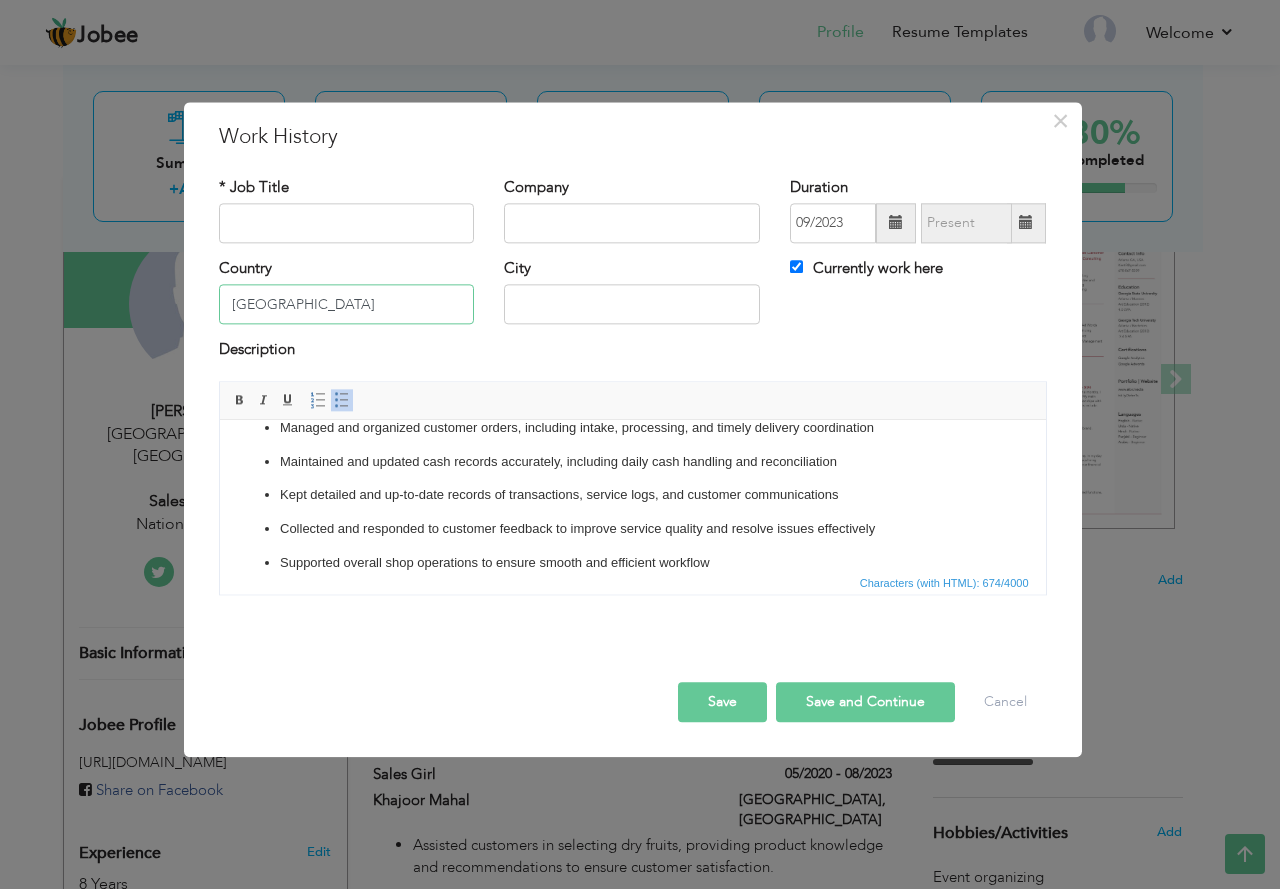 type on "[GEOGRAPHIC_DATA]" 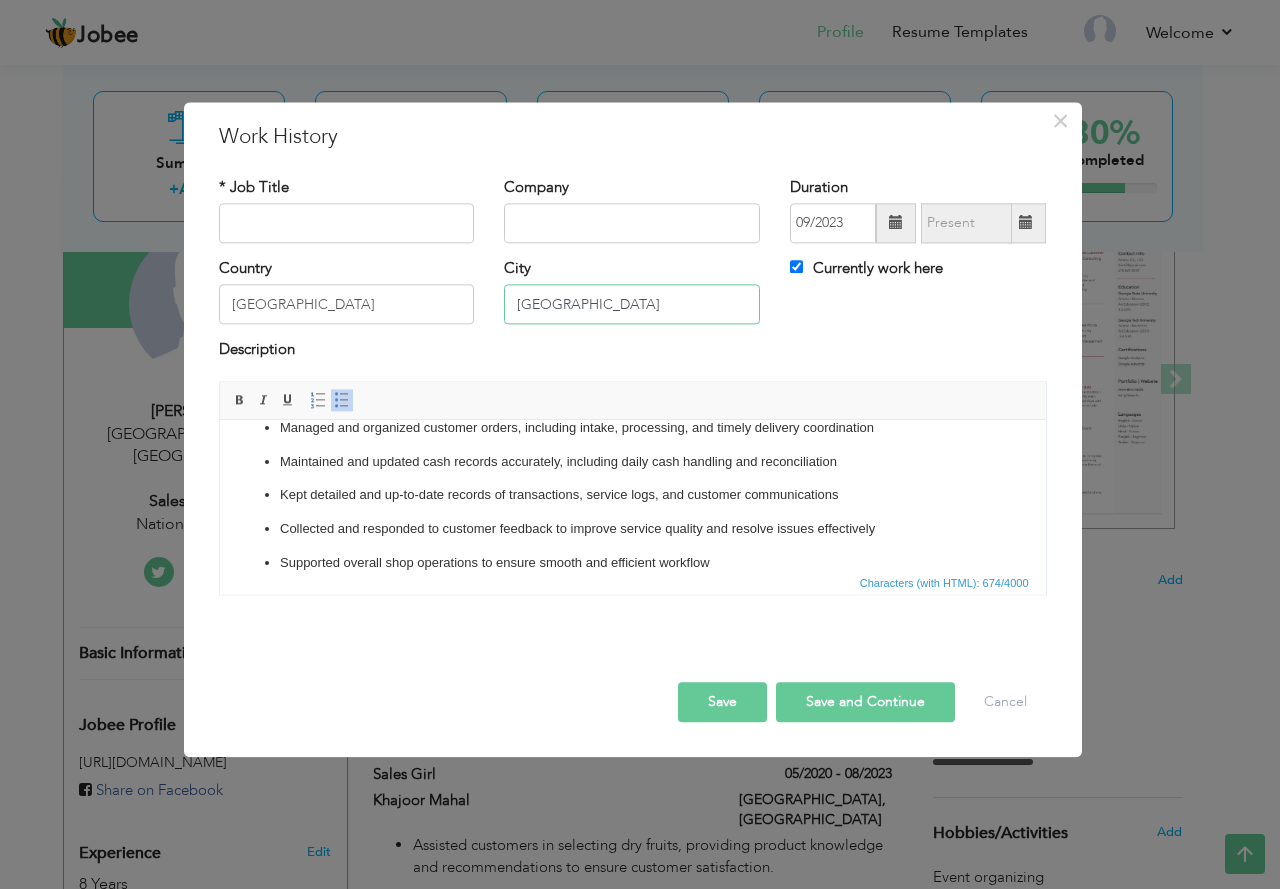 type on "[GEOGRAPHIC_DATA]" 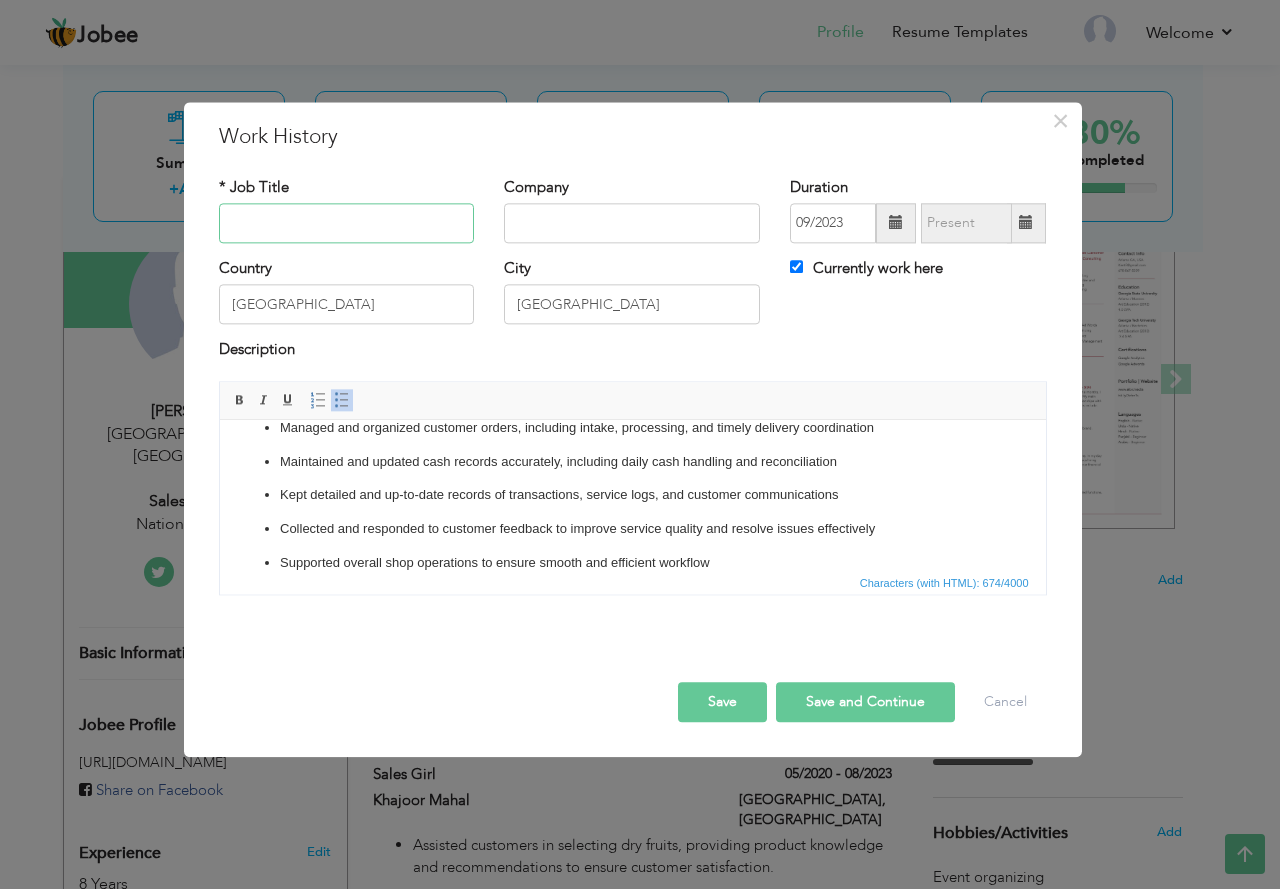 click at bounding box center (347, 223) 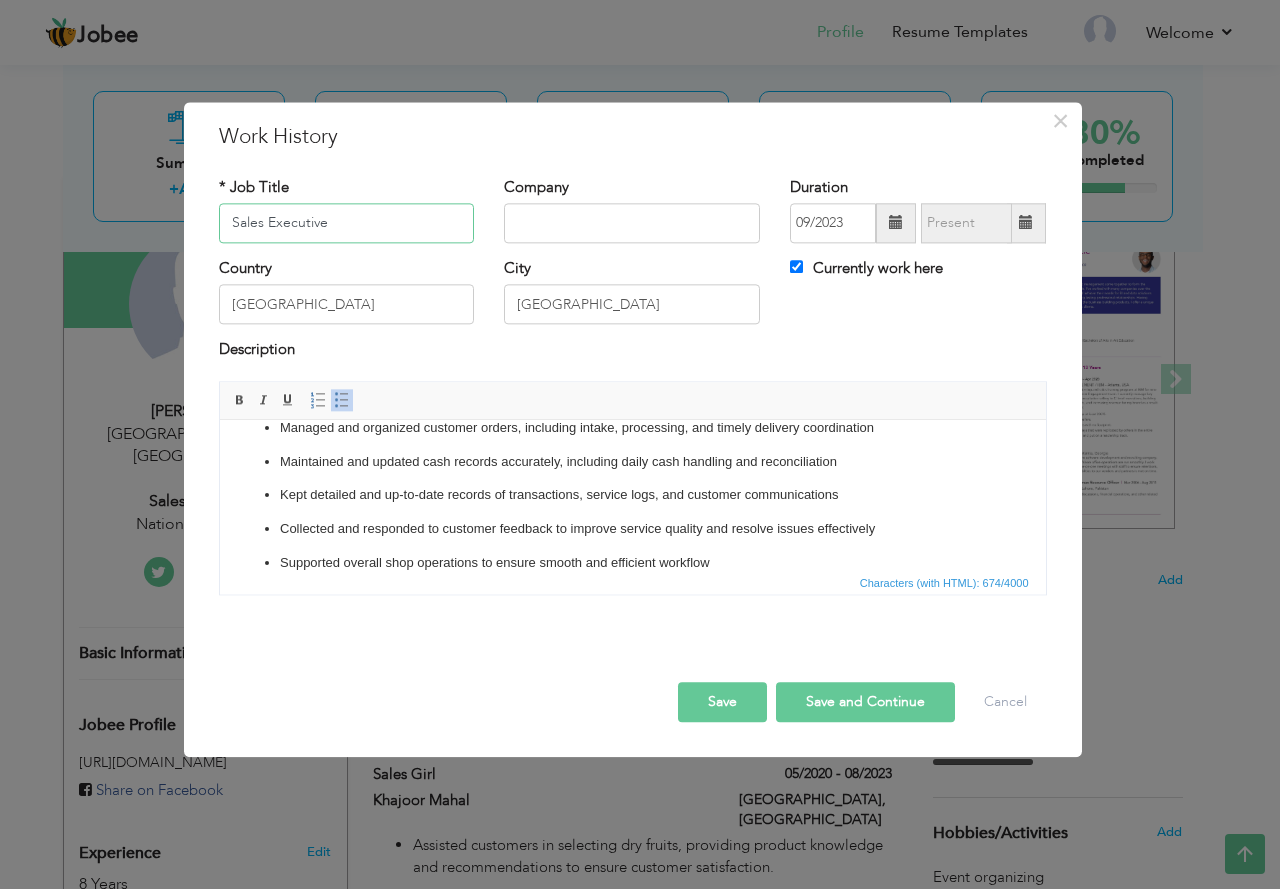 type on "Sales Executive" 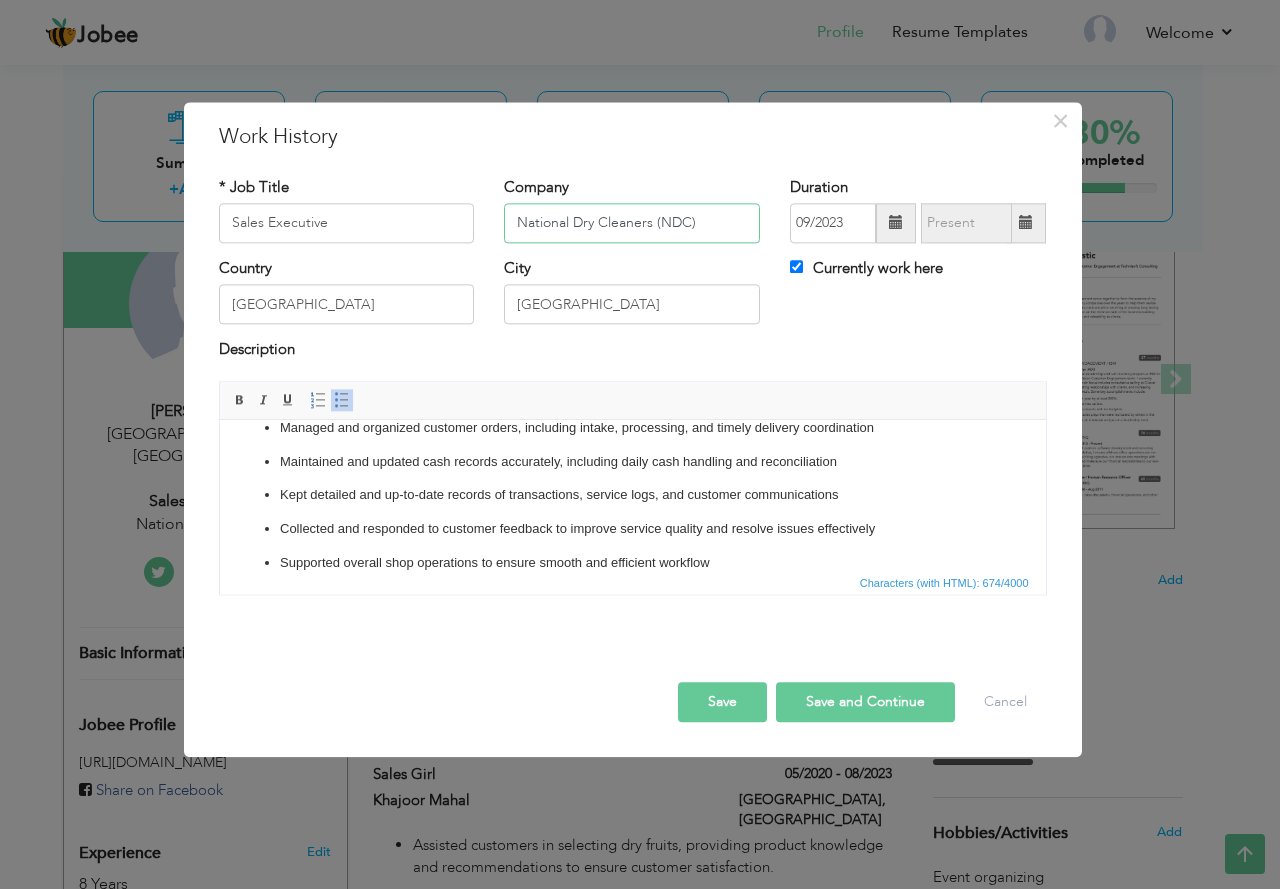 type on "National Dry Cleaners (NDC)" 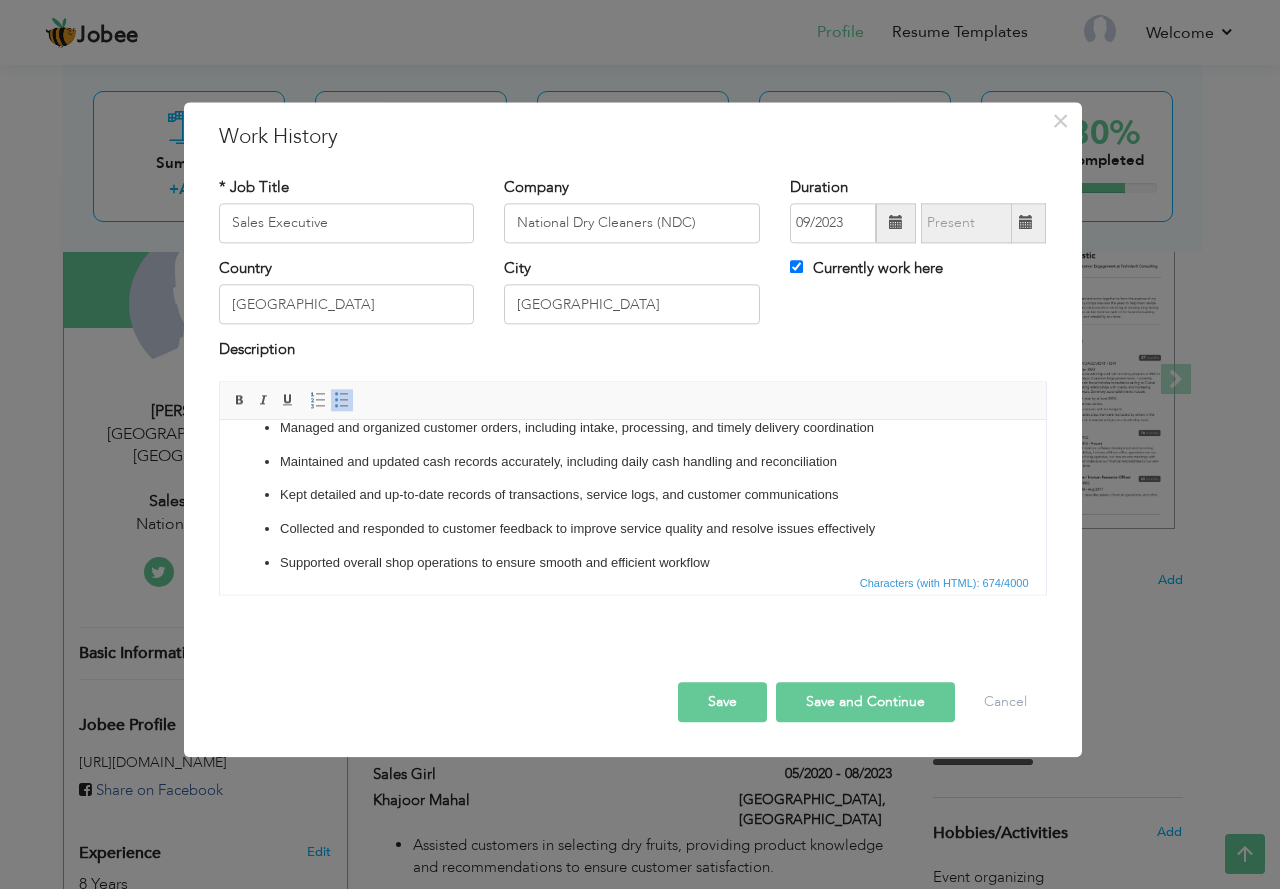 click on "Save" at bounding box center [722, 702] 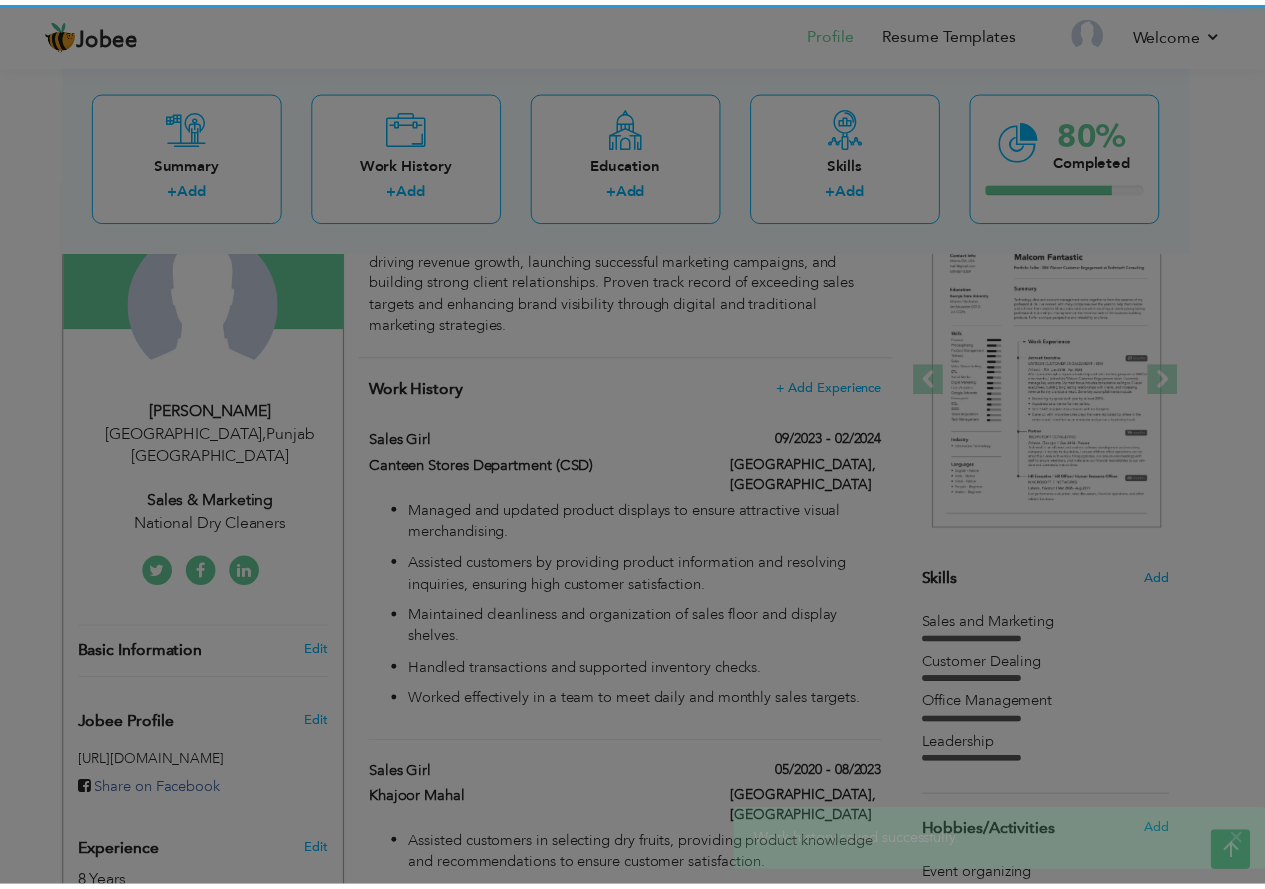 scroll, scrollTop: 0, scrollLeft: 0, axis: both 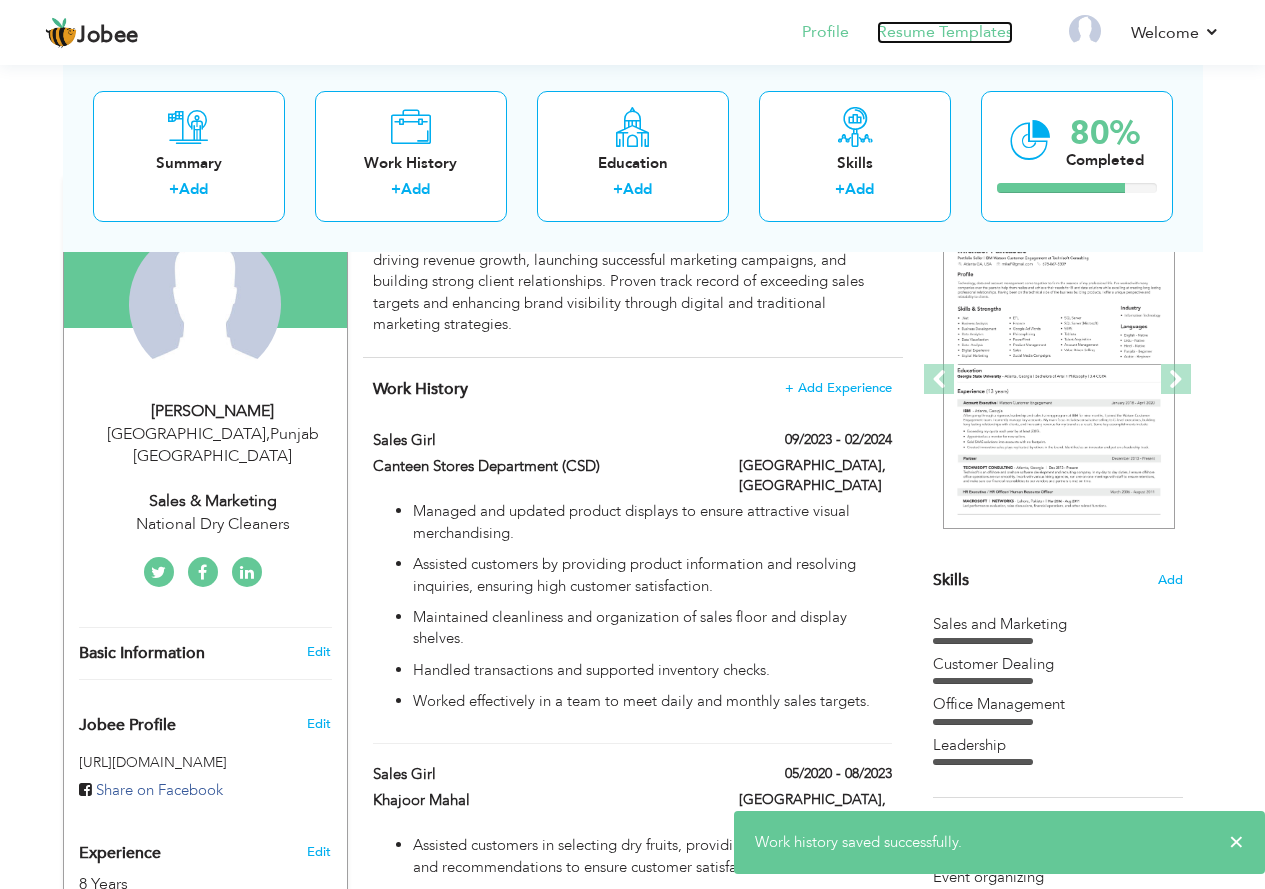 click on "Resume Templates" at bounding box center [945, 32] 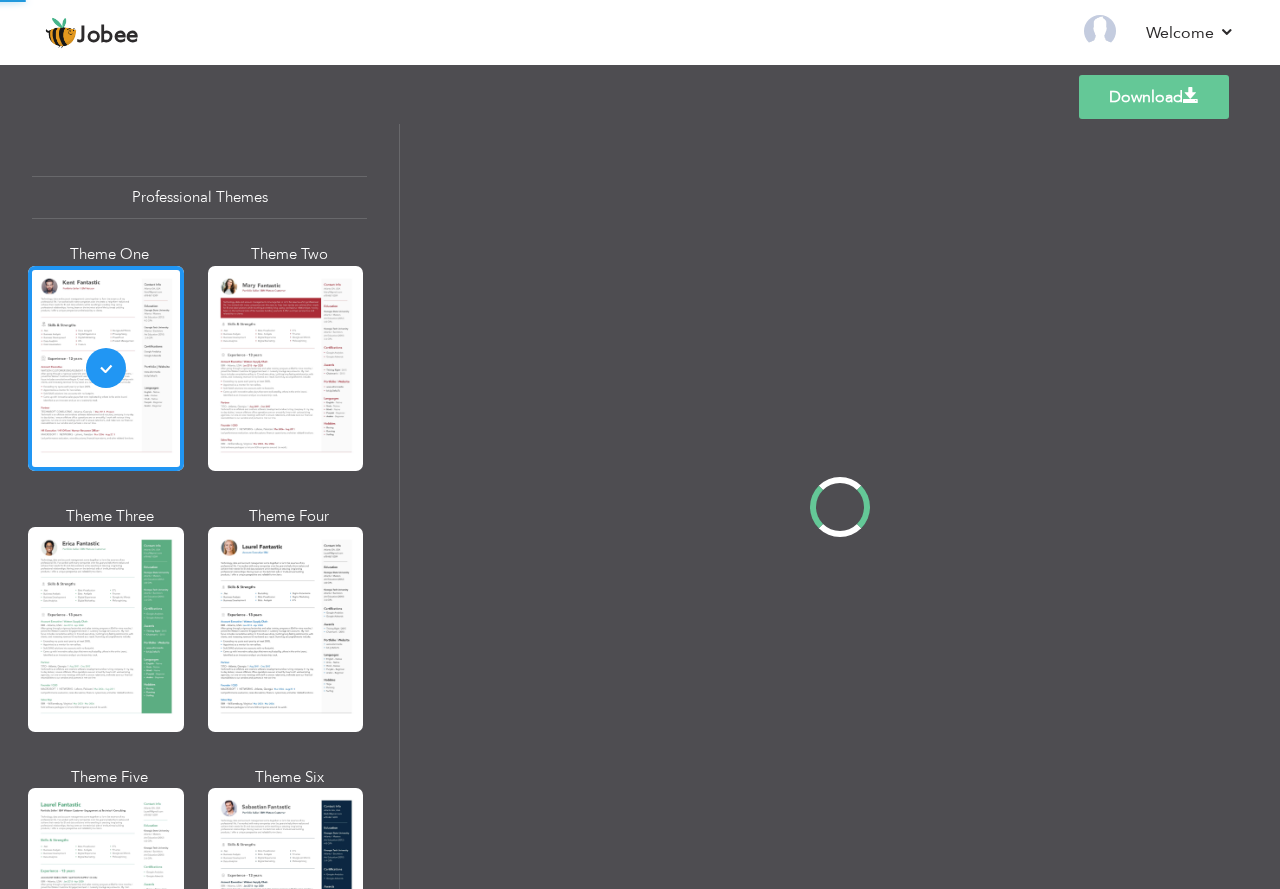 scroll, scrollTop: 0, scrollLeft: 0, axis: both 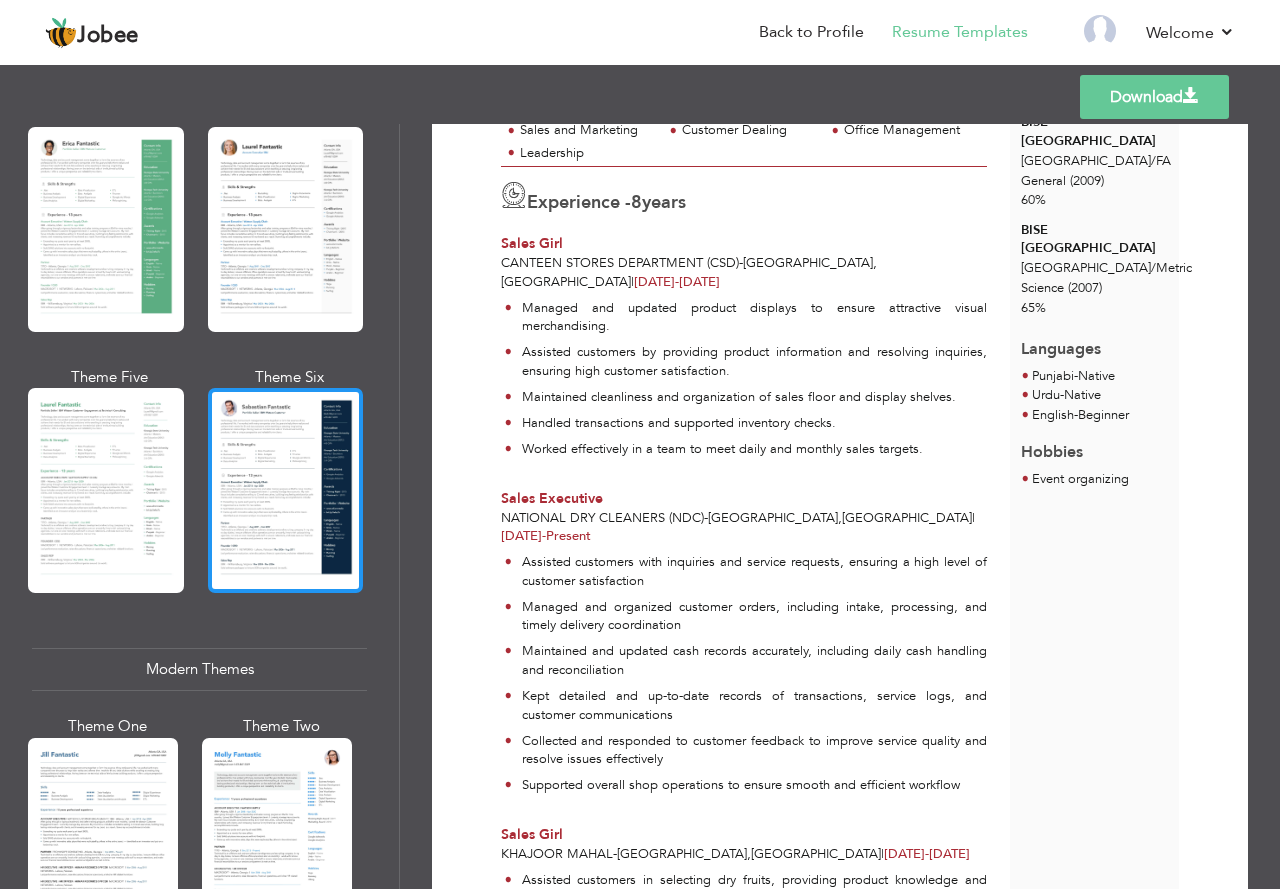 click at bounding box center [286, 490] 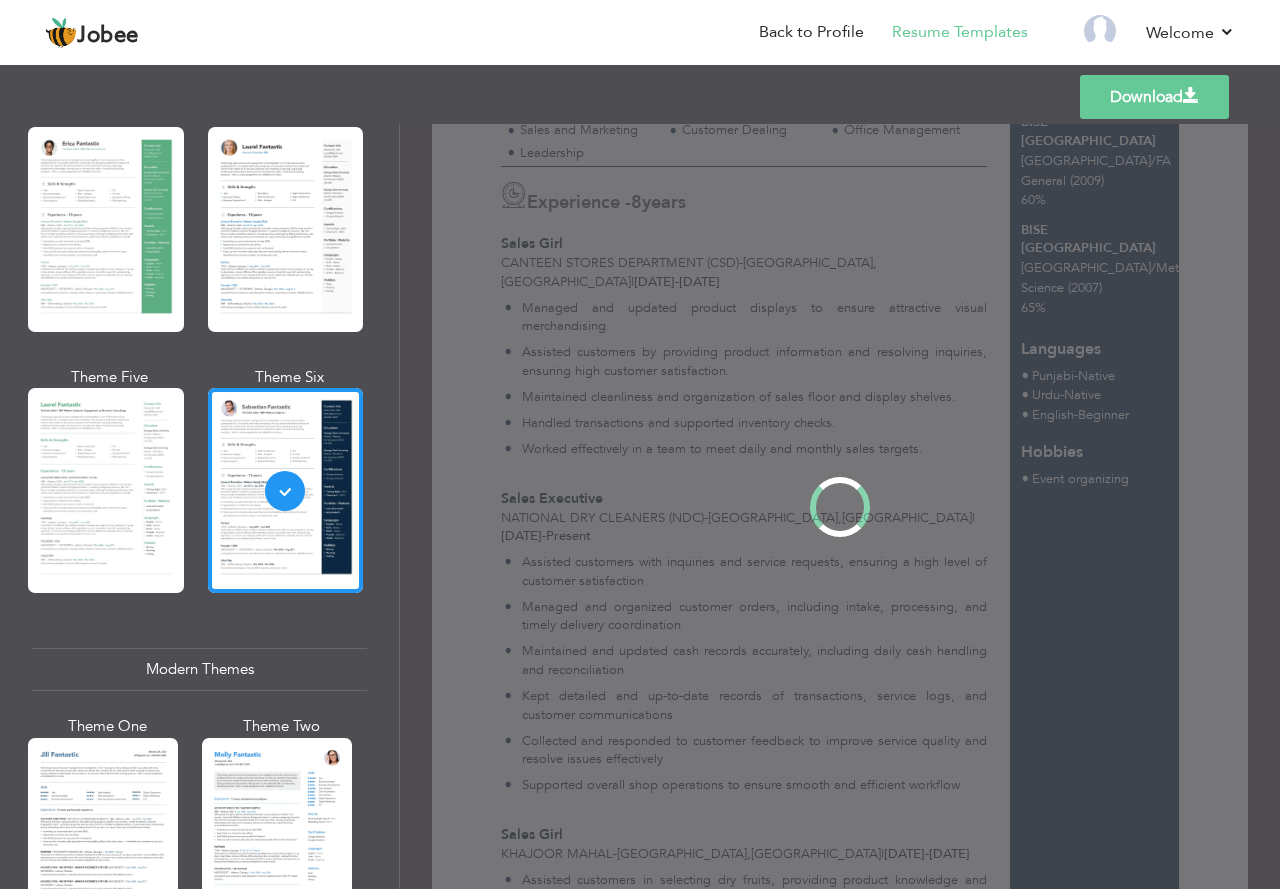 scroll, scrollTop: 0, scrollLeft: 0, axis: both 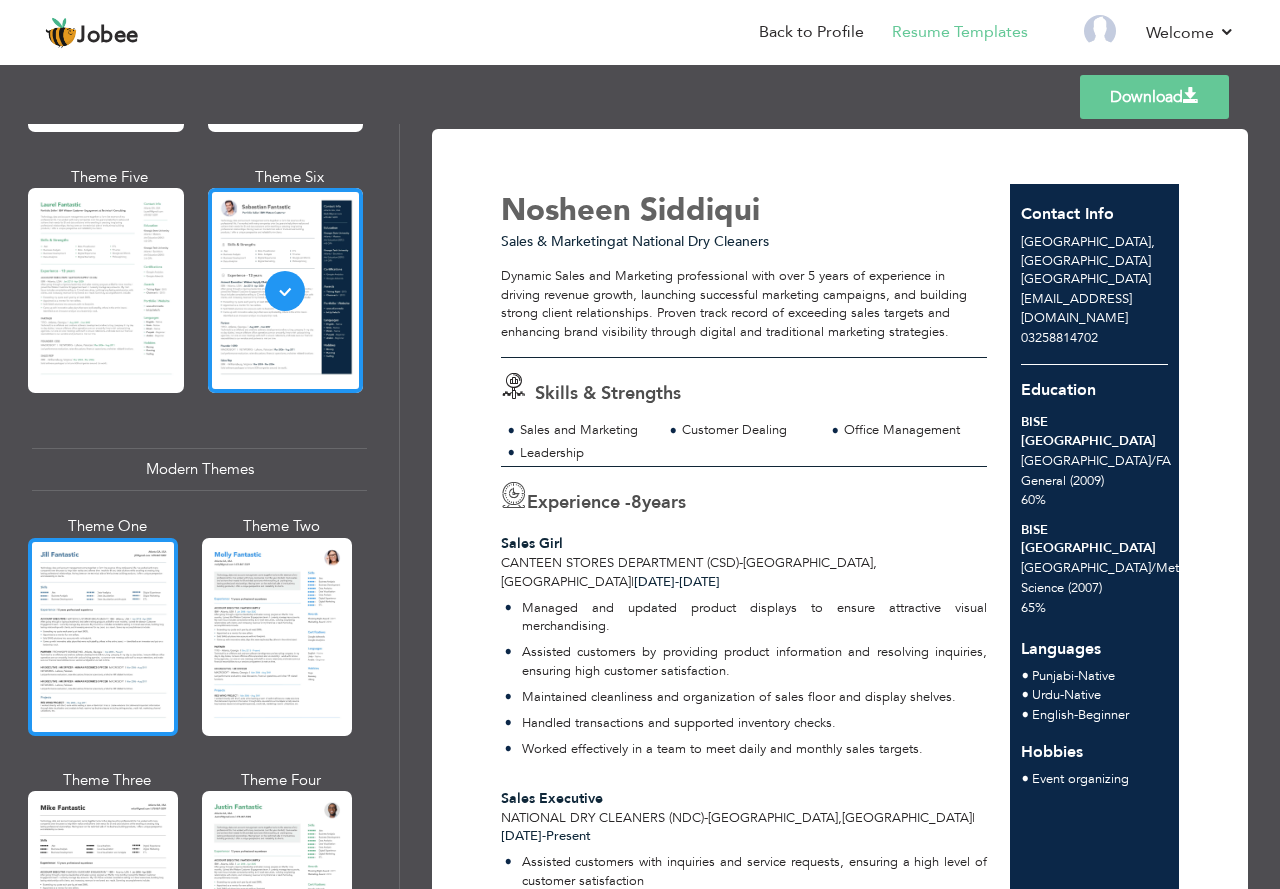 click at bounding box center [103, 637] 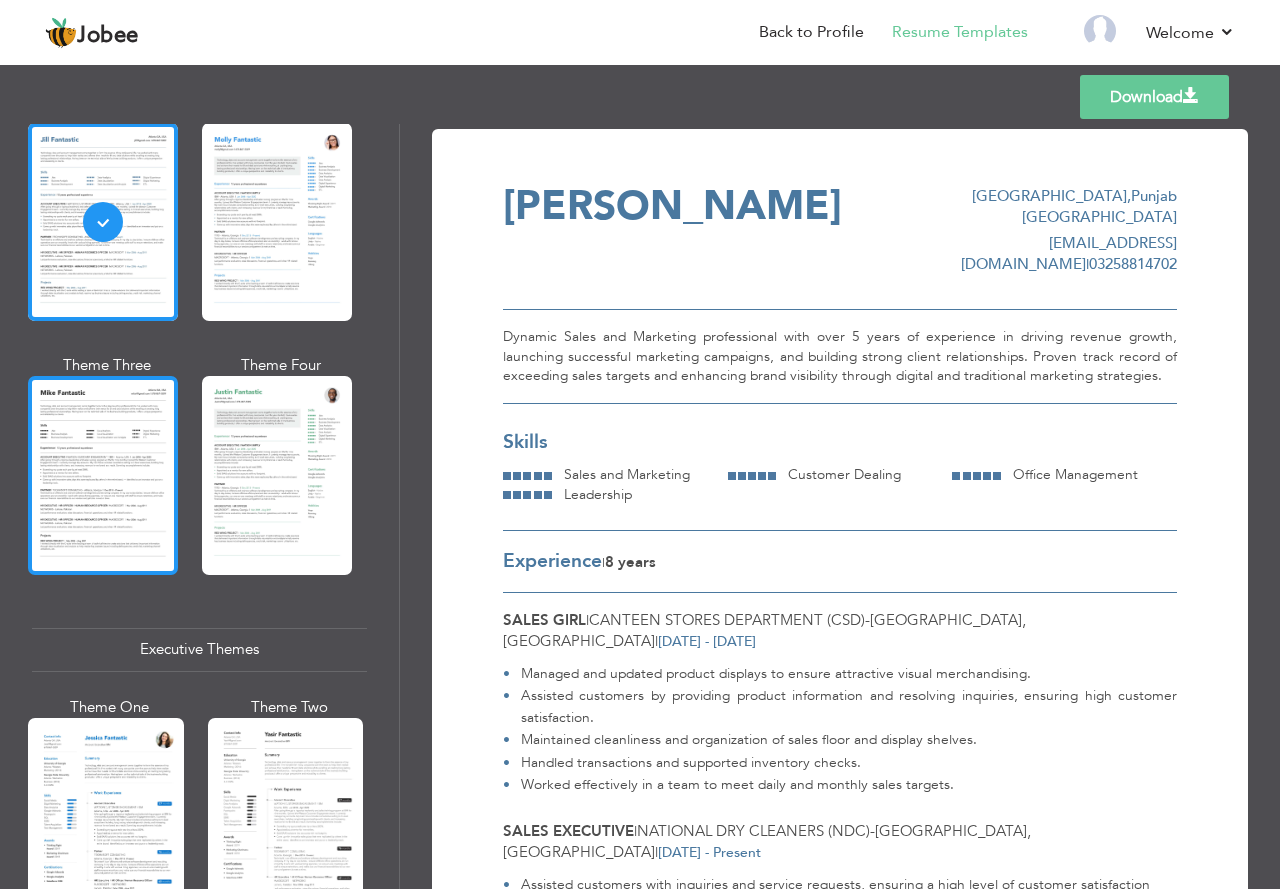 scroll, scrollTop: 1200, scrollLeft: 0, axis: vertical 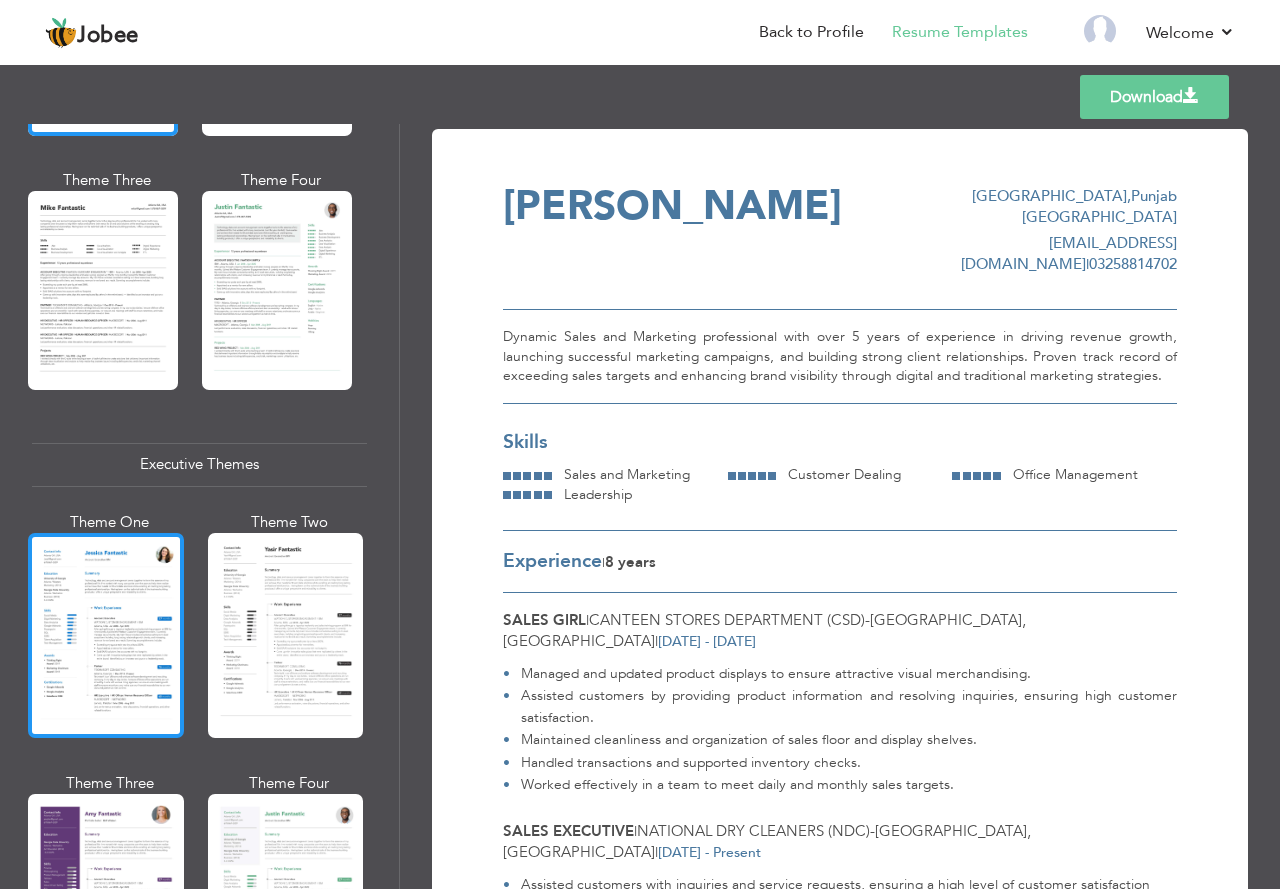 click at bounding box center (106, 635) 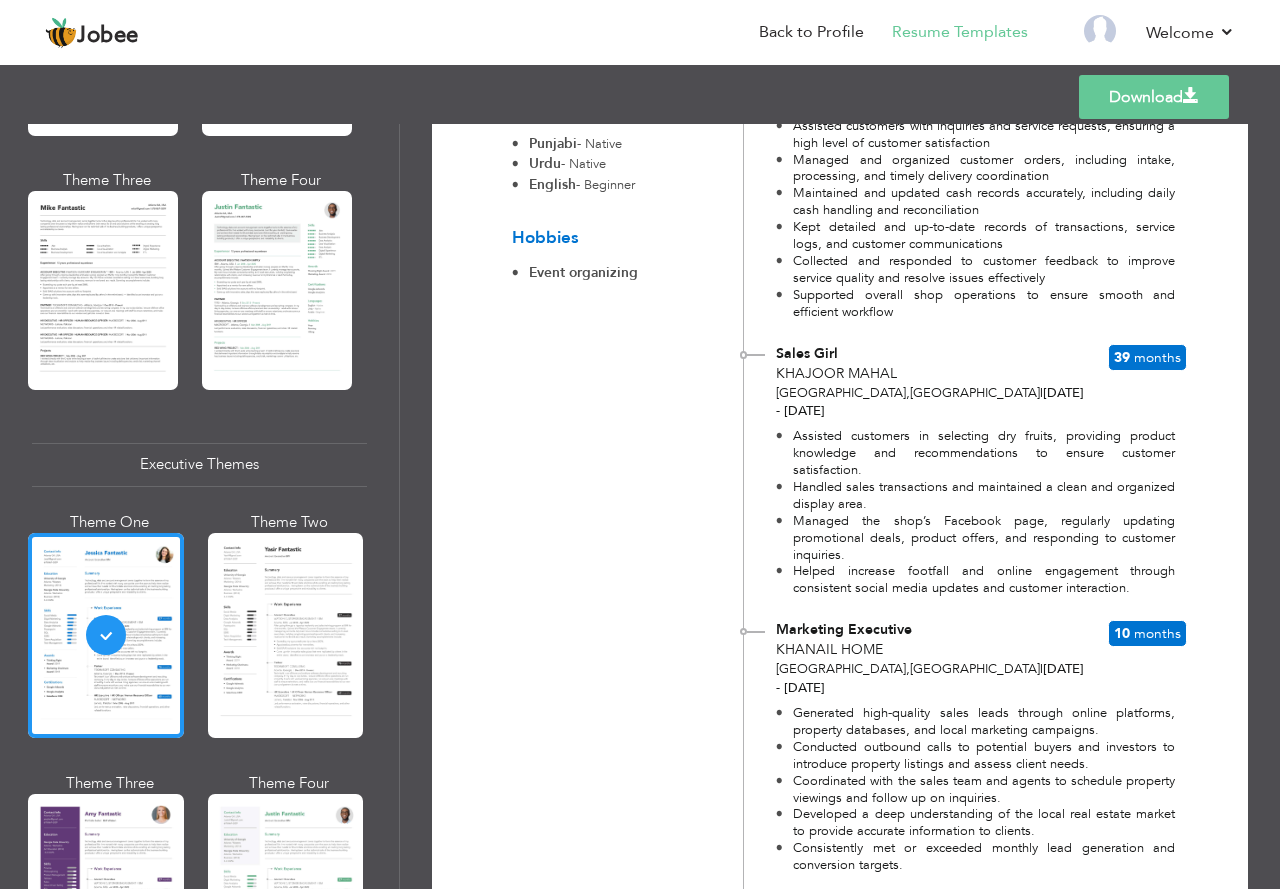 scroll, scrollTop: 483, scrollLeft: 0, axis: vertical 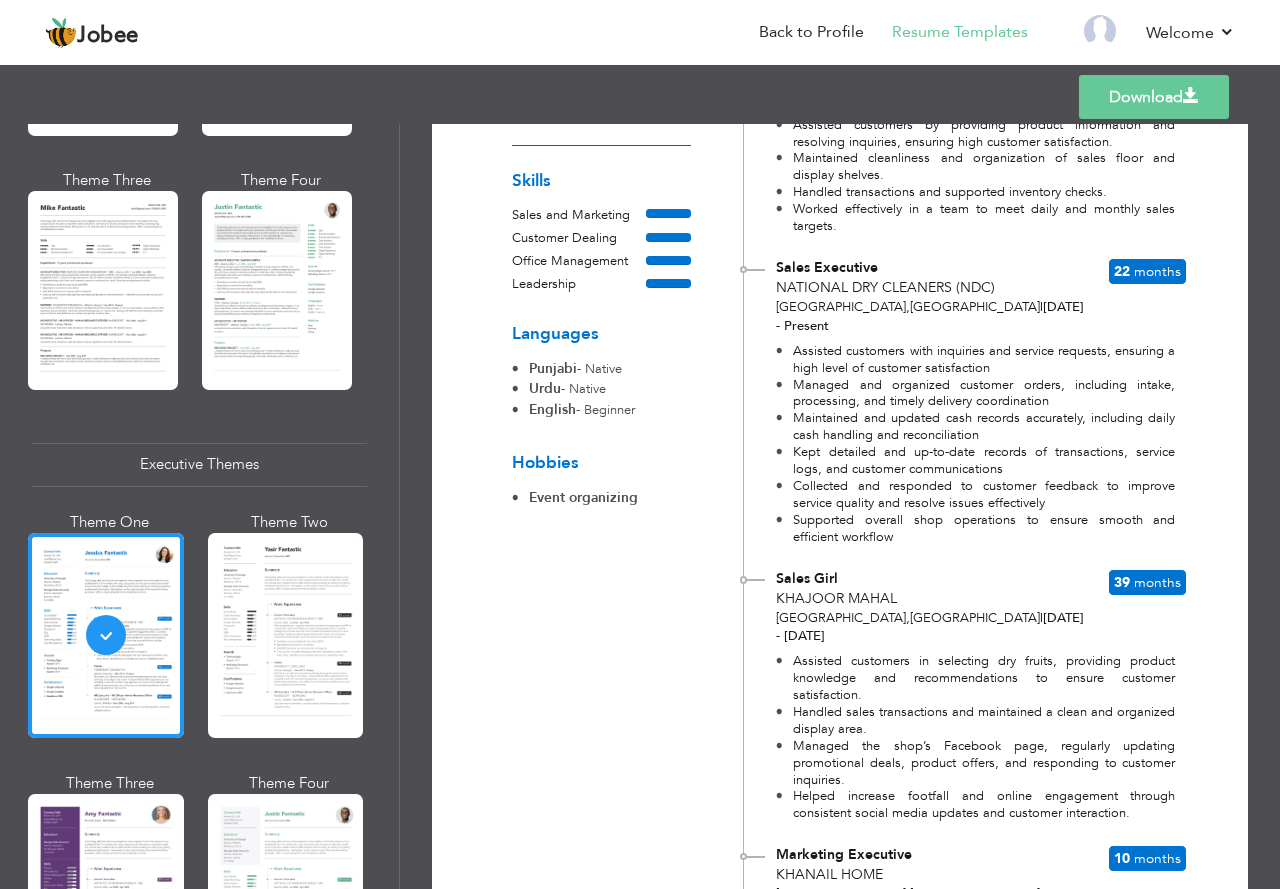 click on "Download" at bounding box center [1154, 97] 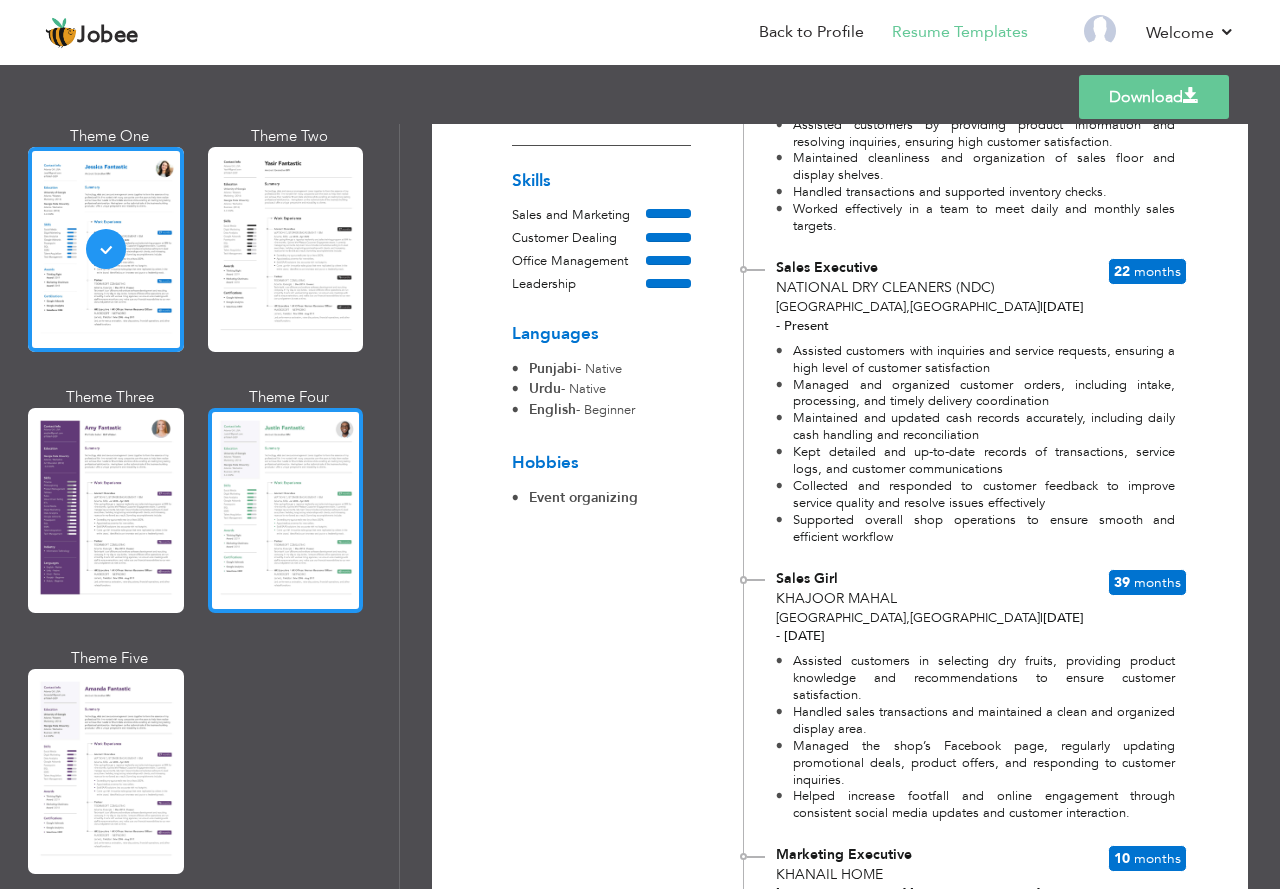 scroll, scrollTop: 1600, scrollLeft: 0, axis: vertical 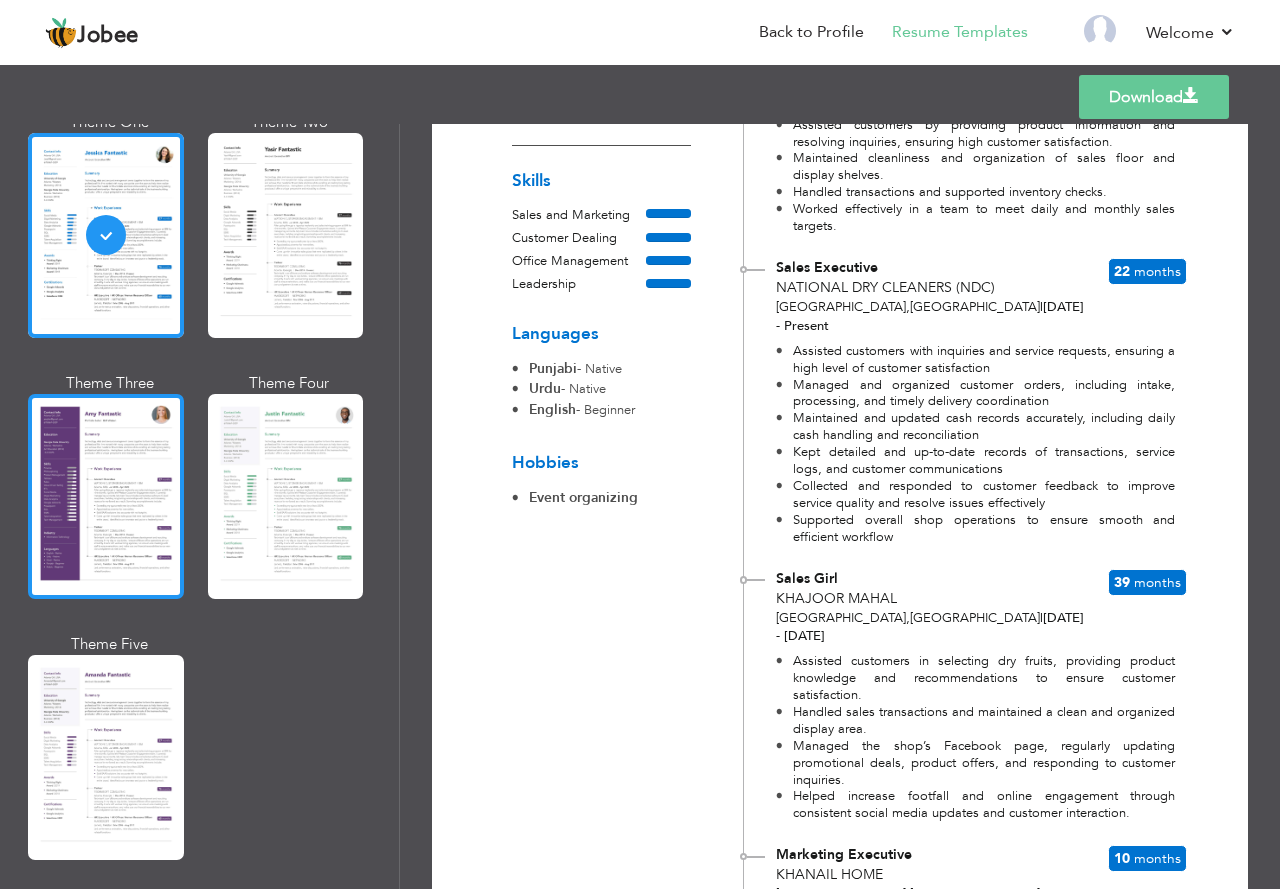 click at bounding box center [106, 496] 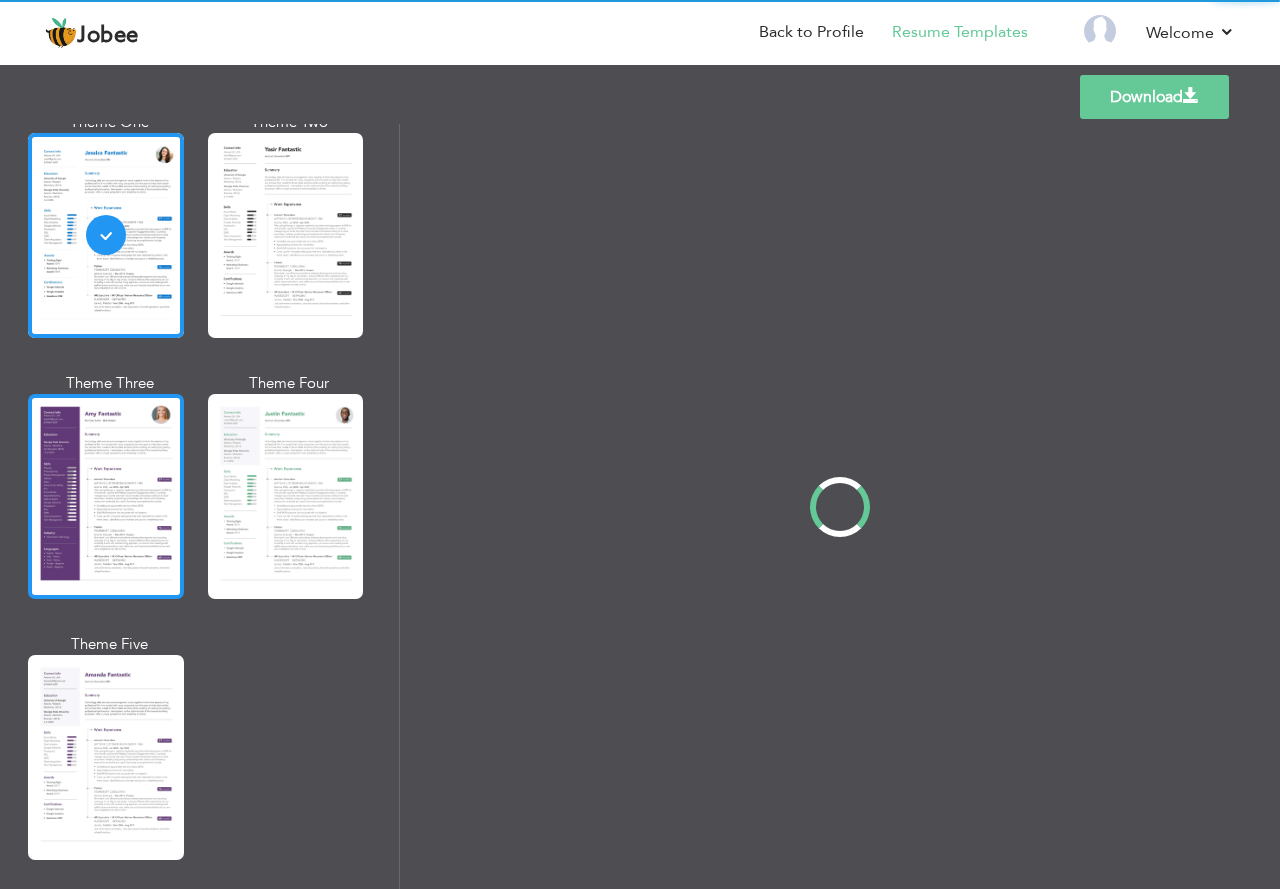 scroll, scrollTop: 1602, scrollLeft: 0, axis: vertical 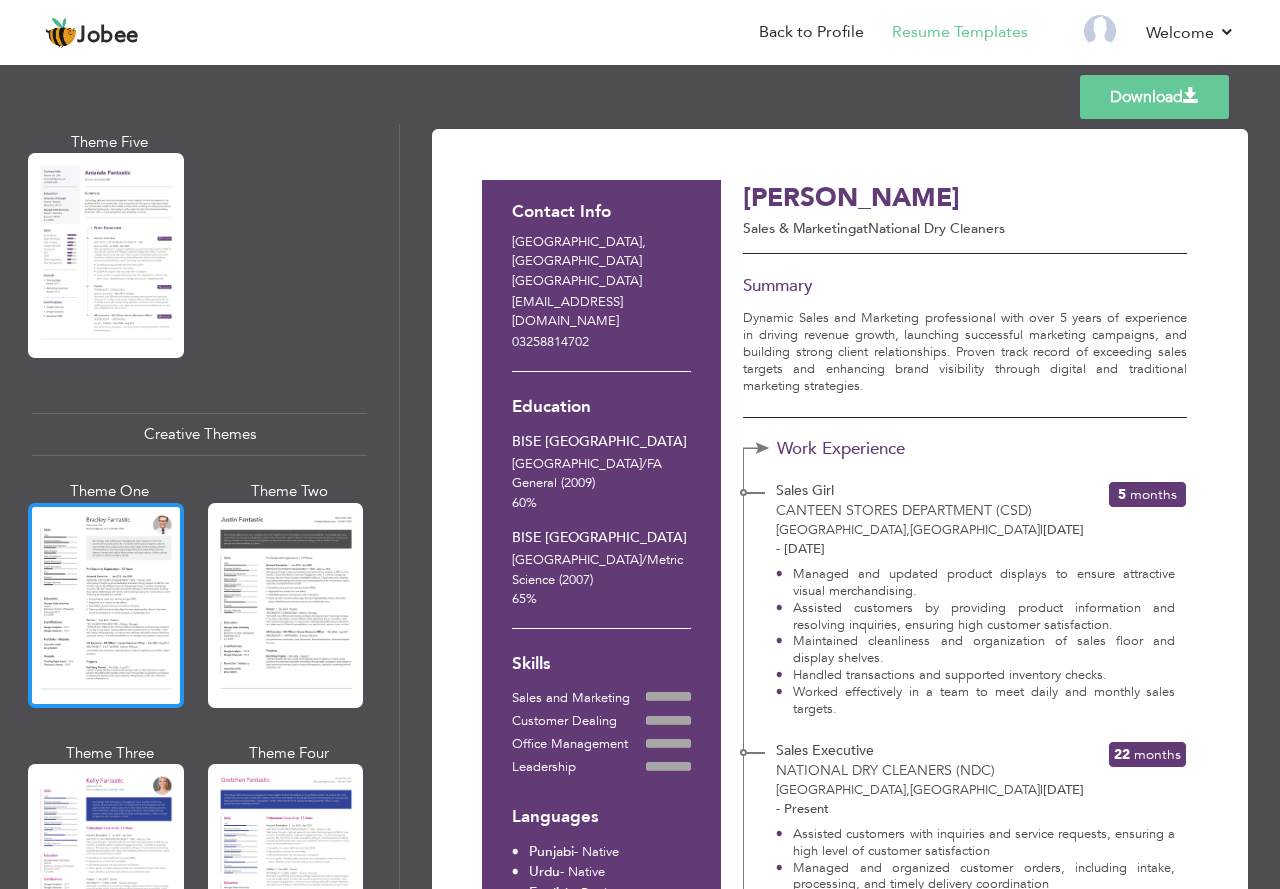 click at bounding box center [106, 605] 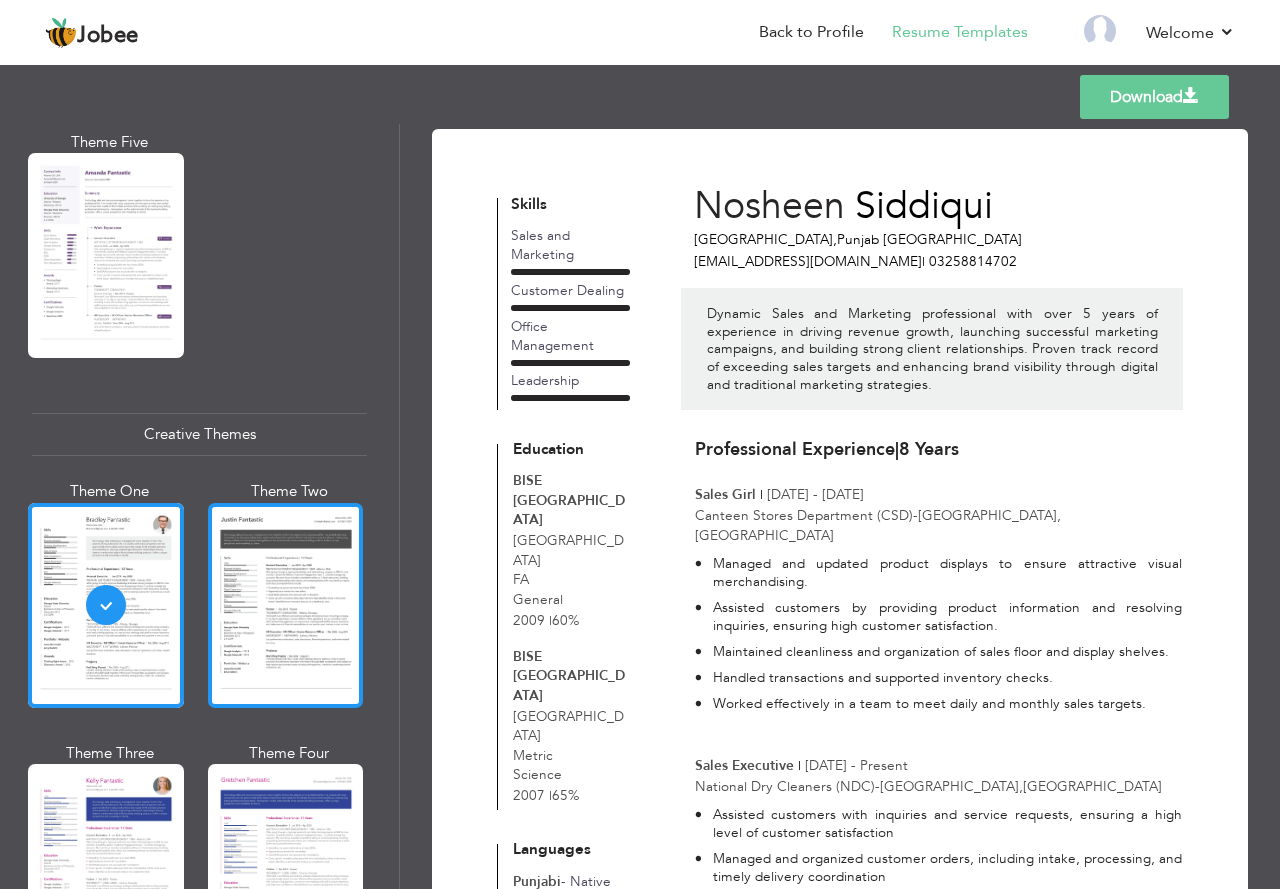 click at bounding box center [286, 605] 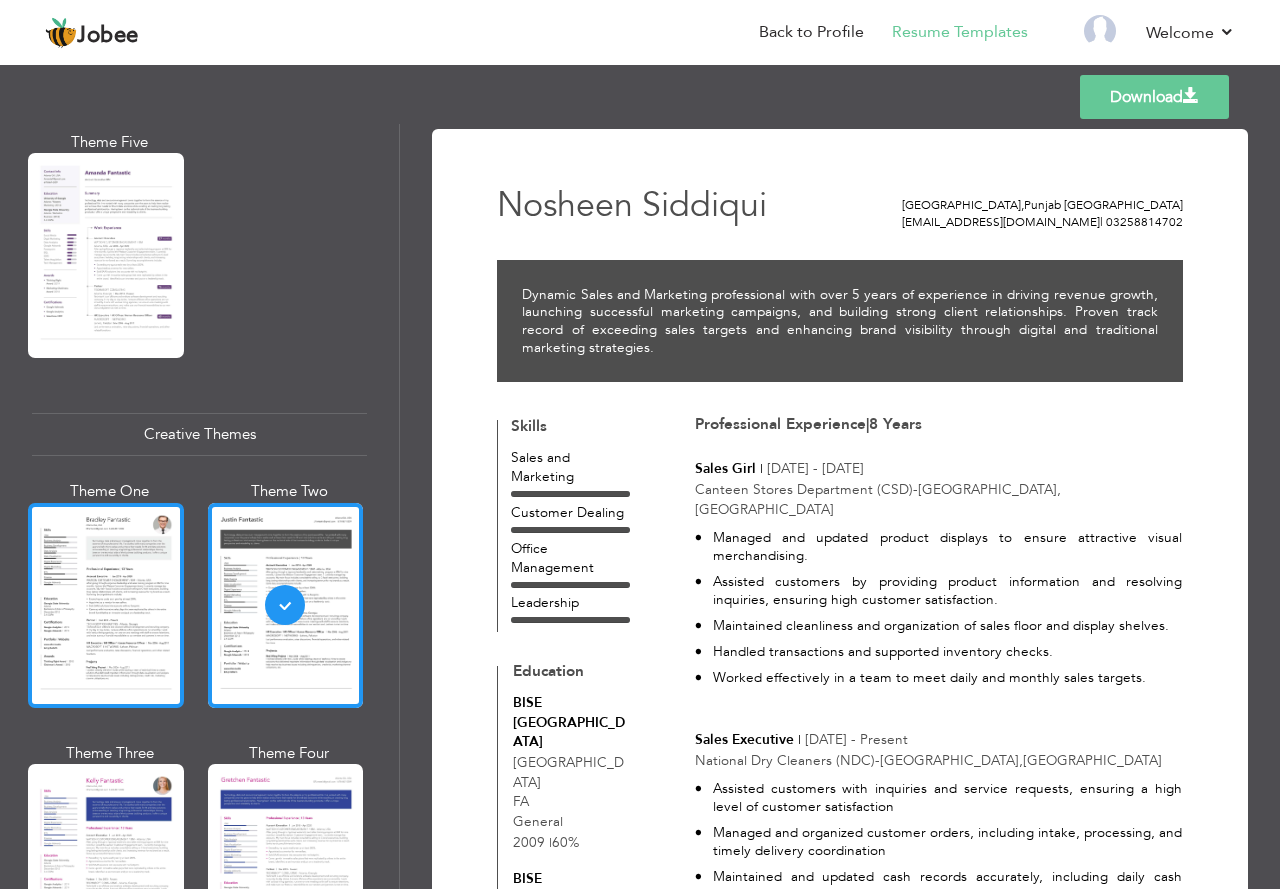 click at bounding box center (106, 605) 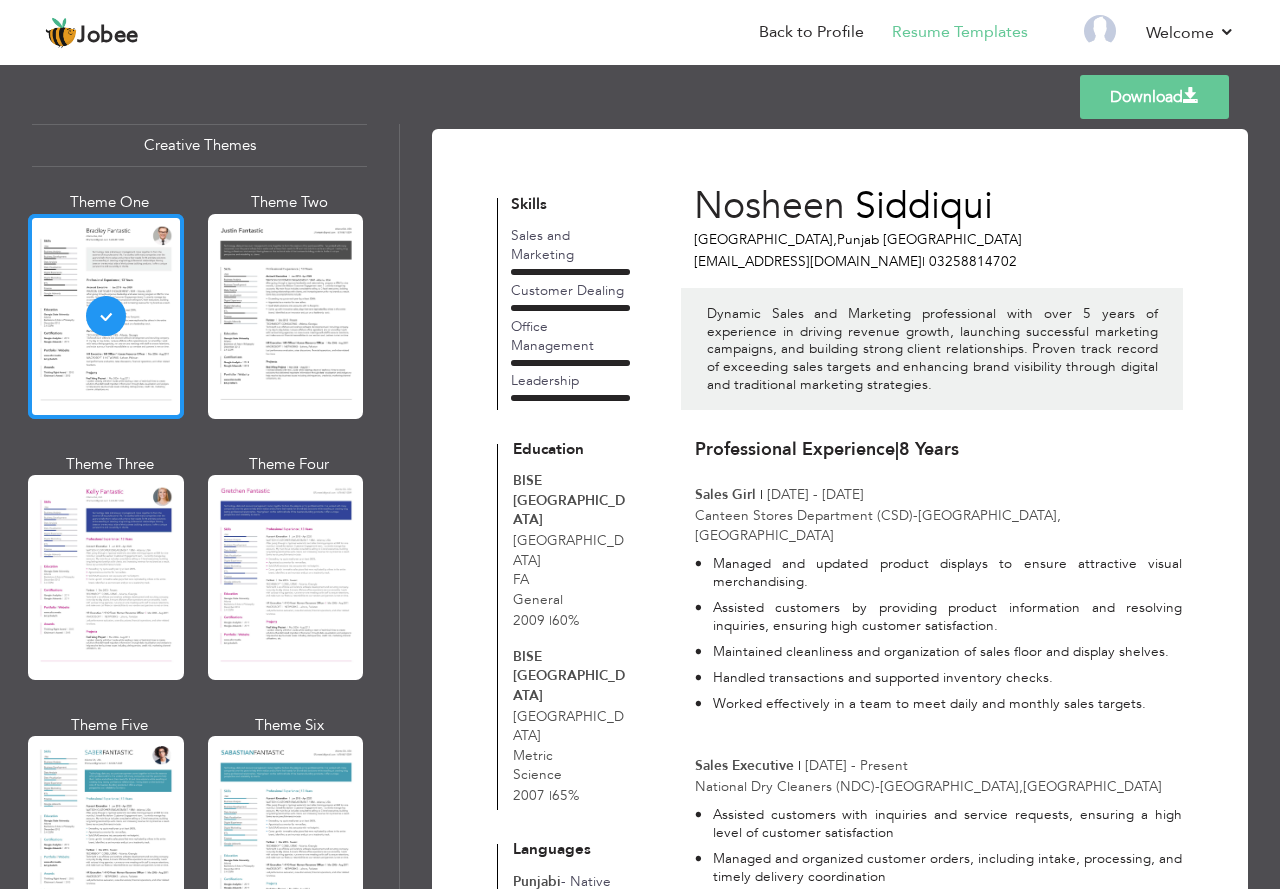 scroll, scrollTop: 2402, scrollLeft: 0, axis: vertical 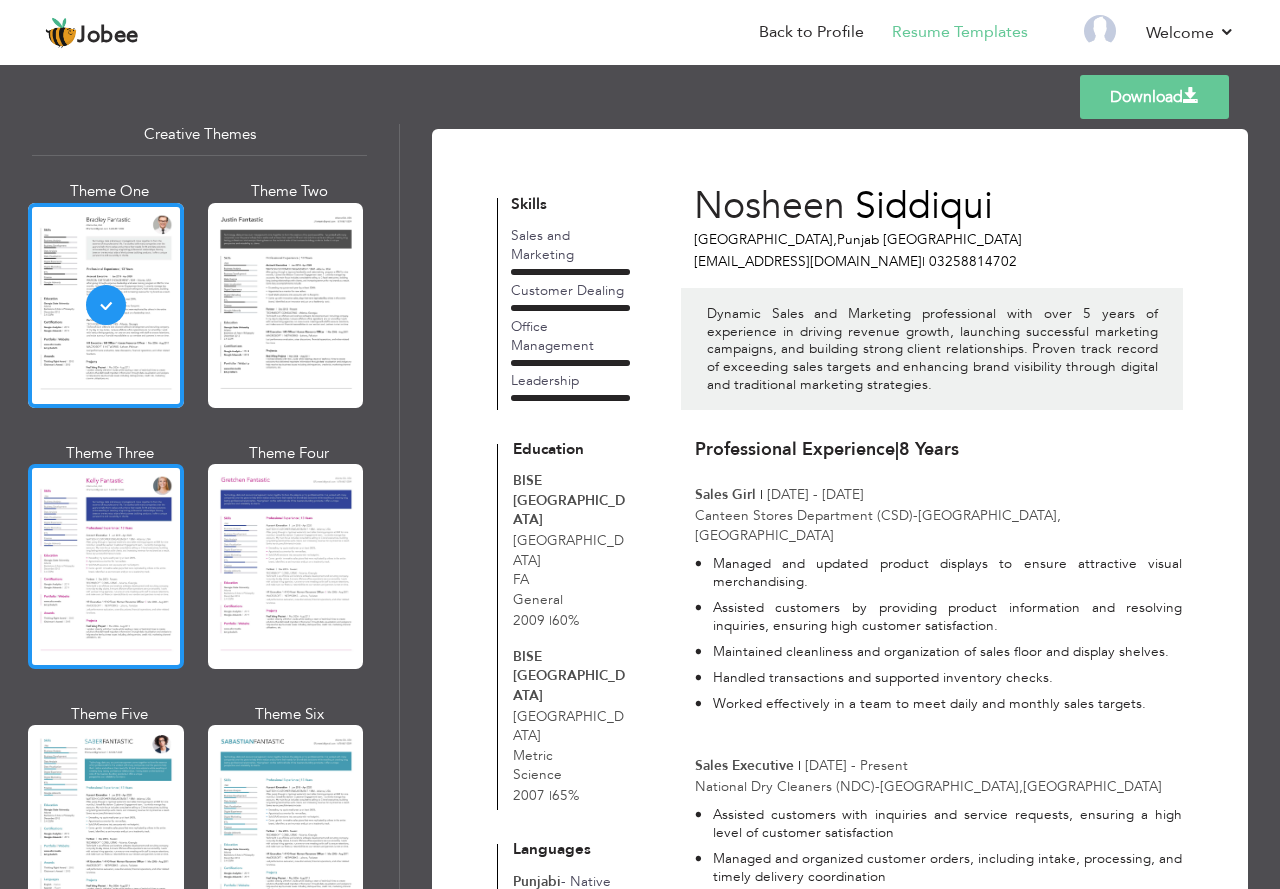 click at bounding box center (106, 566) 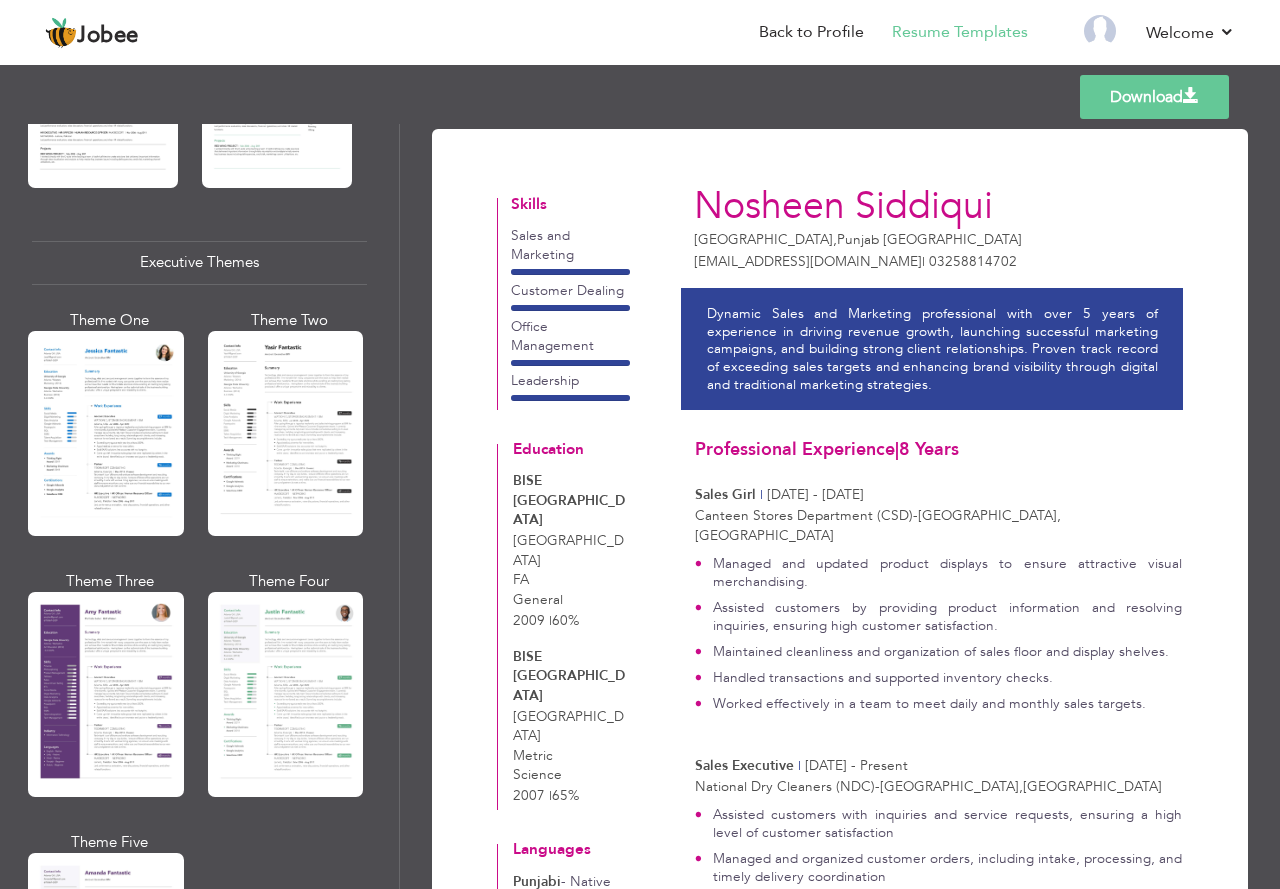 scroll, scrollTop: 802, scrollLeft: 0, axis: vertical 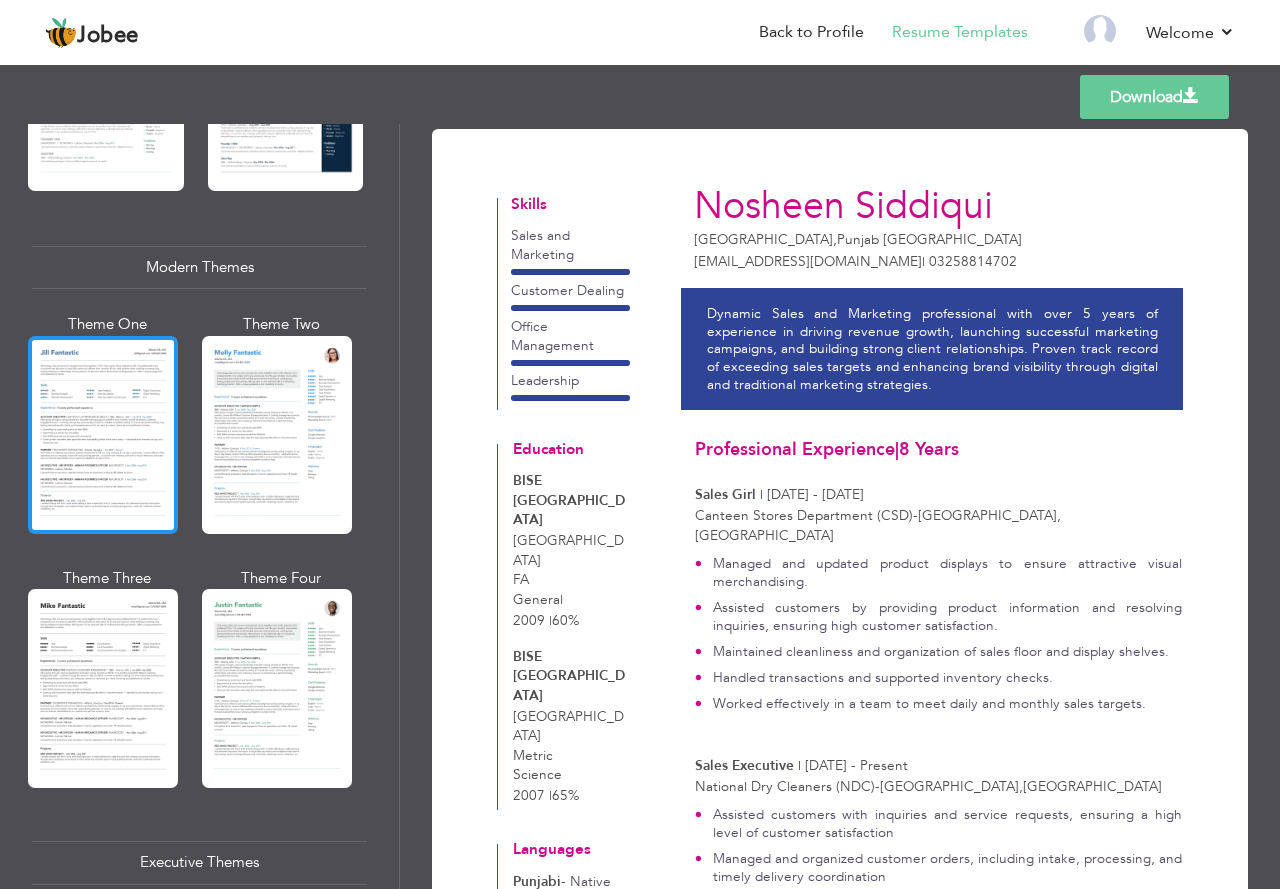 click at bounding box center [103, 435] 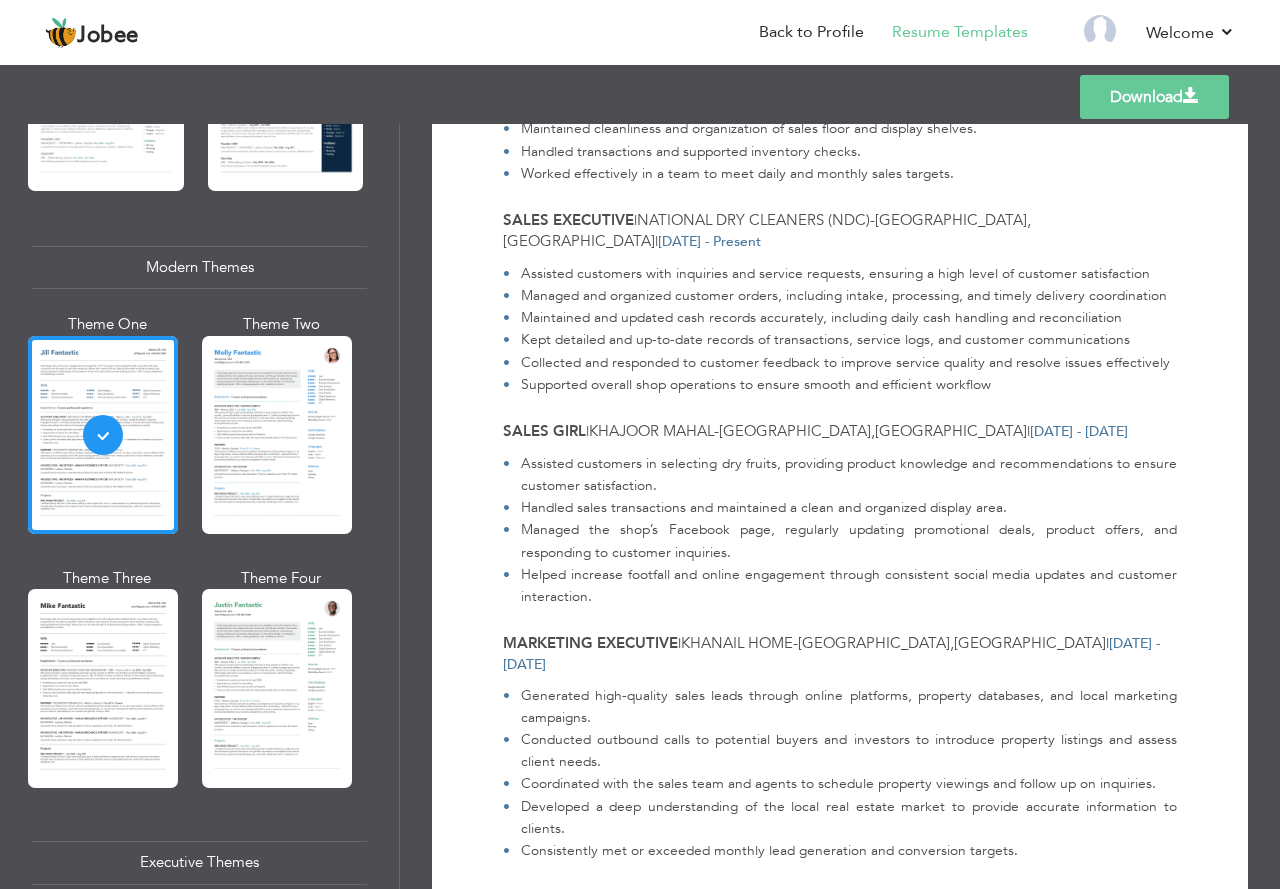 scroll, scrollTop: 610, scrollLeft: 0, axis: vertical 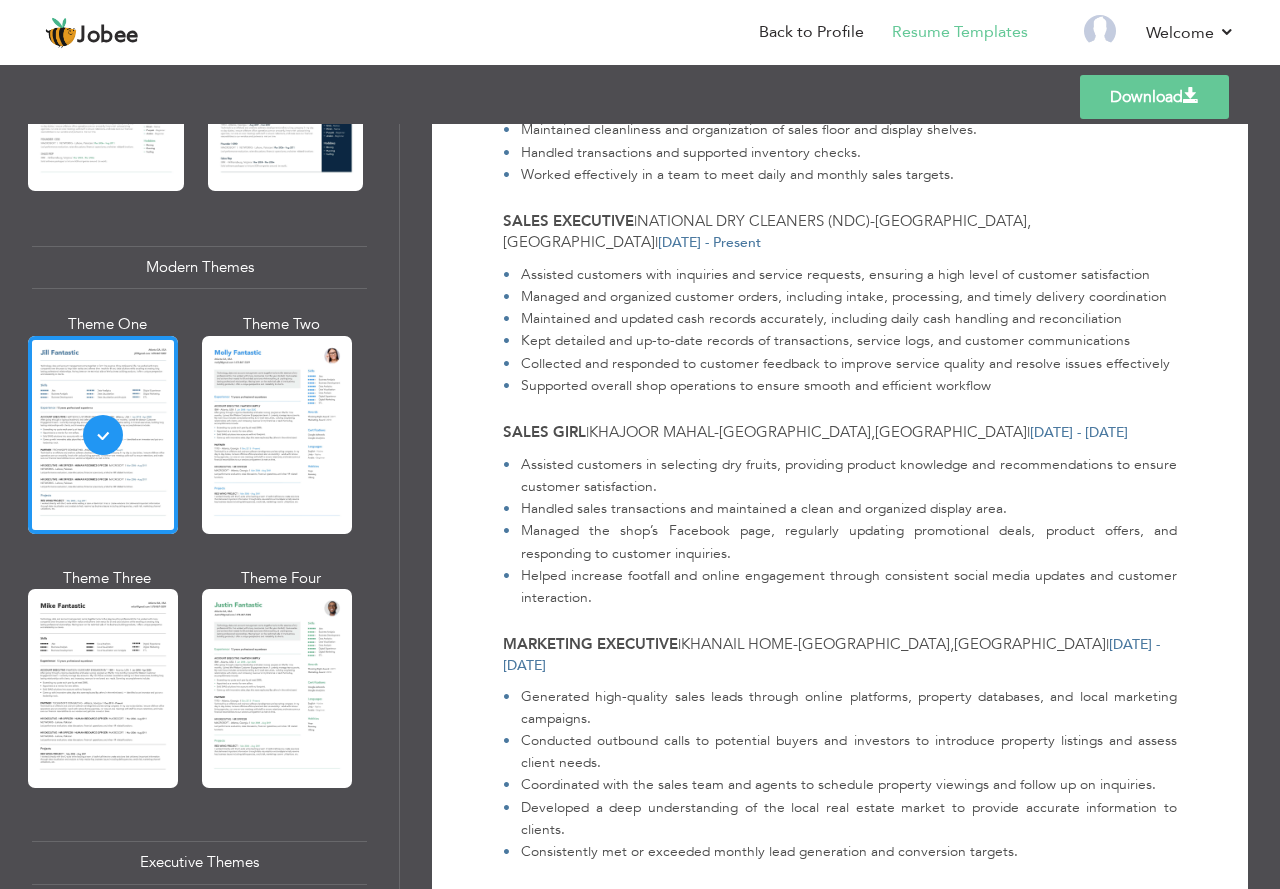 click on "Download" at bounding box center [1154, 97] 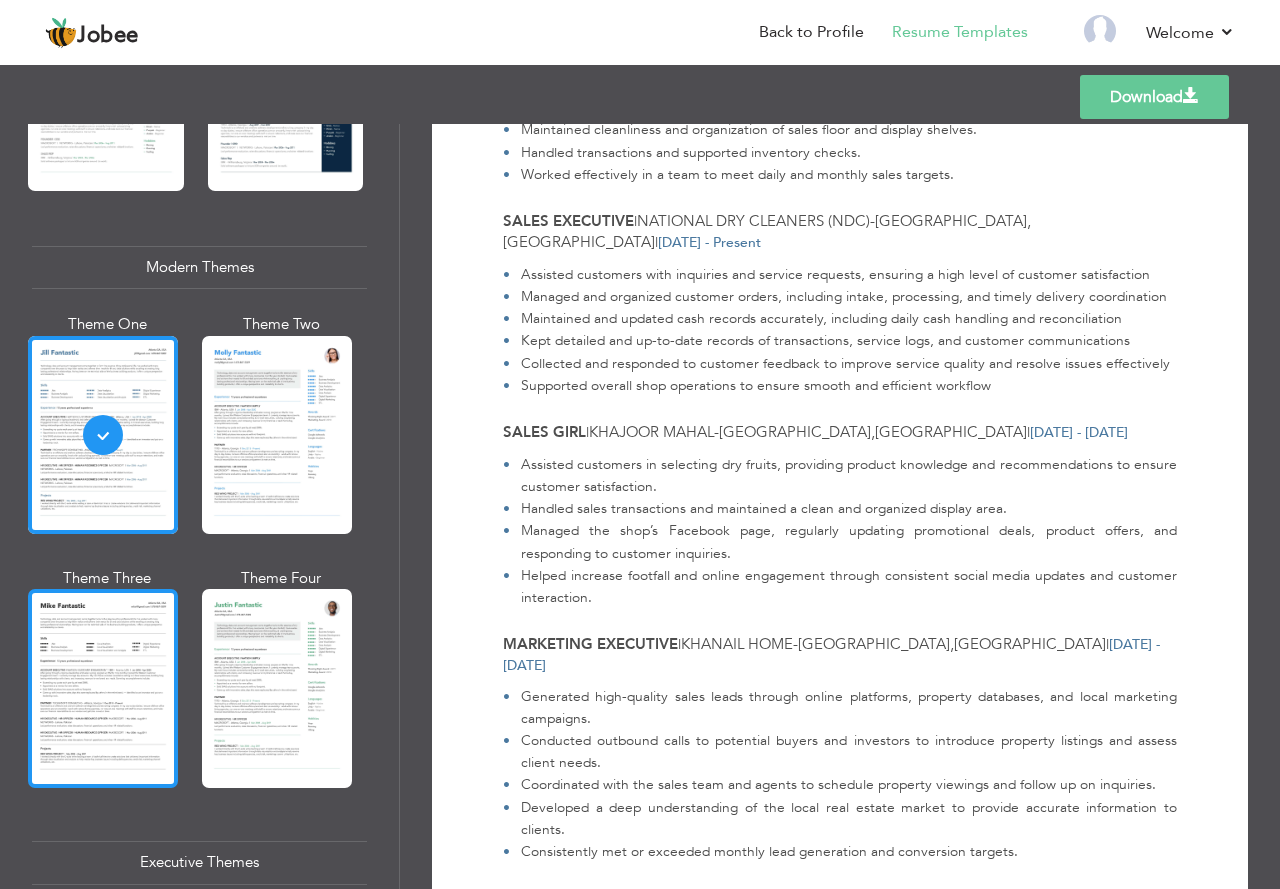 click at bounding box center (103, 688) 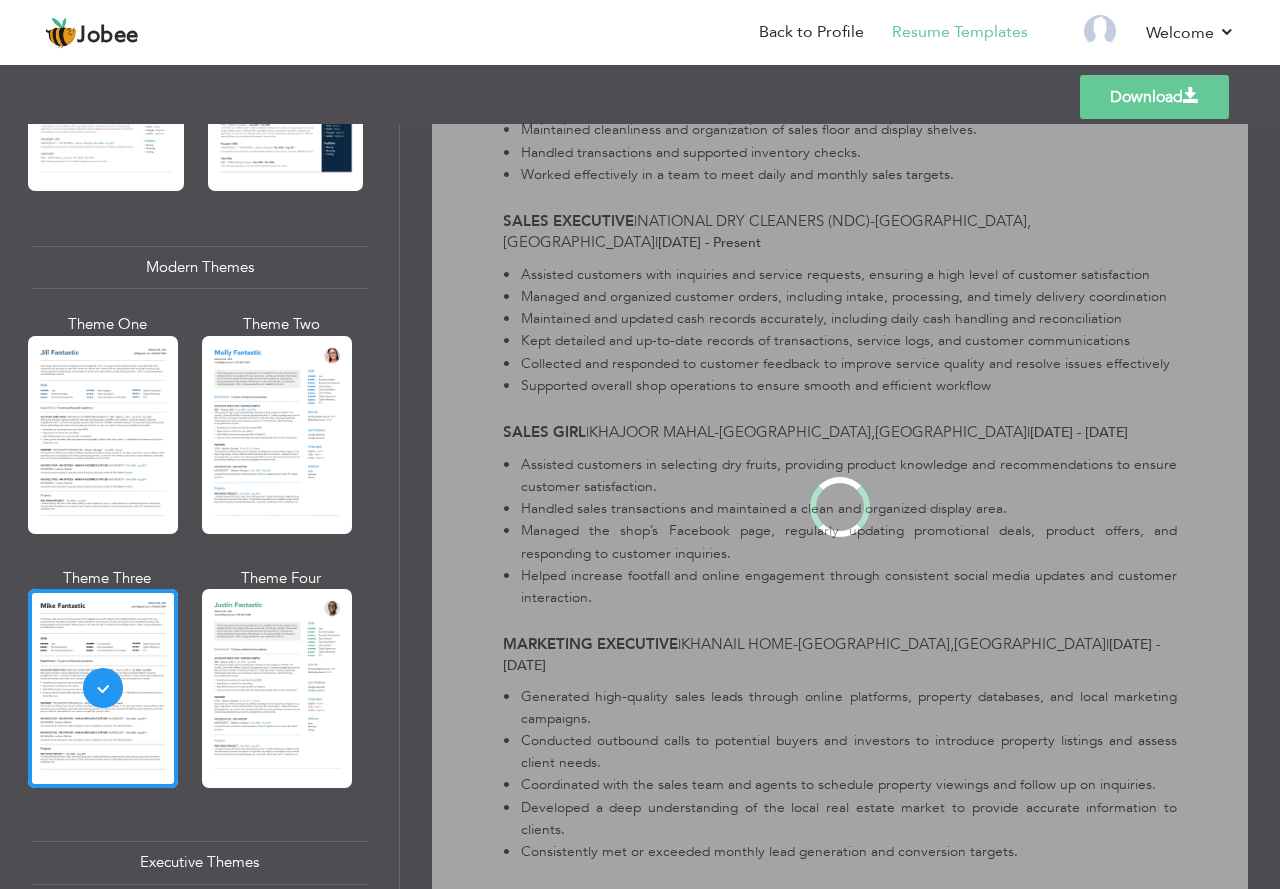 scroll, scrollTop: 0, scrollLeft: 0, axis: both 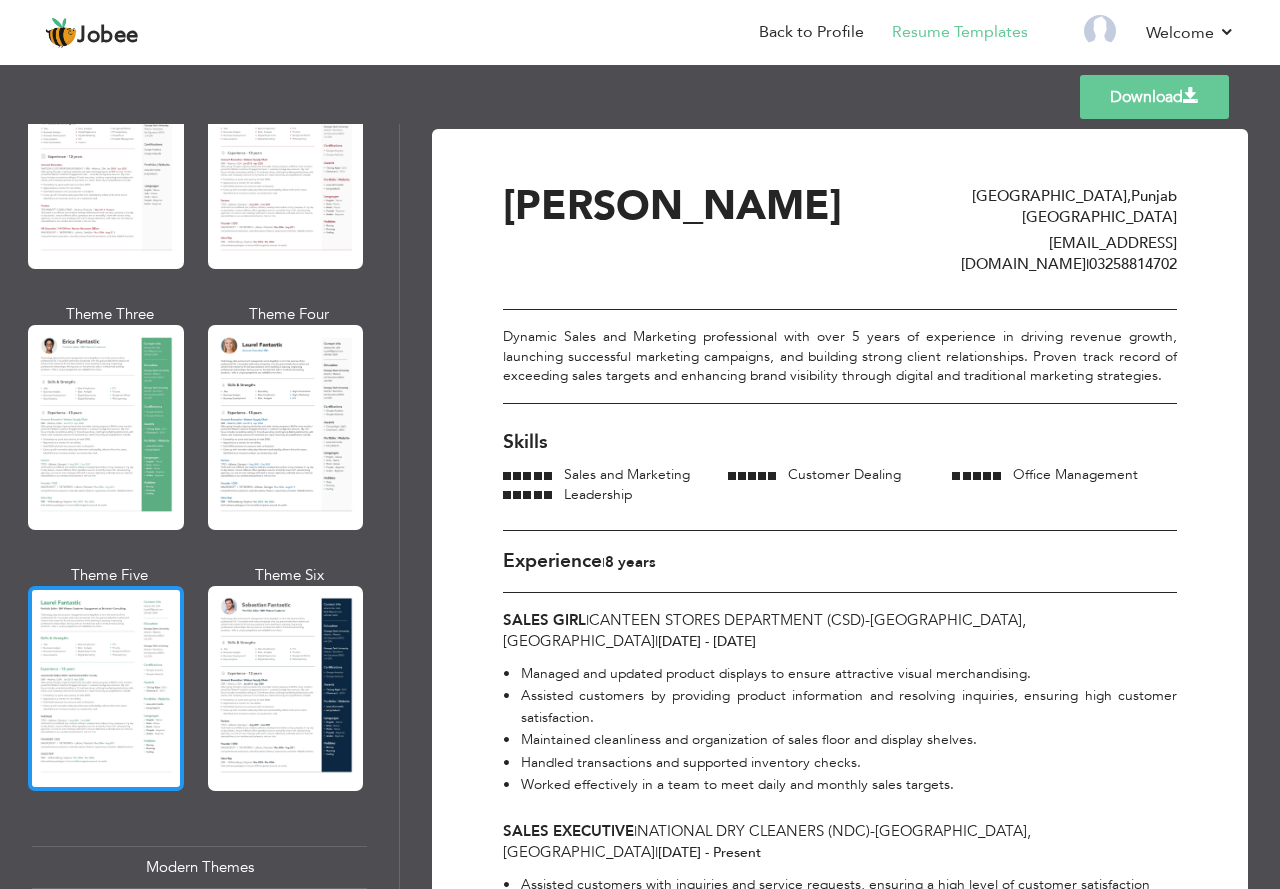 click at bounding box center [106, 688] 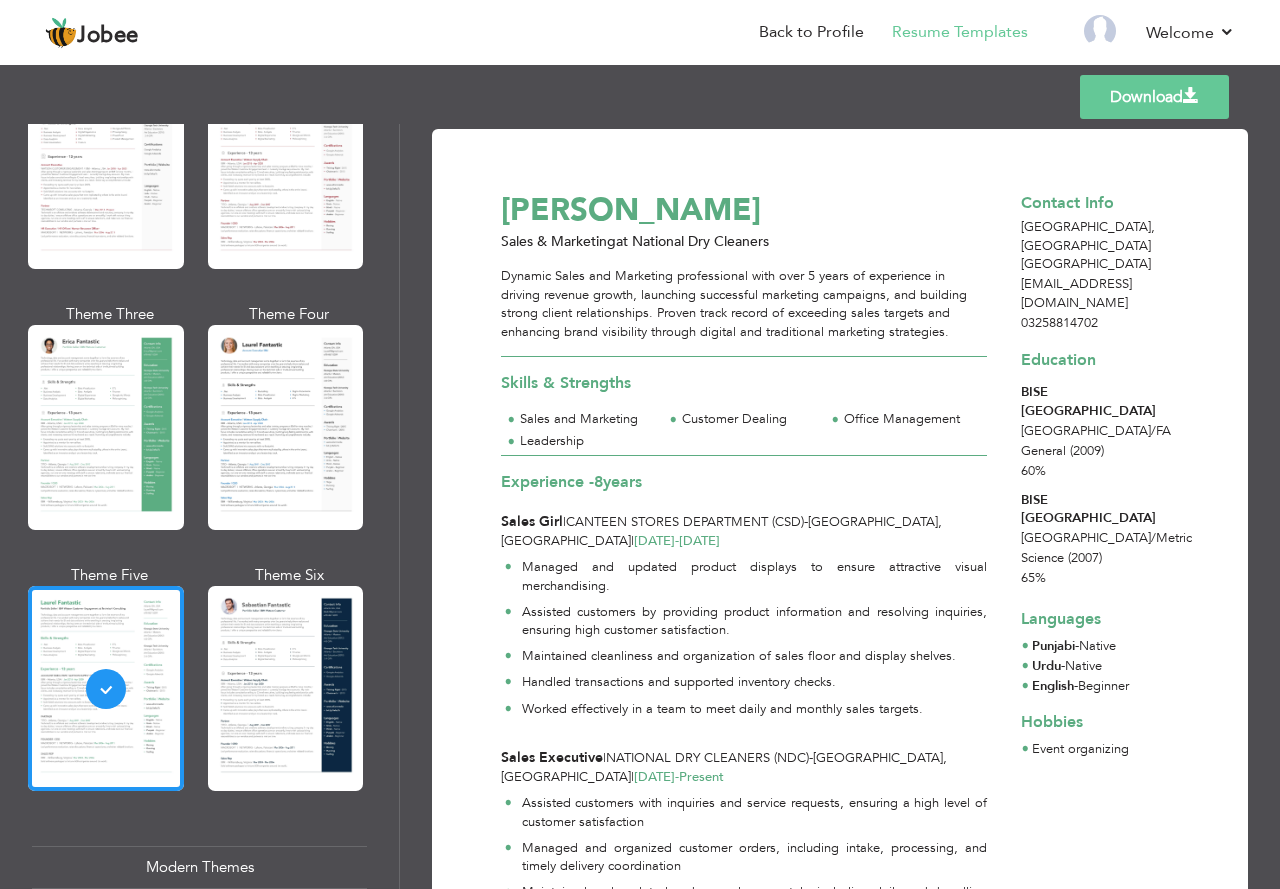 click at bounding box center [286, 688] 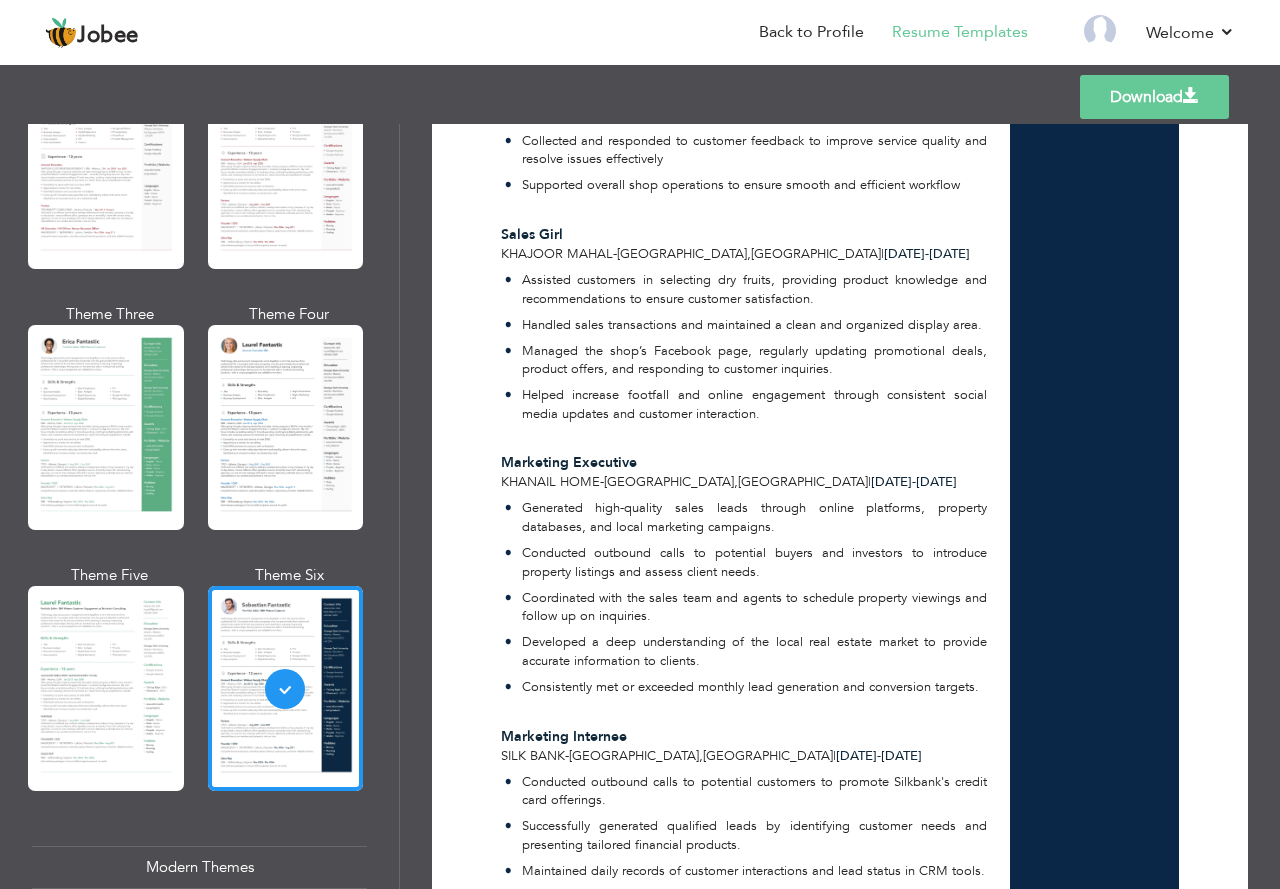 scroll, scrollTop: 1056, scrollLeft: 0, axis: vertical 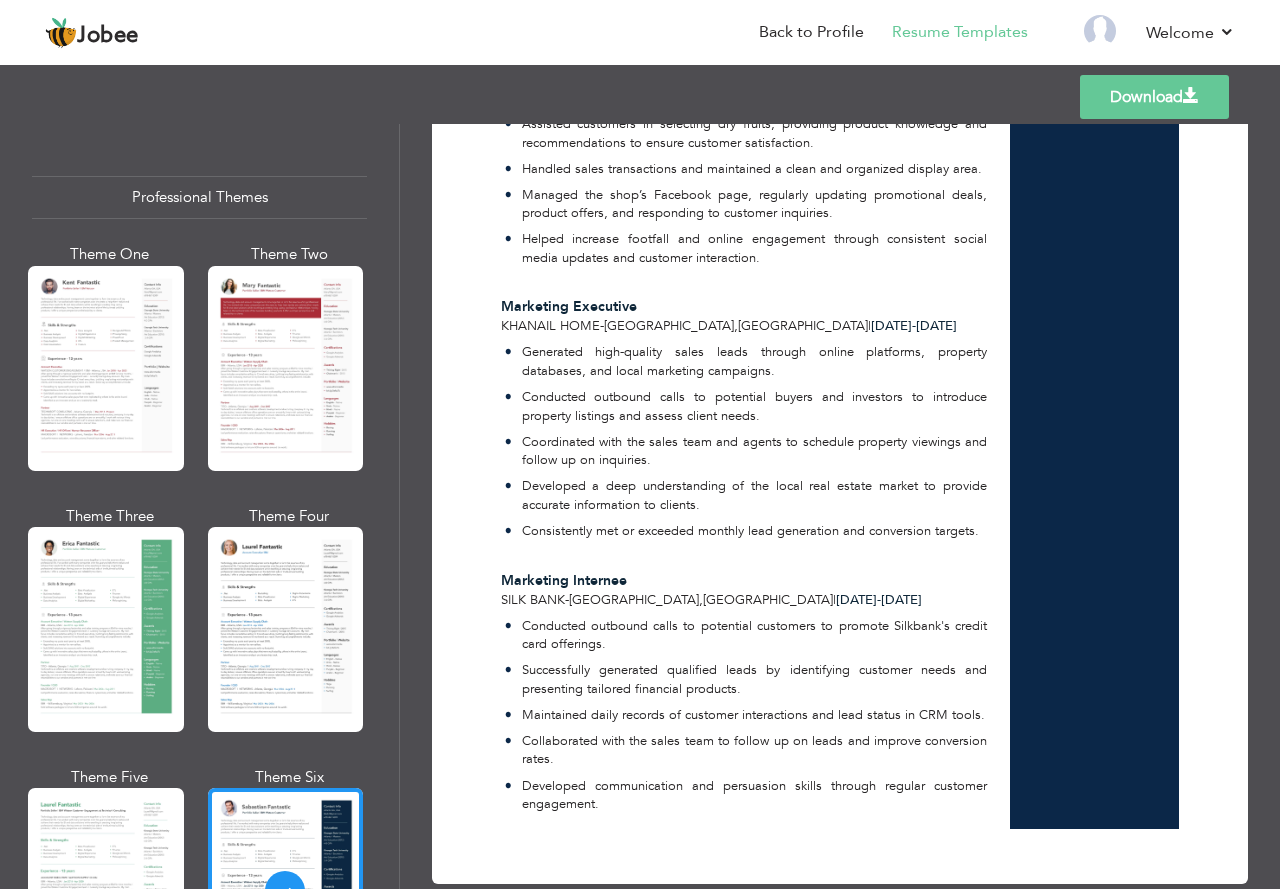 click on "Download" at bounding box center [1154, 97] 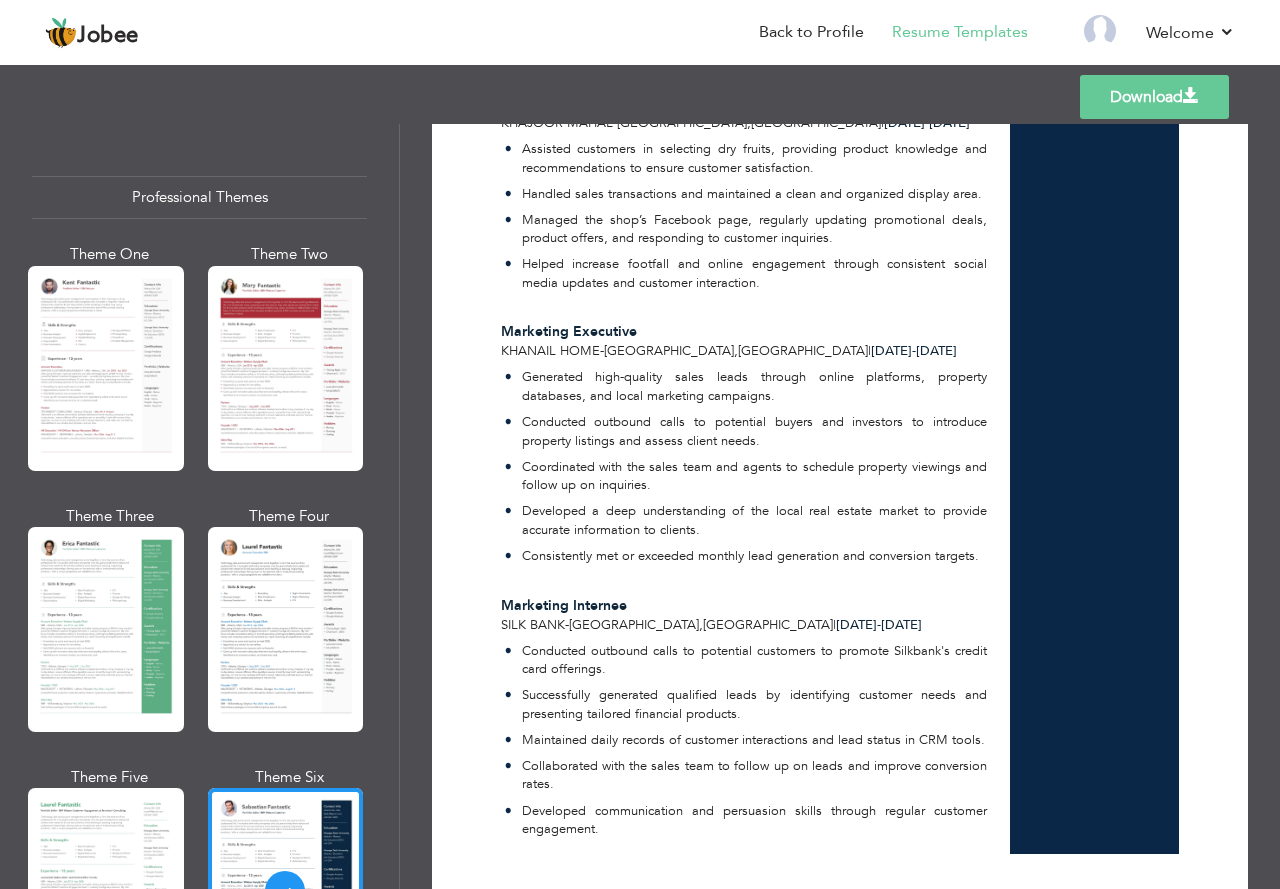 scroll, scrollTop: 1056, scrollLeft: 0, axis: vertical 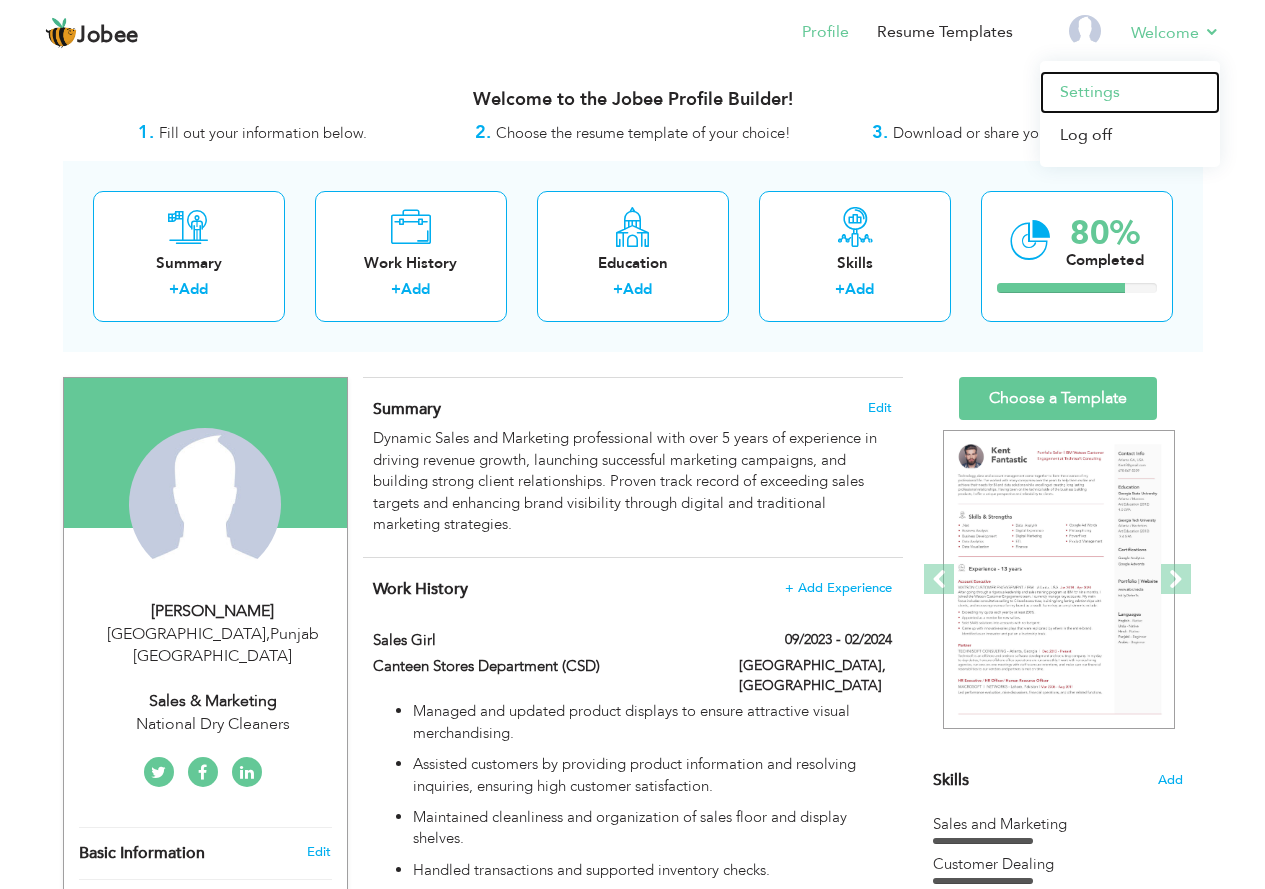 click on "Settings" at bounding box center [1130, 92] 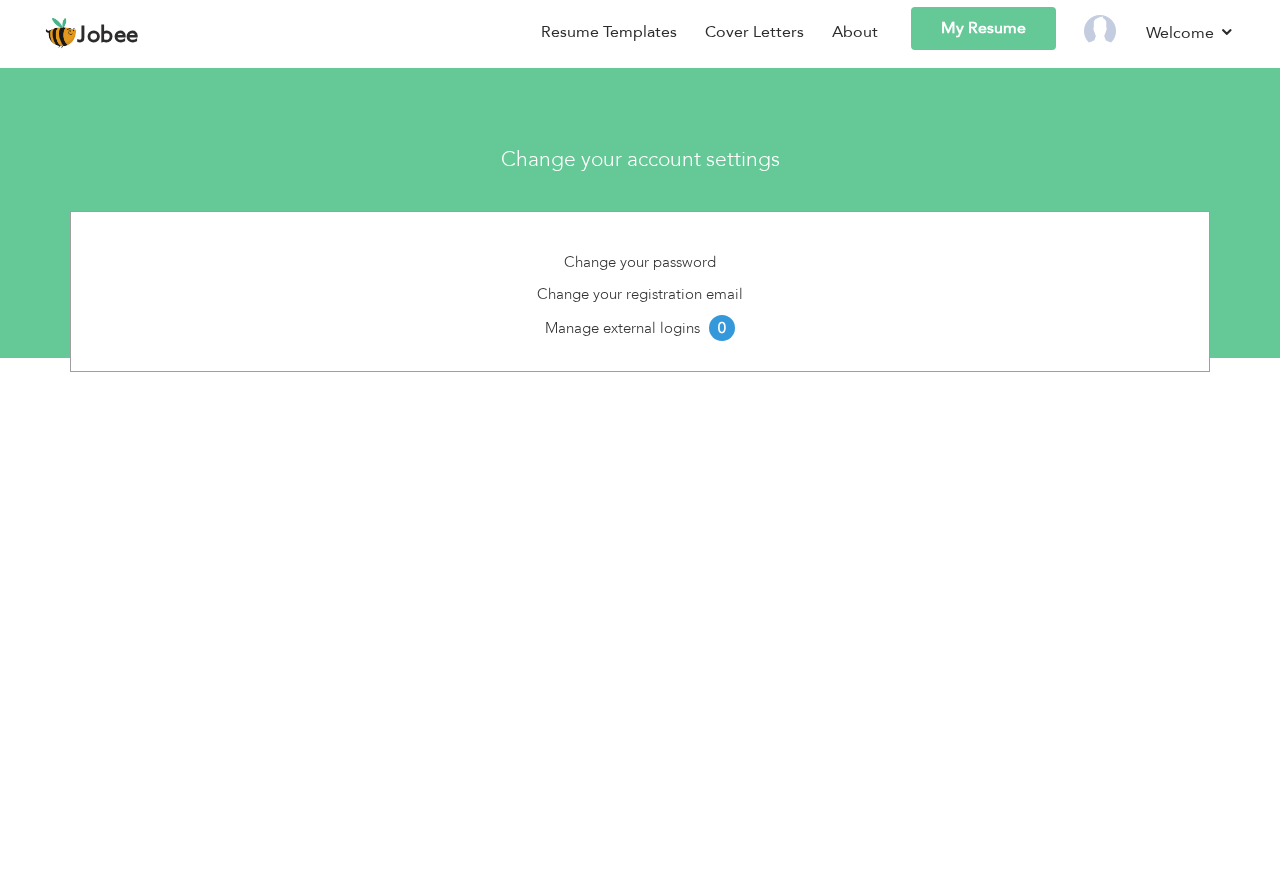 scroll, scrollTop: 0, scrollLeft: 0, axis: both 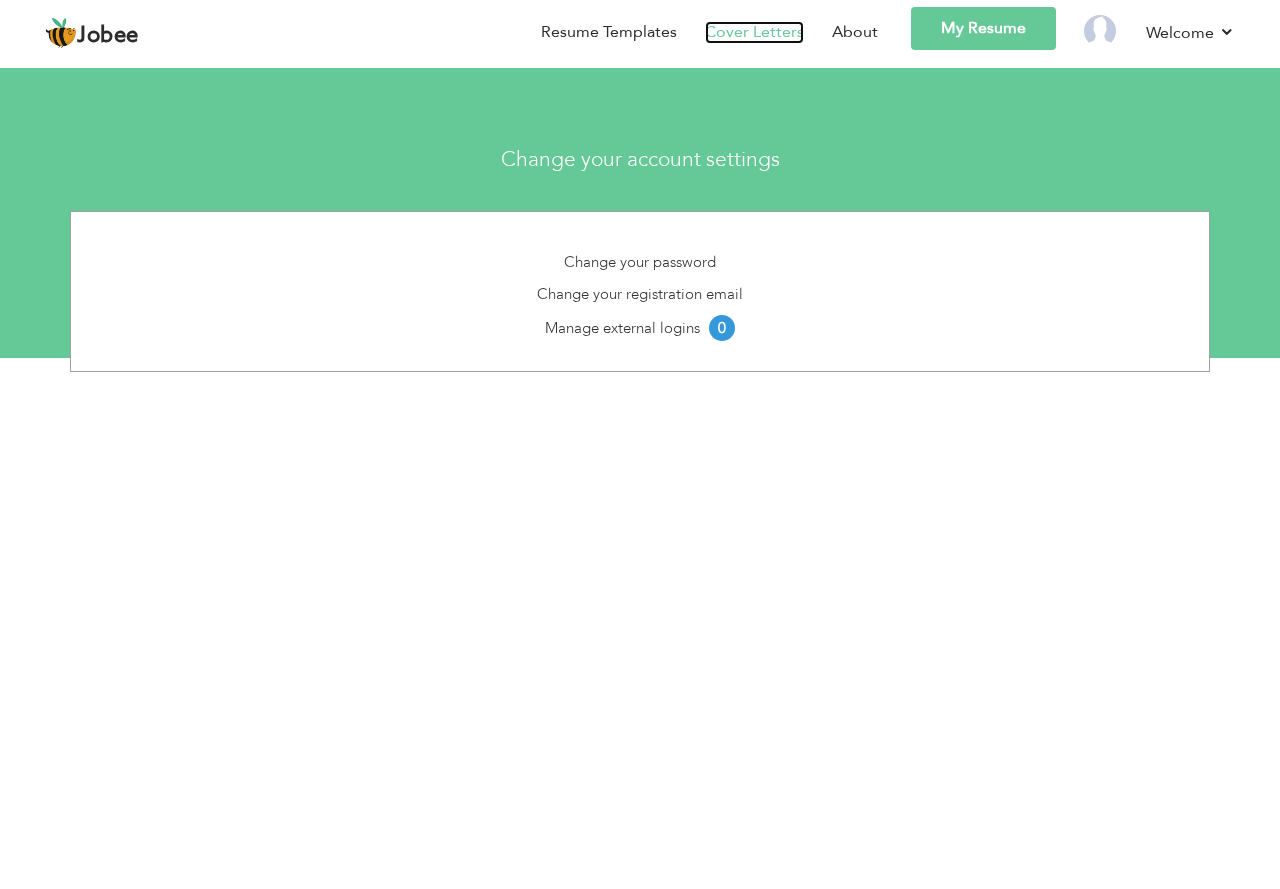 click on "Cover Letters" at bounding box center (754, 32) 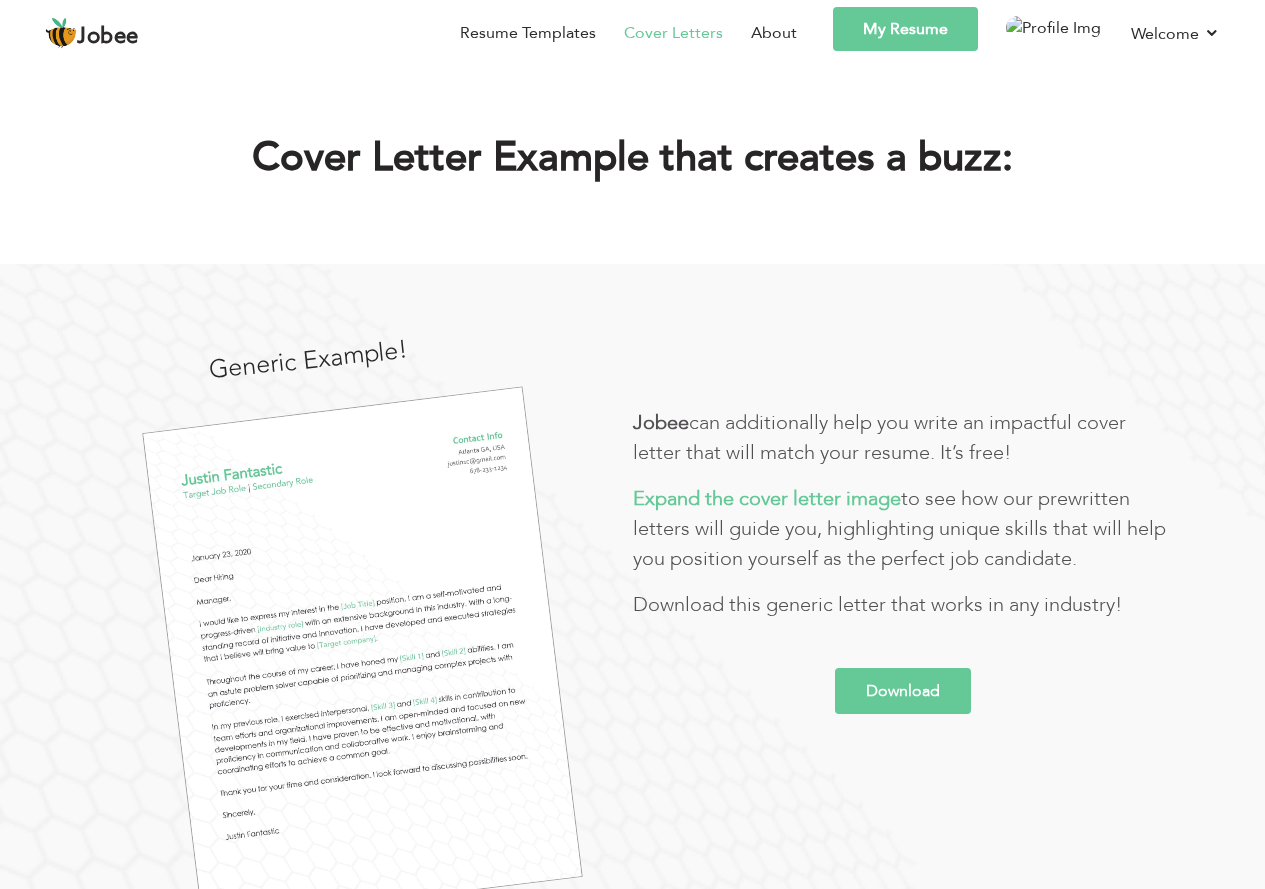 scroll, scrollTop: 0, scrollLeft: 0, axis: both 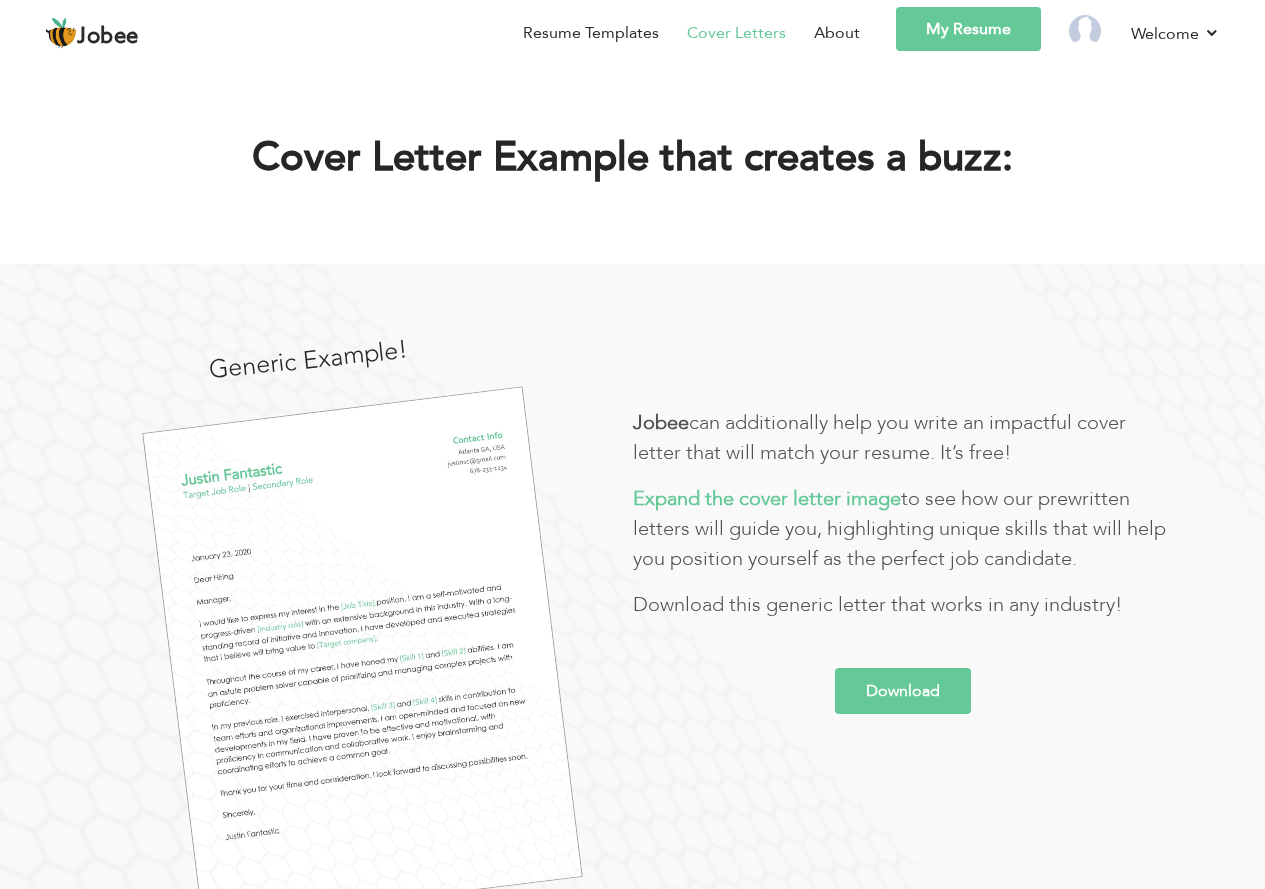 click on "My Resume" at bounding box center [968, 29] 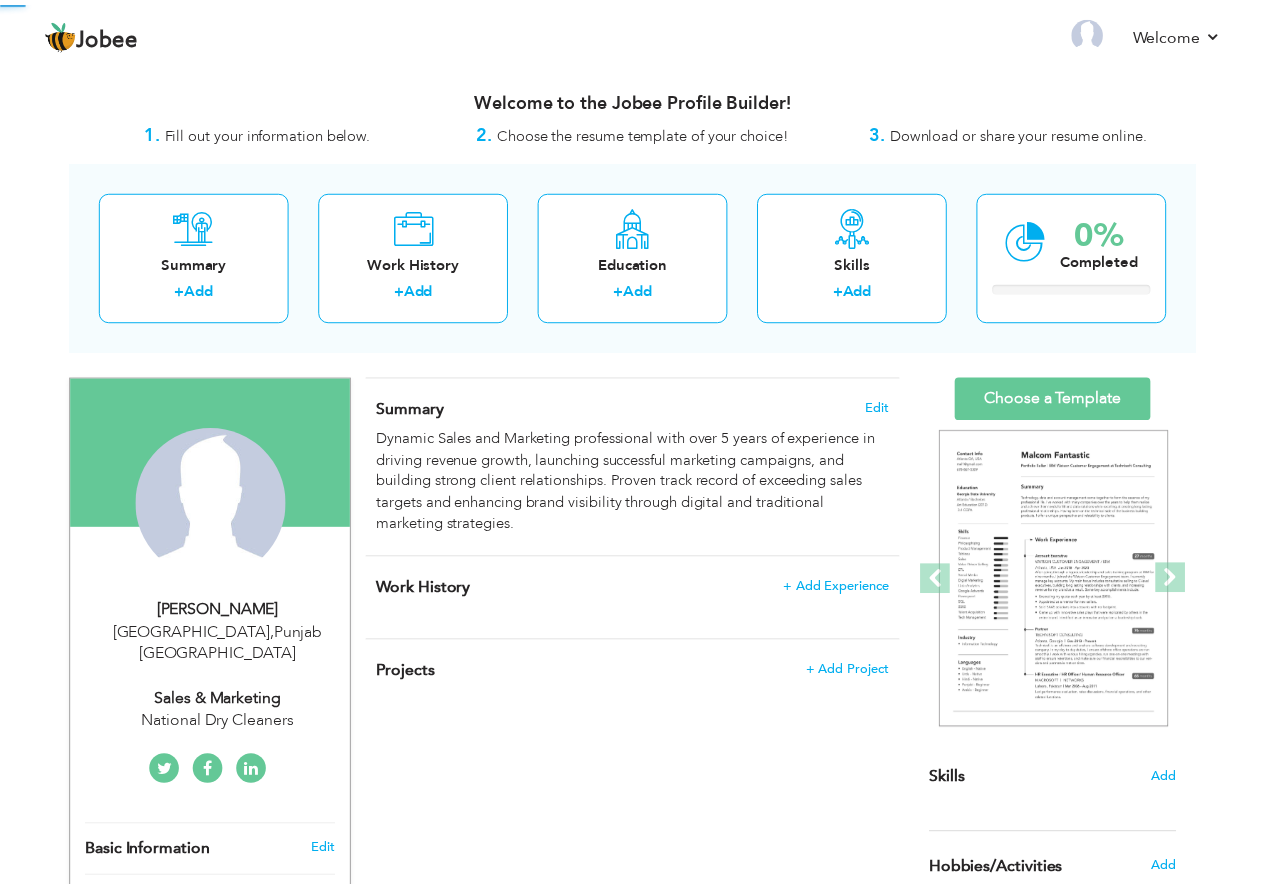 scroll, scrollTop: 0, scrollLeft: 0, axis: both 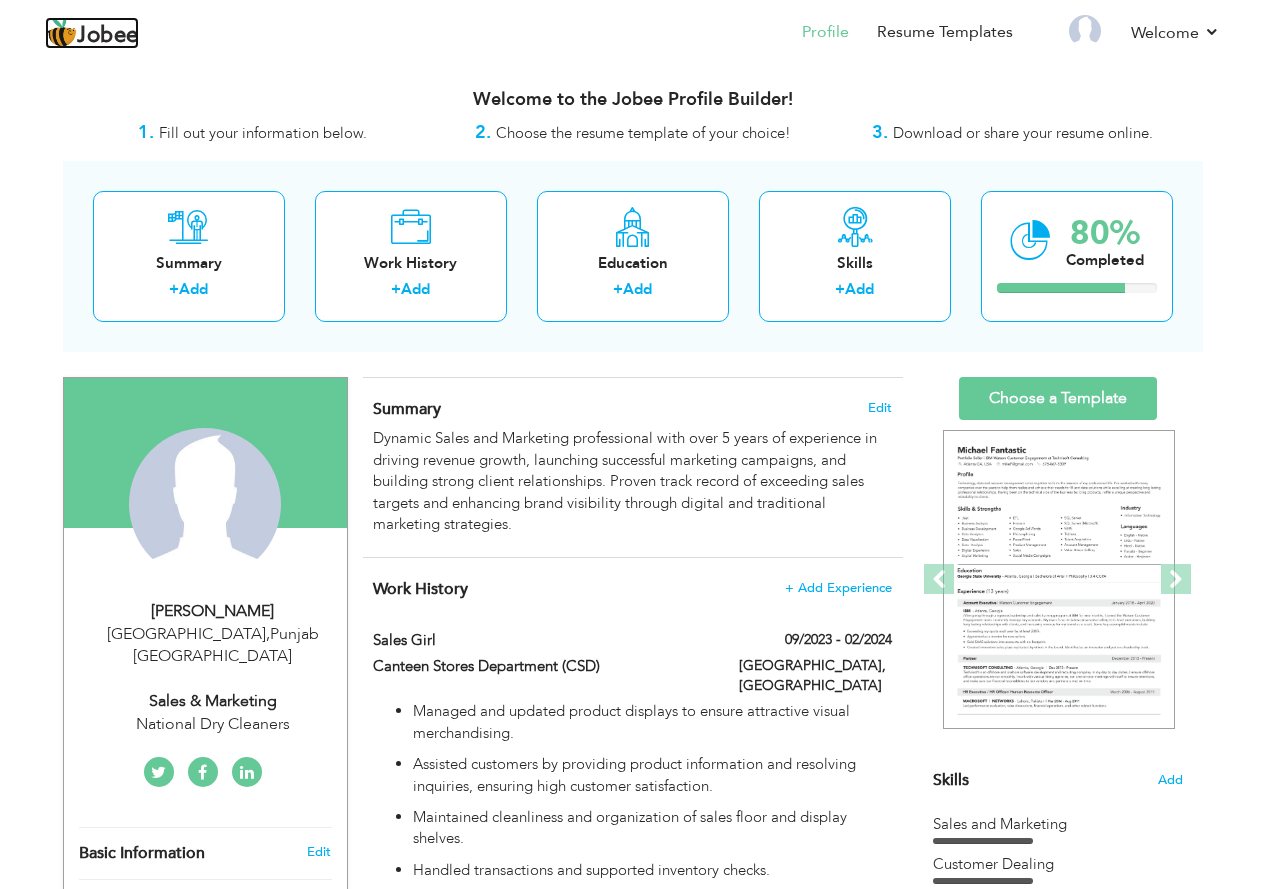 click on "Jobee" at bounding box center (108, 36) 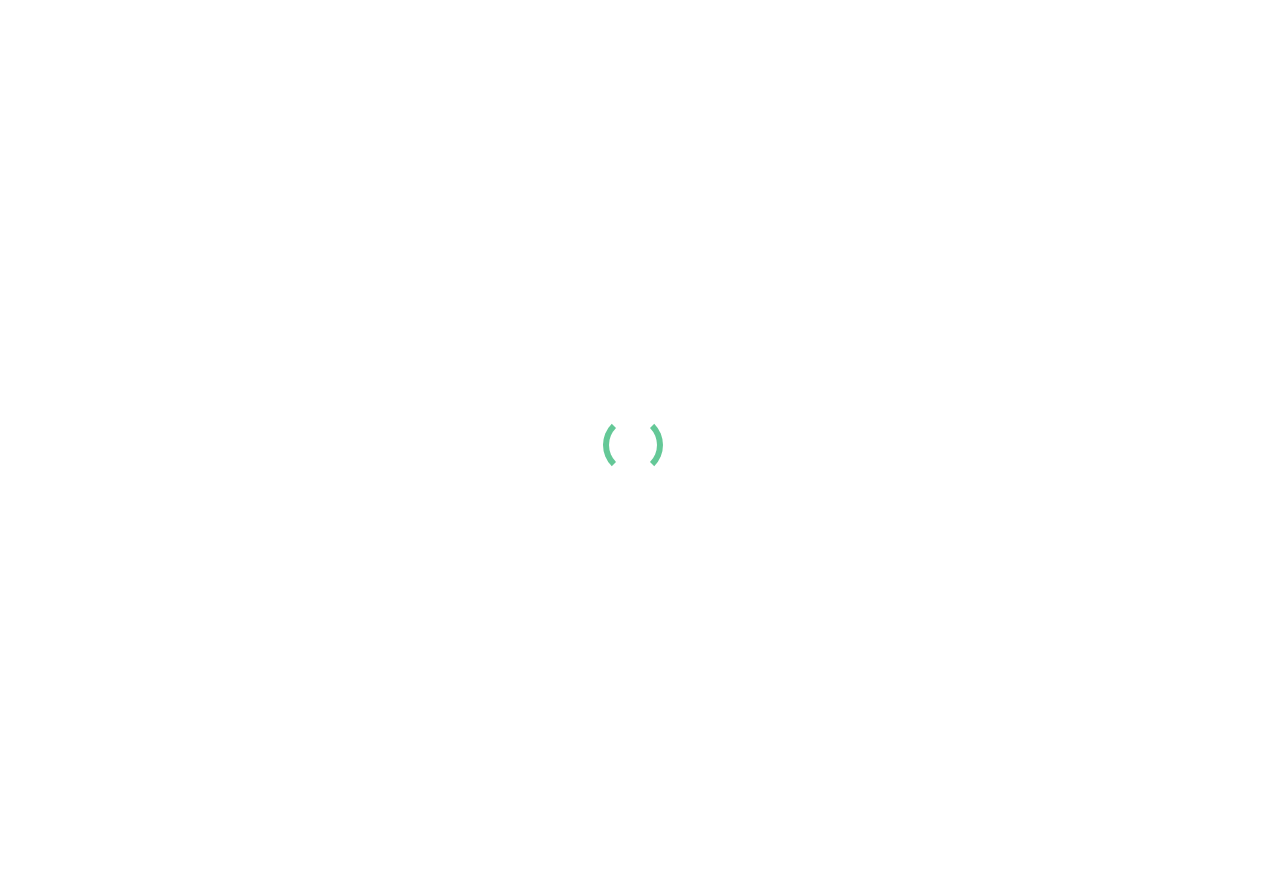 scroll, scrollTop: 0, scrollLeft: 0, axis: both 